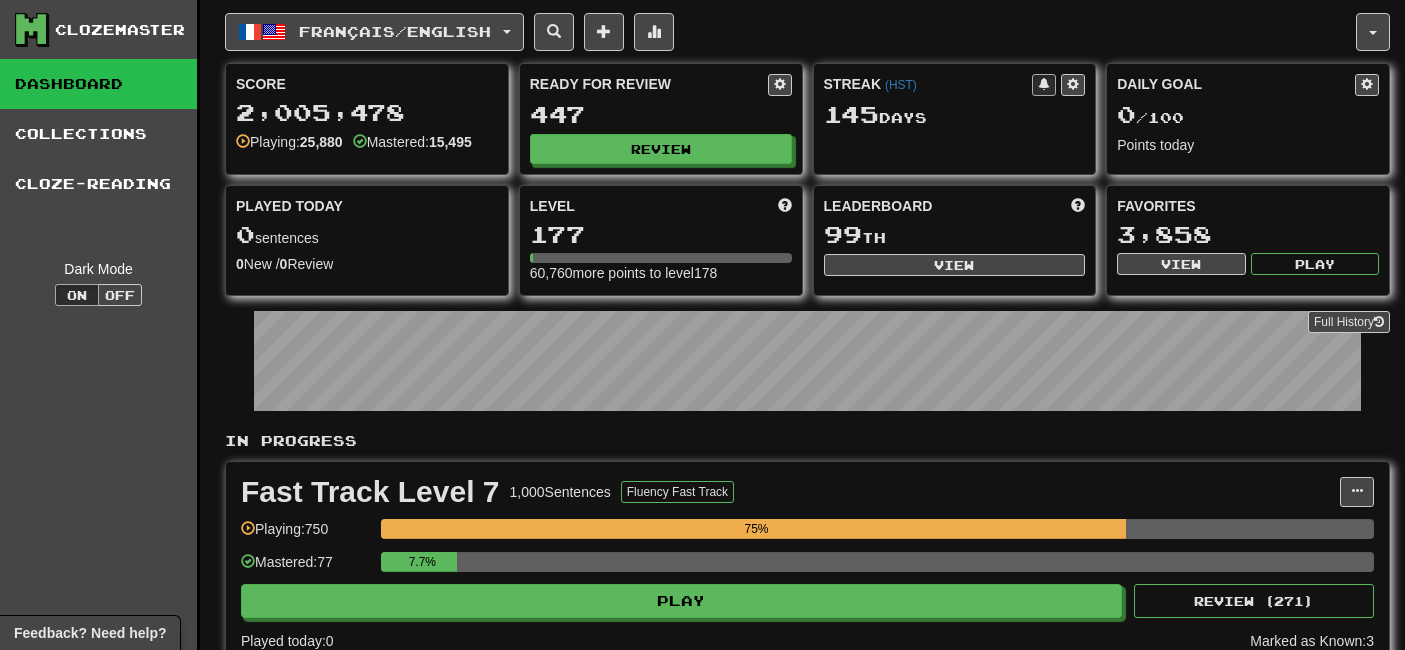 scroll, scrollTop: 0, scrollLeft: 0, axis: both 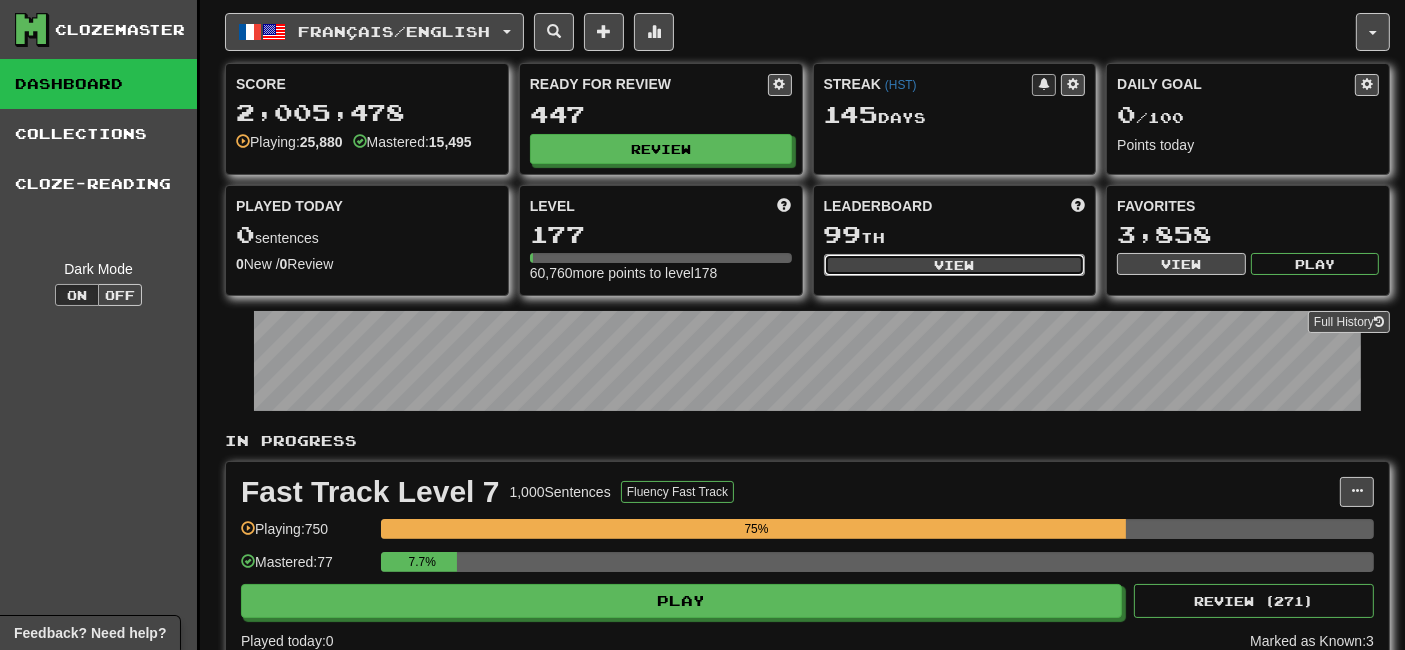 click on "View" at bounding box center (955, 265) 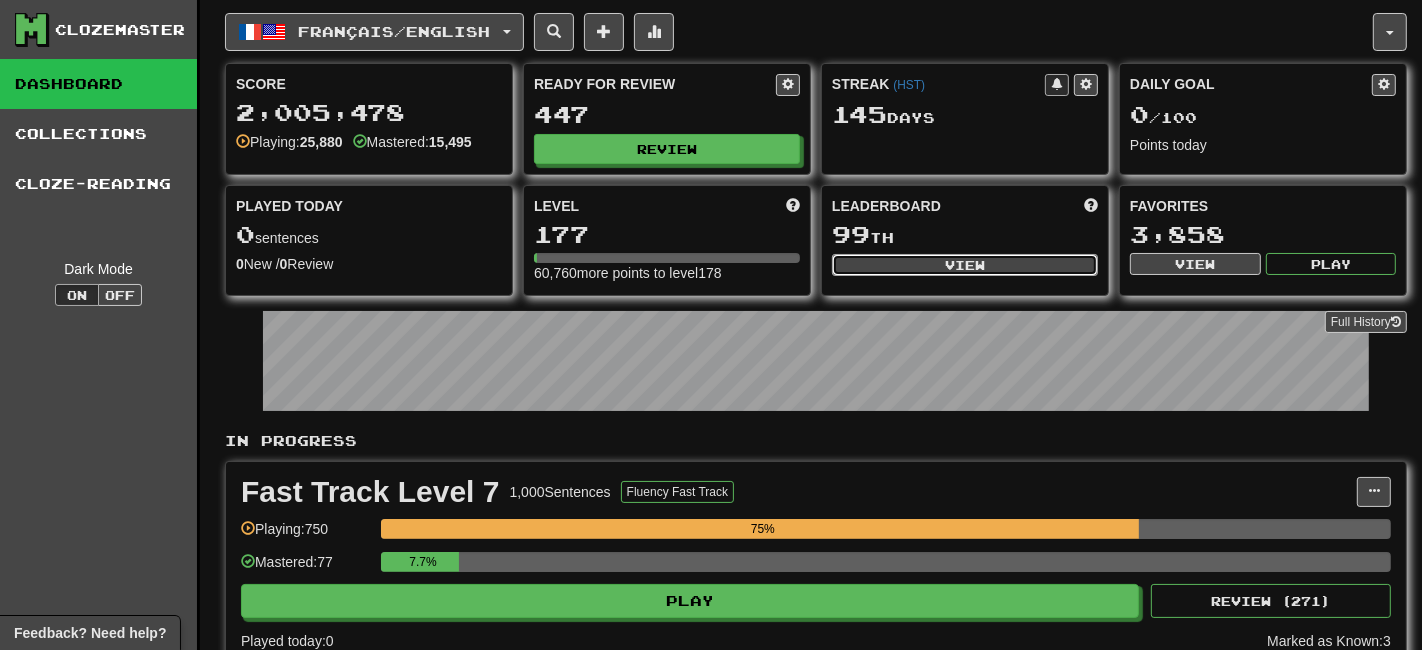 select on "**********" 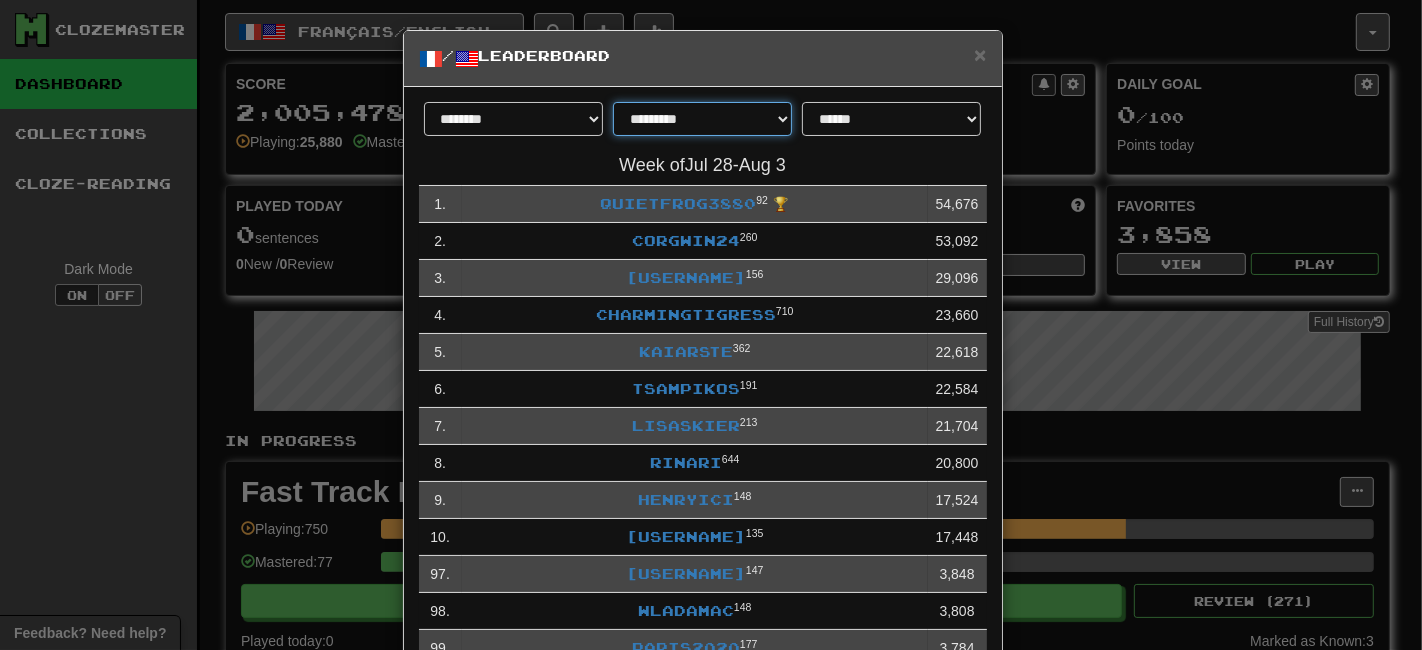 click on "**********" at bounding box center (702, 119) 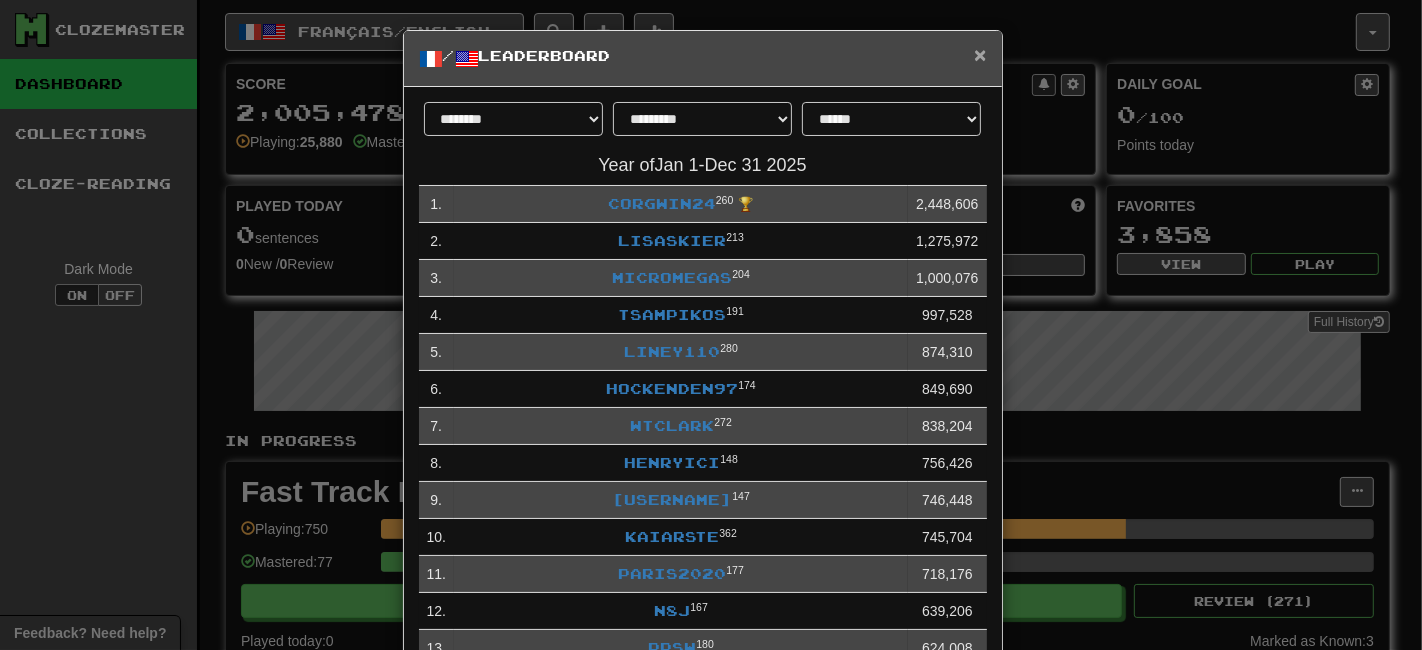 click on "×" at bounding box center (980, 54) 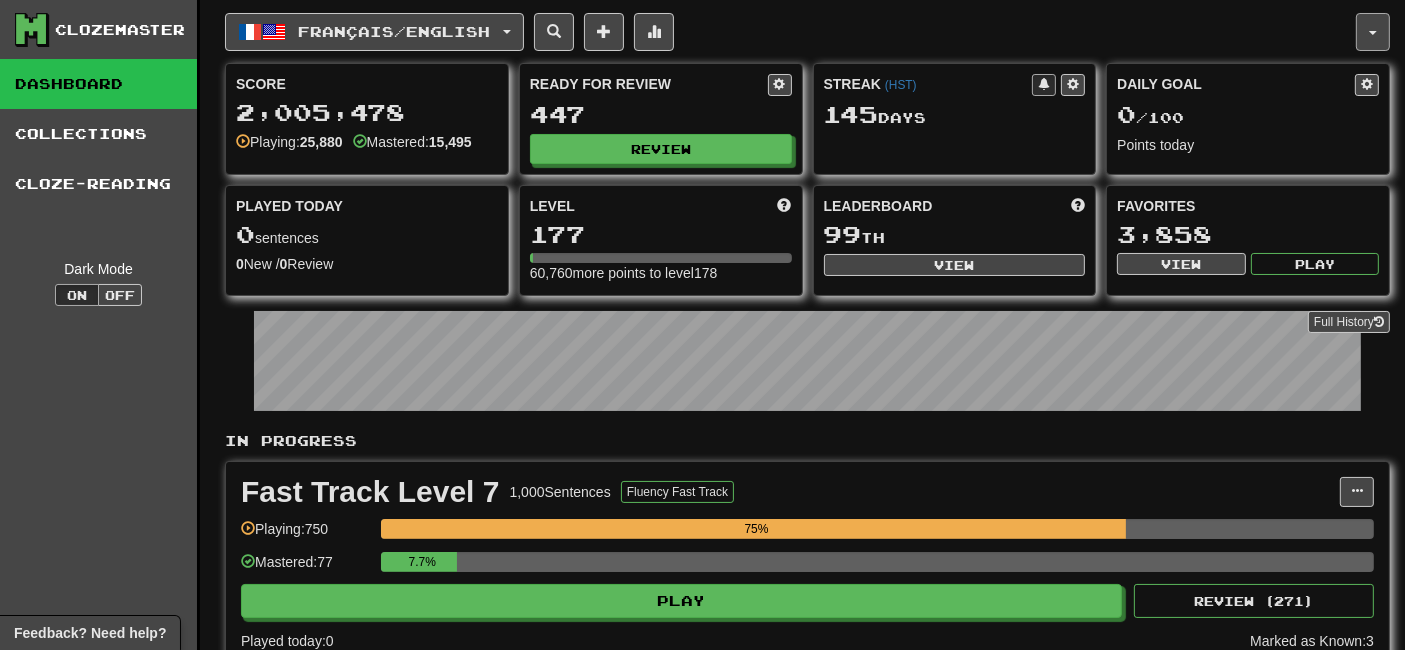 click at bounding box center [1373, 32] 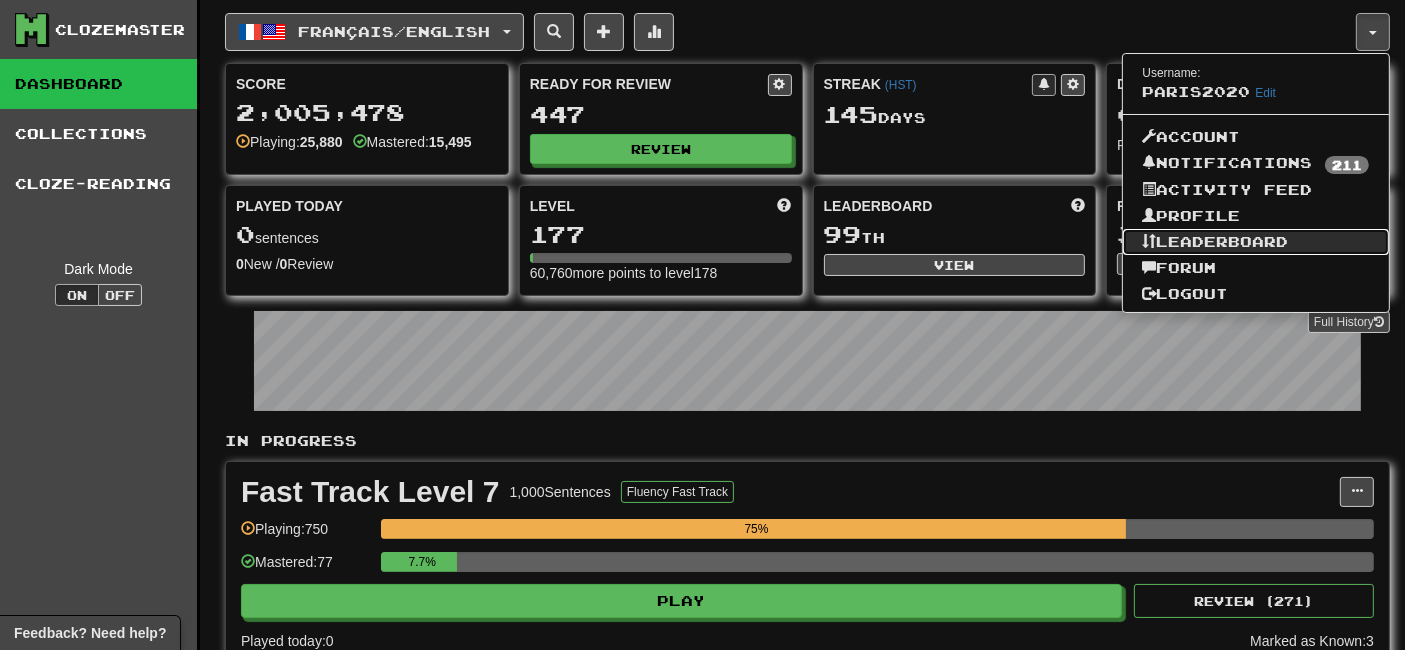 click on "Leaderboard" at bounding box center [1256, 242] 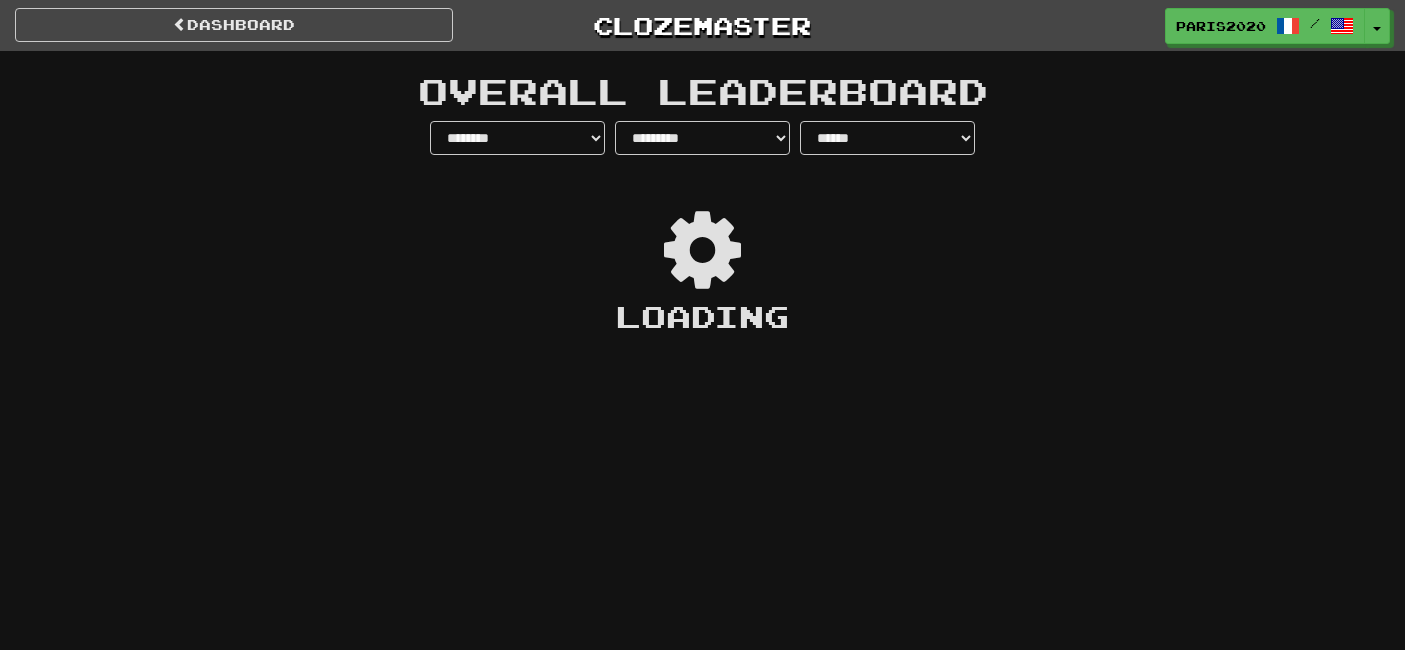 select on "**********" 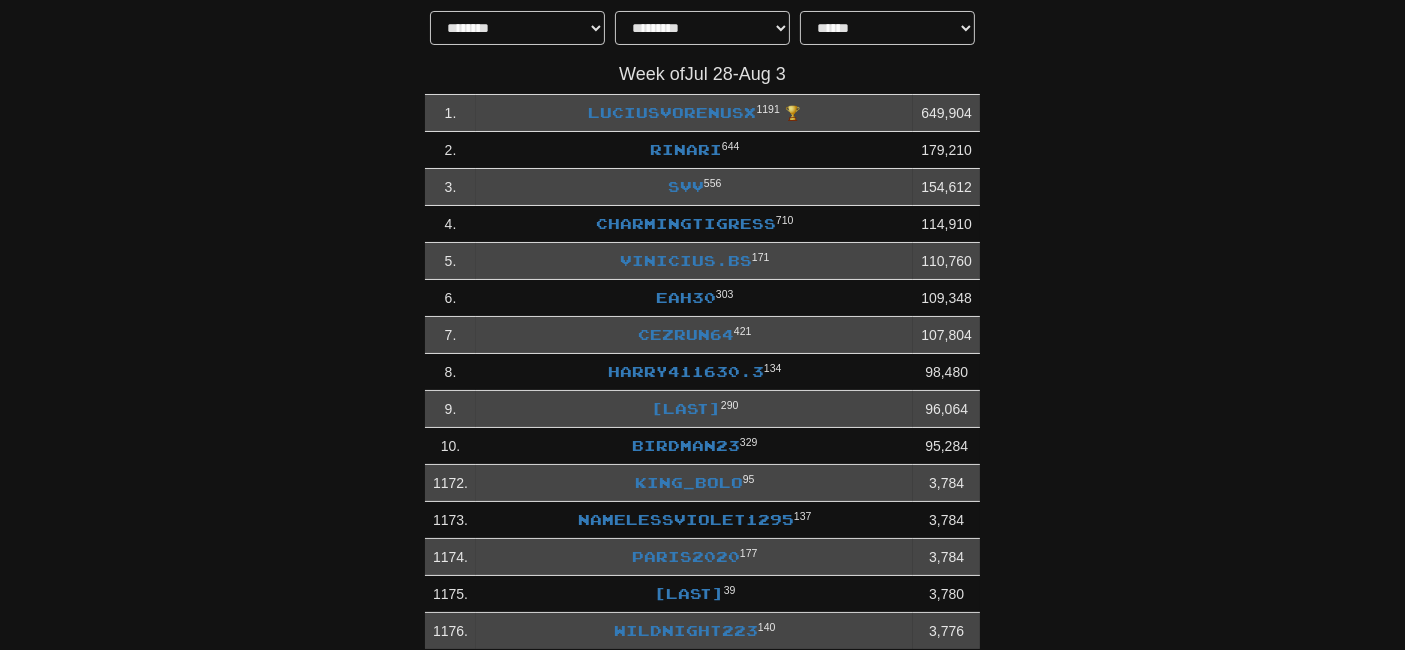 scroll, scrollTop: 111, scrollLeft: 0, axis: vertical 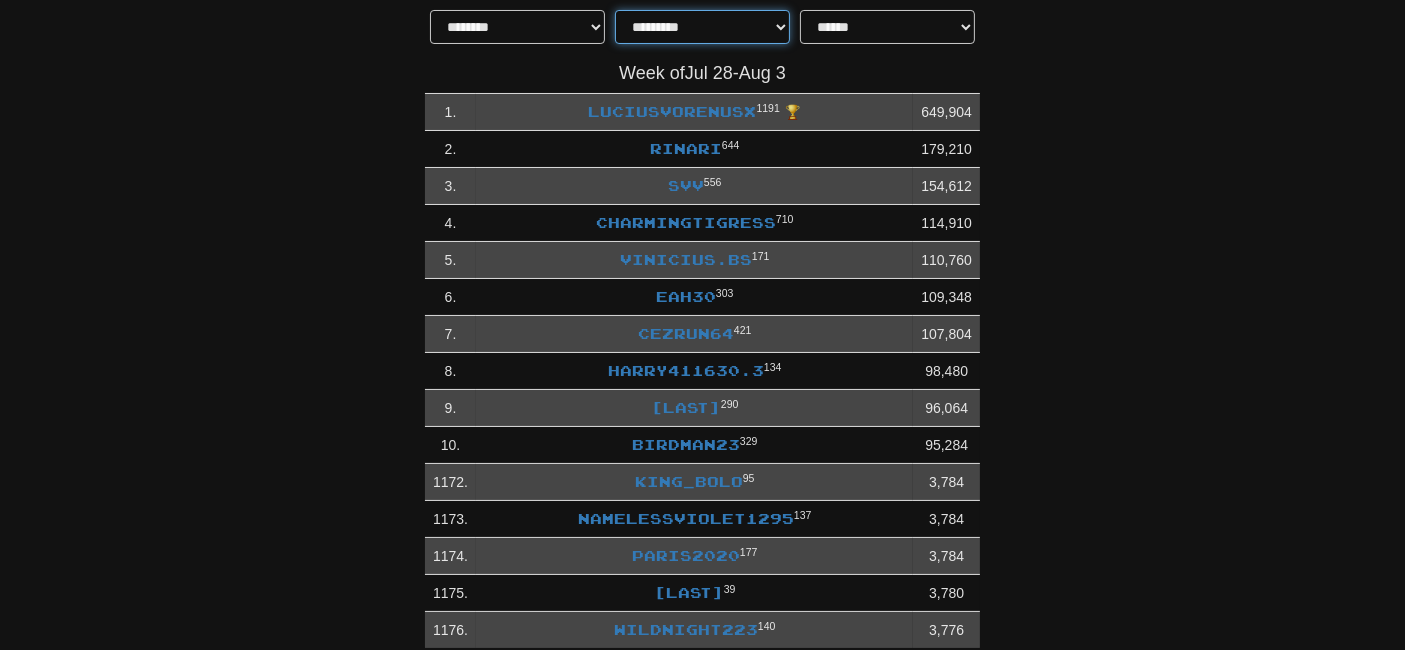 click on "**********" at bounding box center (702, 27) 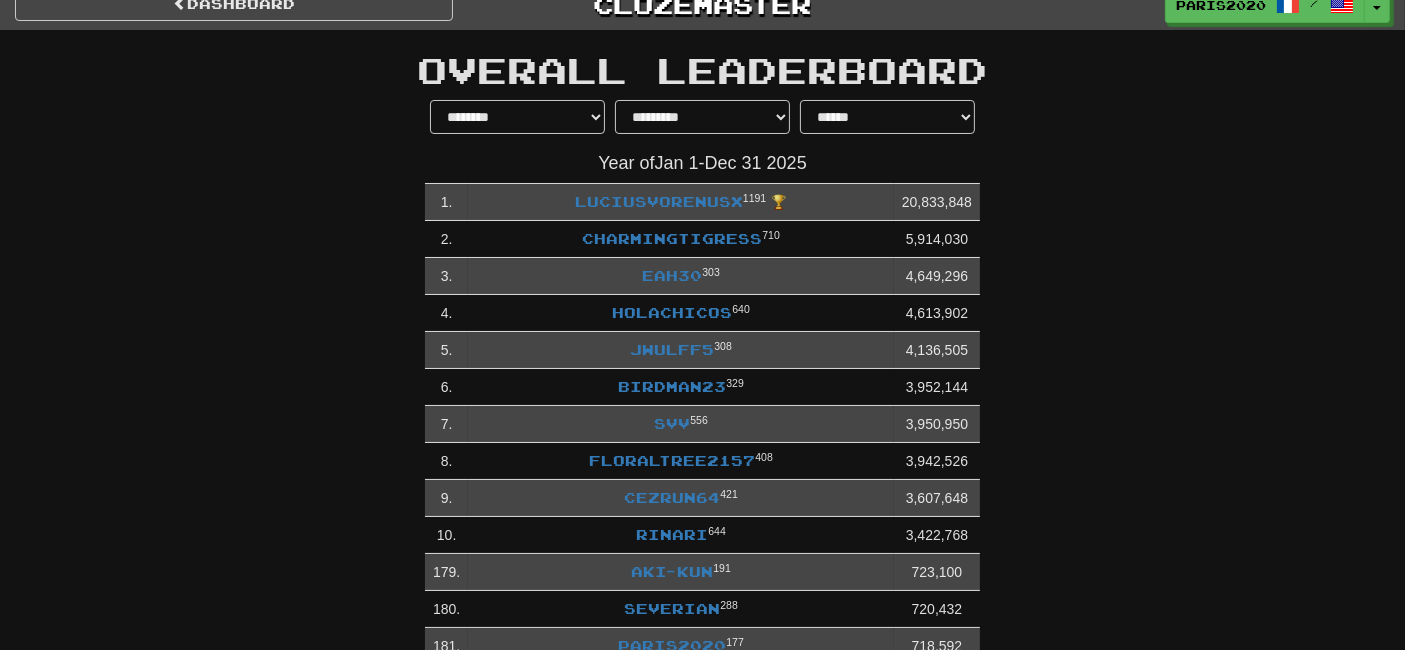 scroll, scrollTop: 0, scrollLeft: 0, axis: both 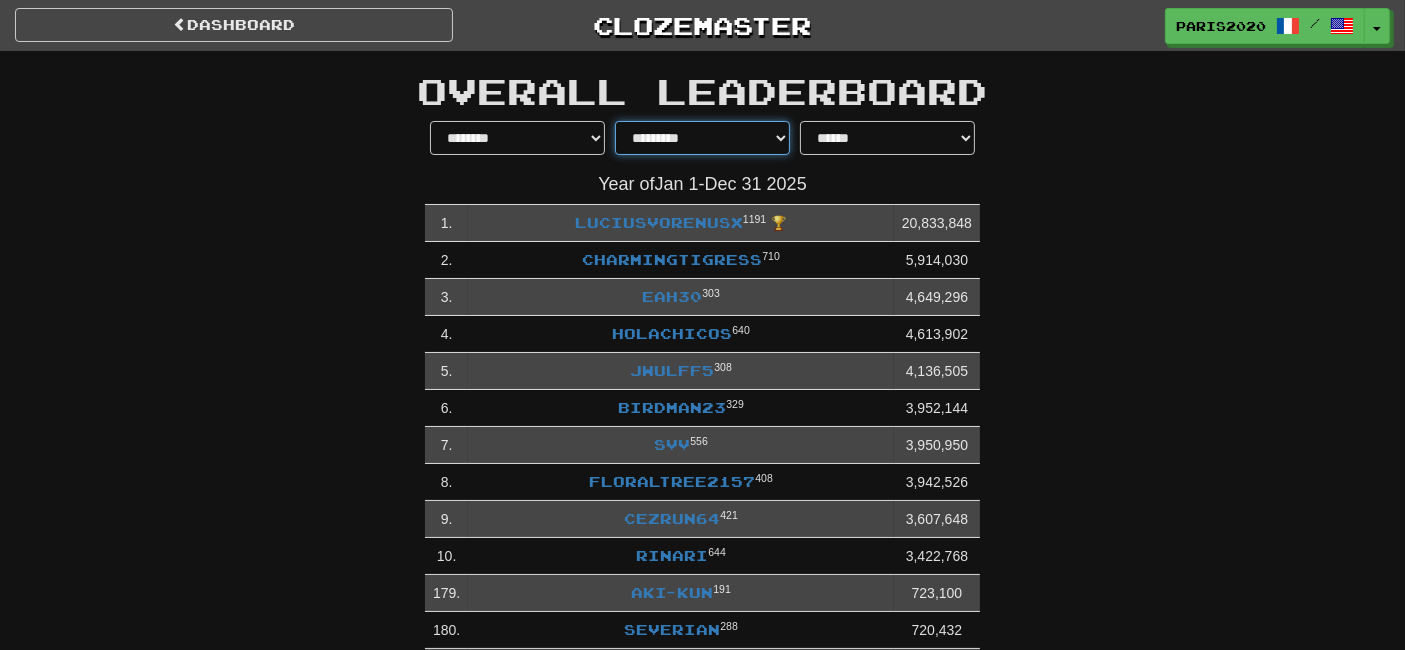 click on "**********" at bounding box center [702, 138] 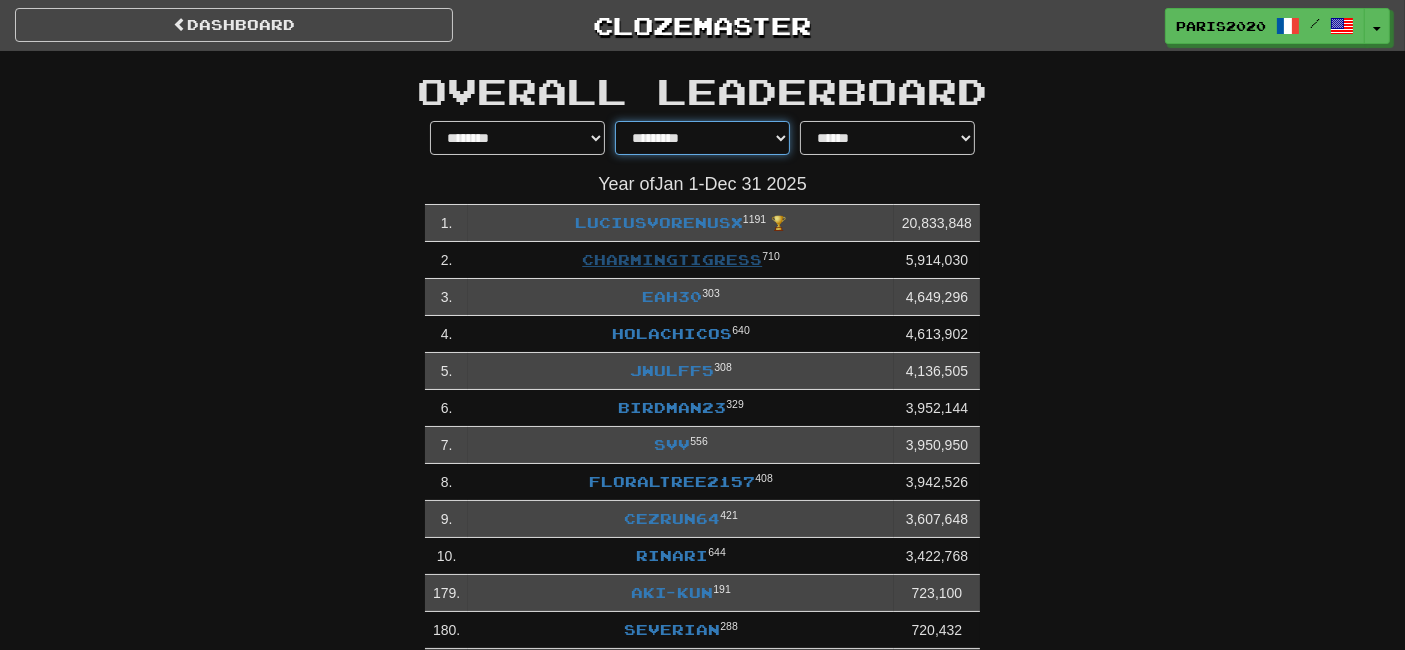 select on "********" 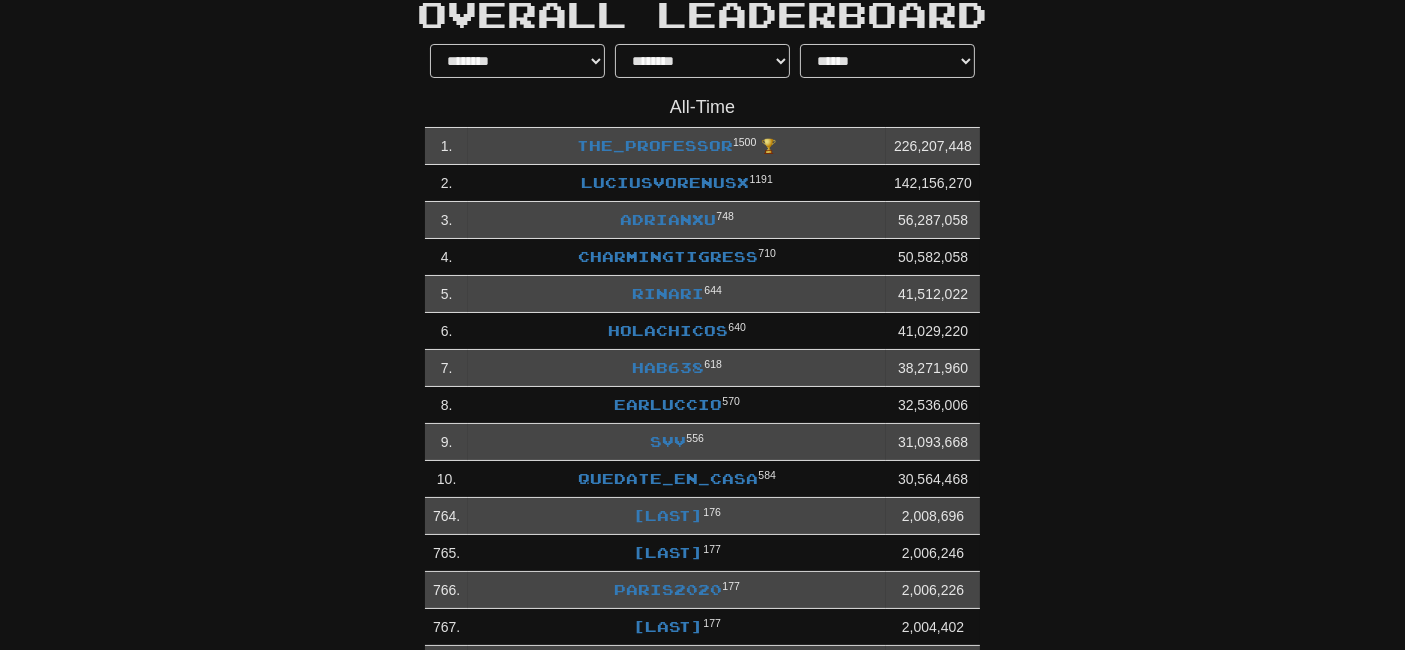 scroll, scrollTop: 0, scrollLeft: 0, axis: both 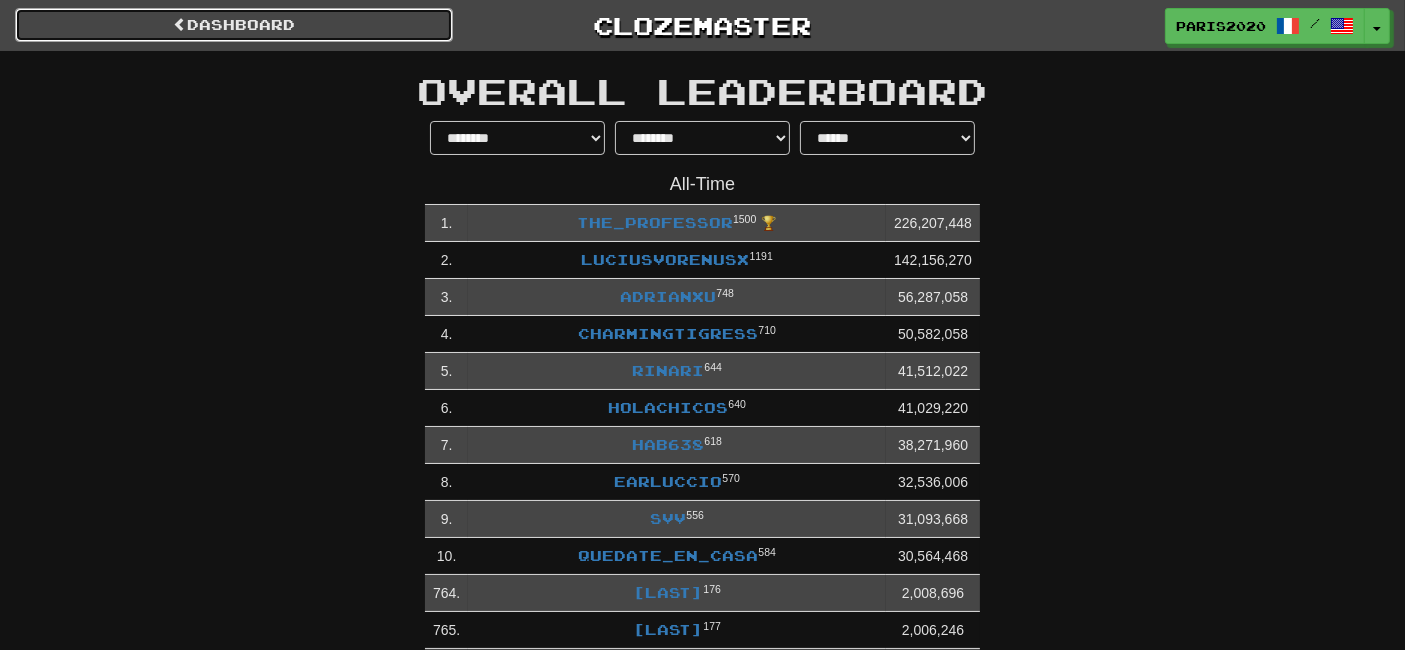 click on "dashboard" at bounding box center (234, 25) 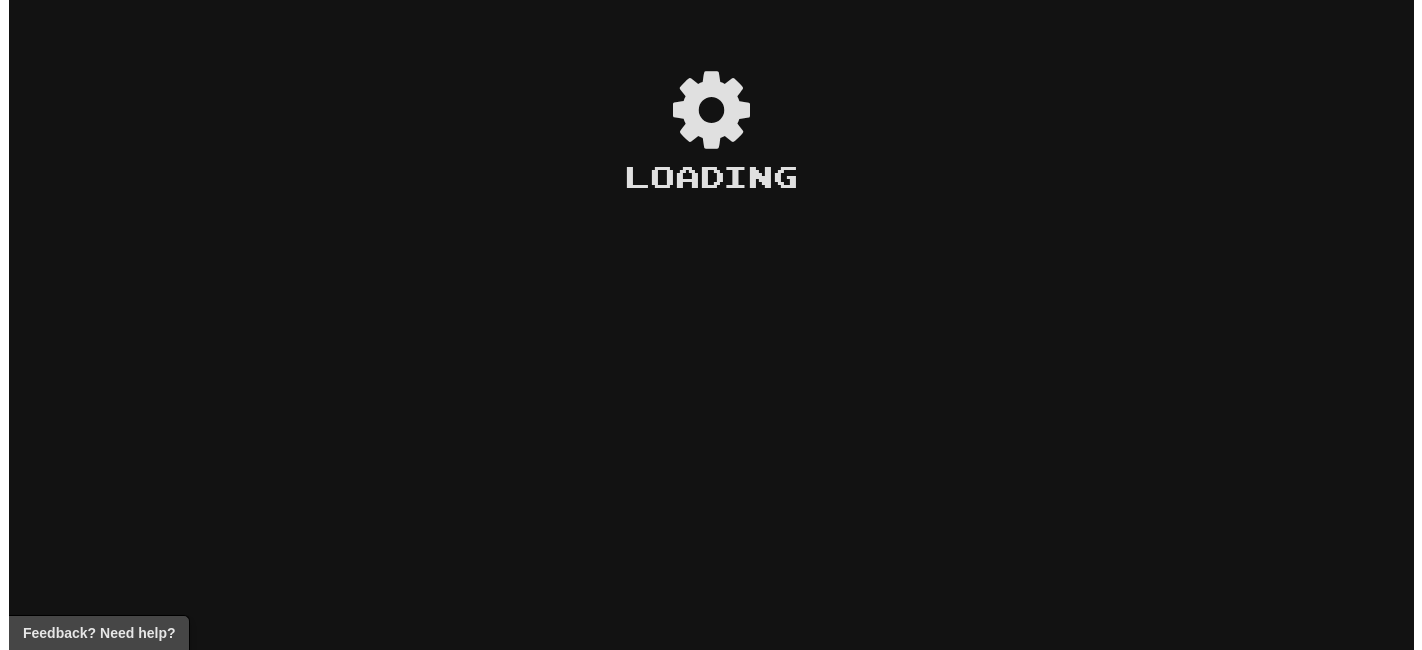 scroll, scrollTop: 0, scrollLeft: 0, axis: both 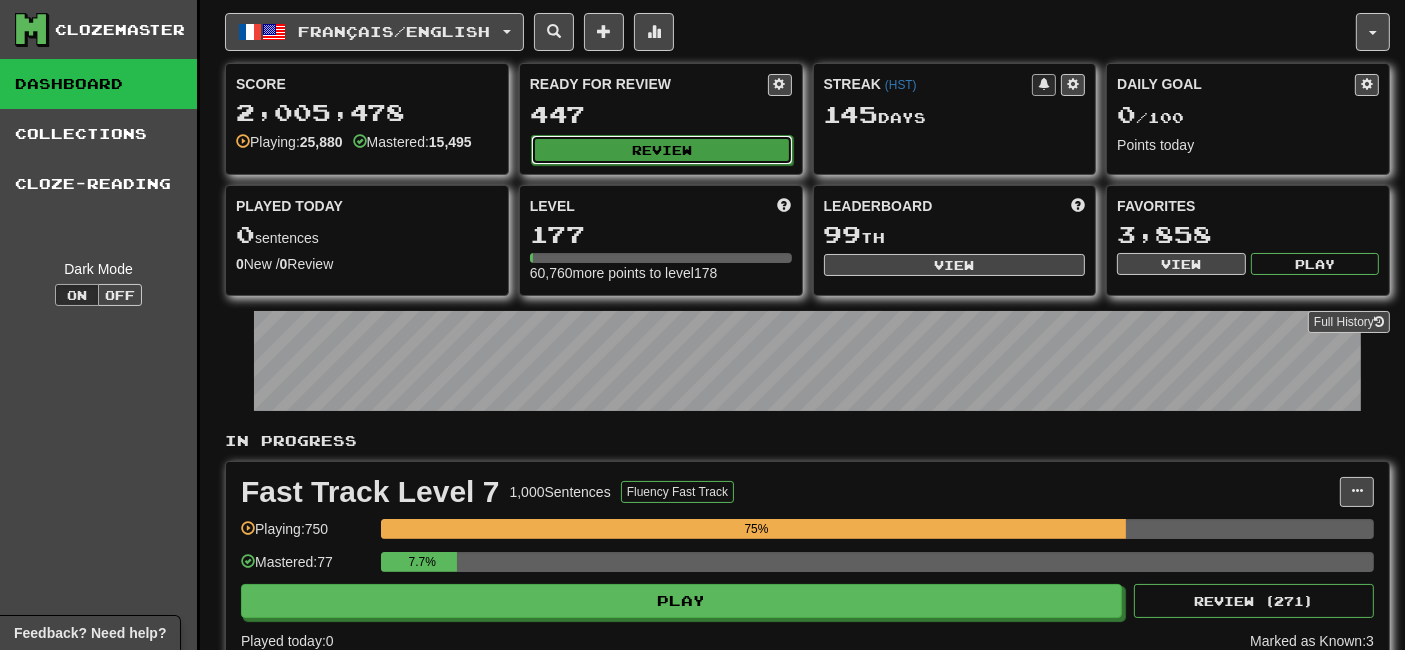 click on "Review" at bounding box center [662, 150] 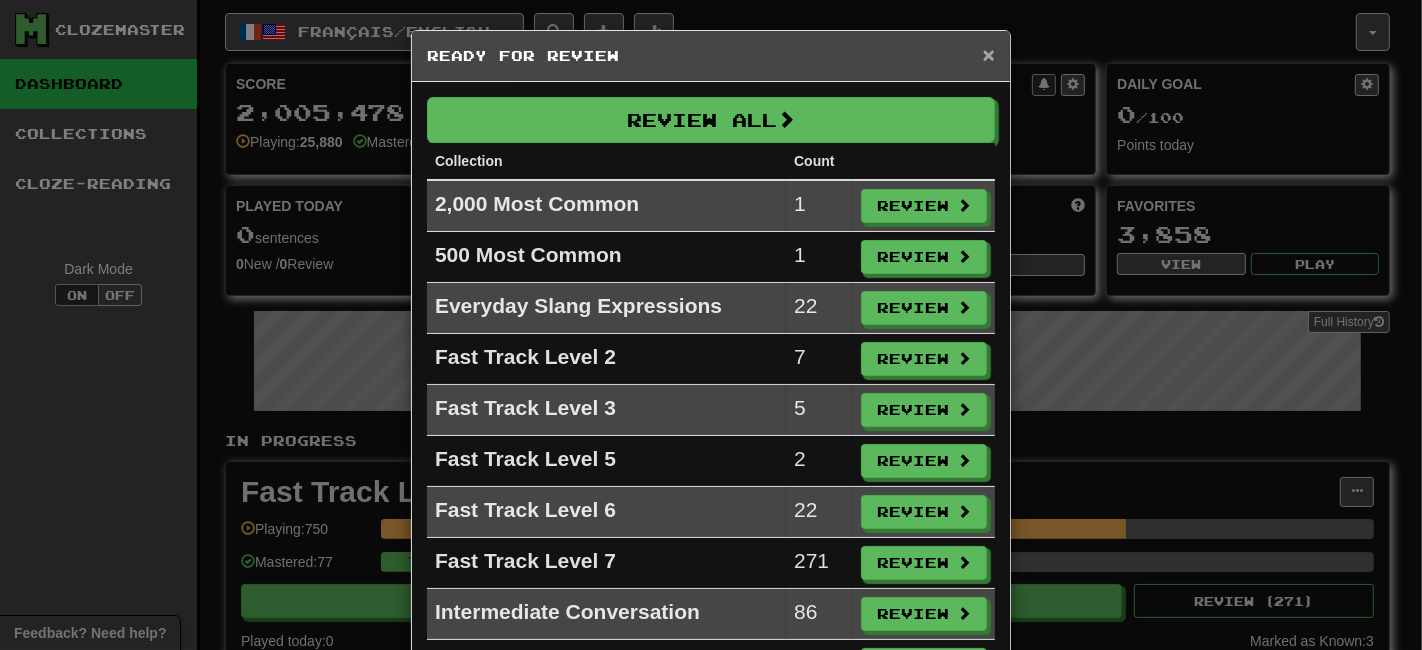 click on "×" at bounding box center (989, 54) 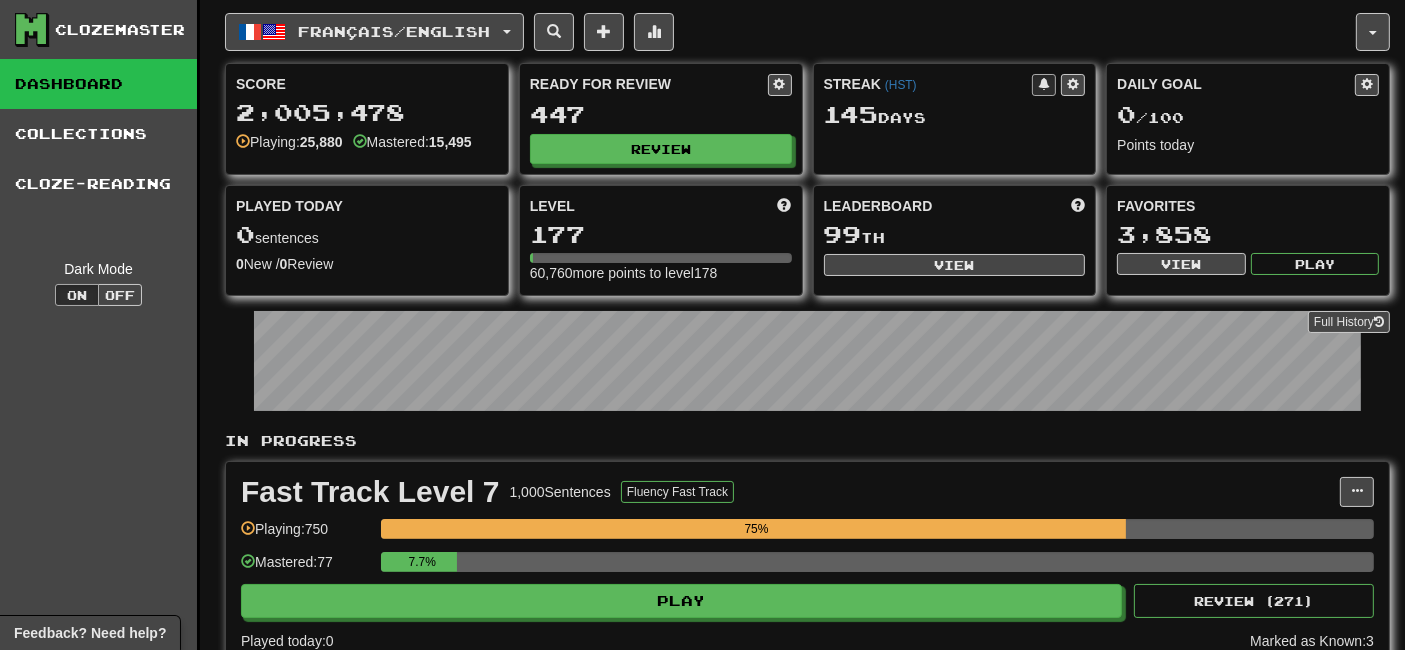 click on "Ready for Review" at bounding box center [649, 84] 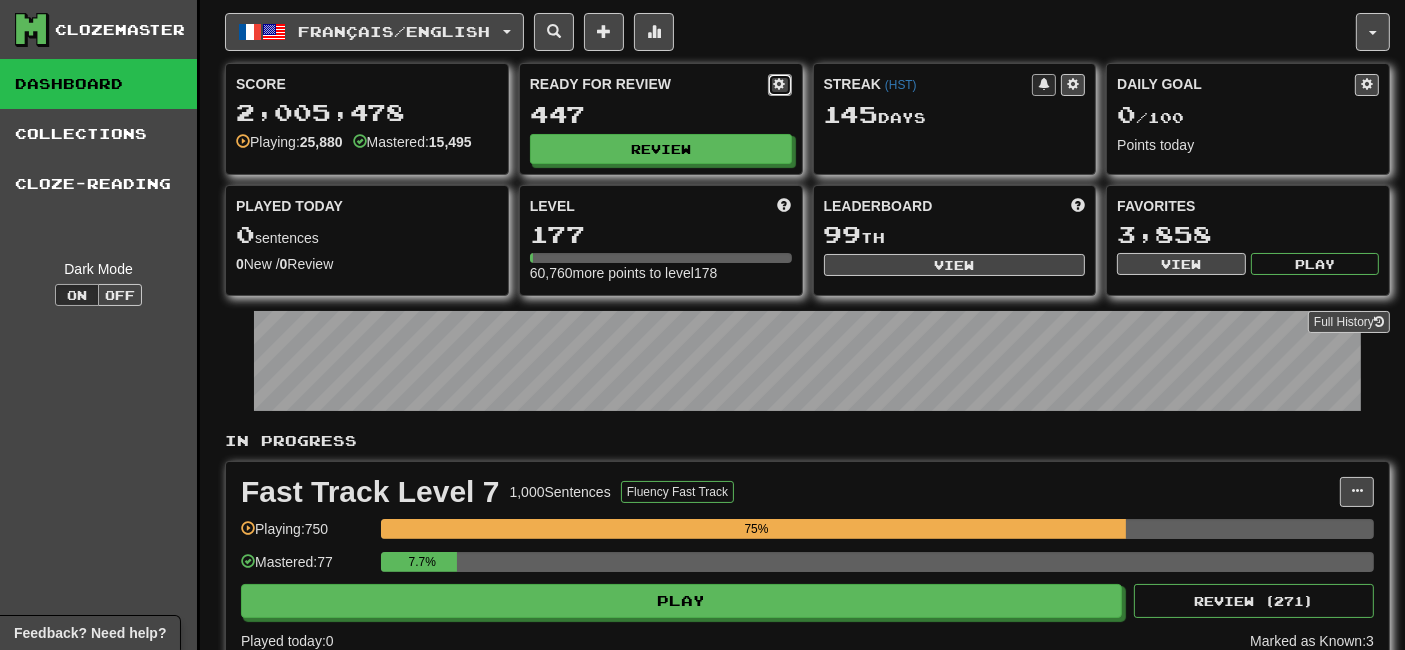 click at bounding box center (780, 84) 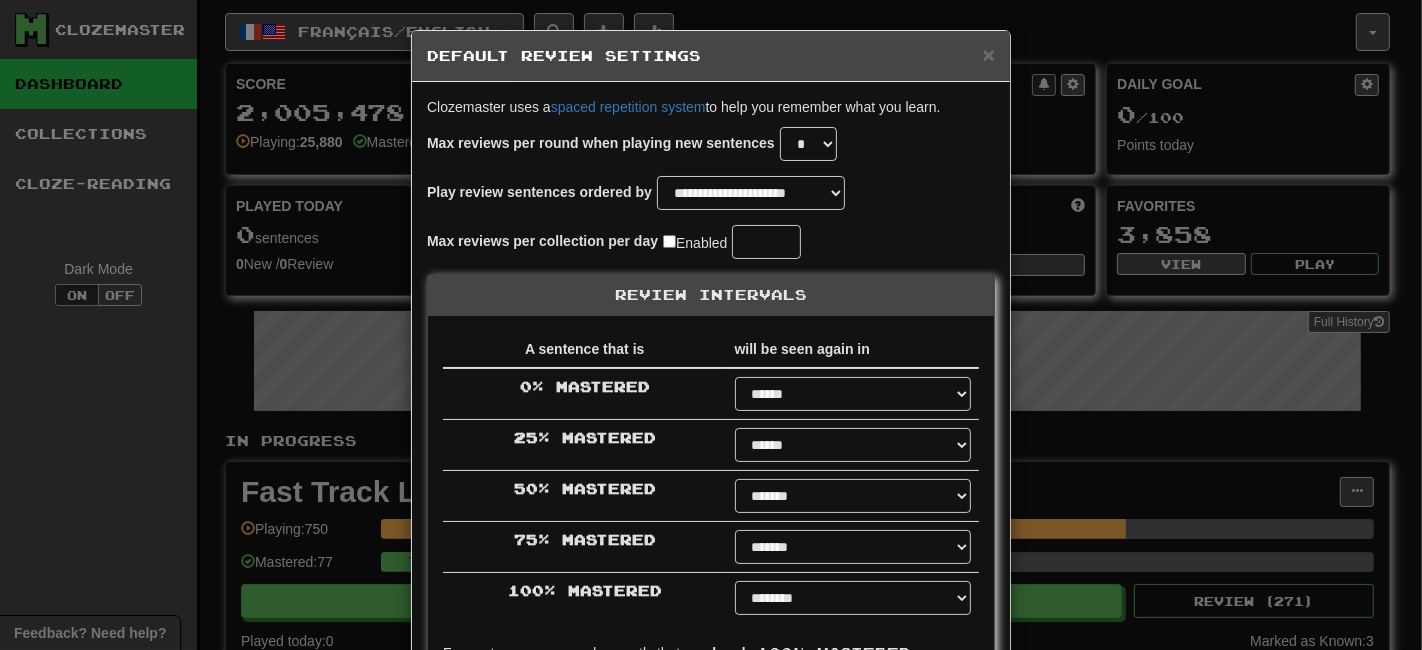select on "*" 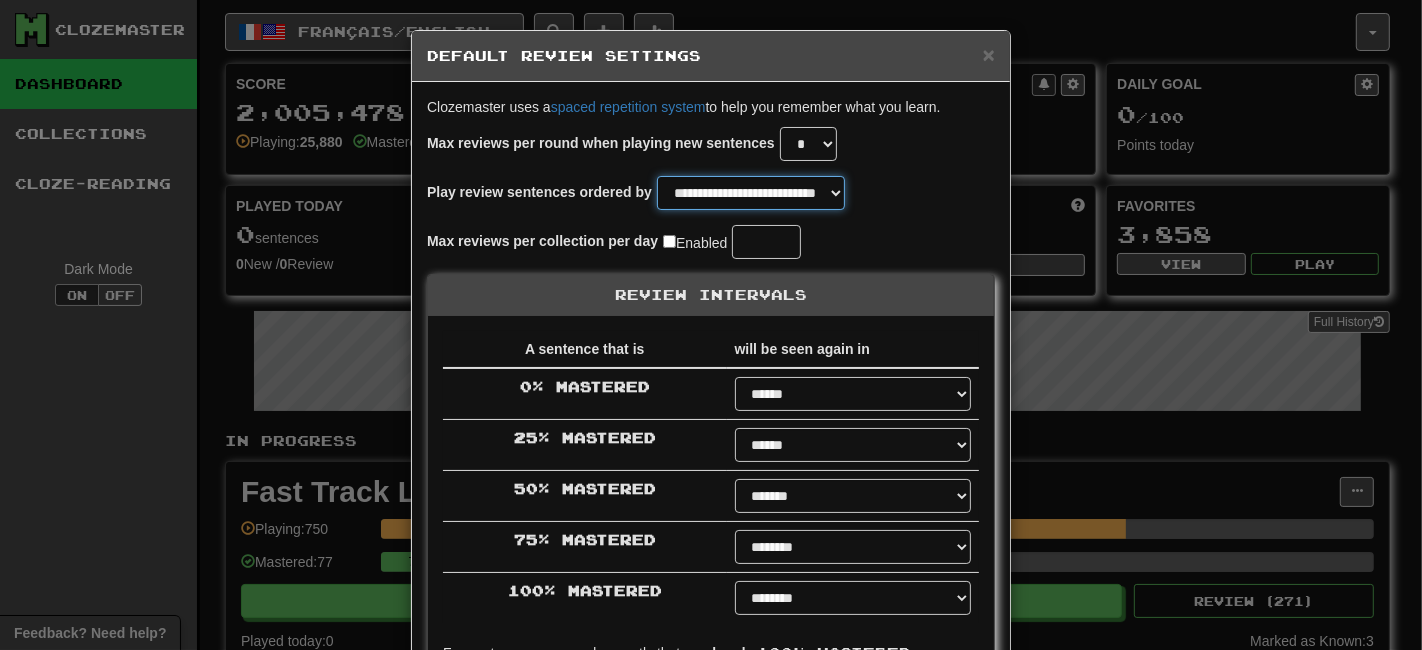 click on "**********" at bounding box center (751, 193) 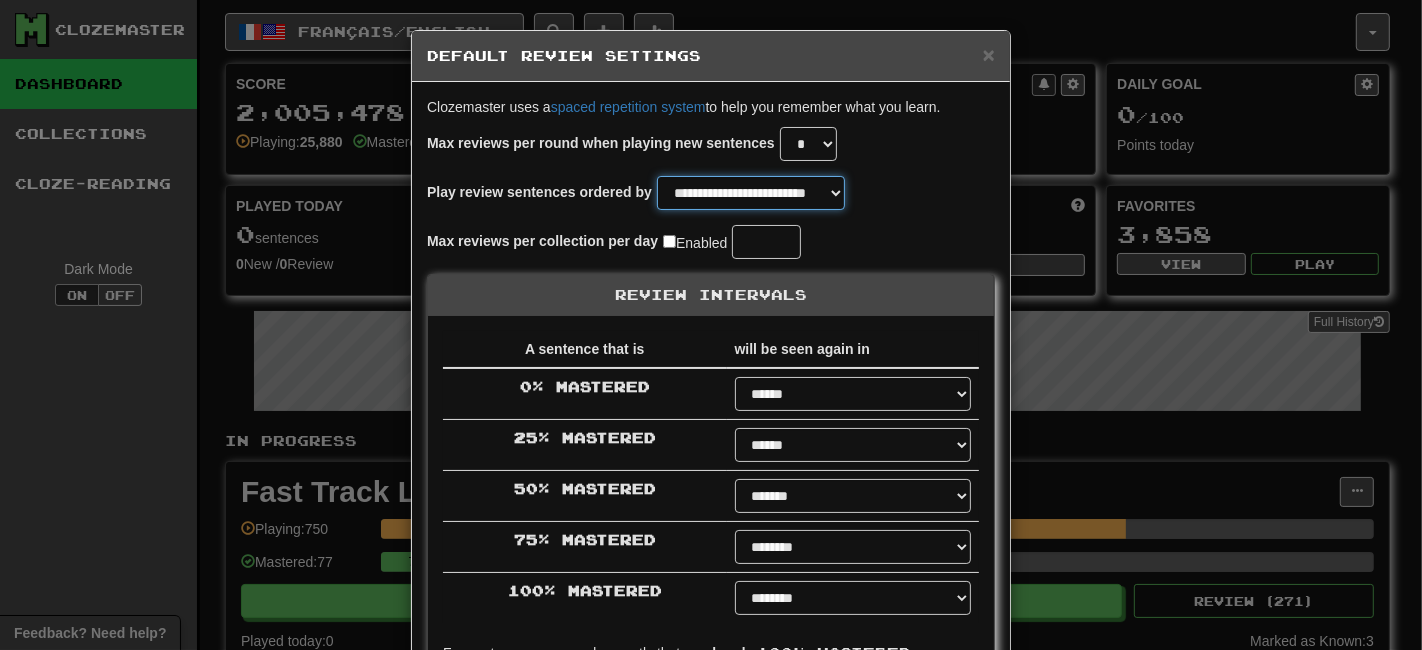 click on "**********" at bounding box center (751, 193) 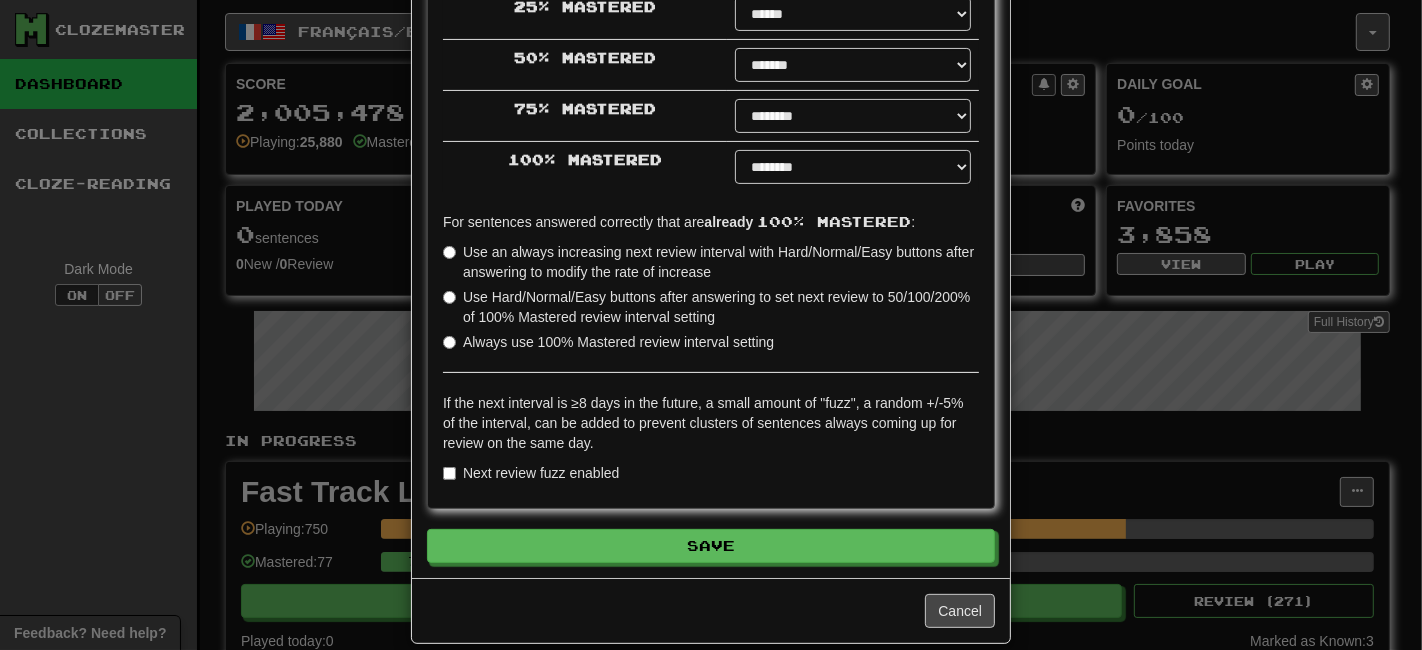 scroll, scrollTop: 450, scrollLeft: 0, axis: vertical 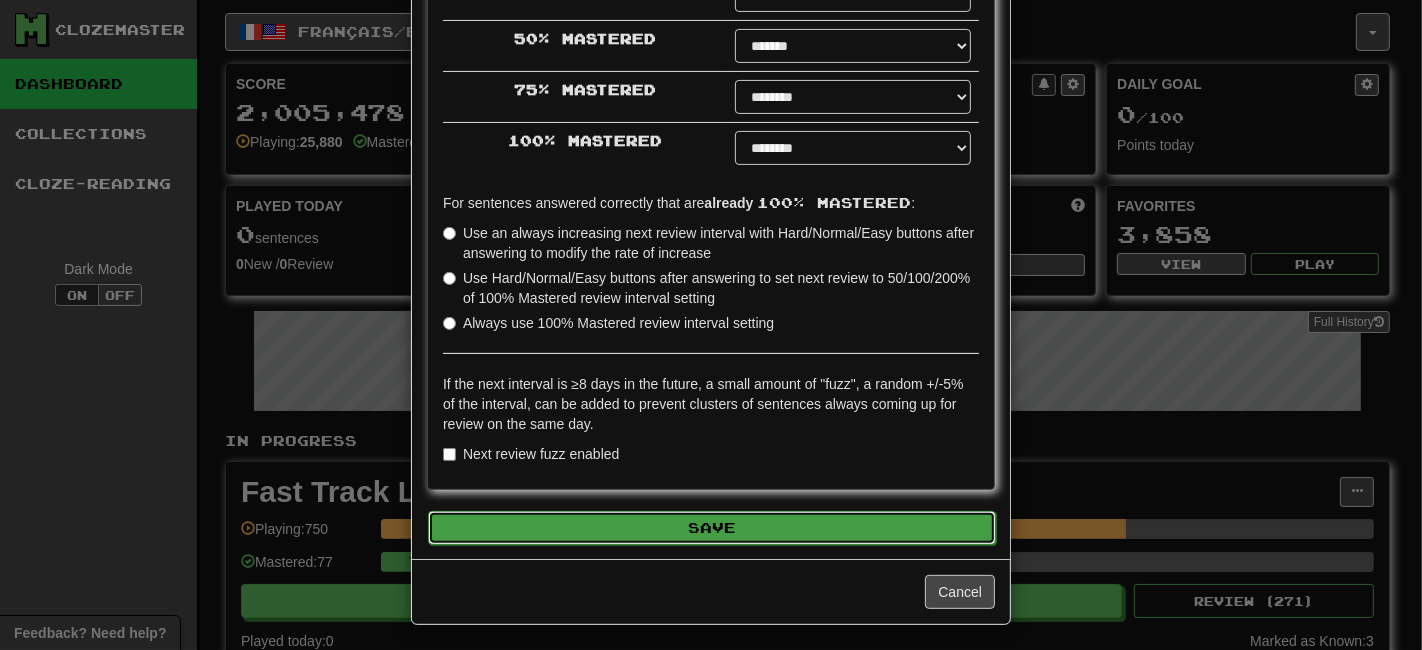 click on "Save" at bounding box center [712, 528] 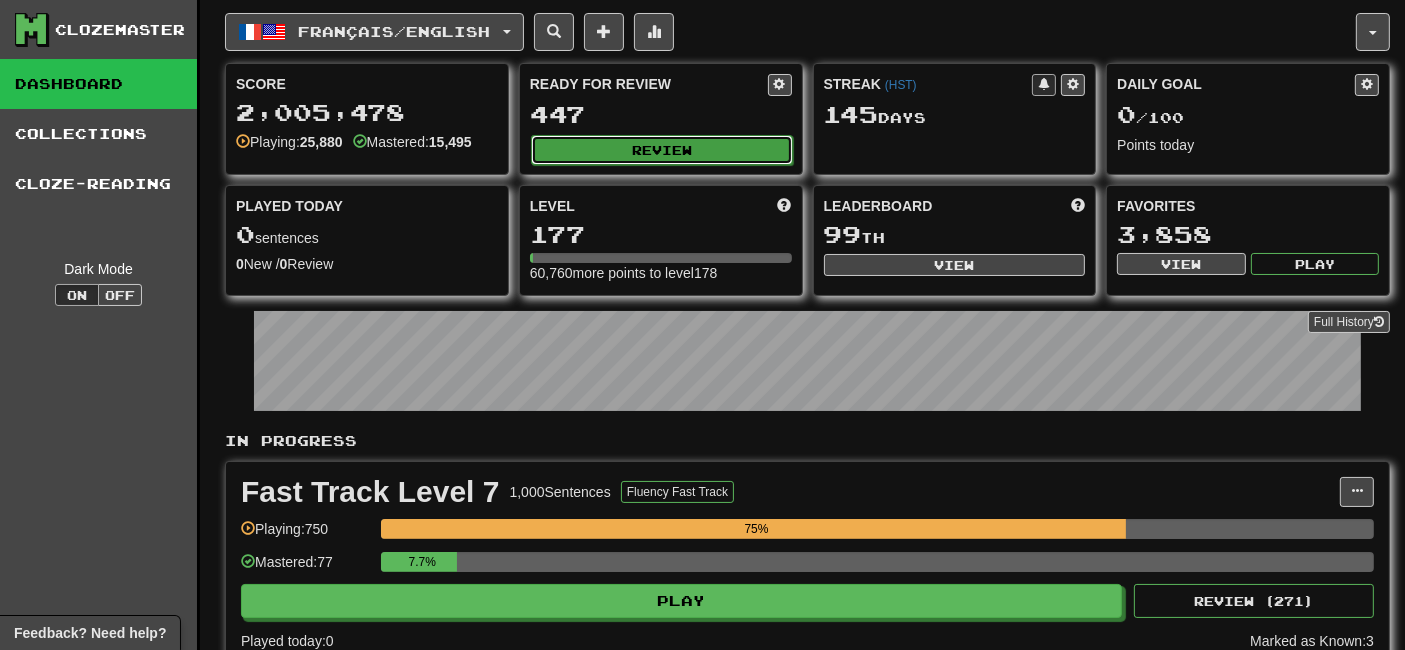 click on "Review" at bounding box center [662, 150] 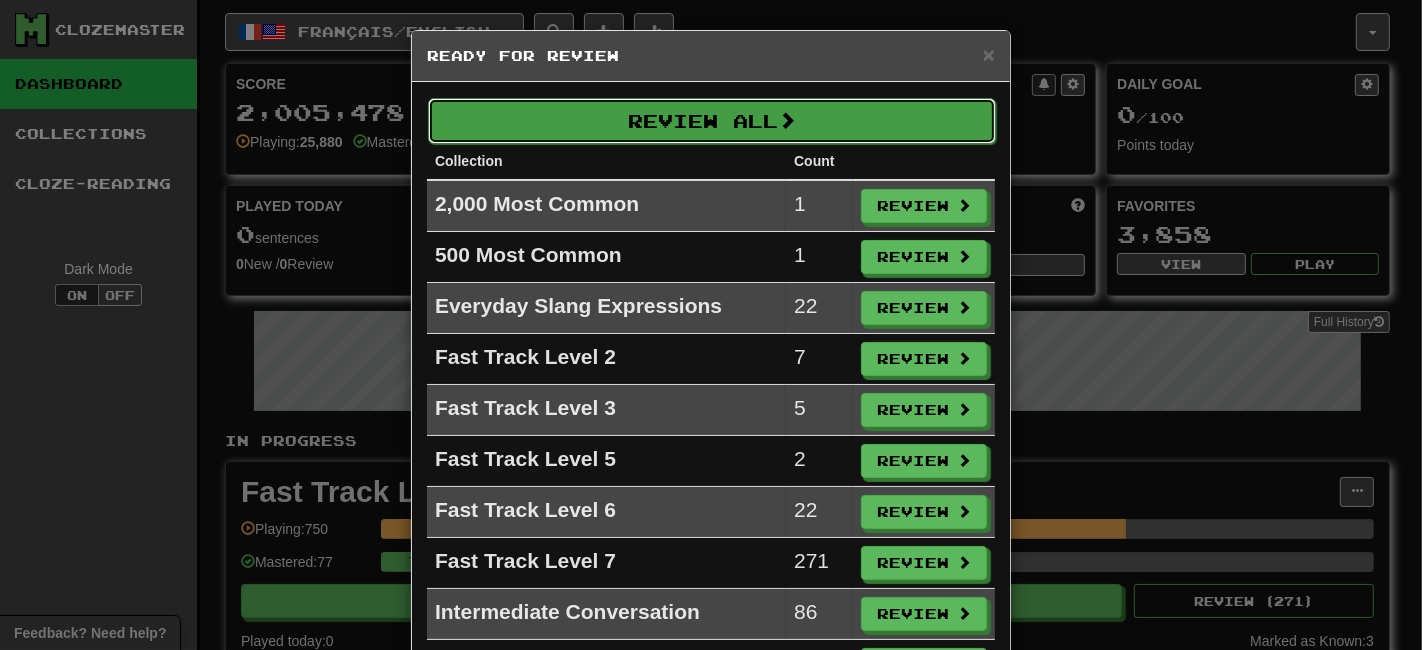 click on "Review All" at bounding box center (712, 121) 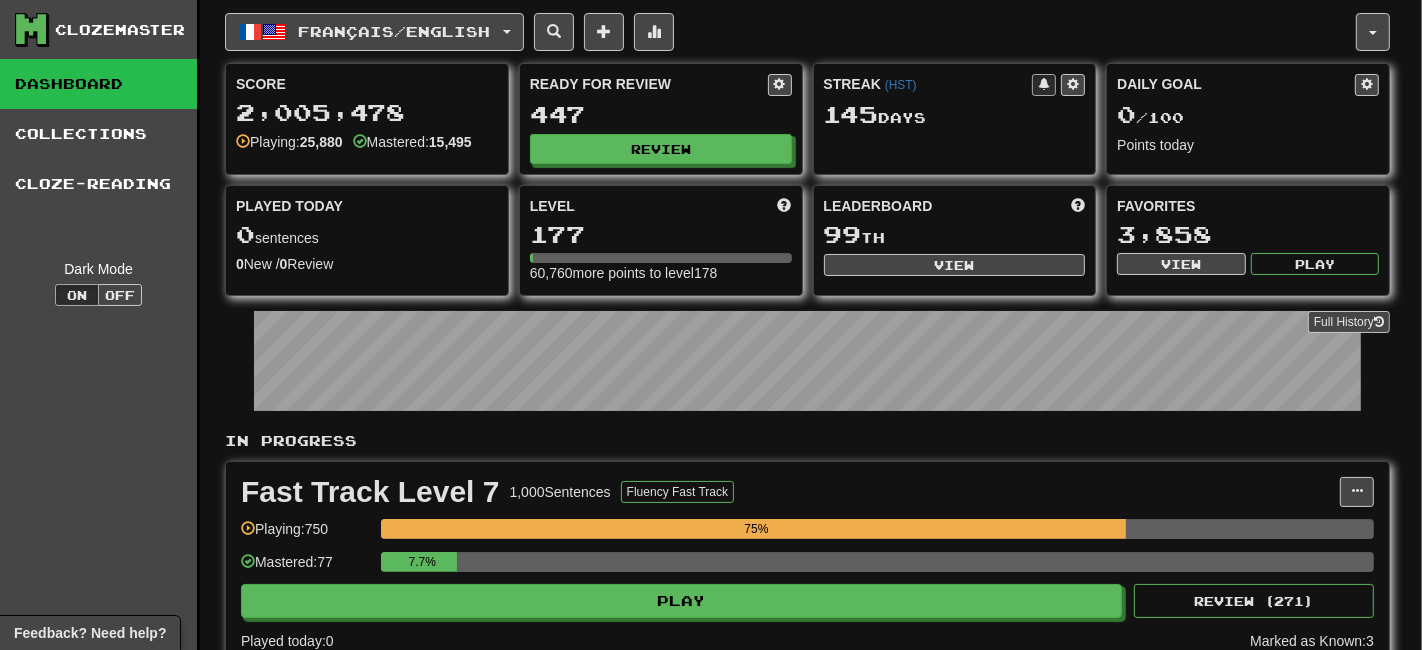 select on "**" 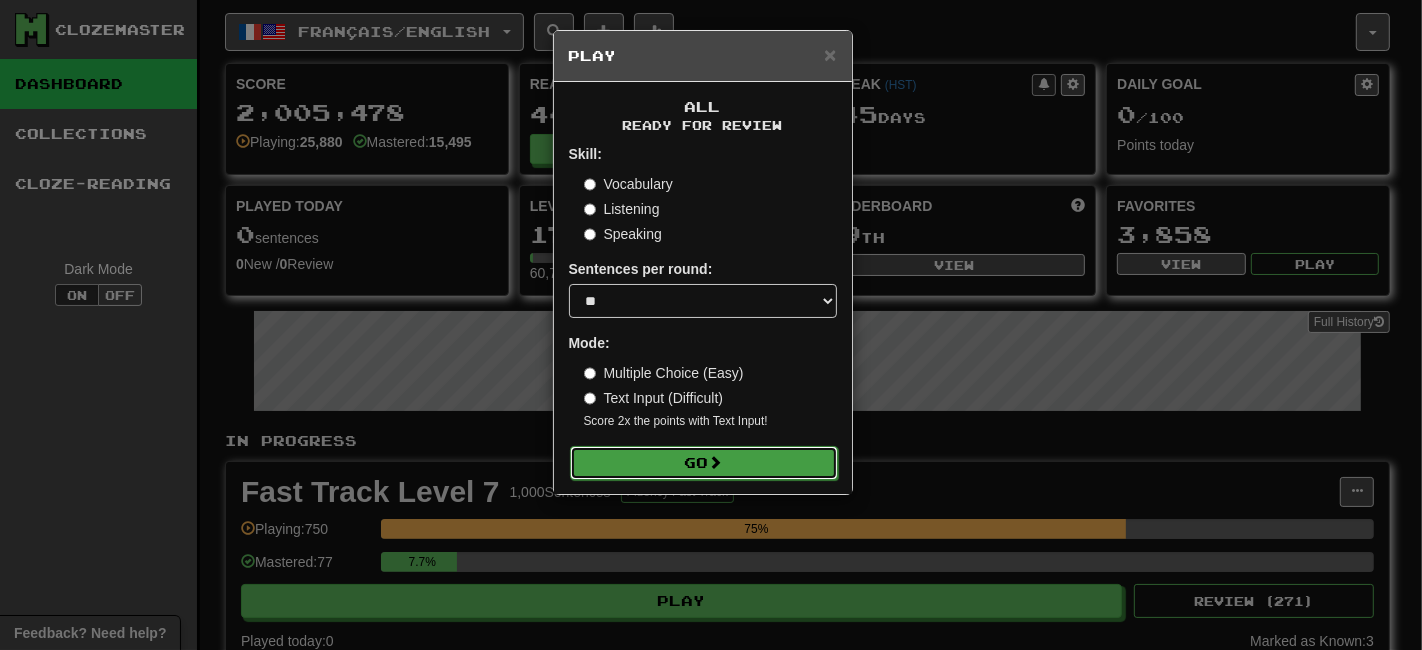 click on "Go" at bounding box center (704, 463) 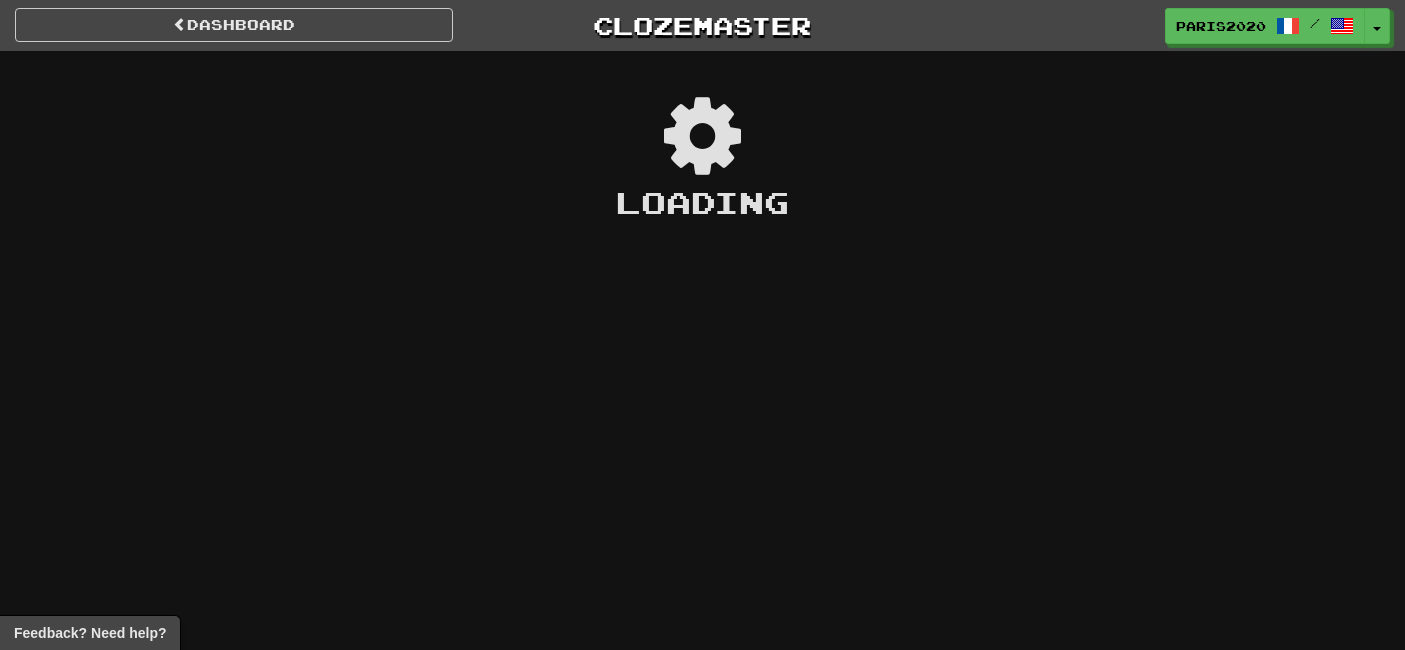 scroll, scrollTop: 0, scrollLeft: 0, axis: both 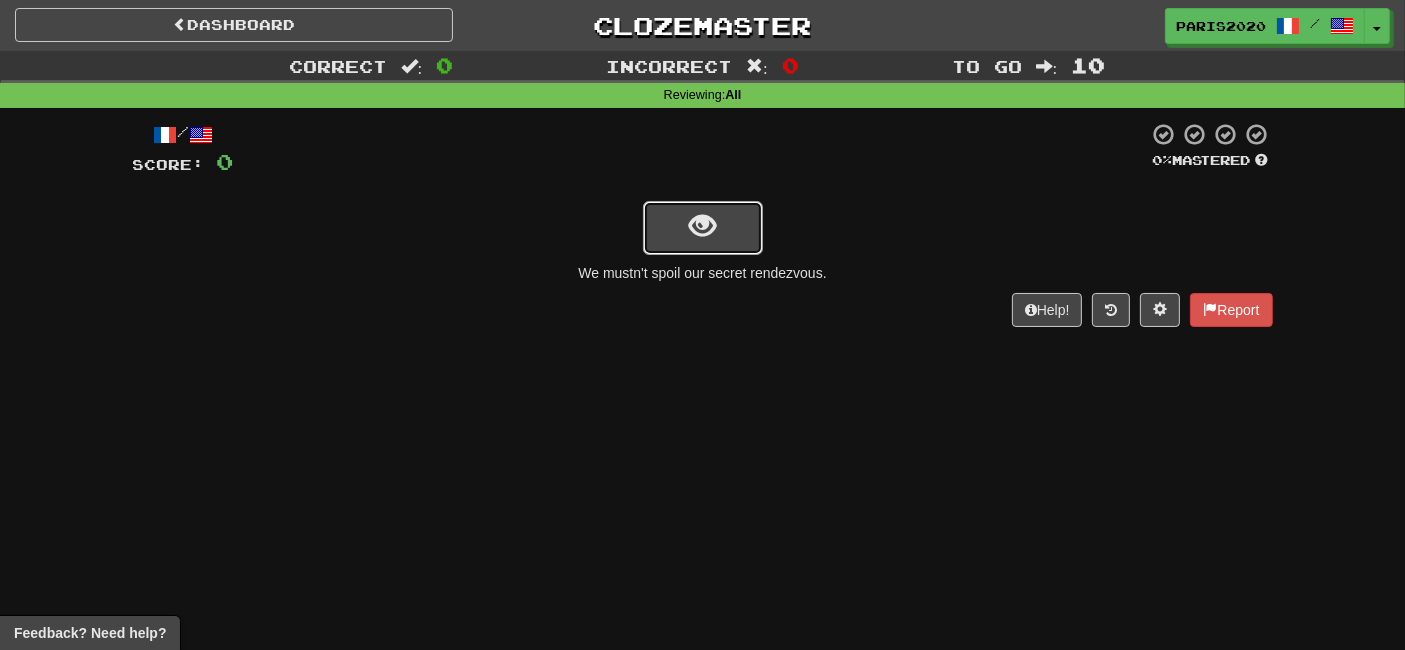 click at bounding box center [703, 228] 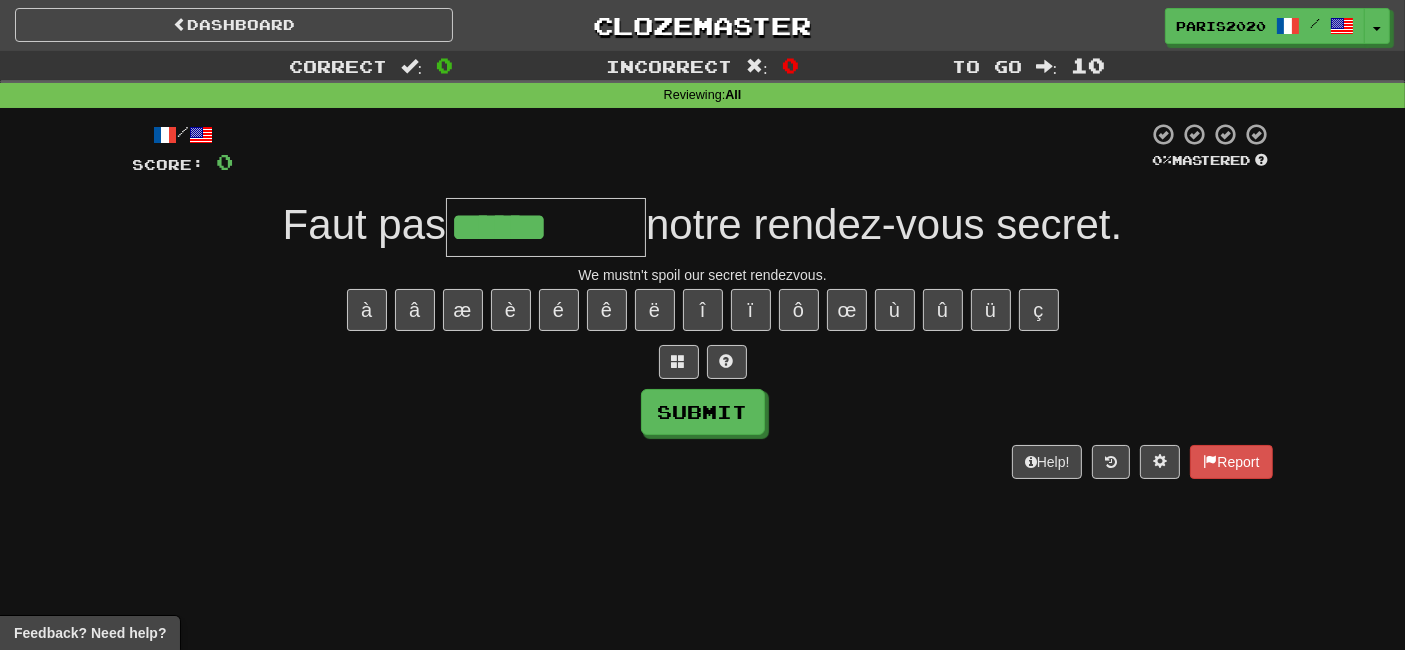 type on "******" 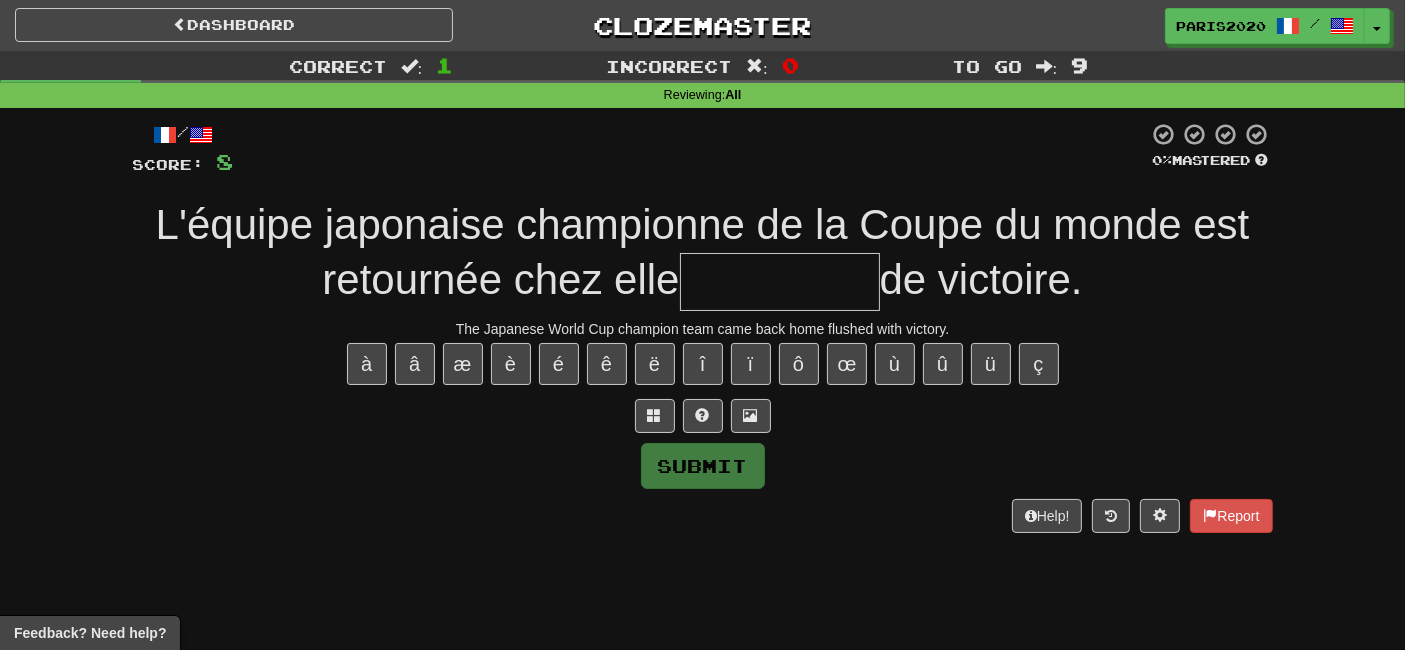 type on "*" 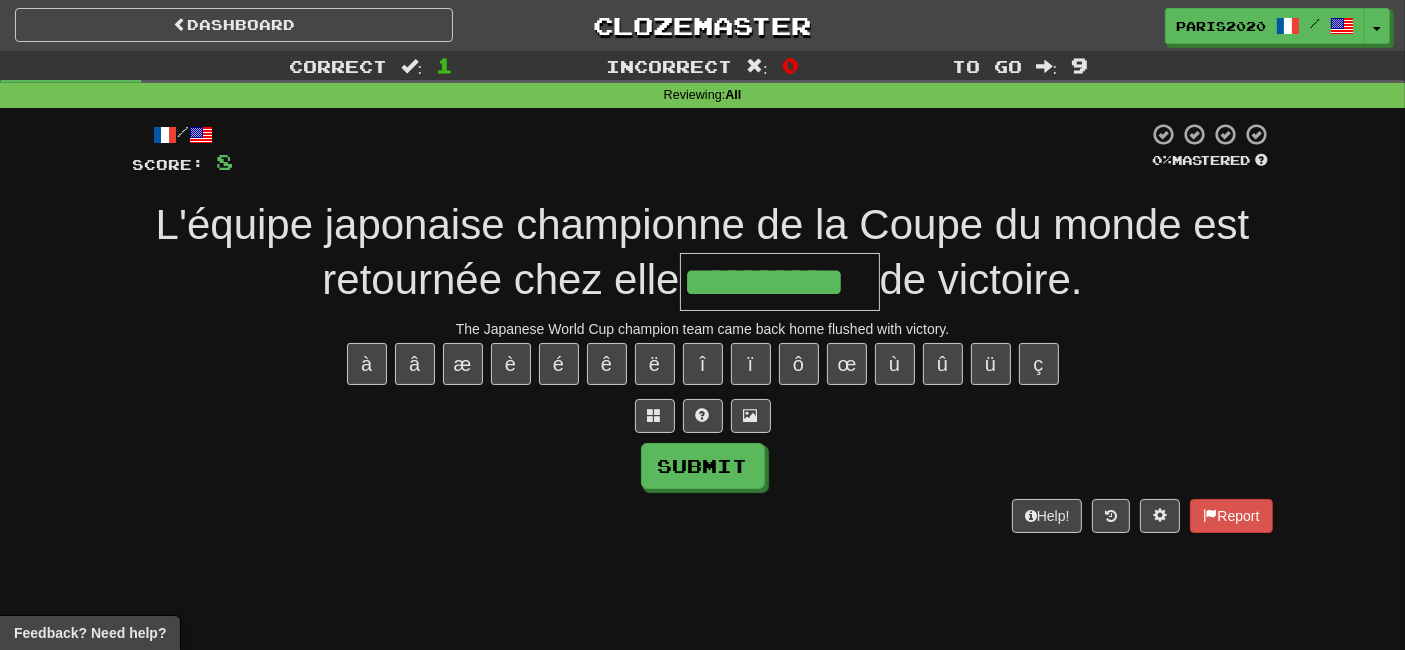 scroll, scrollTop: 0, scrollLeft: 17, axis: horizontal 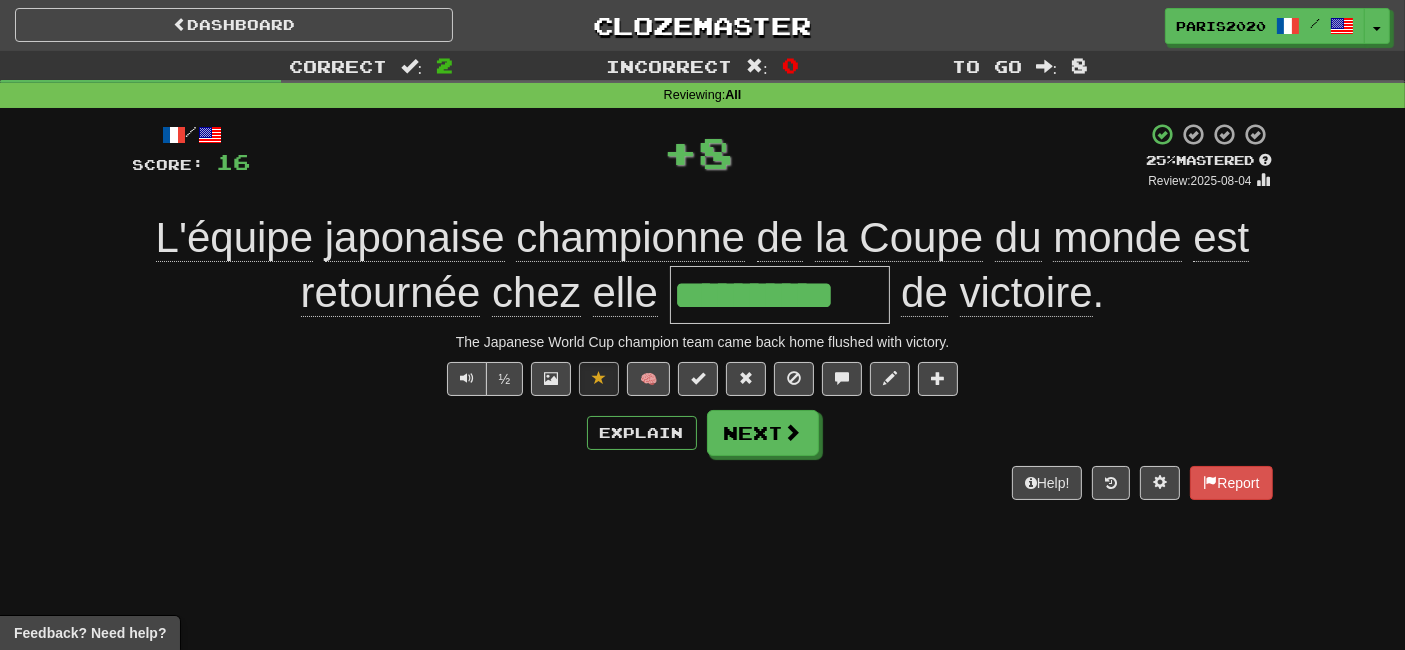 type 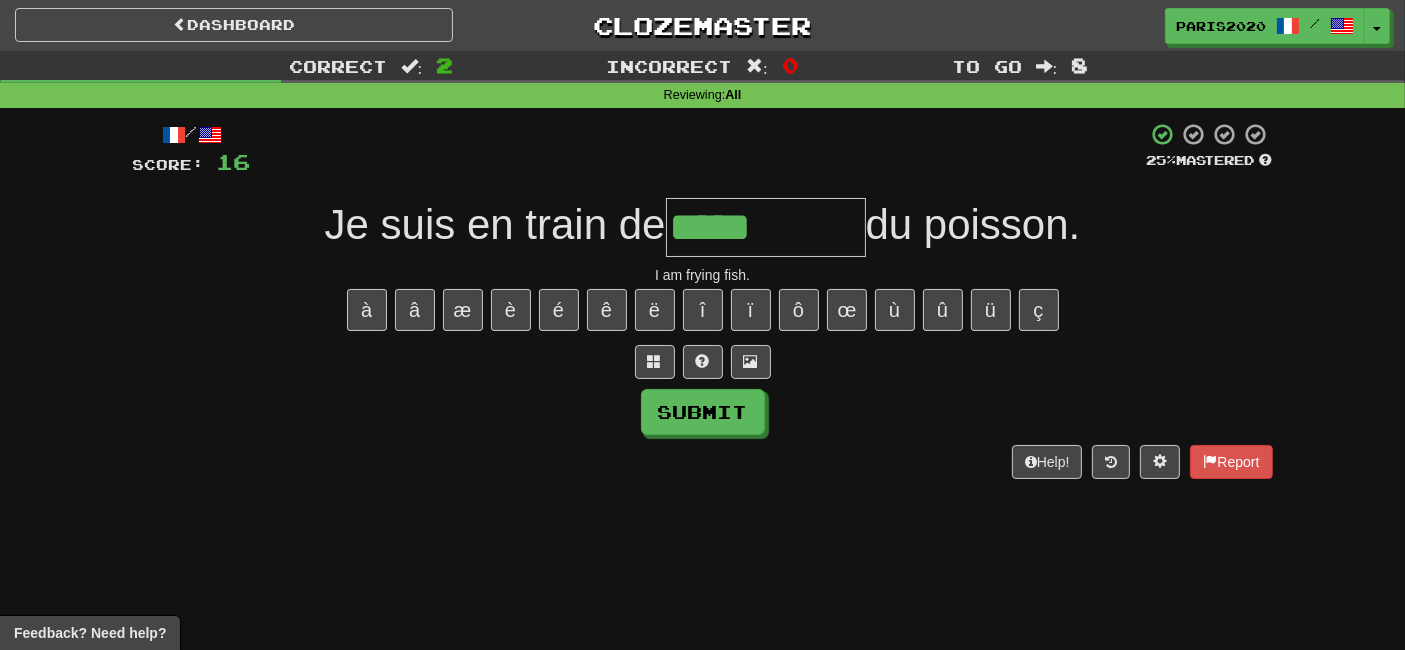 type on "*****" 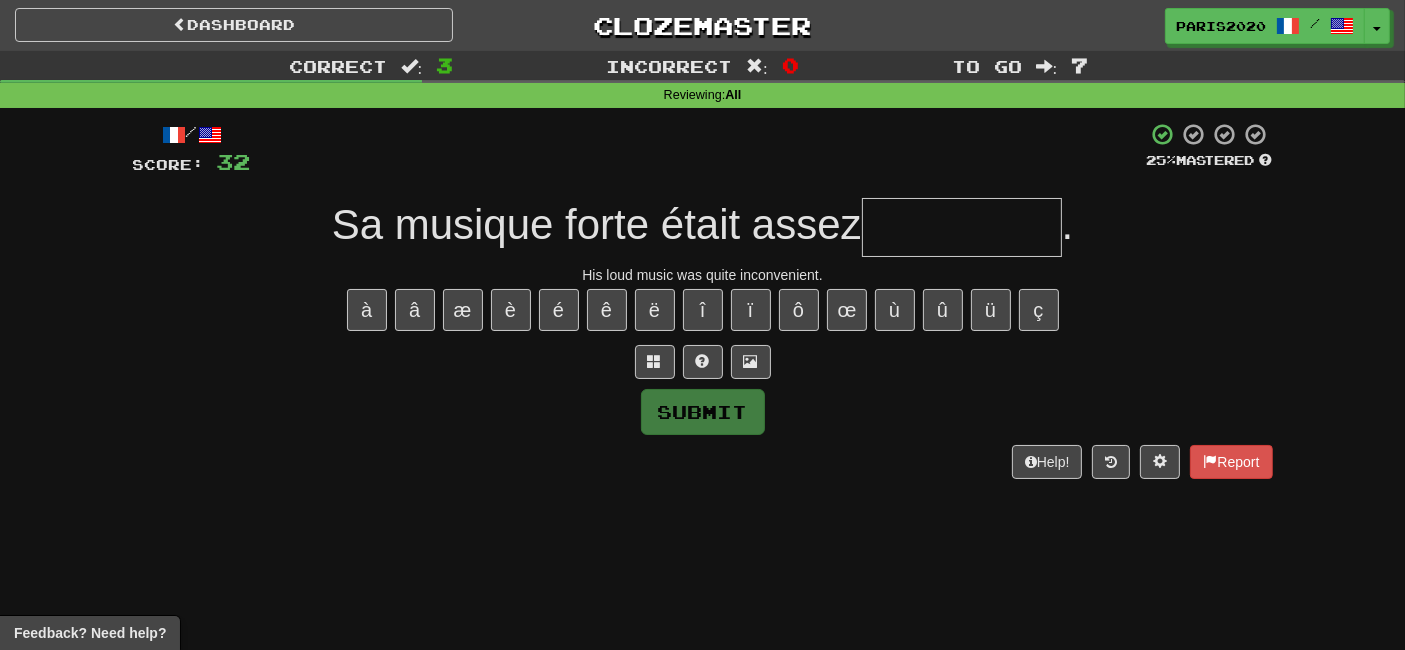 type on "*" 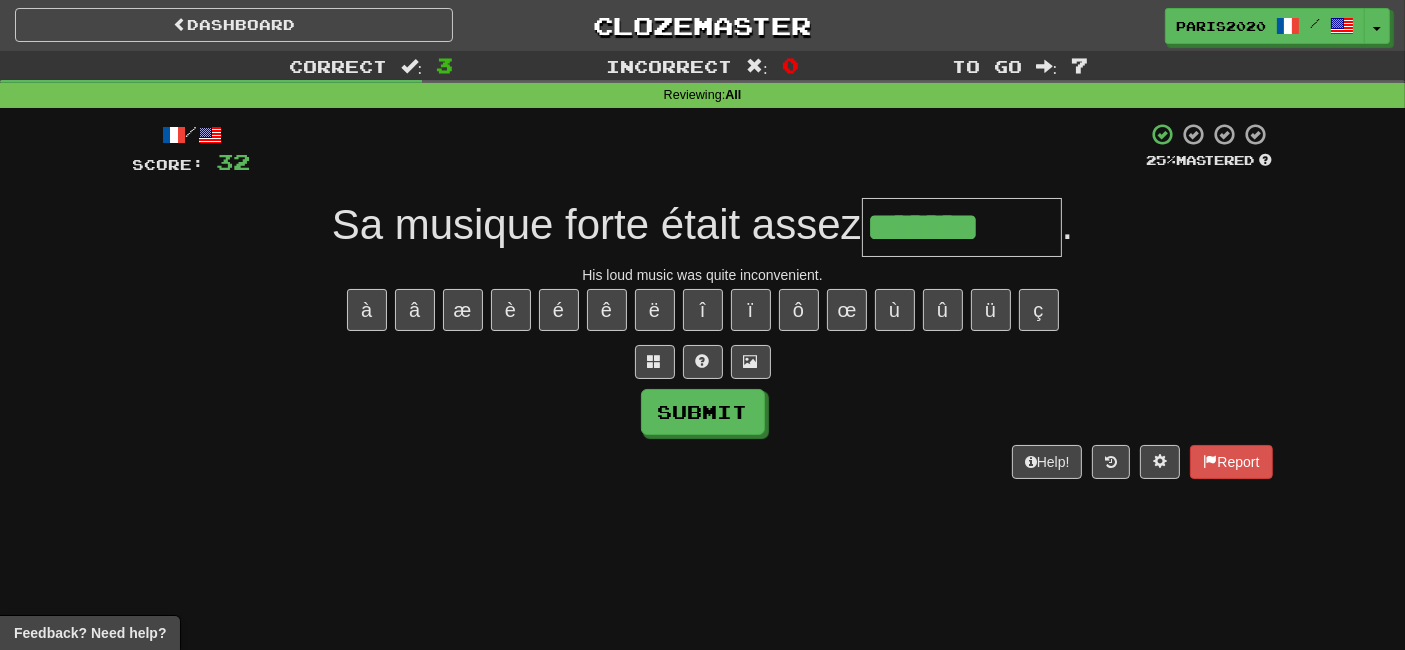type on "*******" 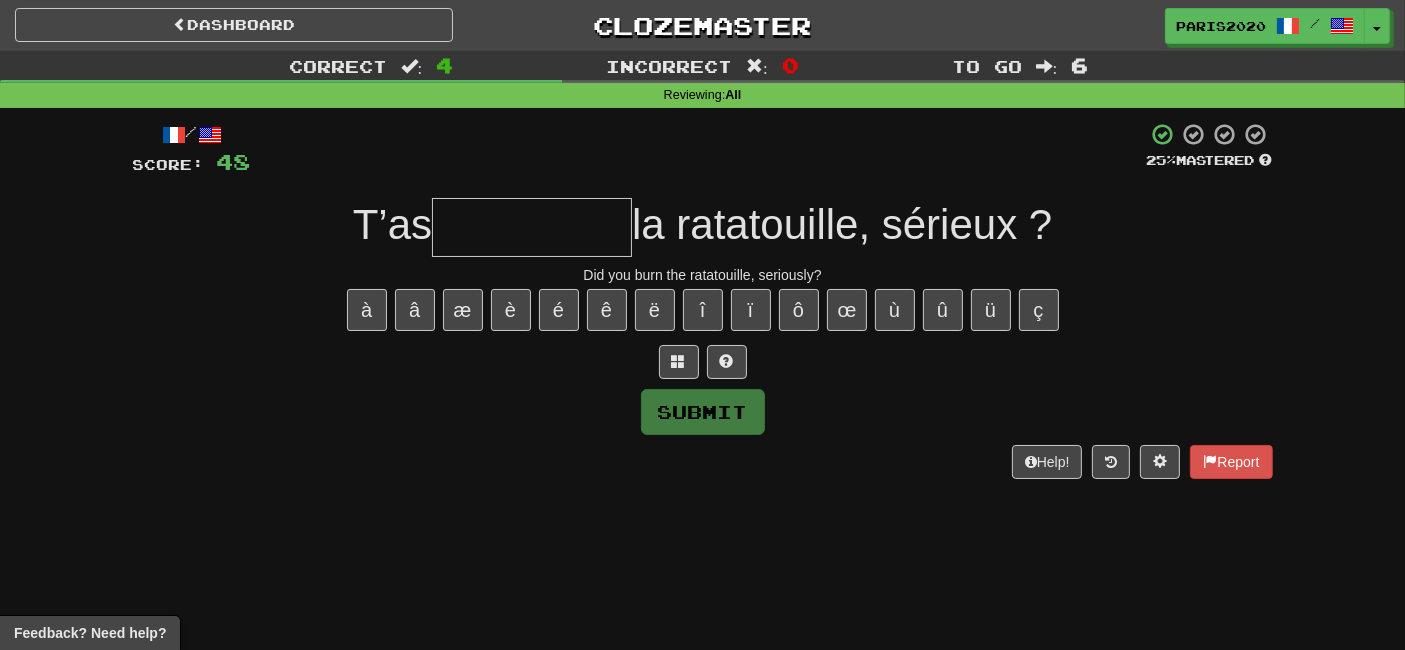 type on "*" 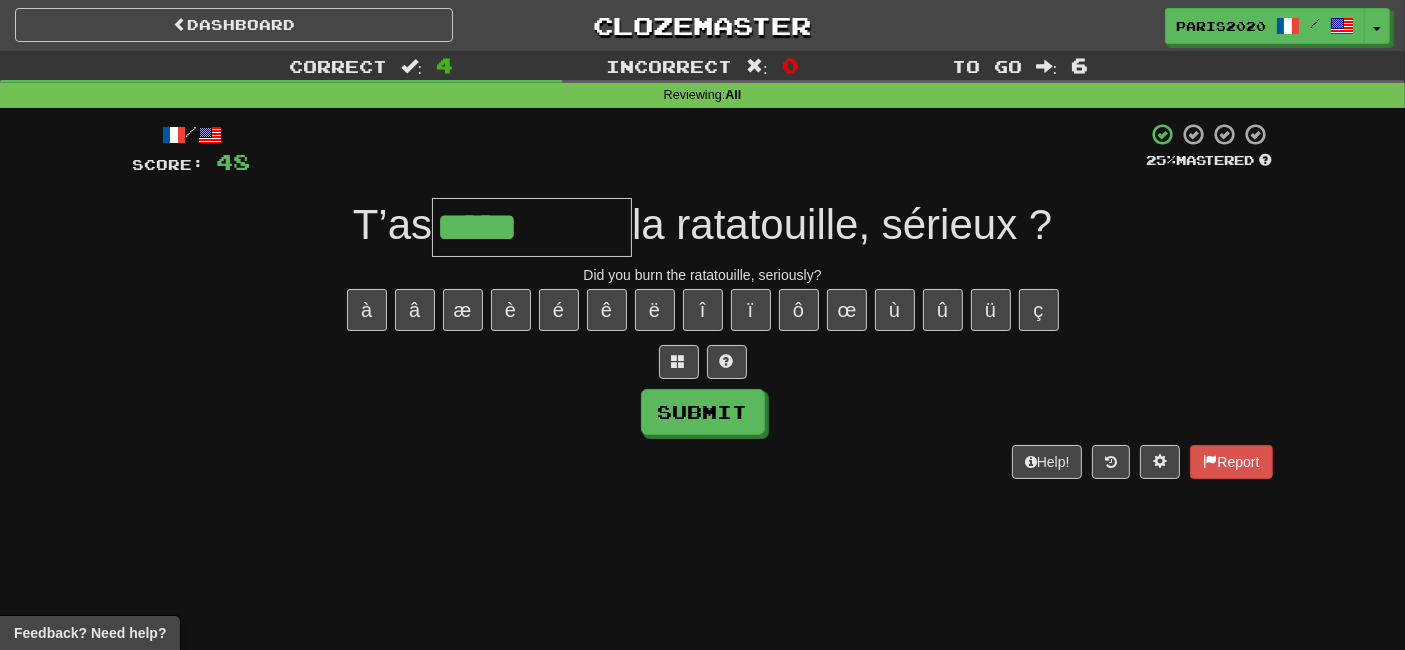 type on "*****" 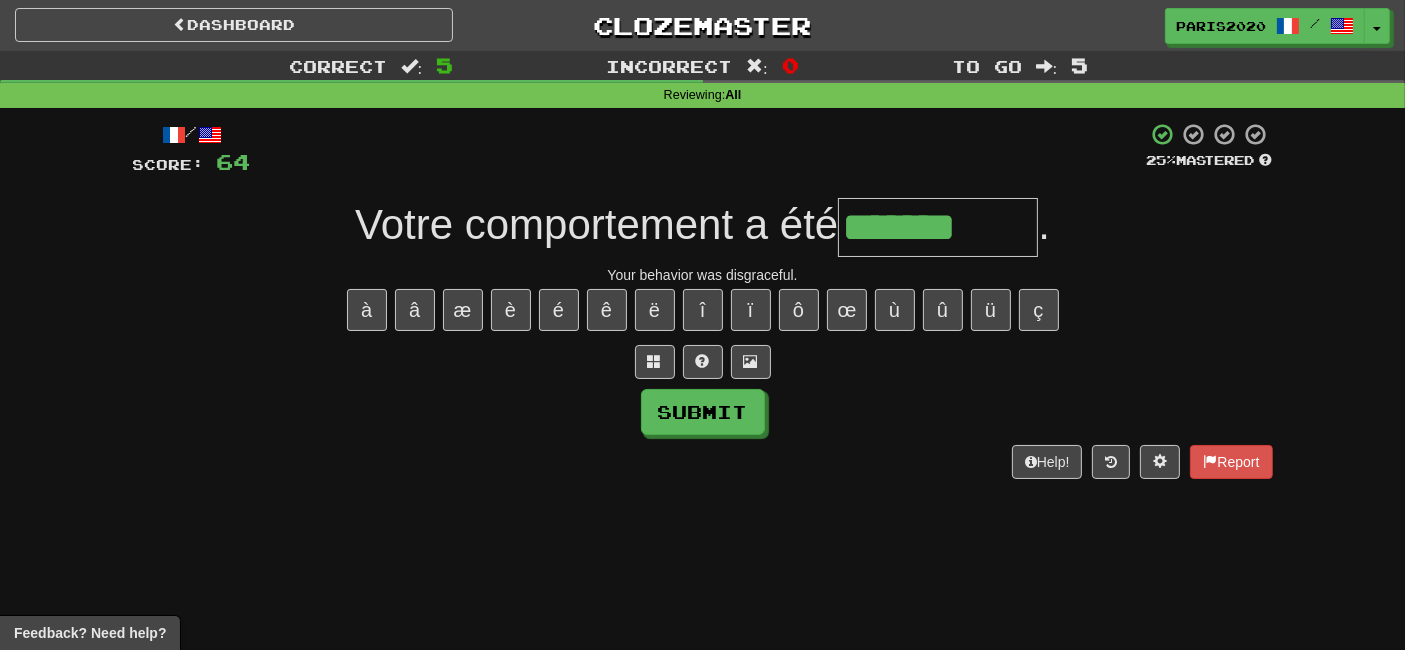 type on "*******" 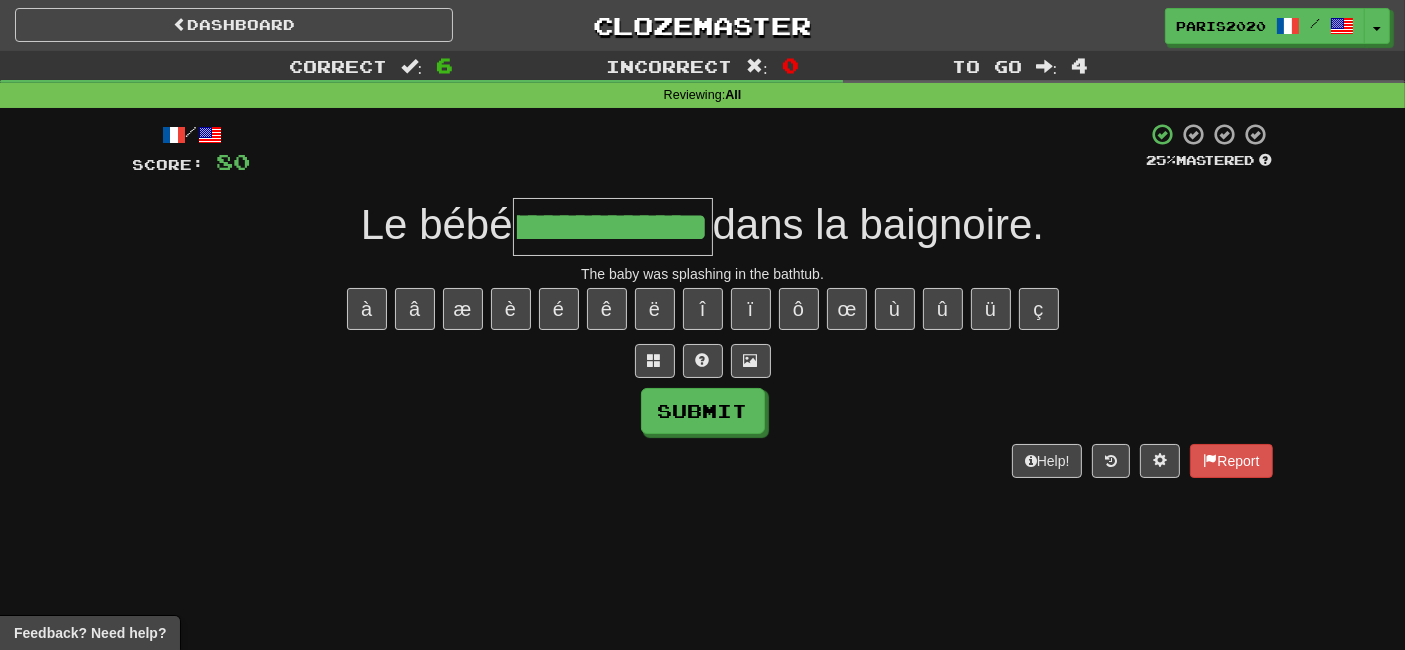 scroll, scrollTop: 0, scrollLeft: 69, axis: horizontal 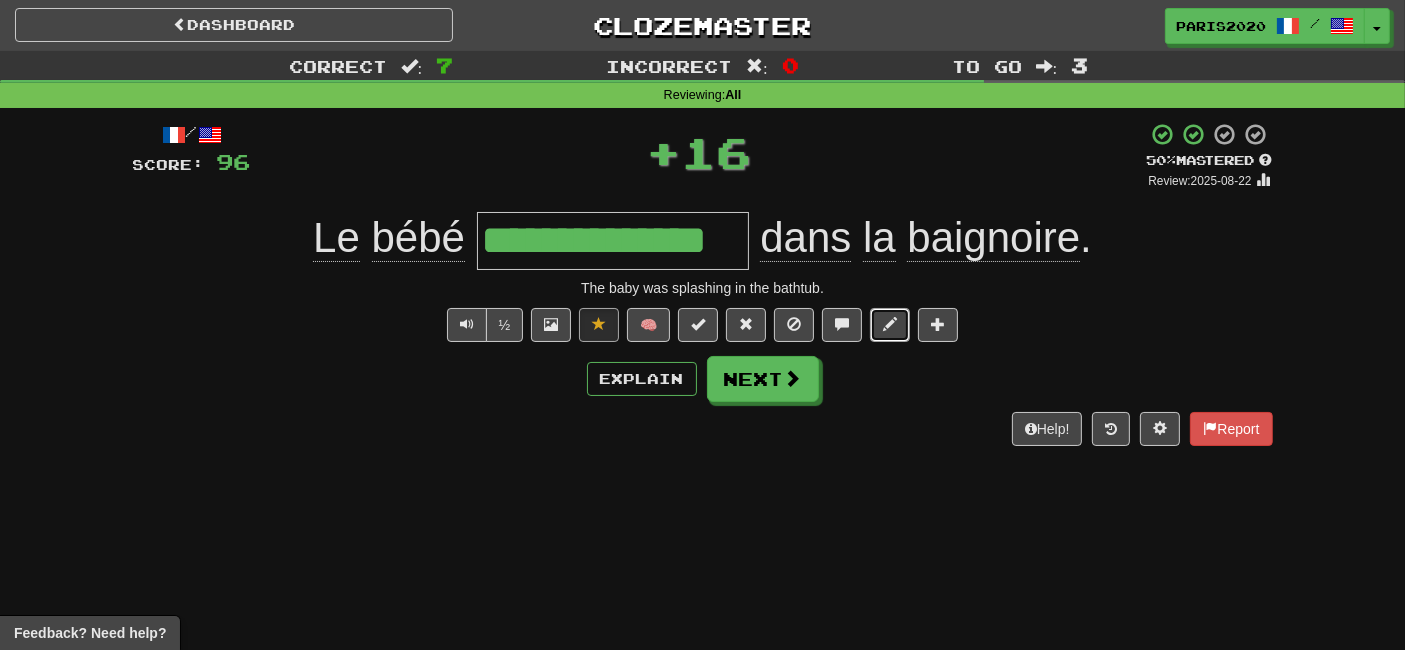click at bounding box center [890, 324] 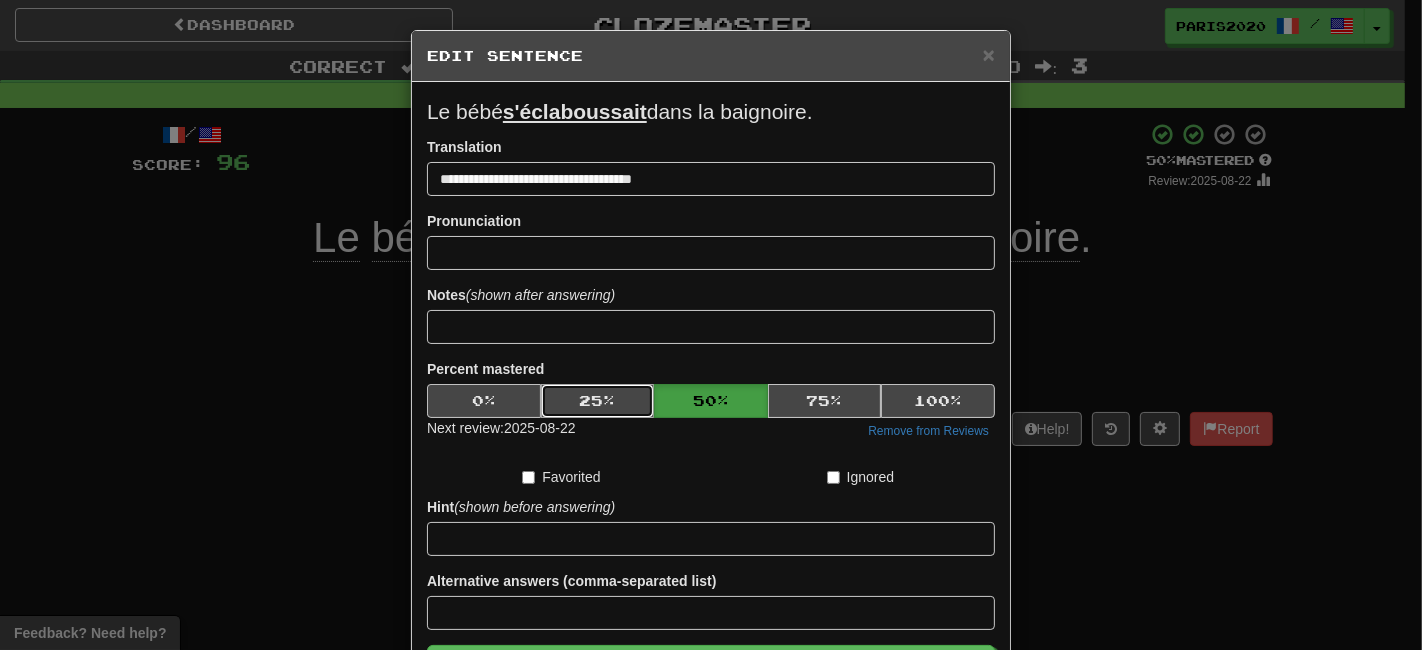 click on "25 %" at bounding box center (598, 401) 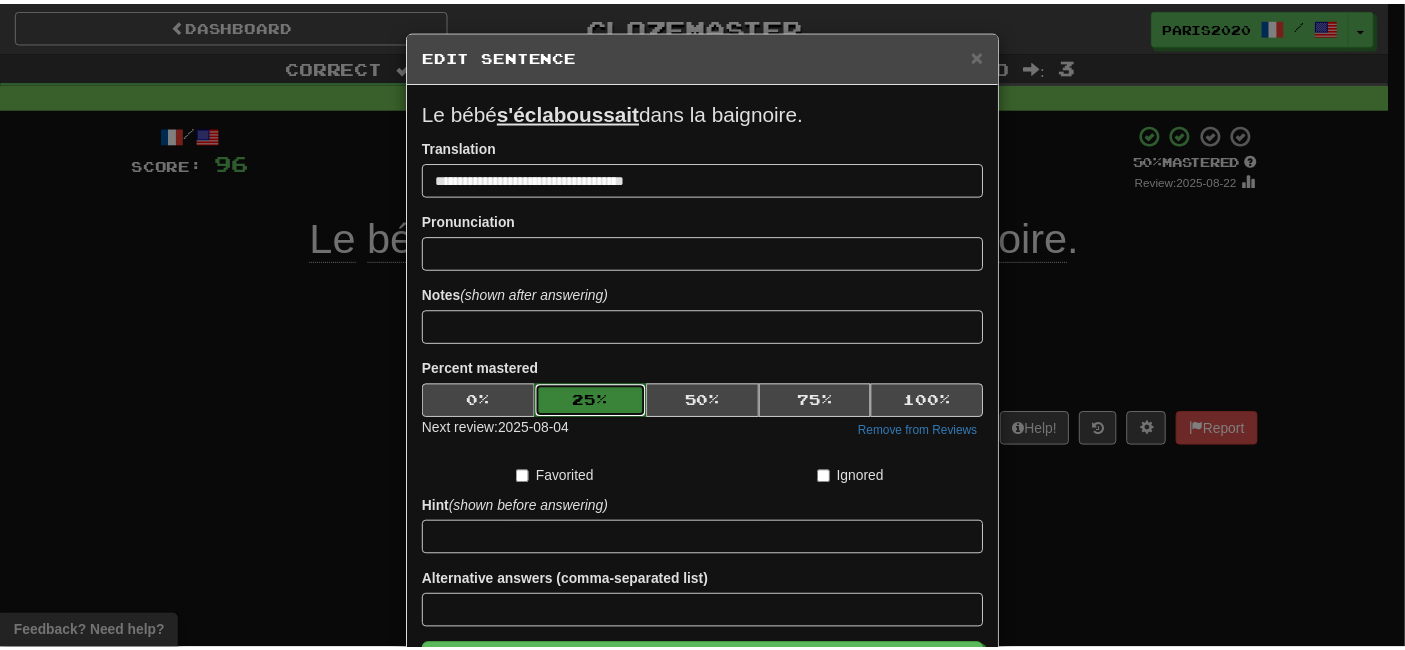 scroll, scrollTop: 144, scrollLeft: 0, axis: vertical 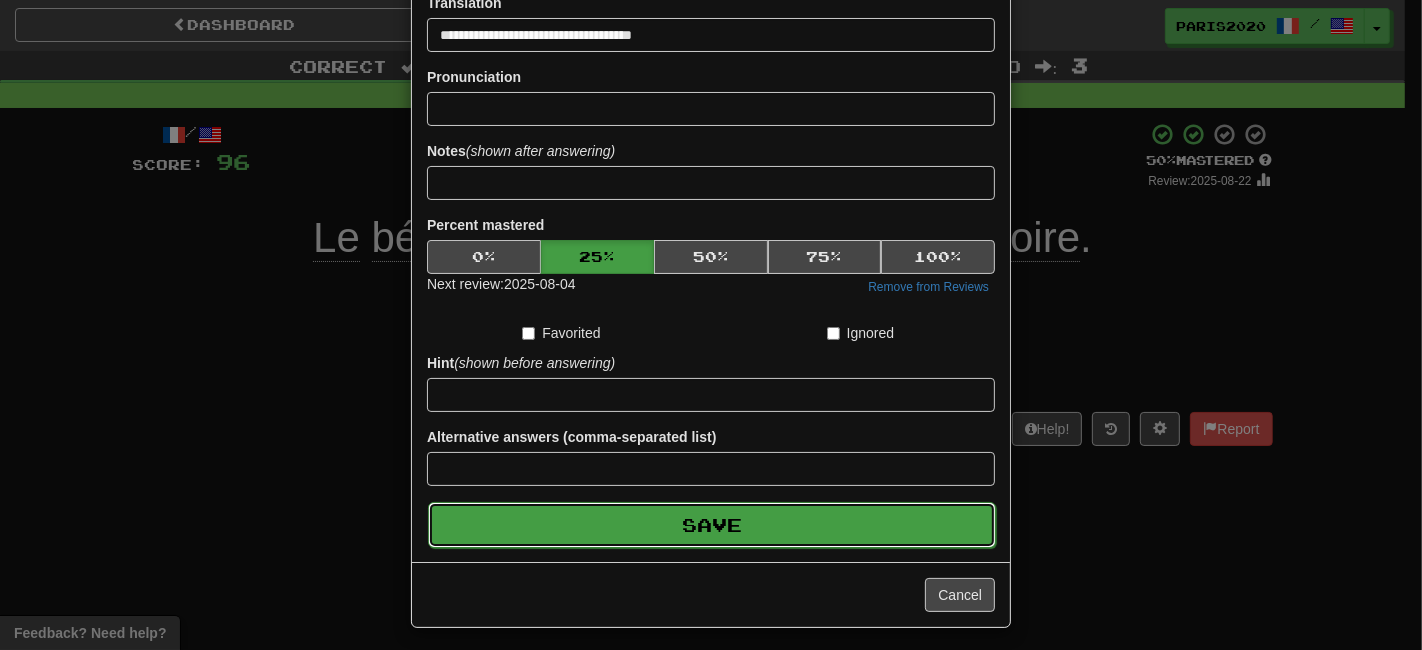 click on "Save" at bounding box center [712, 525] 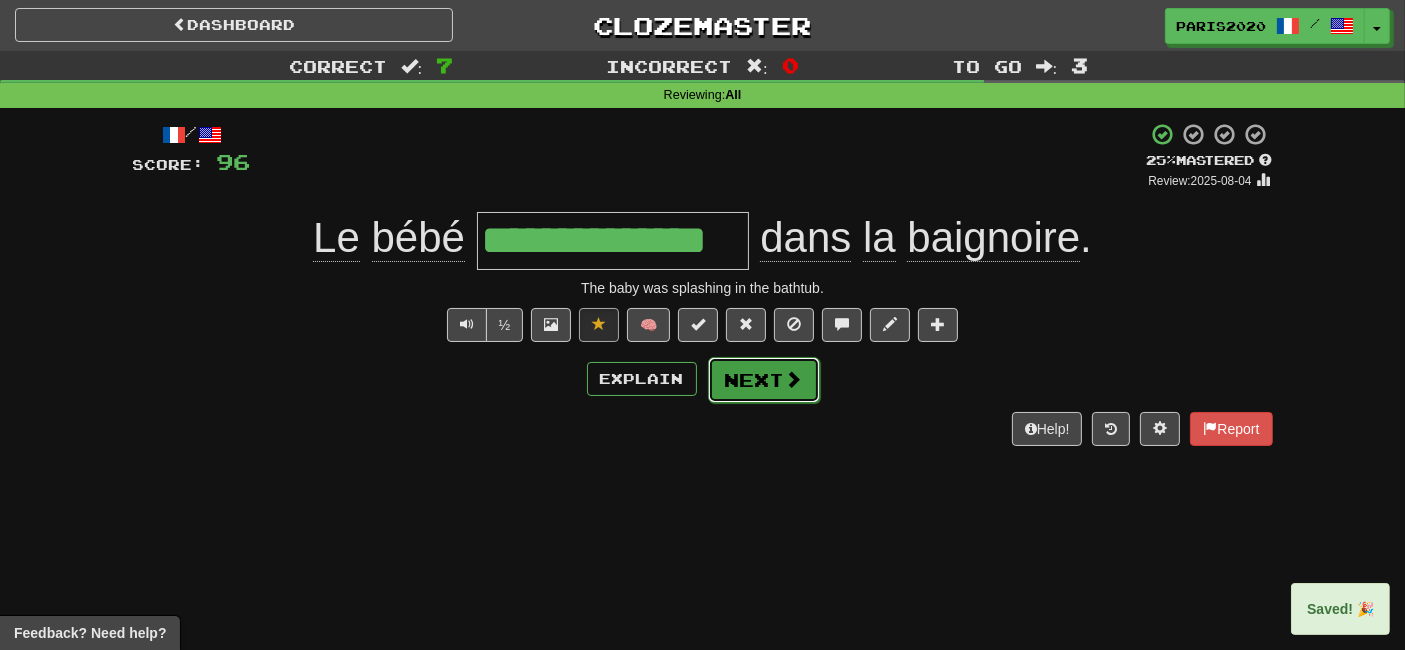 click on "Next" at bounding box center [764, 380] 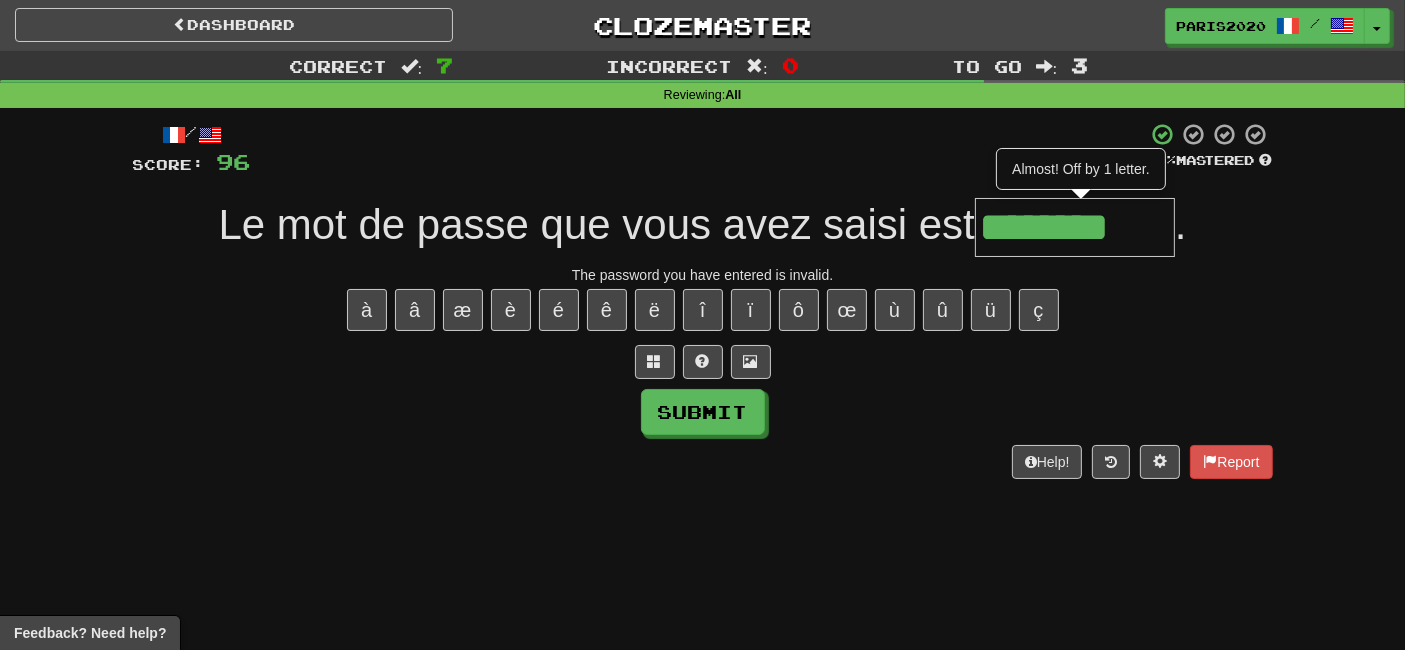 type on "********" 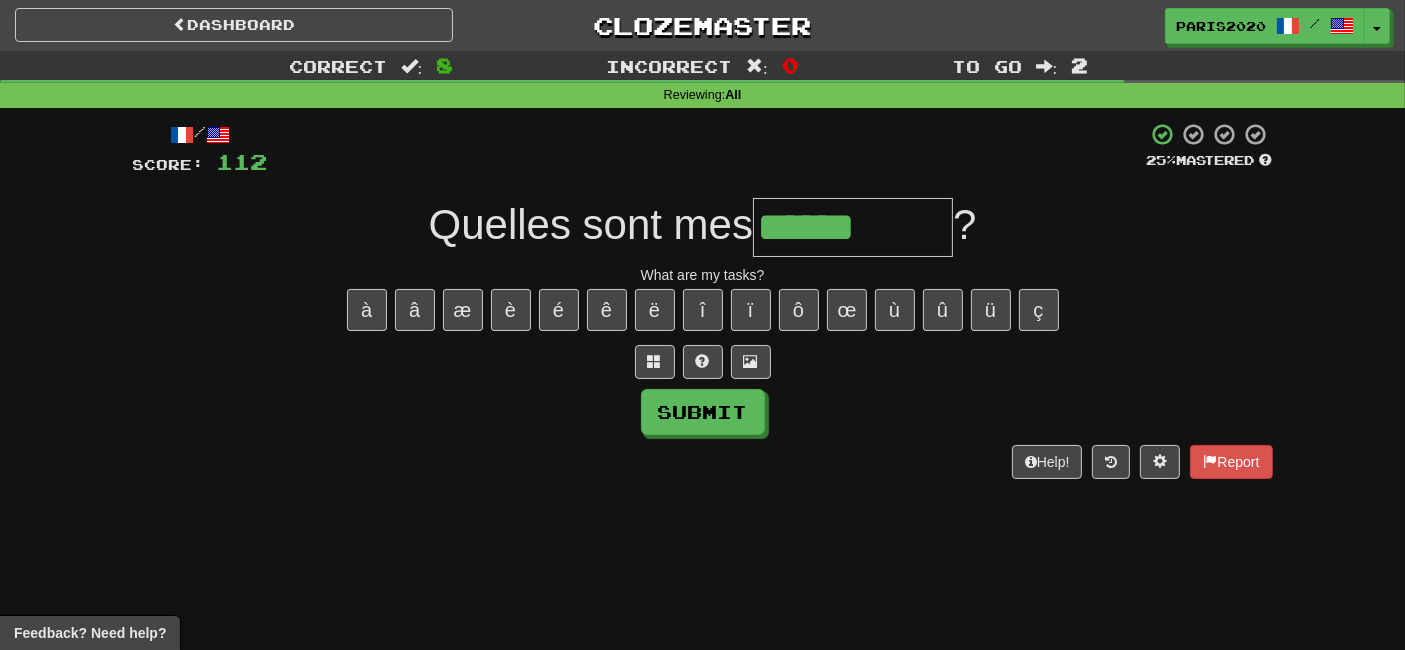 type on "******" 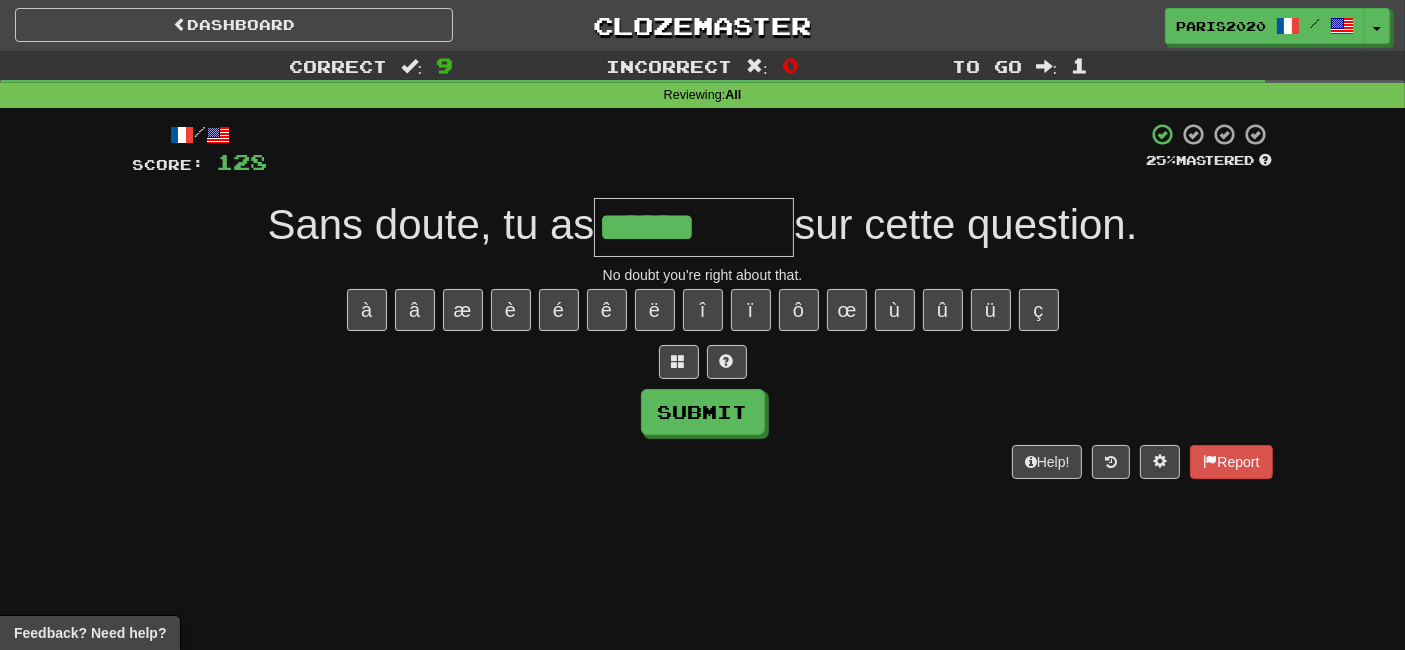 type on "******" 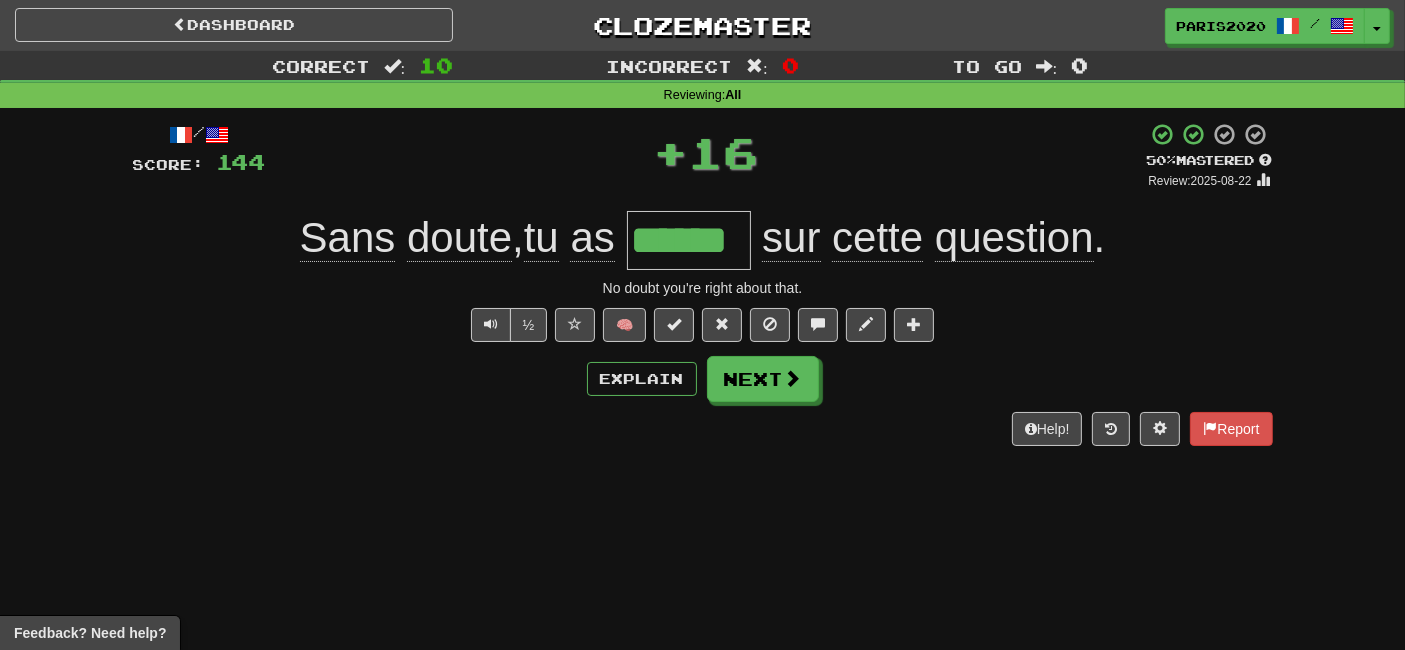 type 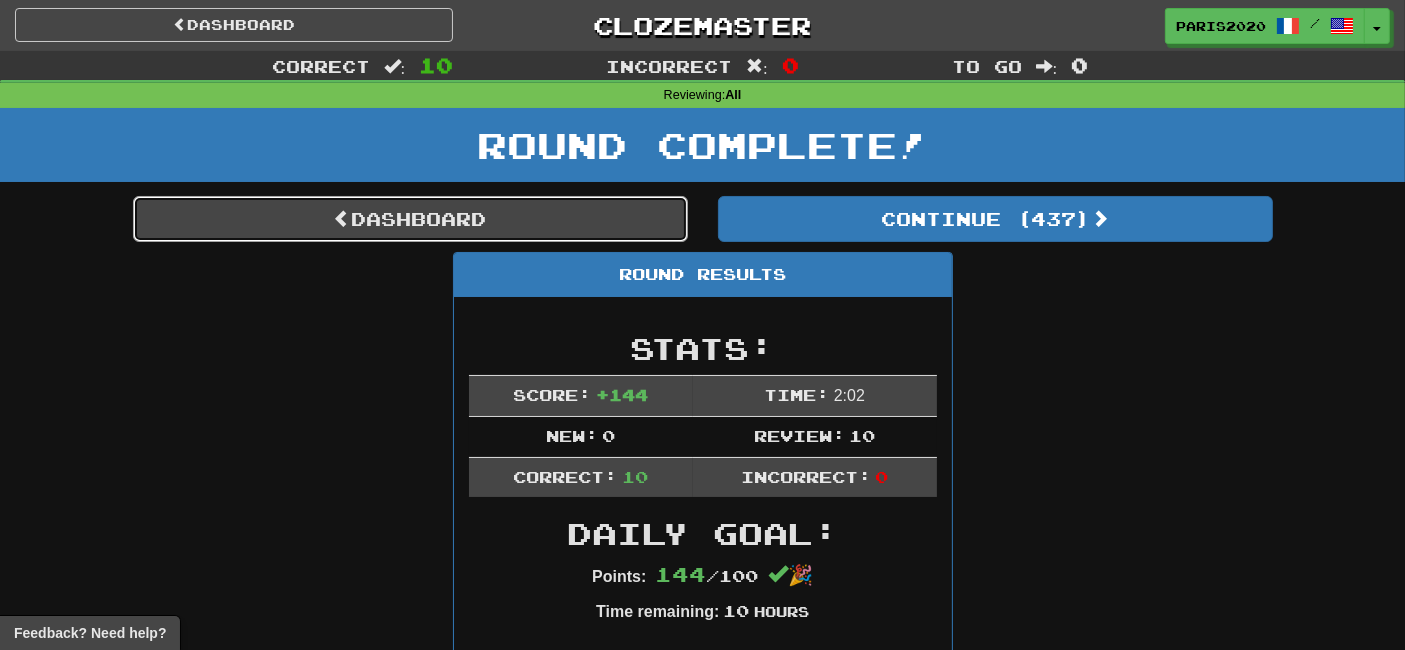 click on "Dashboard" at bounding box center [410, 219] 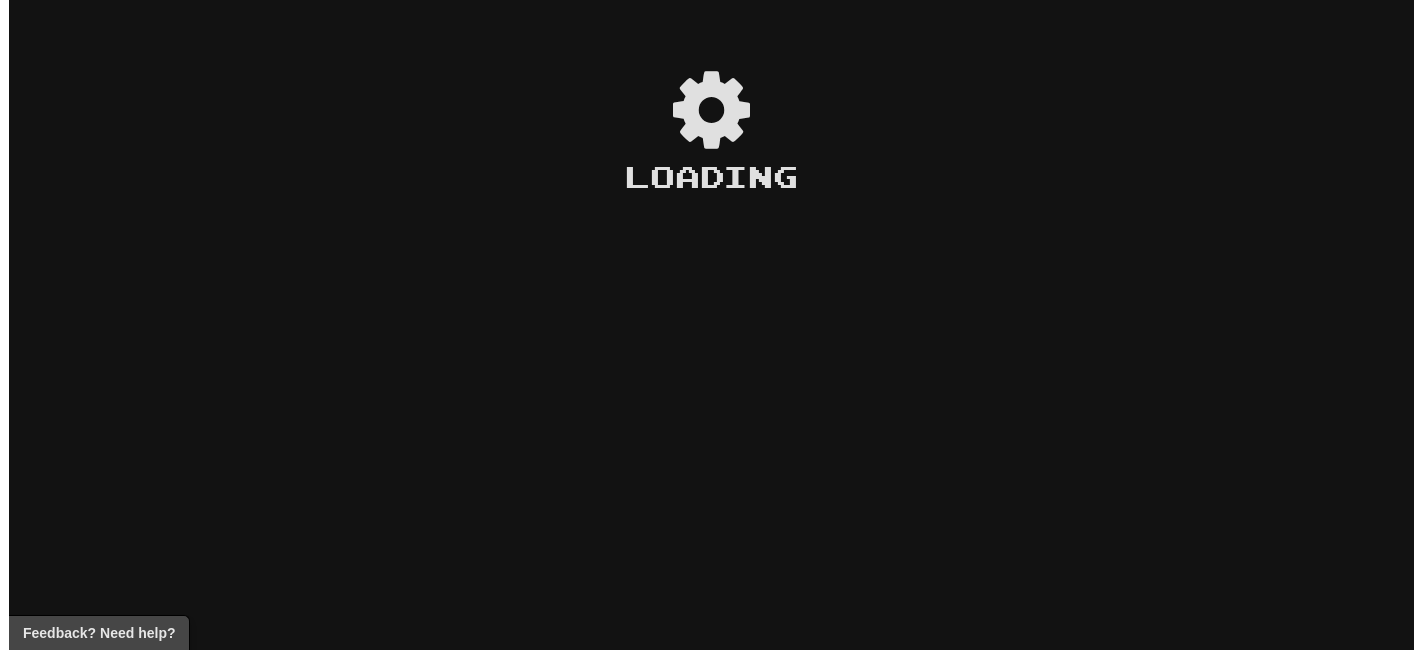 scroll, scrollTop: 0, scrollLeft: 0, axis: both 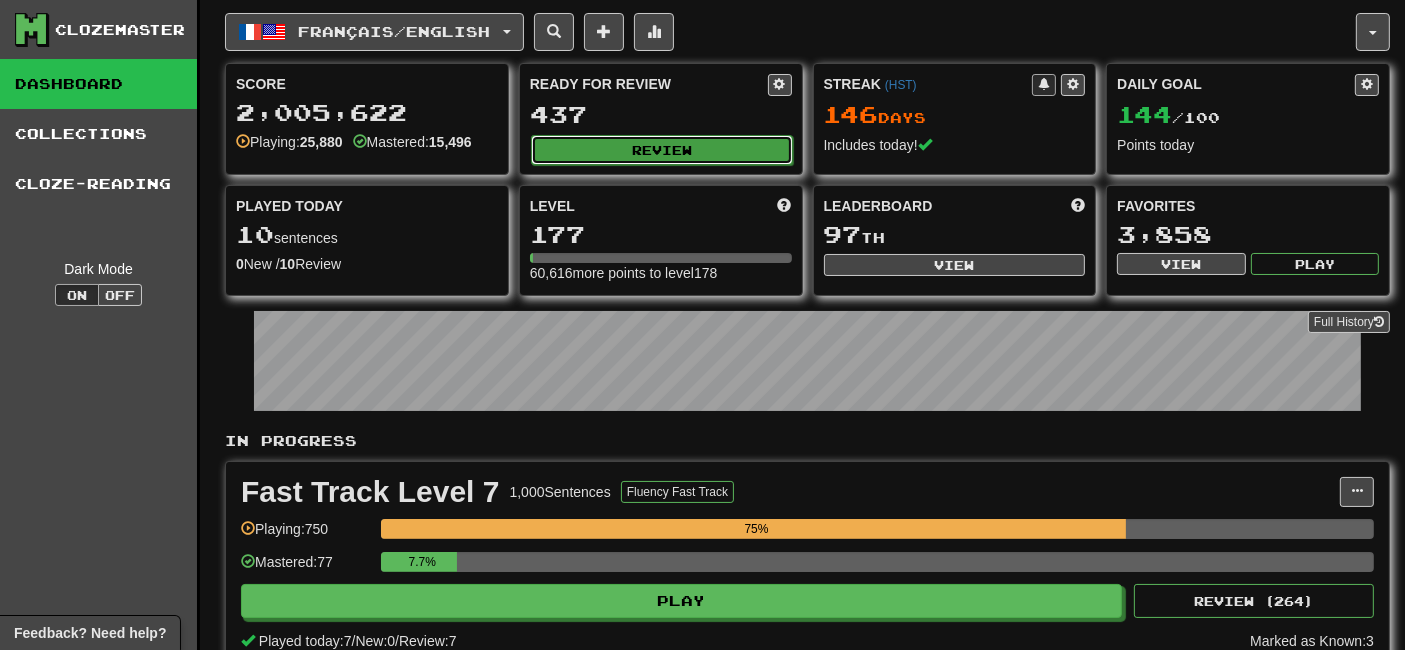 click on "Review" at bounding box center [662, 150] 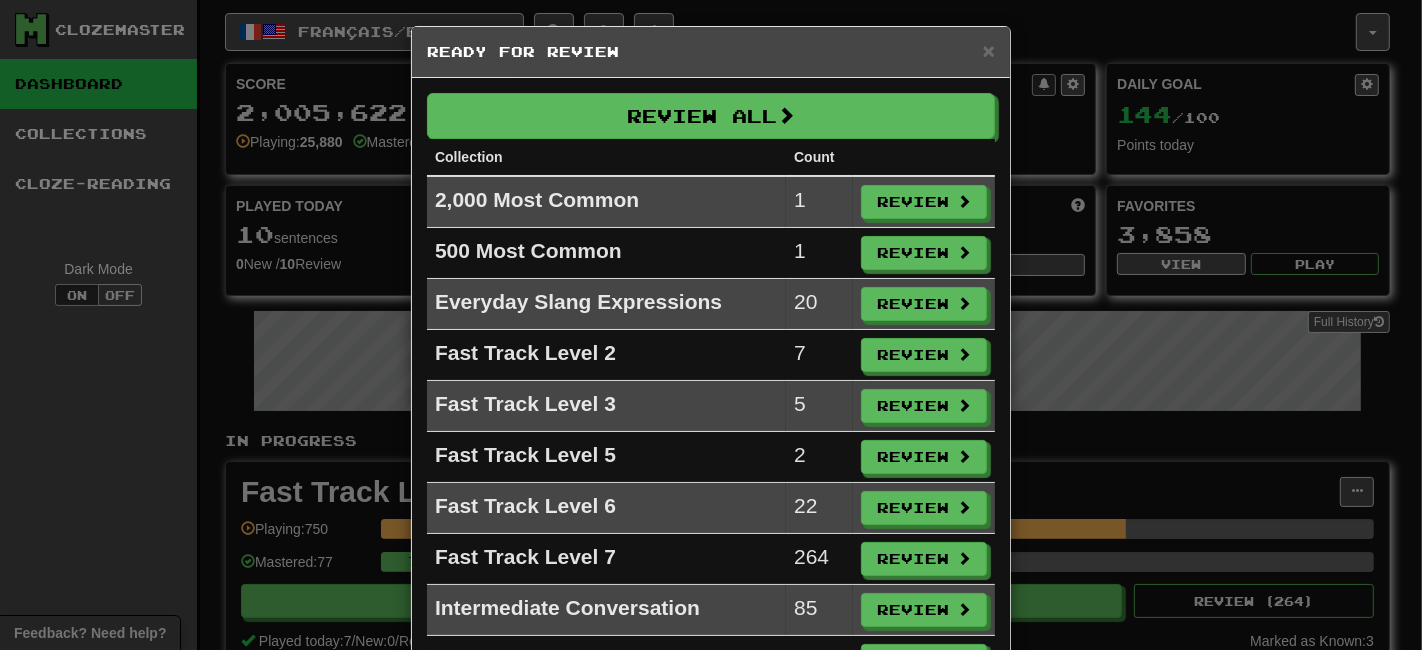 scroll, scrollTop: 0, scrollLeft: 0, axis: both 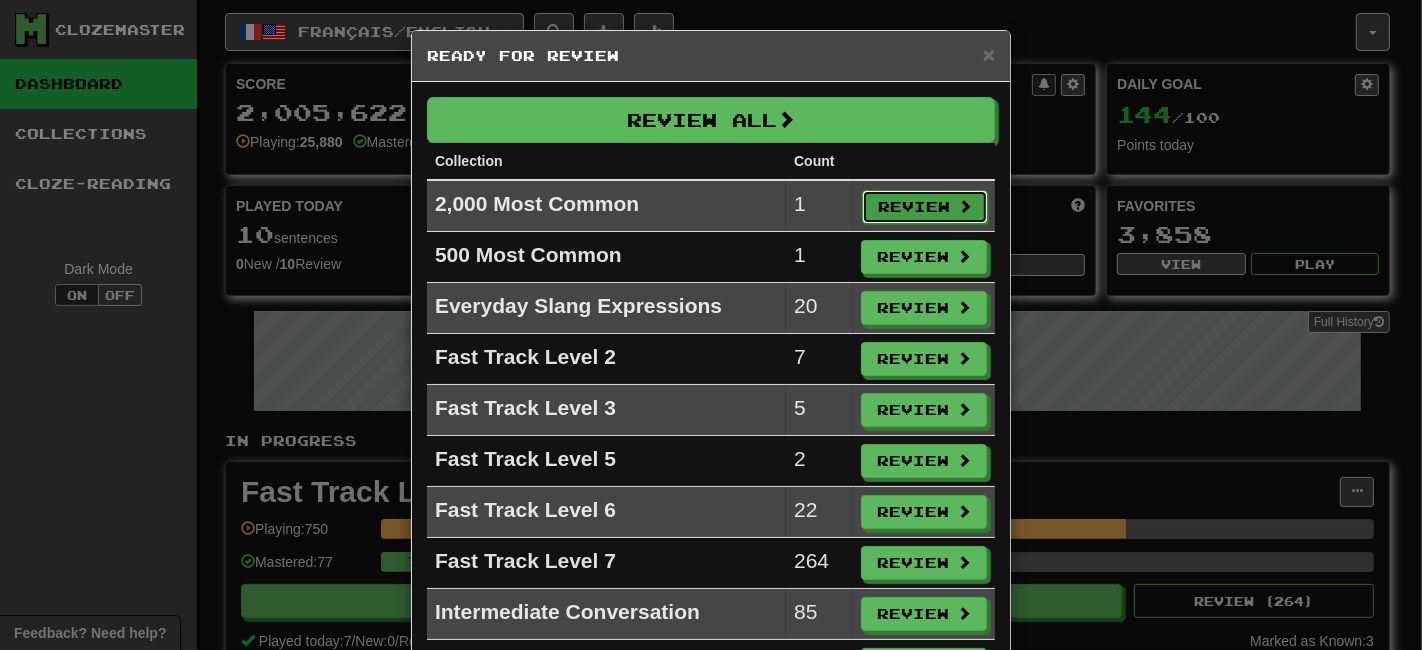 click on "Review" at bounding box center (925, 207) 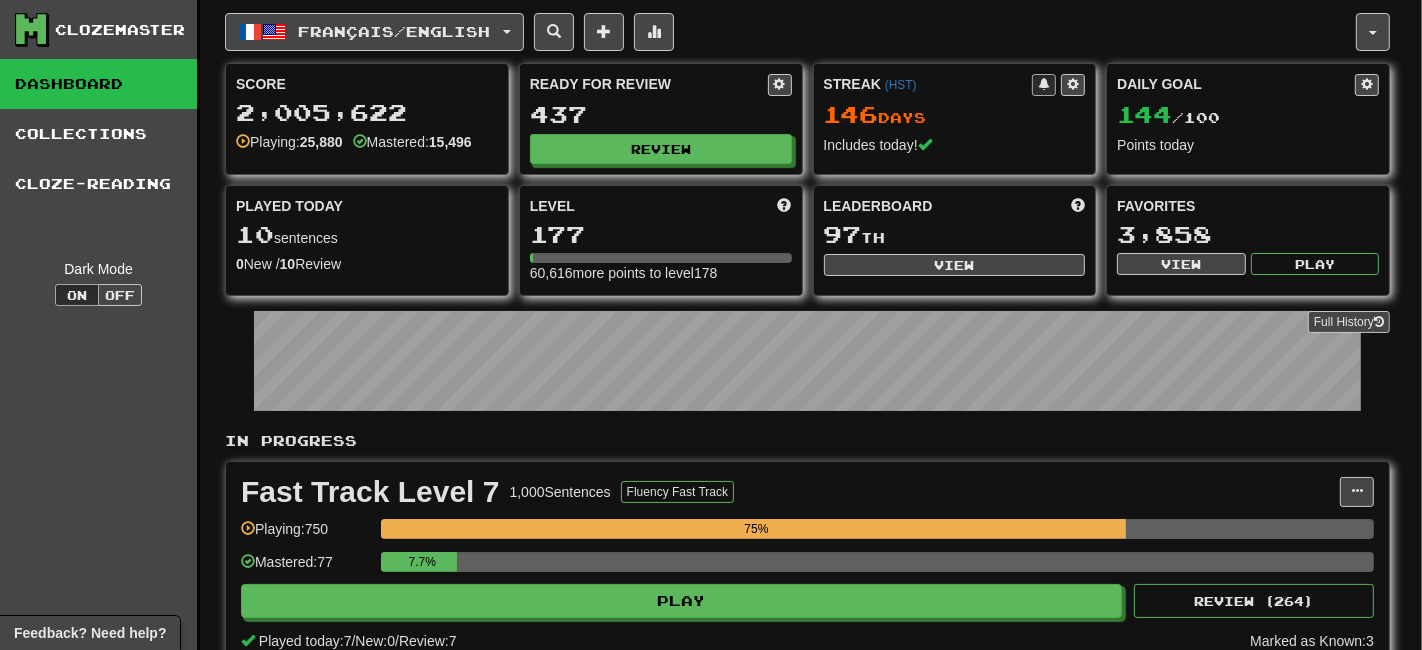 select on "**" 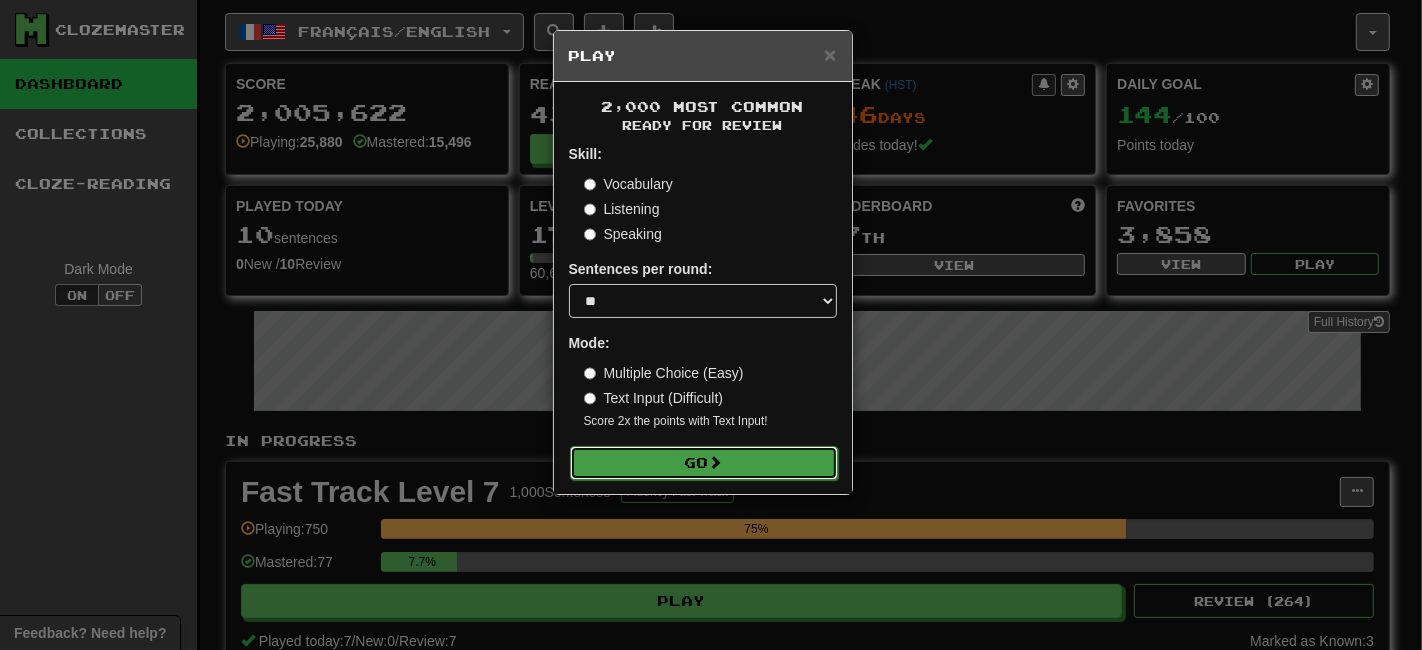 click on "Go" at bounding box center (704, 463) 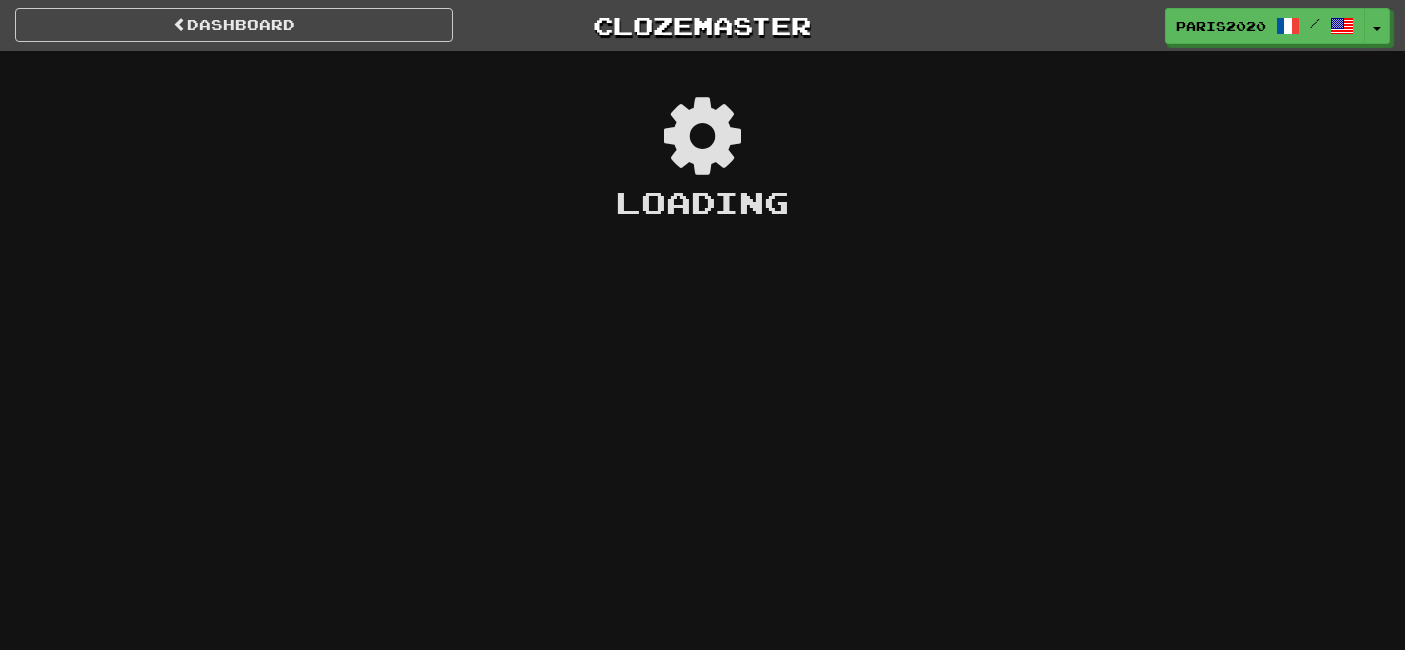 scroll, scrollTop: 0, scrollLeft: 0, axis: both 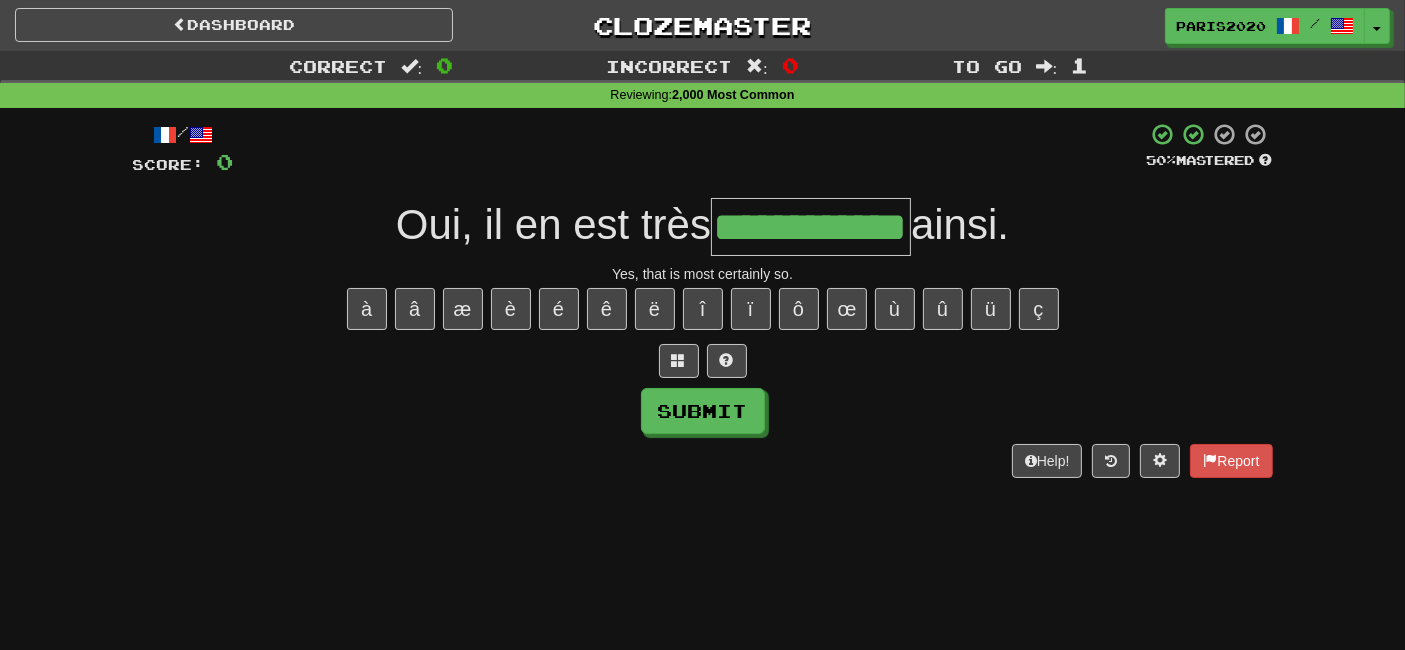 type on "**********" 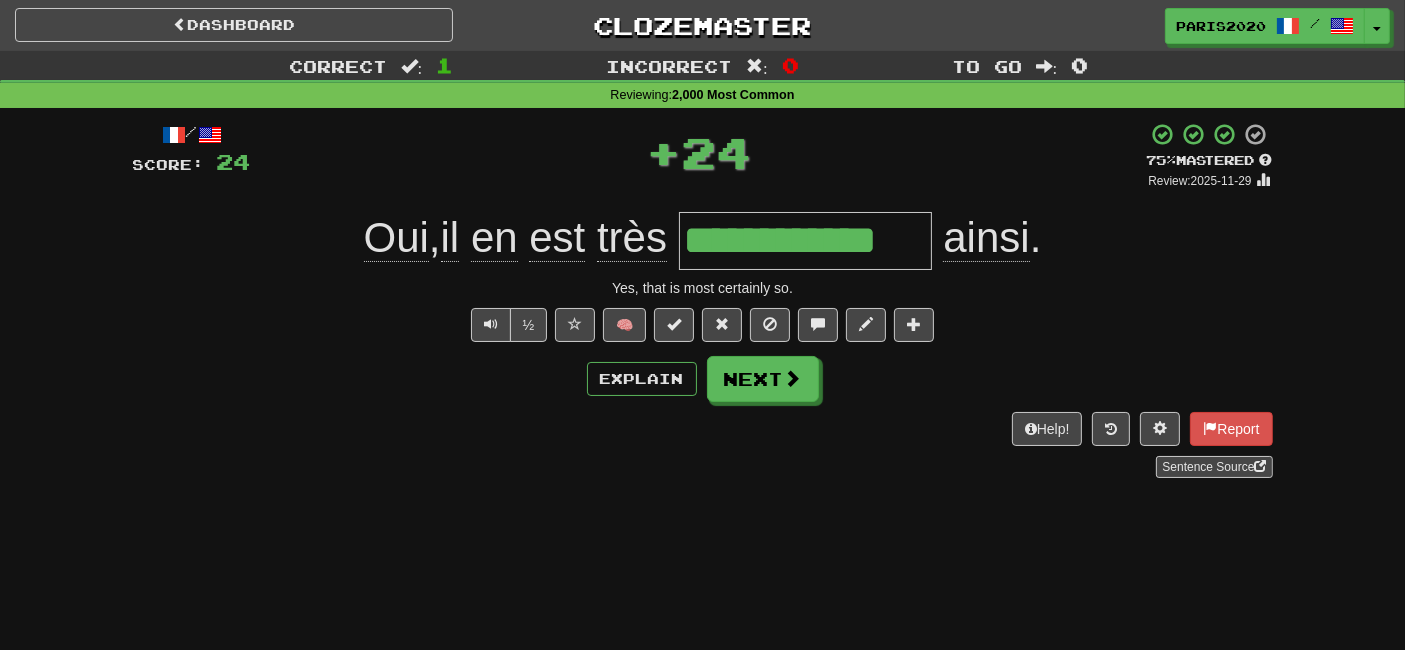 scroll, scrollTop: 0, scrollLeft: 0, axis: both 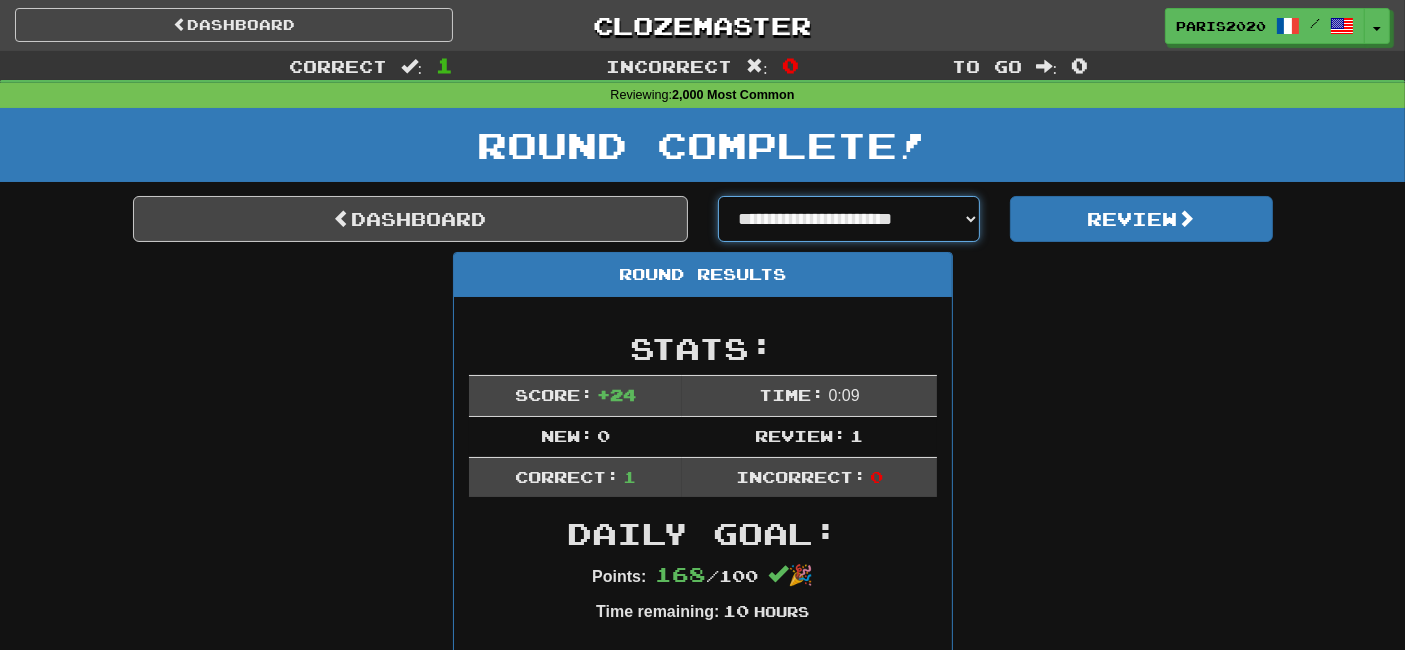 click on "**********" at bounding box center (849, 219) 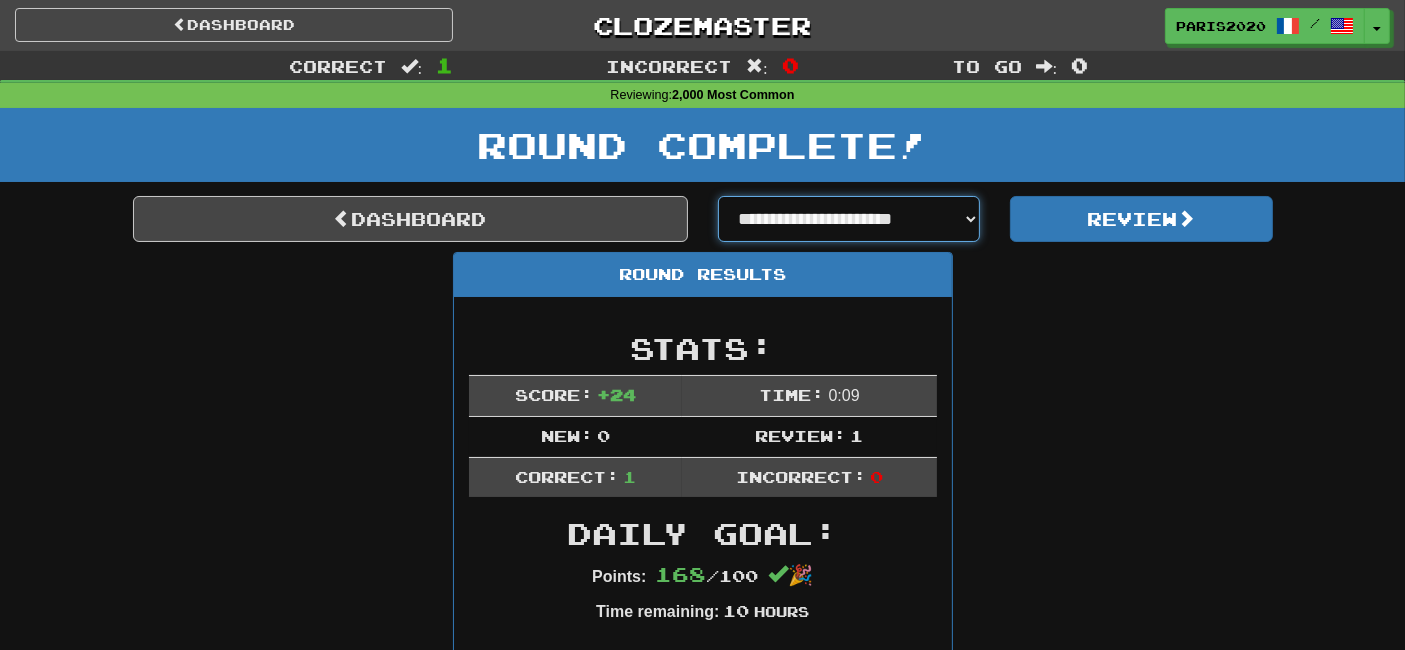 select on "**********" 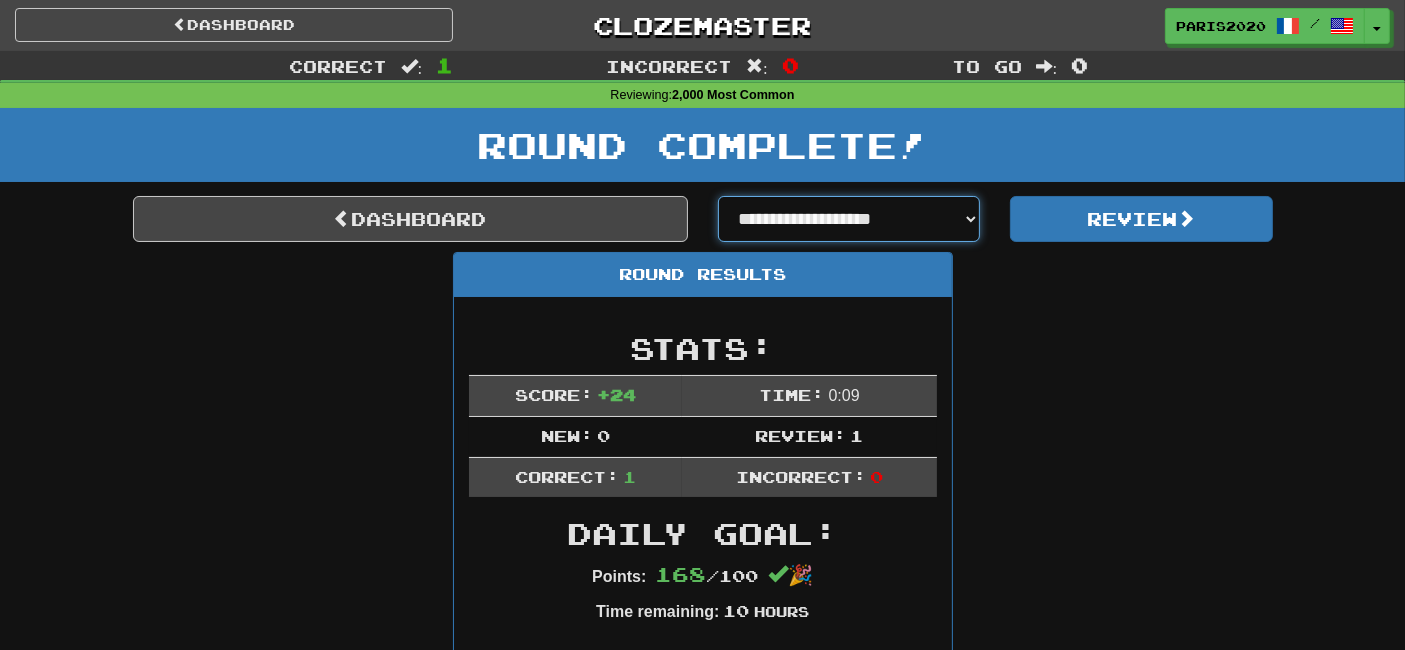 click on "**********" at bounding box center (849, 219) 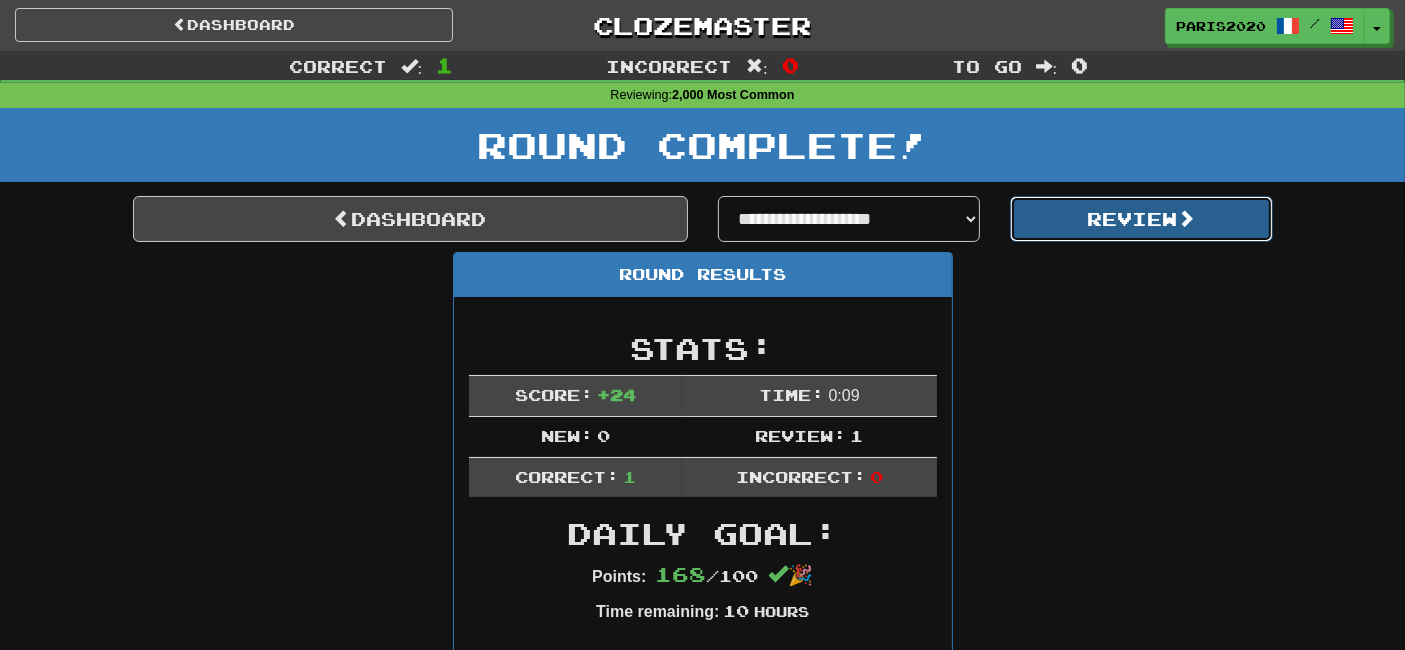 click on "Review" at bounding box center (1141, 219) 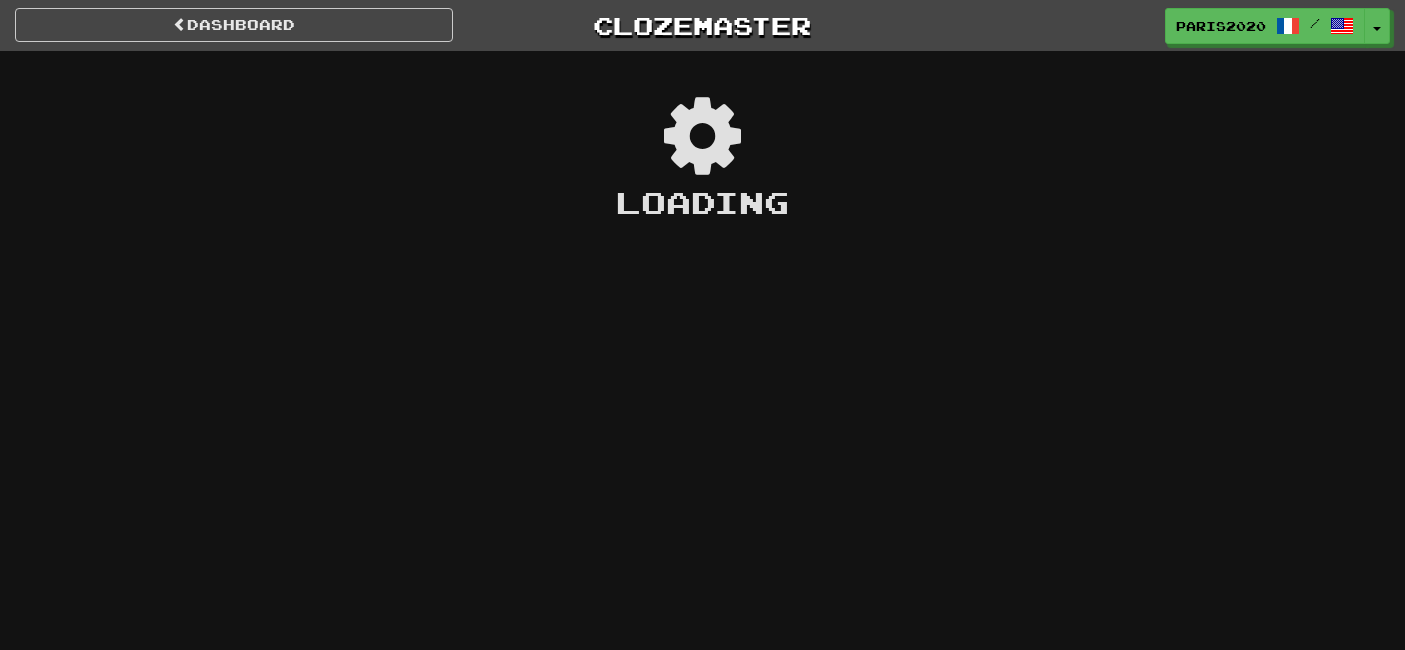 scroll, scrollTop: 0, scrollLeft: 0, axis: both 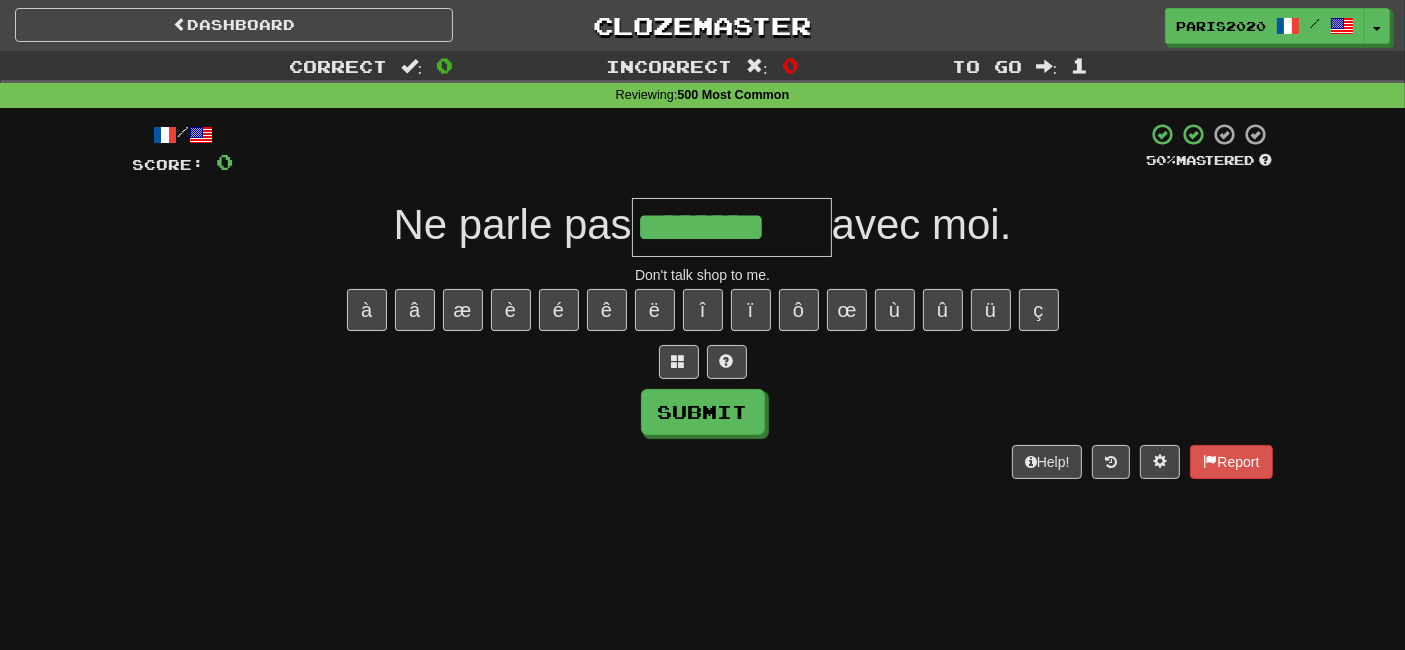 type on "********" 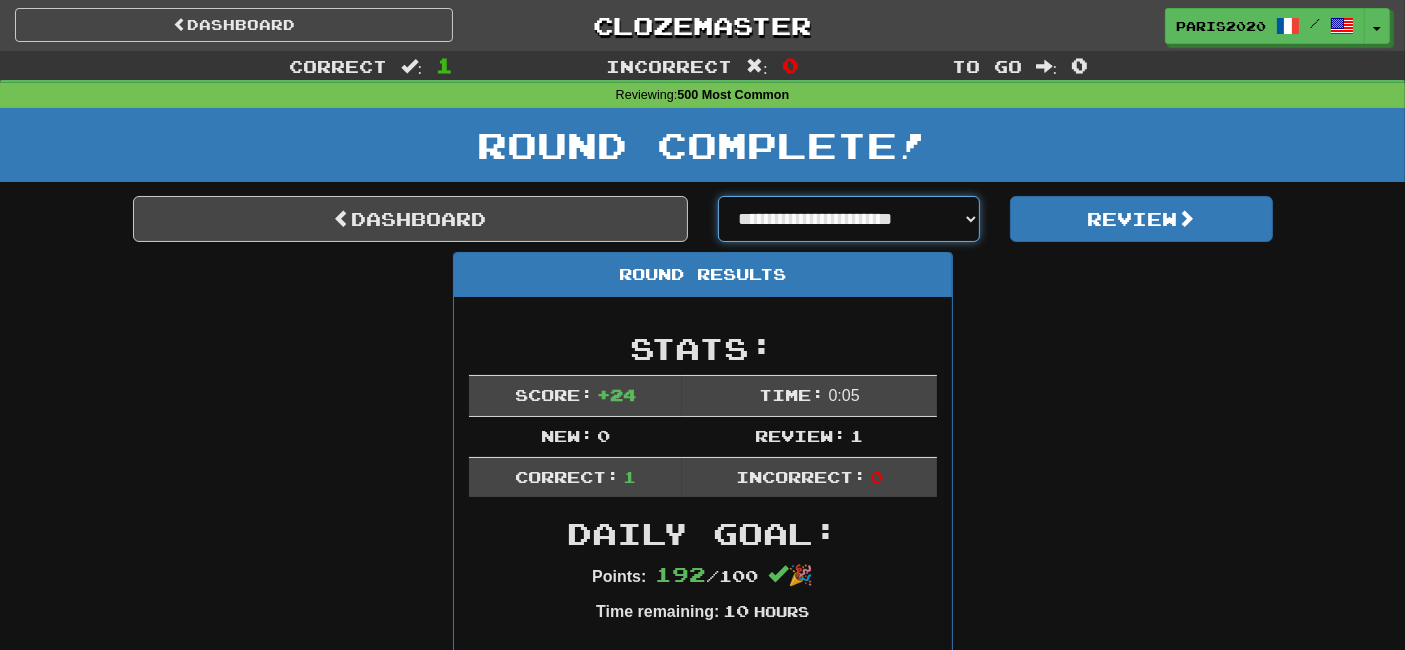 click on "**********" at bounding box center (849, 219) 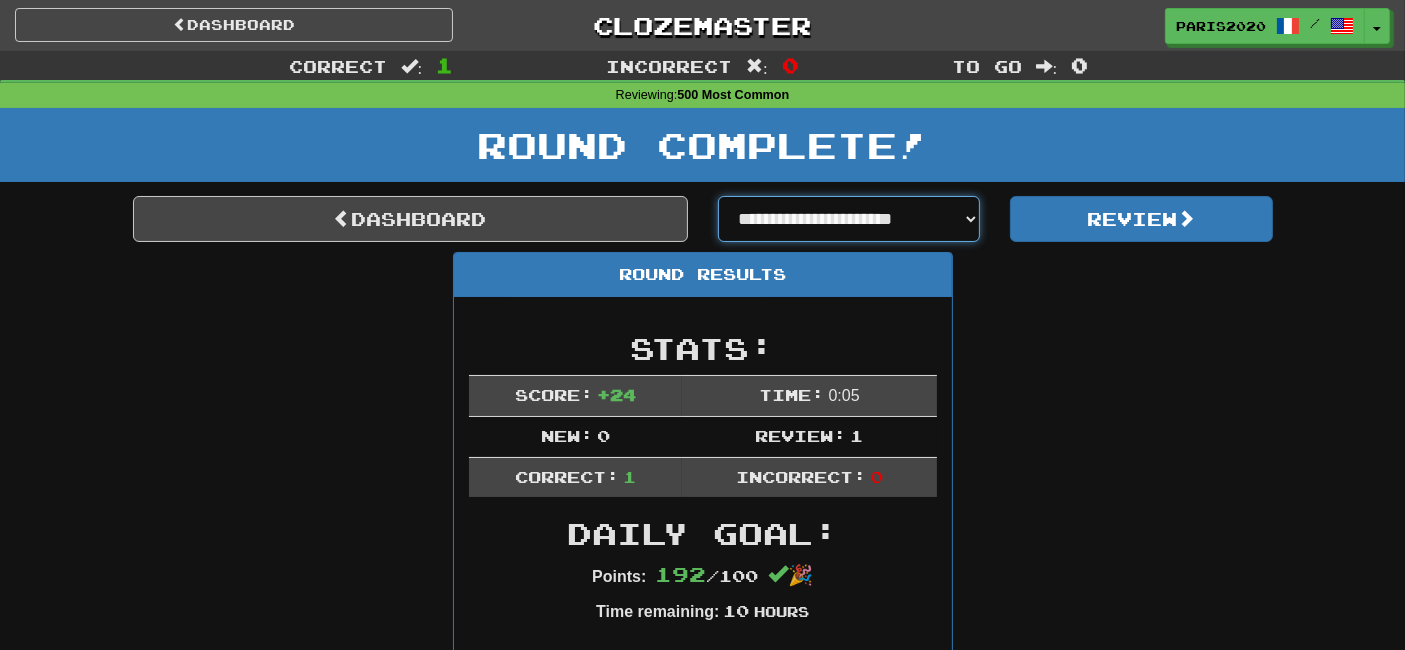 select on "**********" 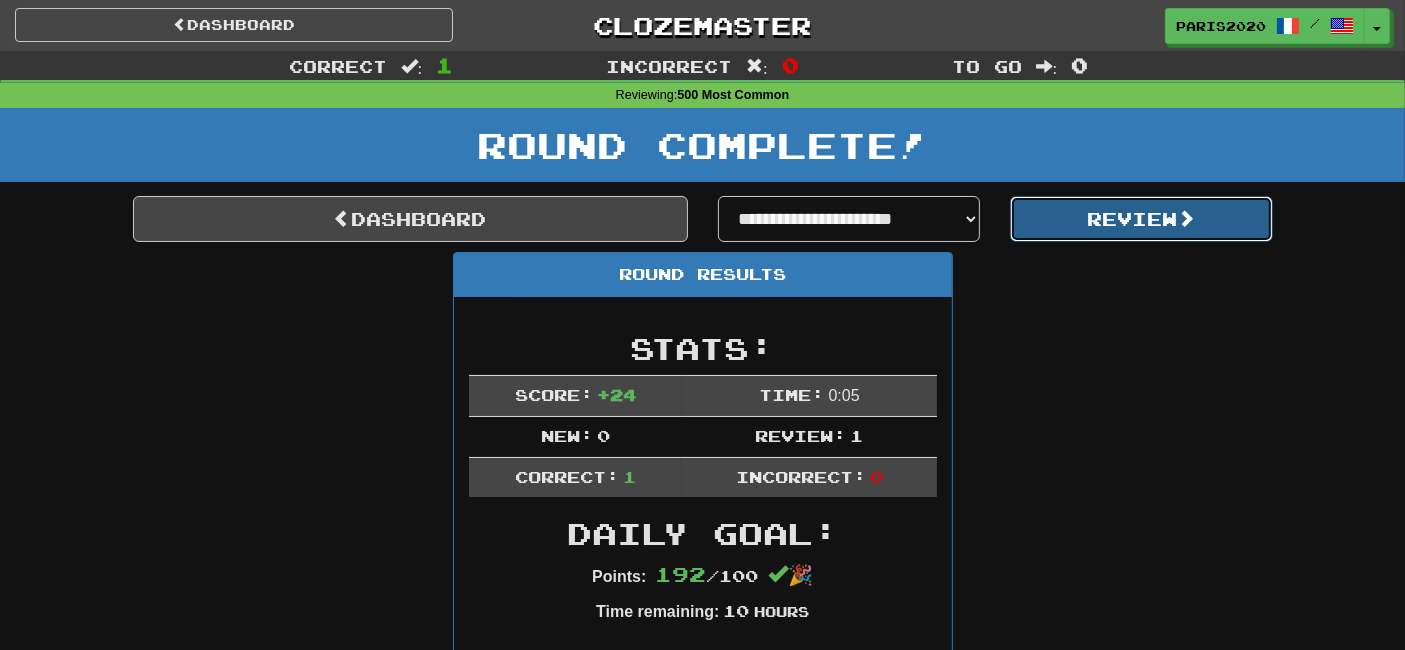 click at bounding box center (1186, 218) 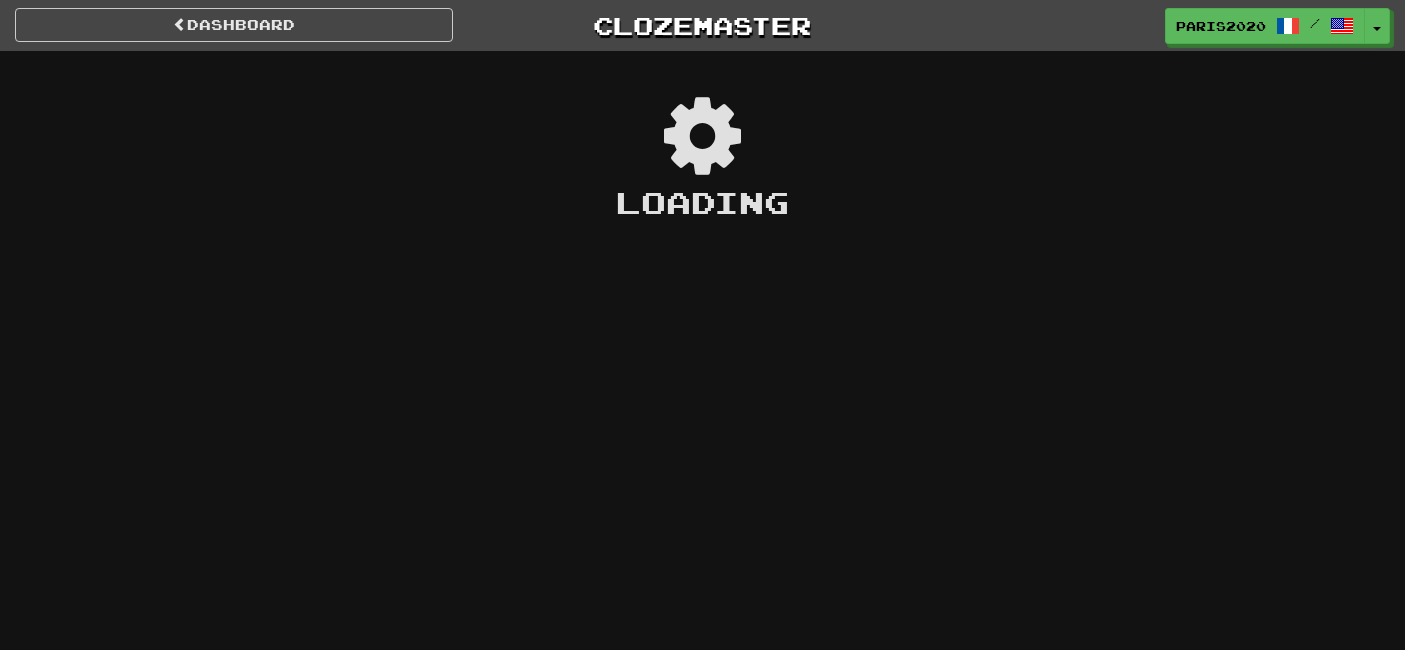 scroll, scrollTop: 0, scrollLeft: 0, axis: both 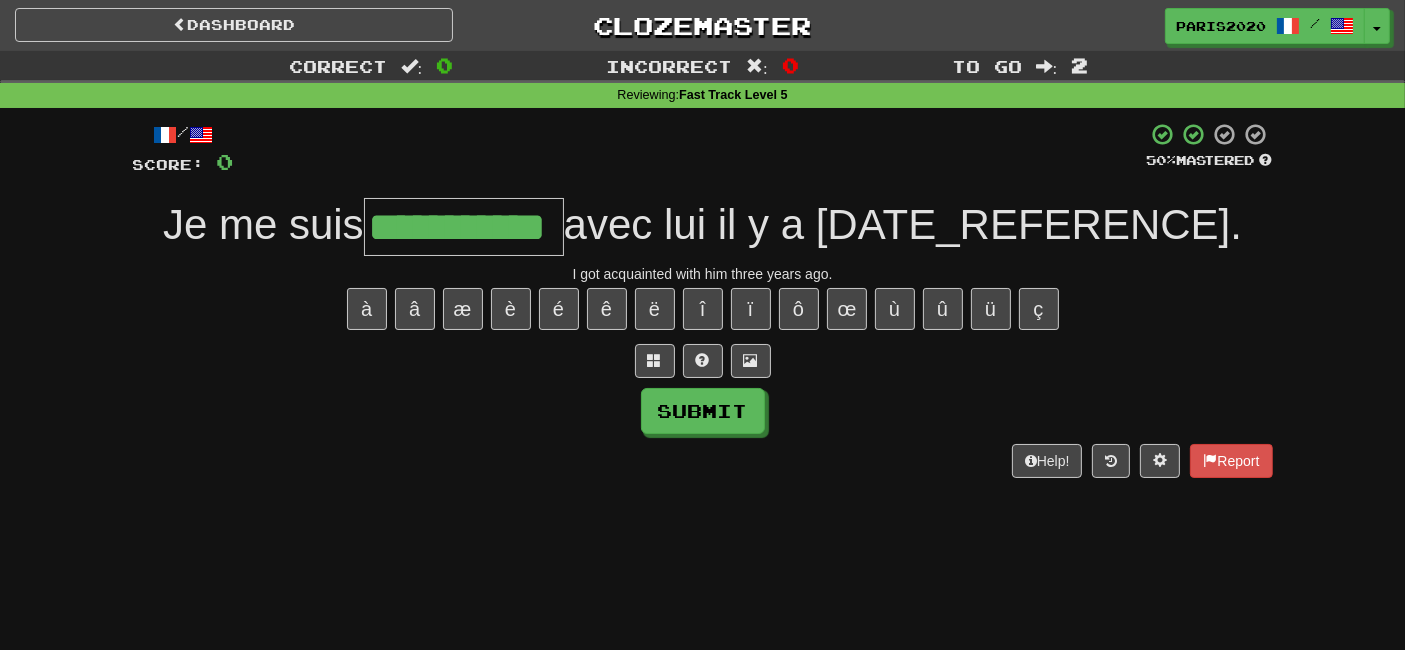 type on "**********" 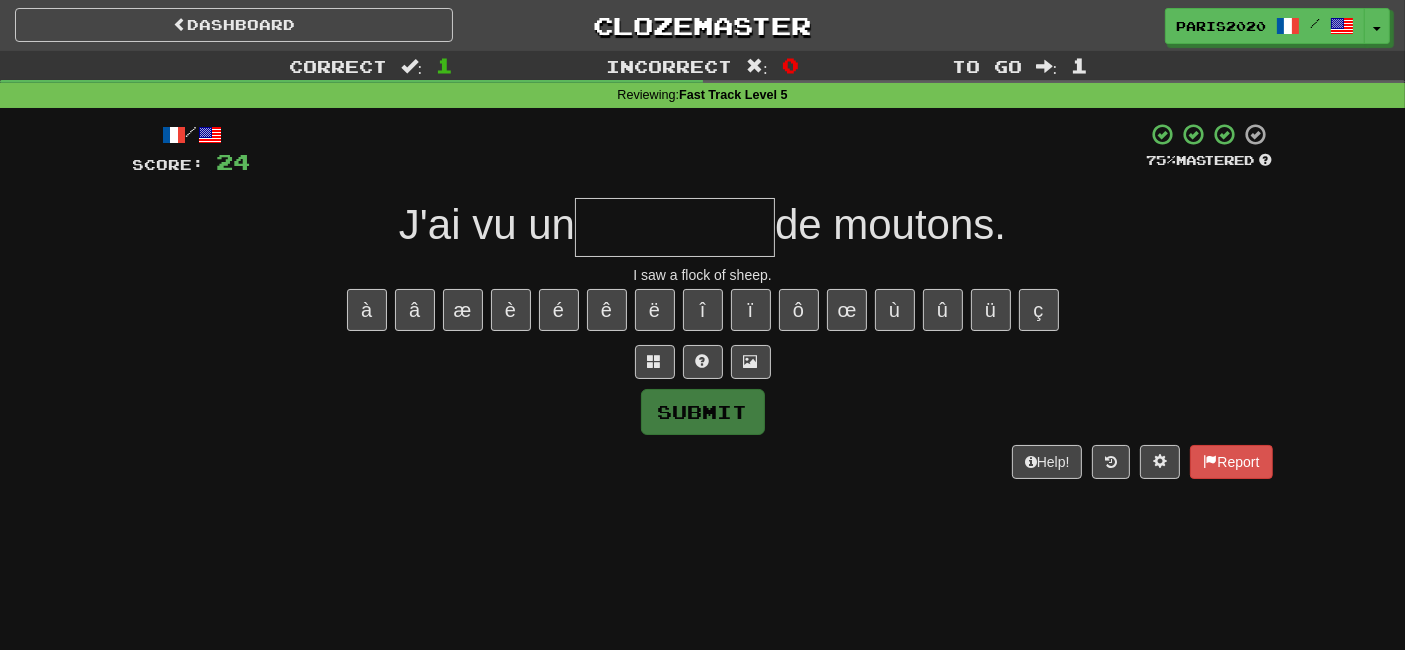 type on "*" 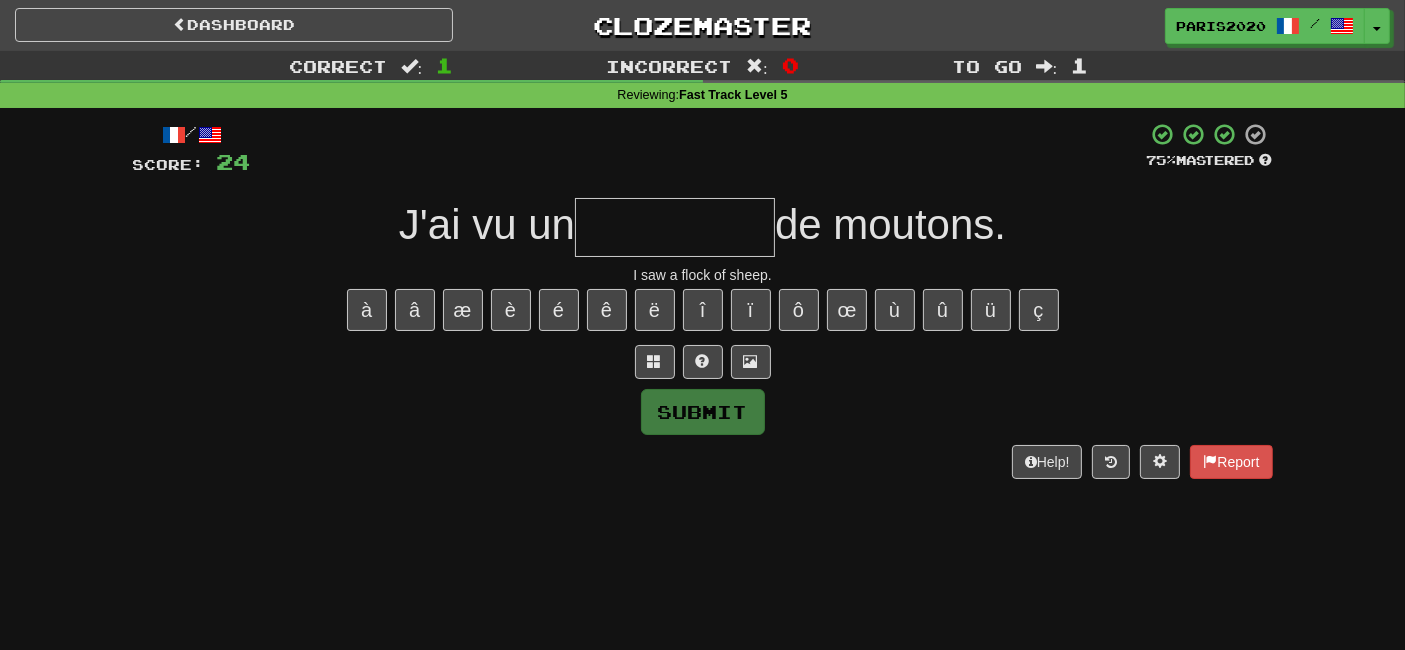 type on "*" 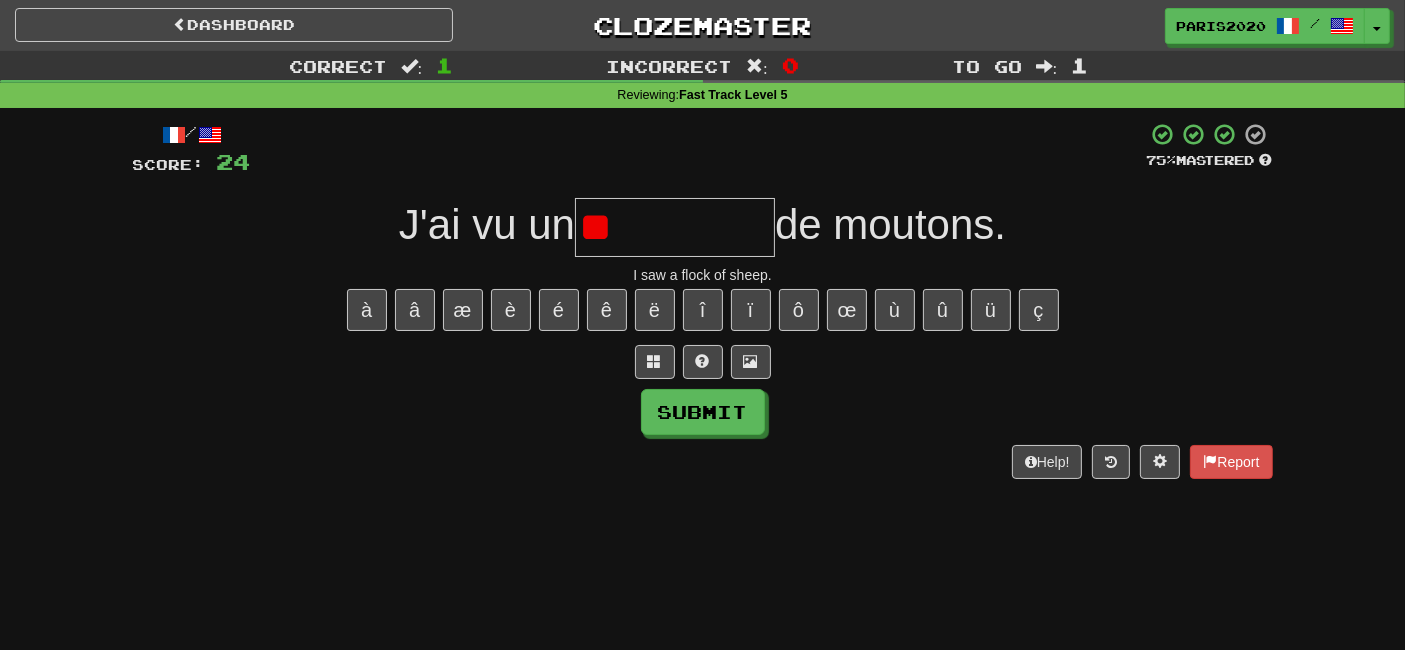 type on "*" 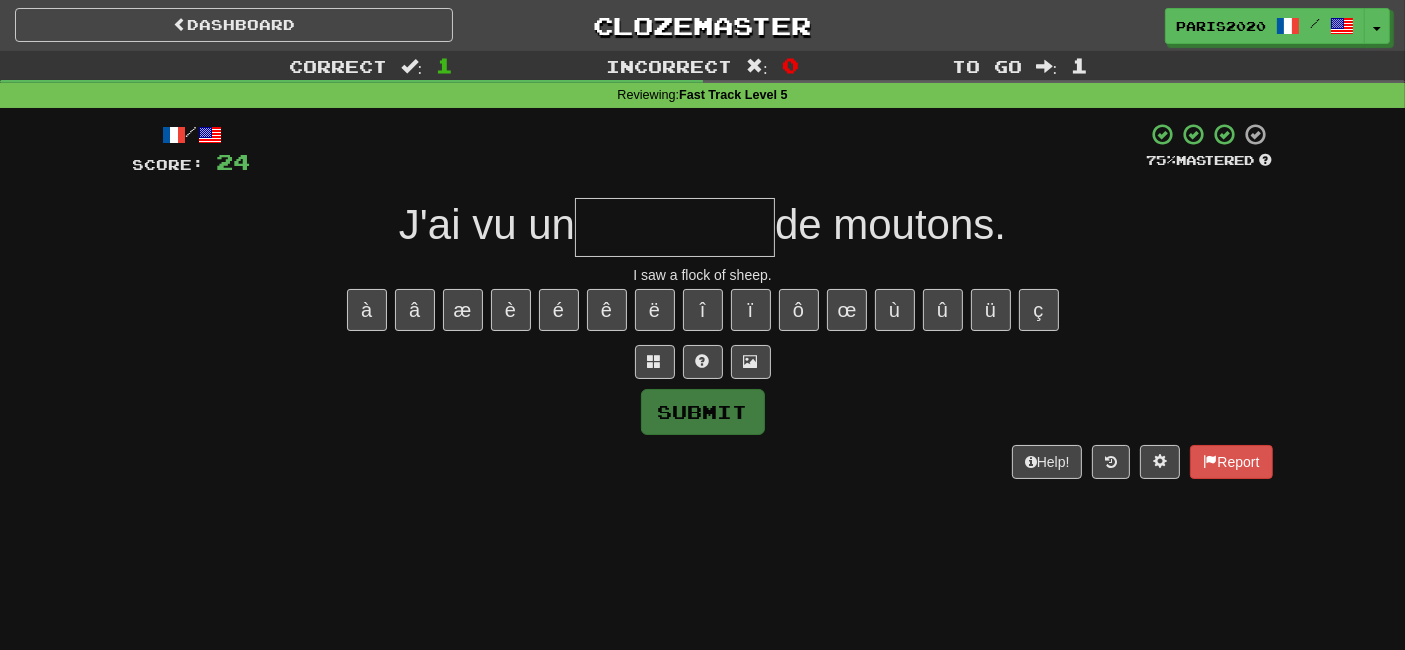 type on "********" 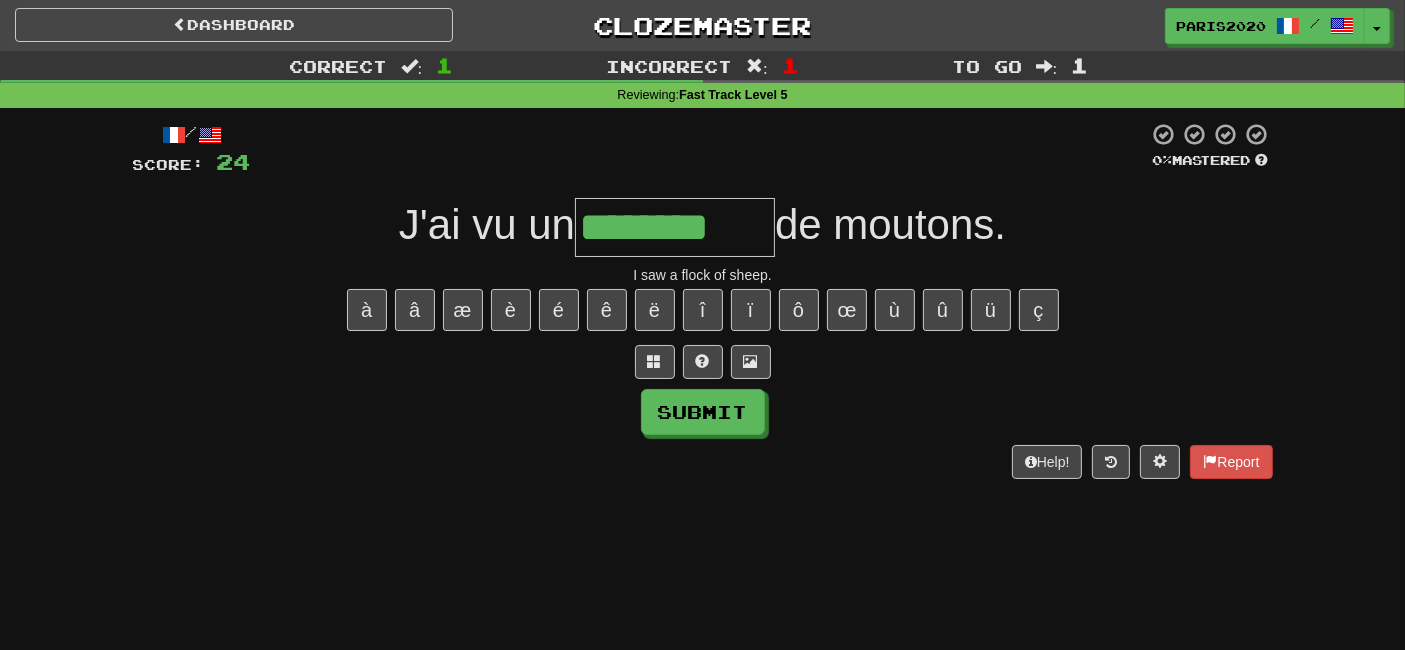 type on "********" 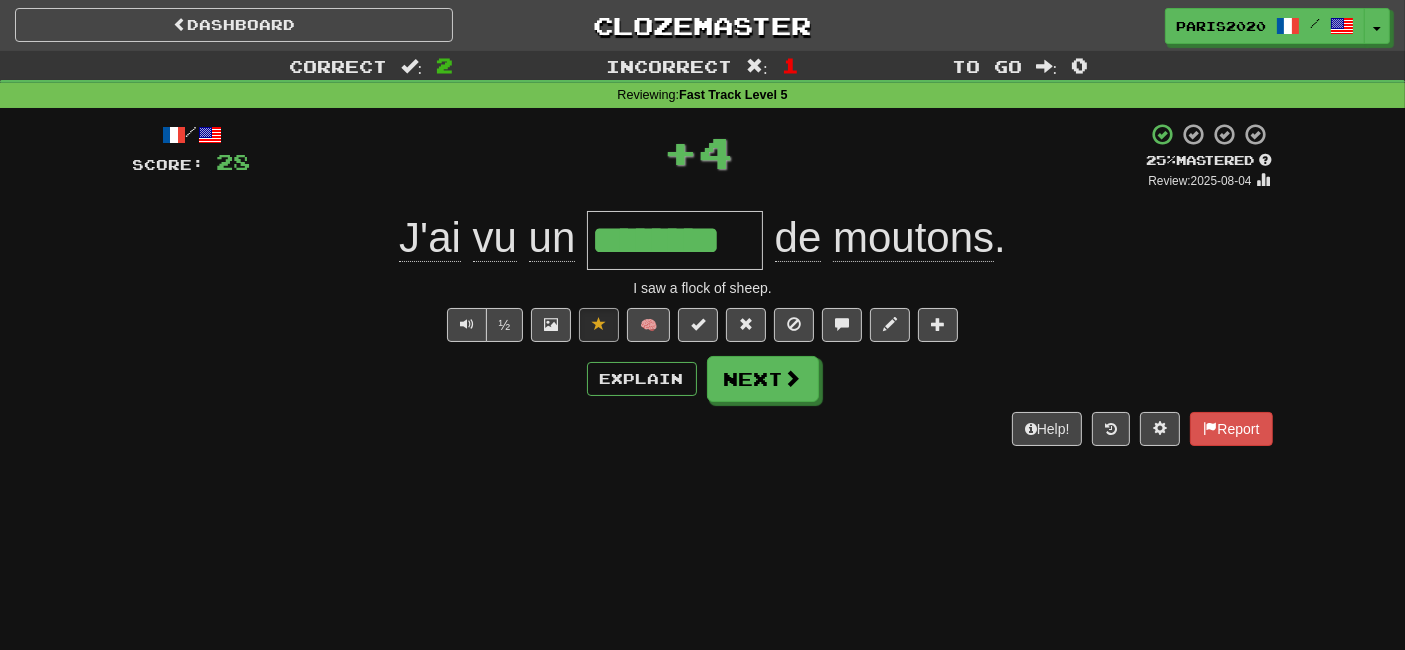 type 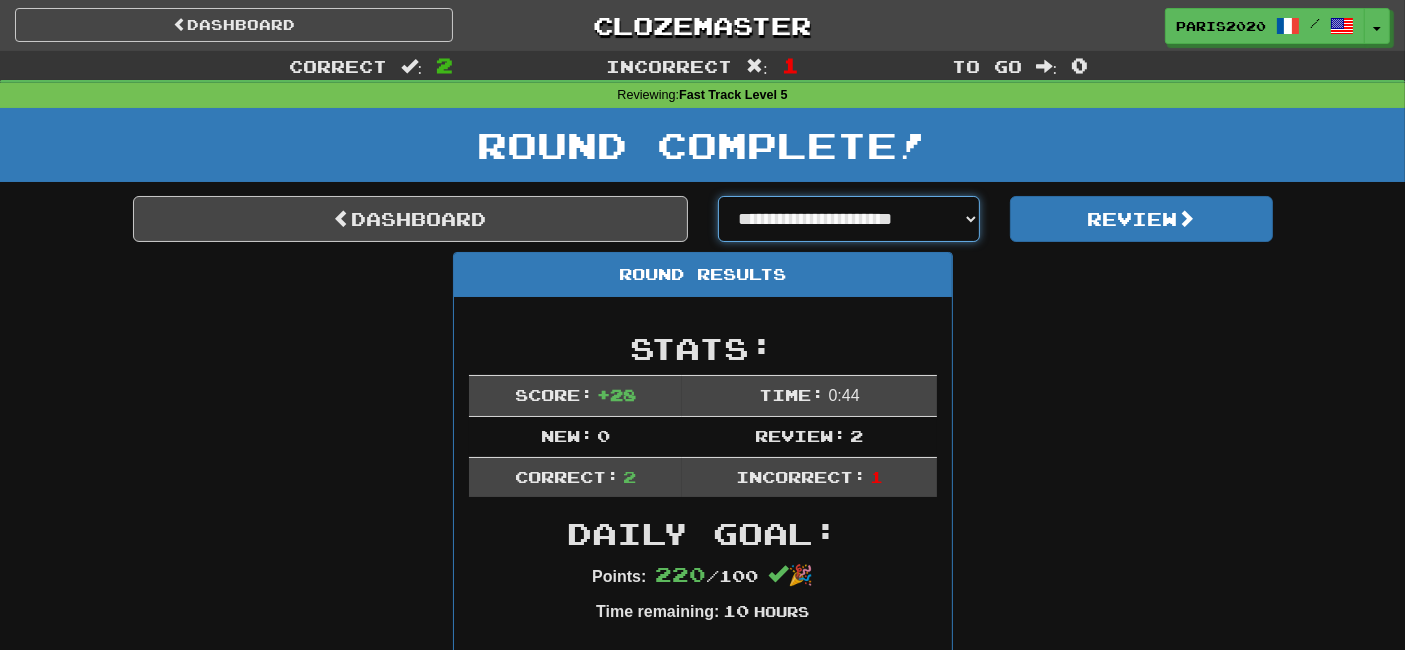click on "**********" at bounding box center (849, 219) 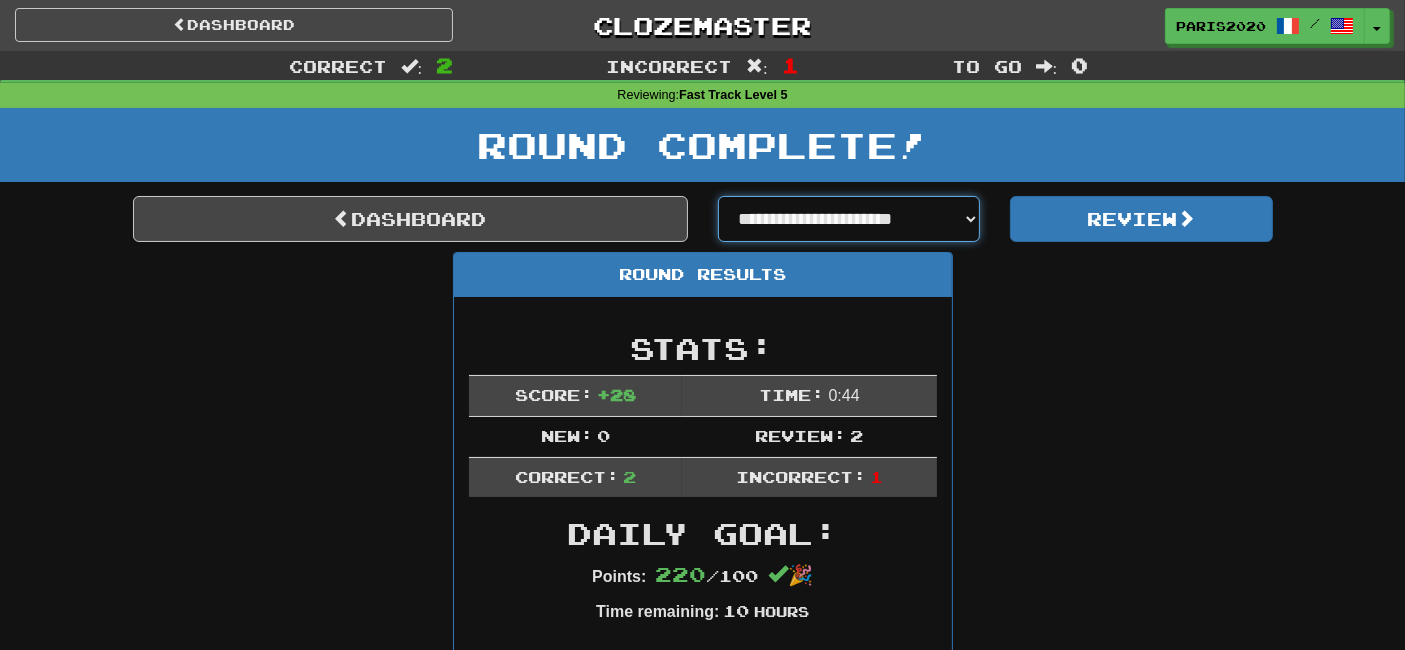select on "**********" 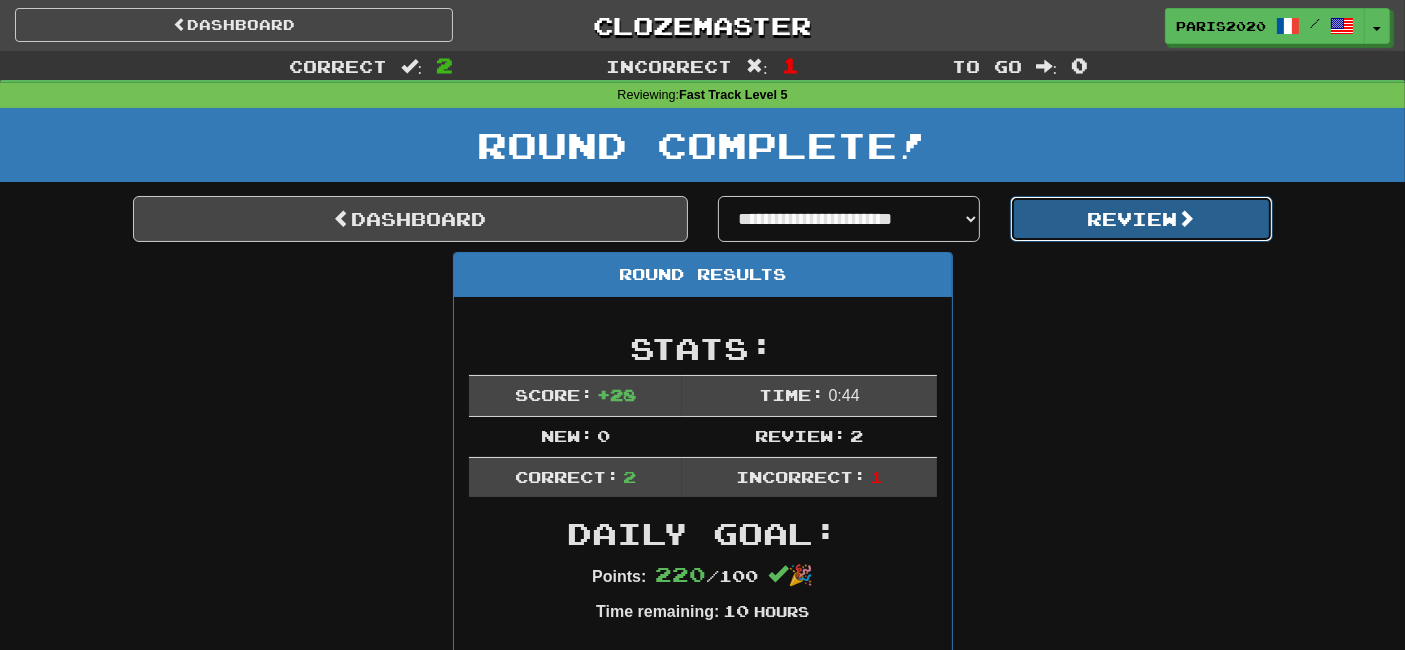 click on "Review" at bounding box center (1141, 219) 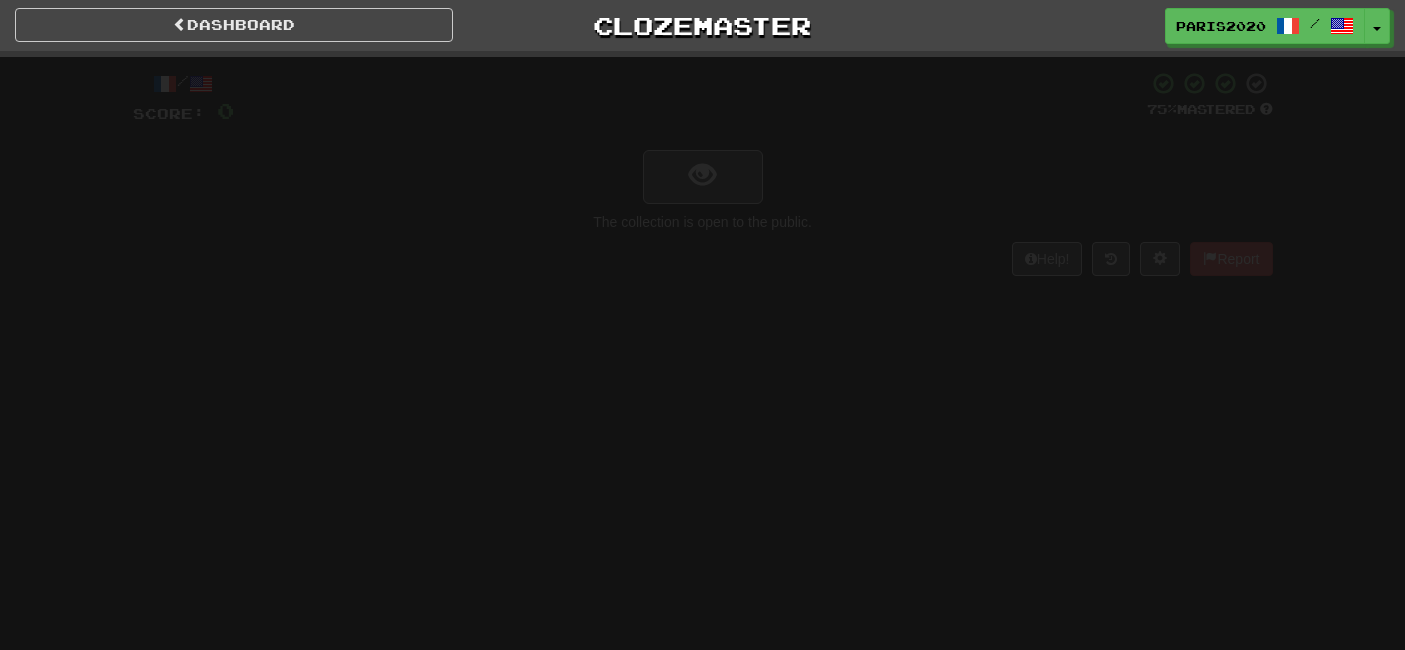 scroll, scrollTop: 0, scrollLeft: 0, axis: both 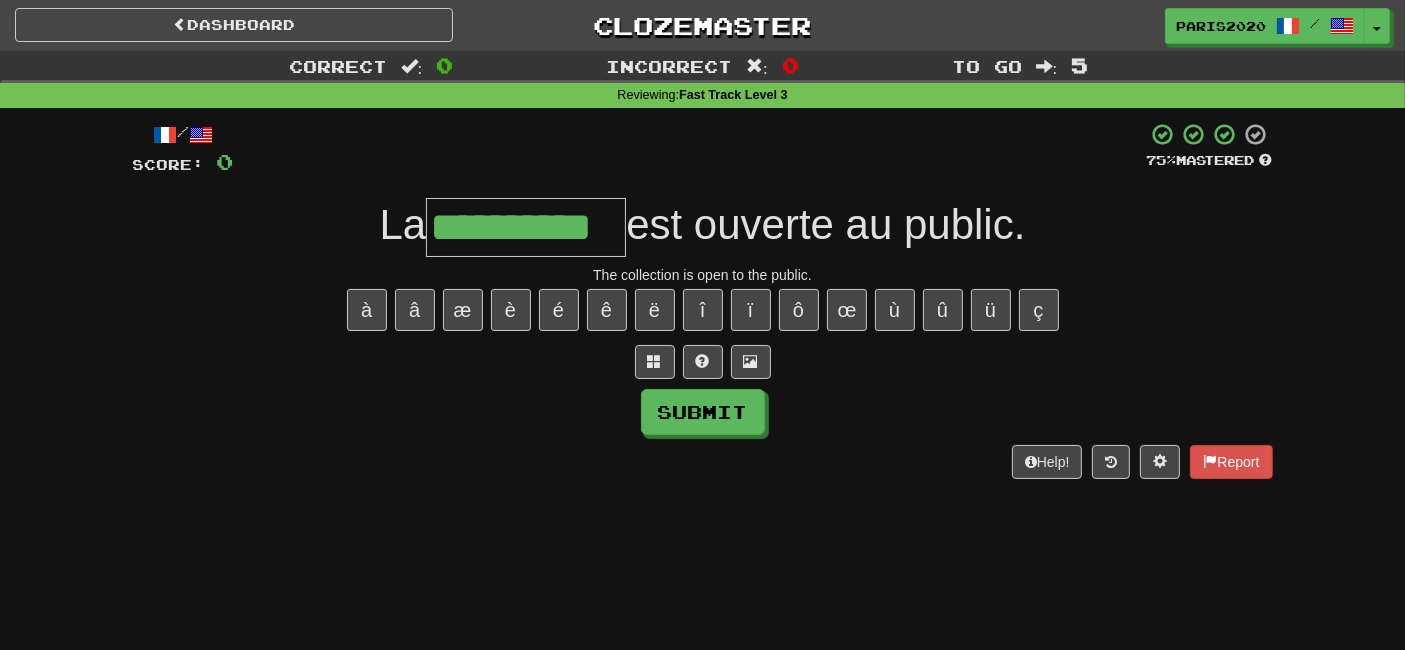 type on "**********" 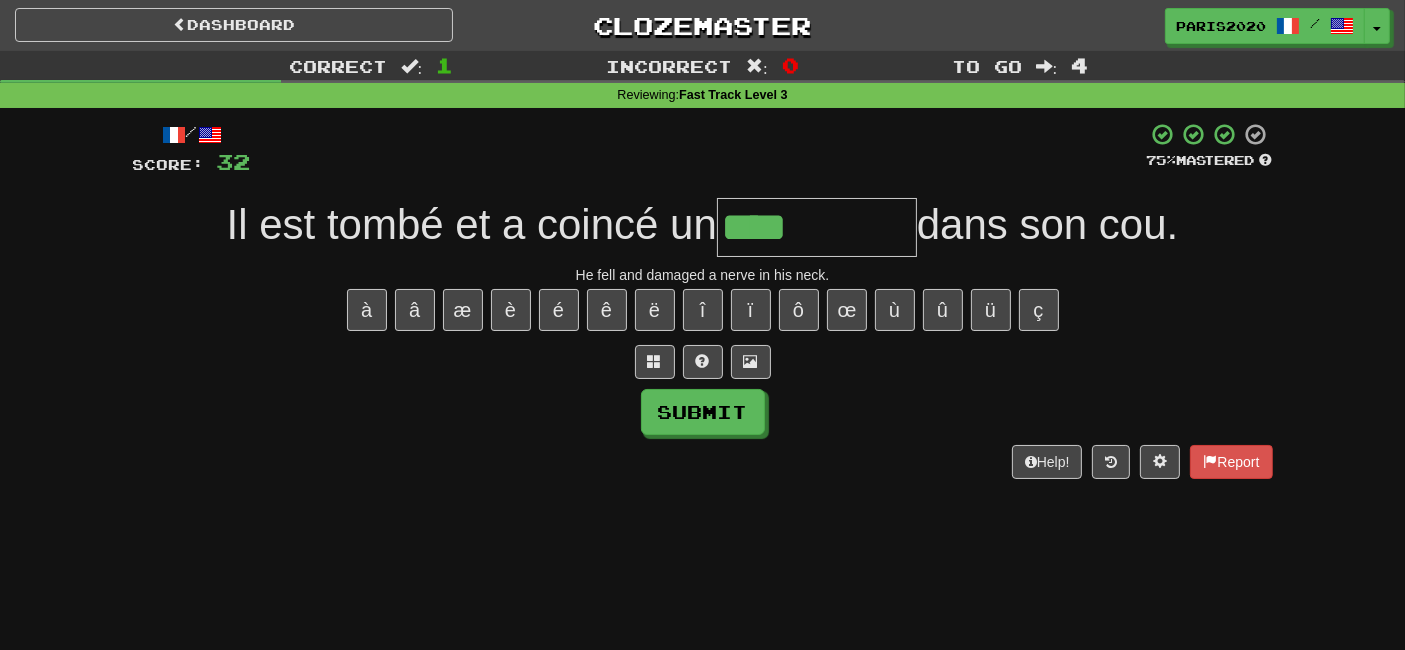 type on "****" 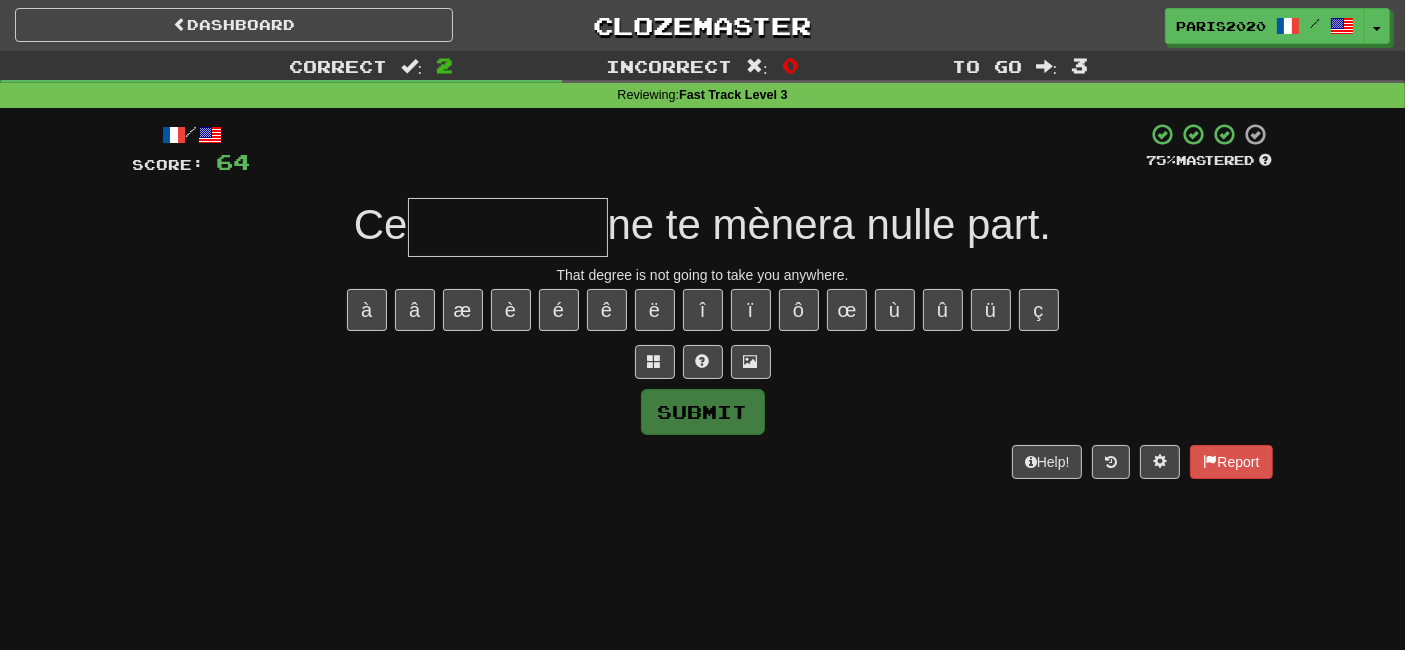 type on "*" 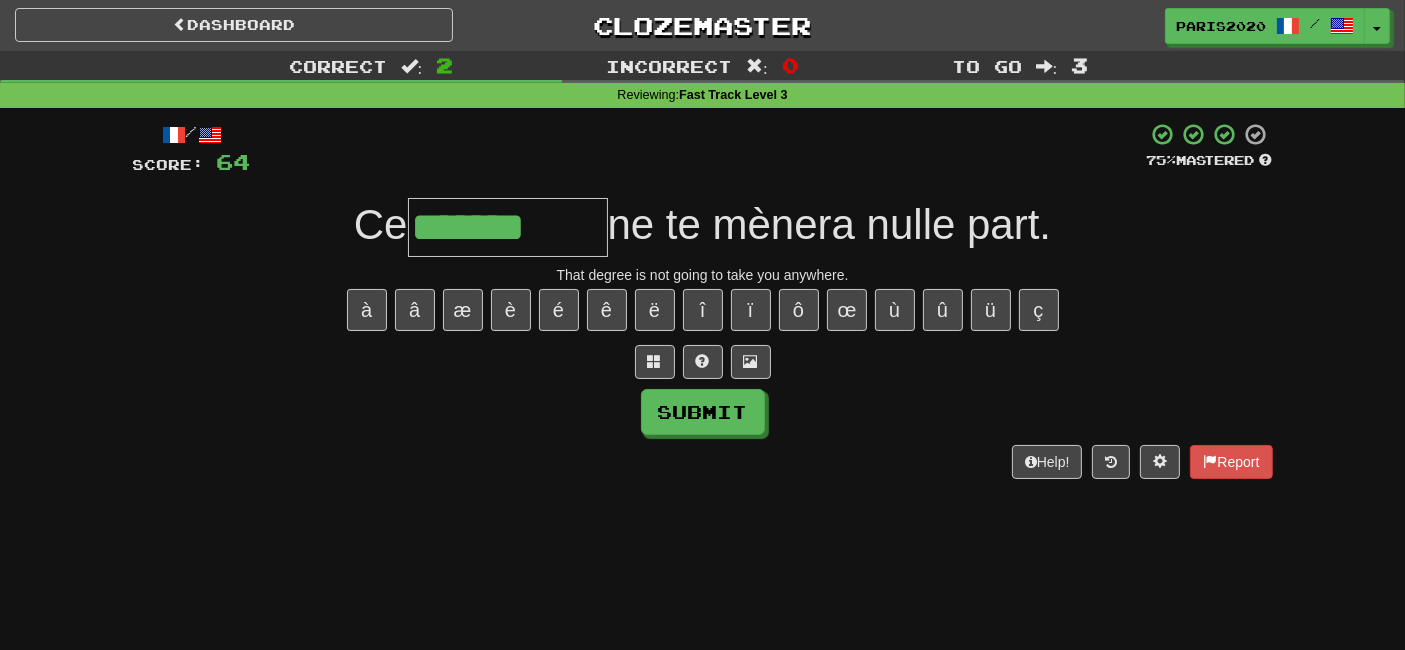 type on "*******" 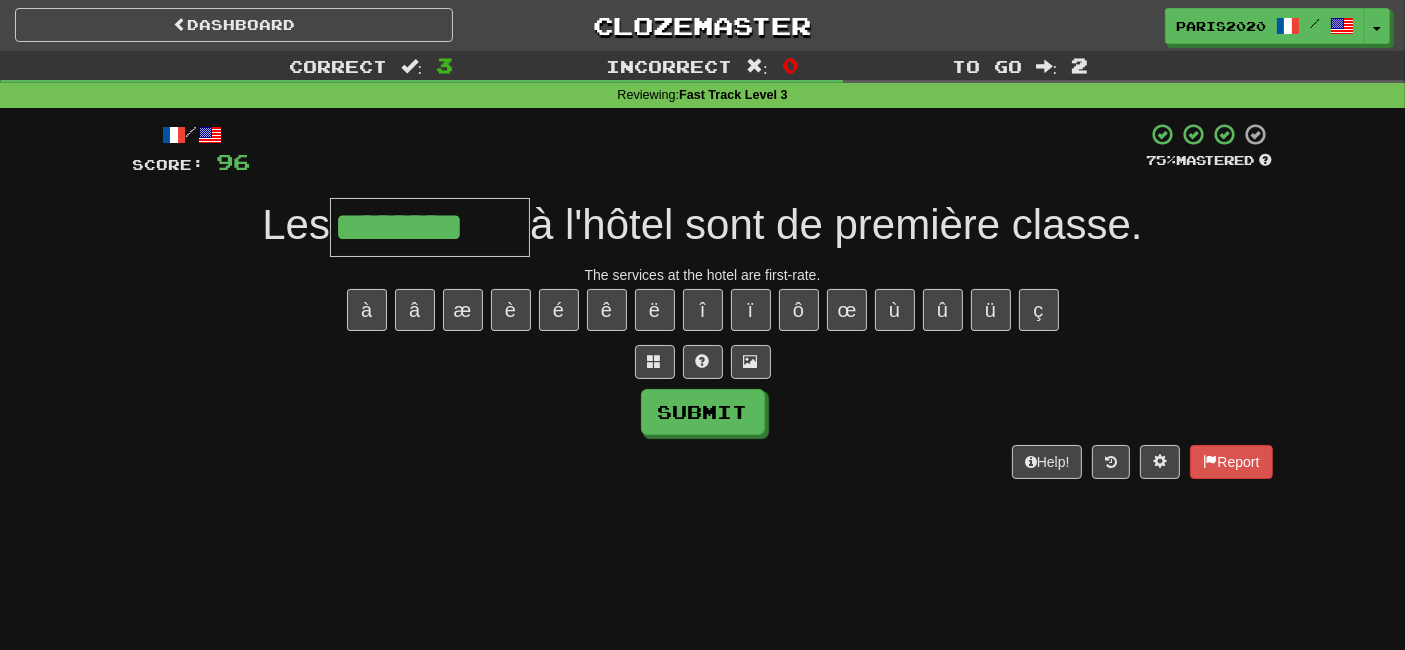 type on "********" 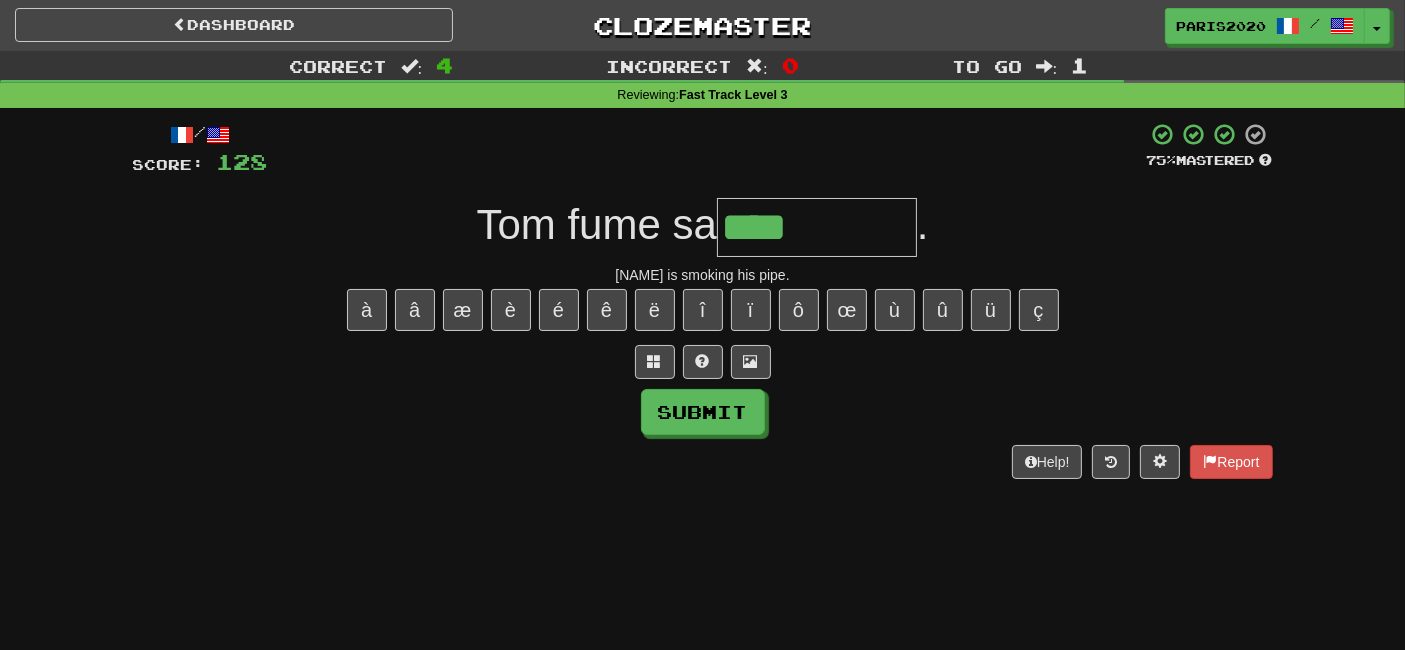 type on "****" 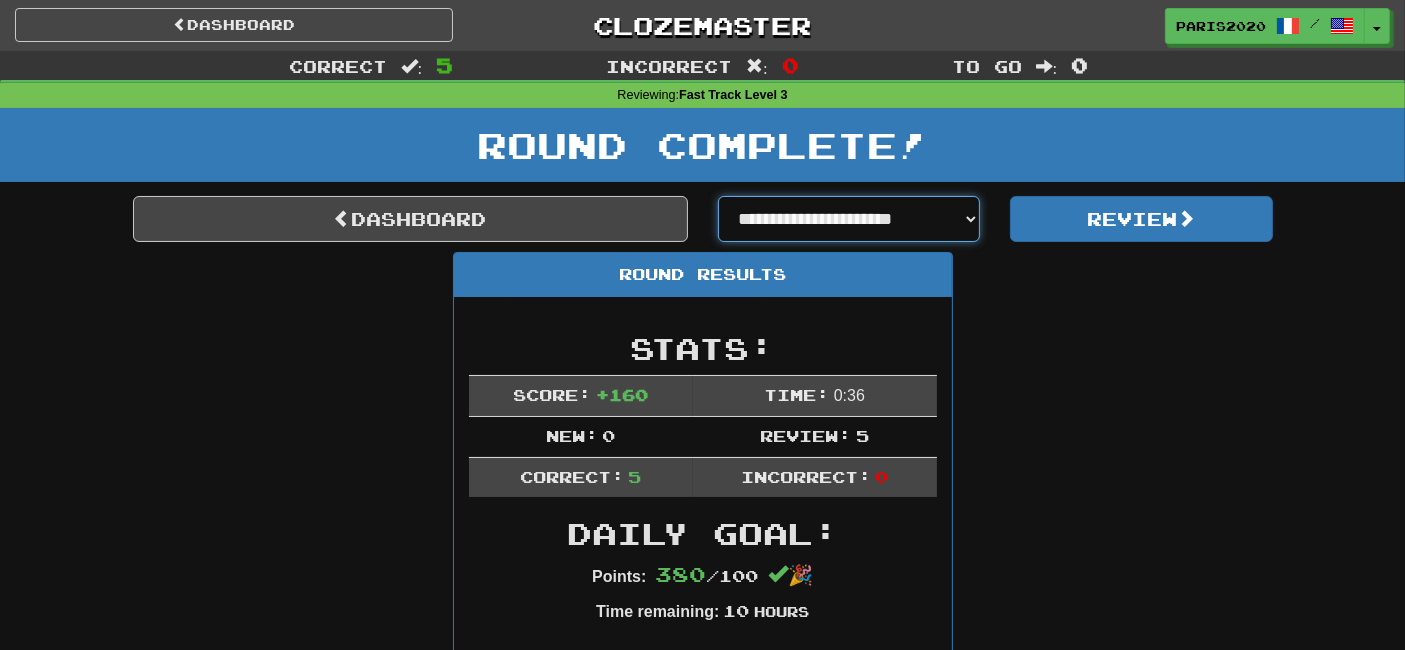 click on "**********" at bounding box center (849, 219) 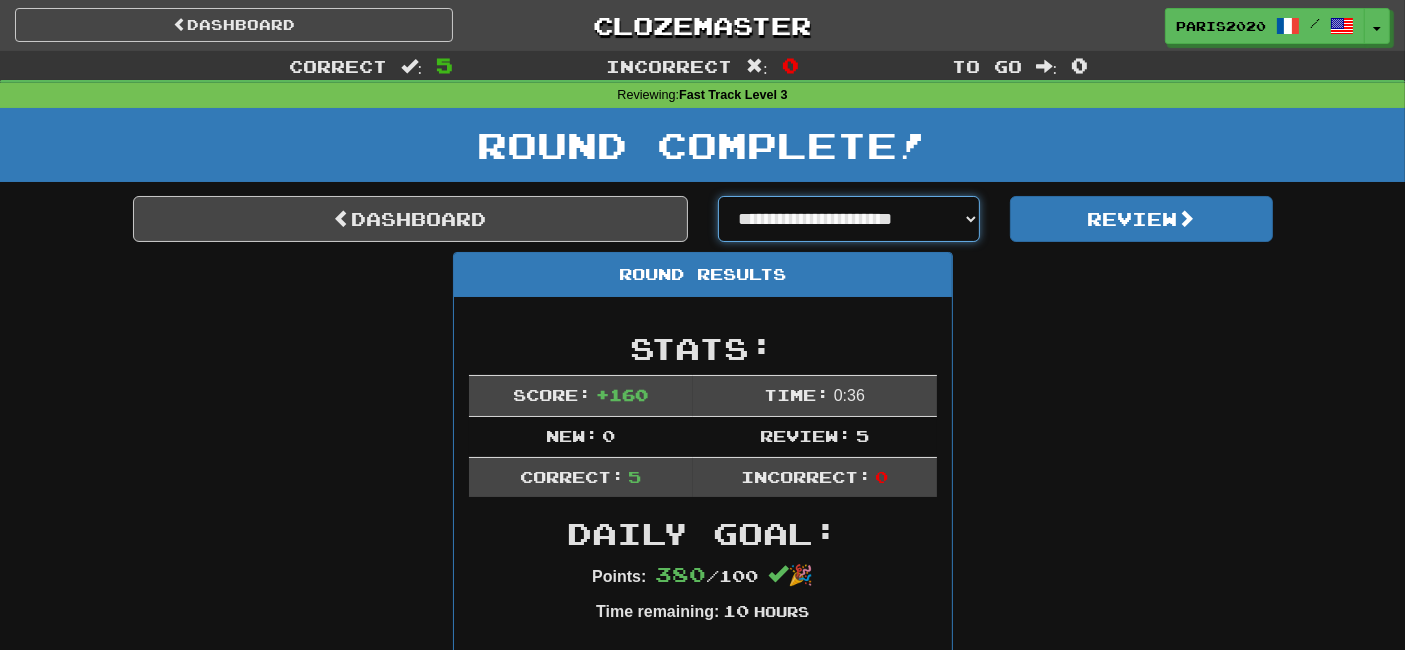 click on "**********" at bounding box center [849, 219] 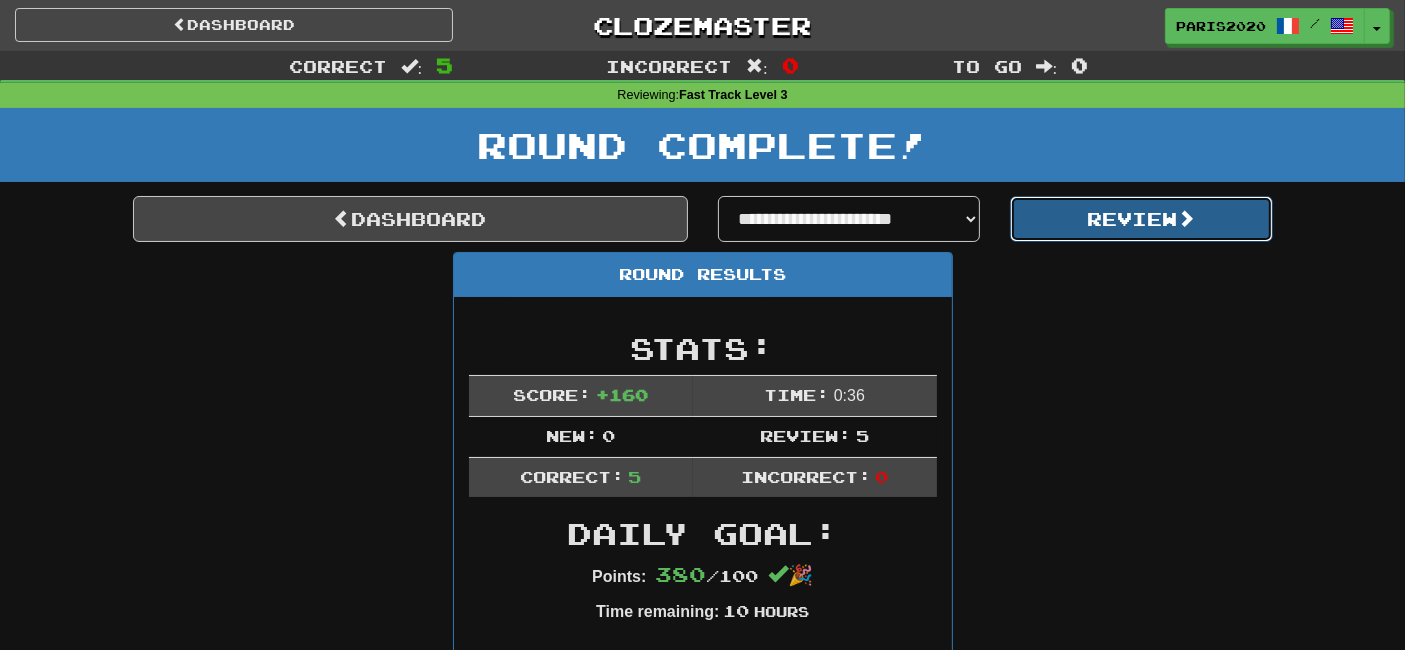 click on "Review" at bounding box center (1141, 219) 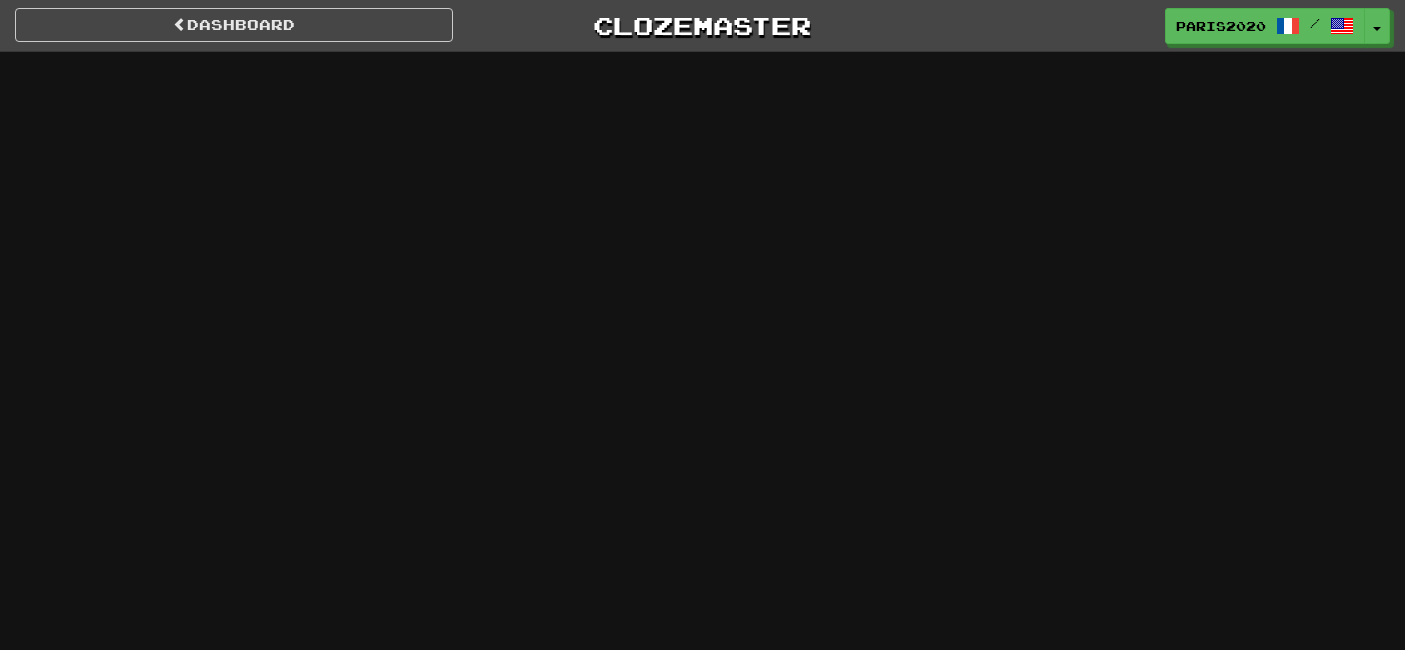 scroll, scrollTop: 0, scrollLeft: 0, axis: both 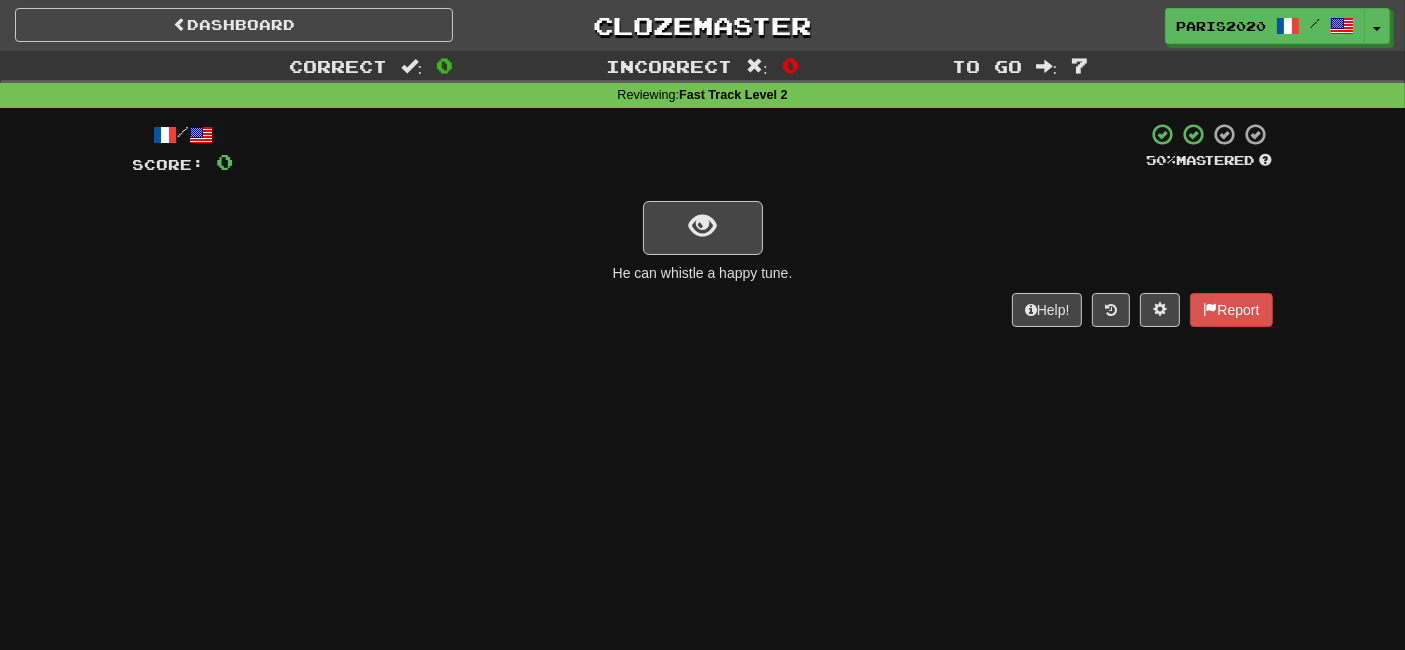 click on "Dashboard
Clozemaster
[USERNAME]
/
Toggle Dropdown
Dashboard
Leaderboard
Activity Feed
Notifications
211
Profile
Discussions
Español
/
English
Streak:
0
Review:
30
Points Today: 0
Français
/
English
Streak:
146
Review:
428
Daily Goal:  380 /100
Languages
Account
Logout
[USERNAME]
/
Toggle Dropdown
Dashboard
Leaderboard
Activity Feed
Notifications
211
Profile
Discussions
Español
/
English
Streak:
0
Review:
30
Points Today: 0
Français
/
English
Streak:
146
Review:
428
Daily Goal:  380 /100
Languages
Account
Logout
clozemaster" at bounding box center [702, 325] 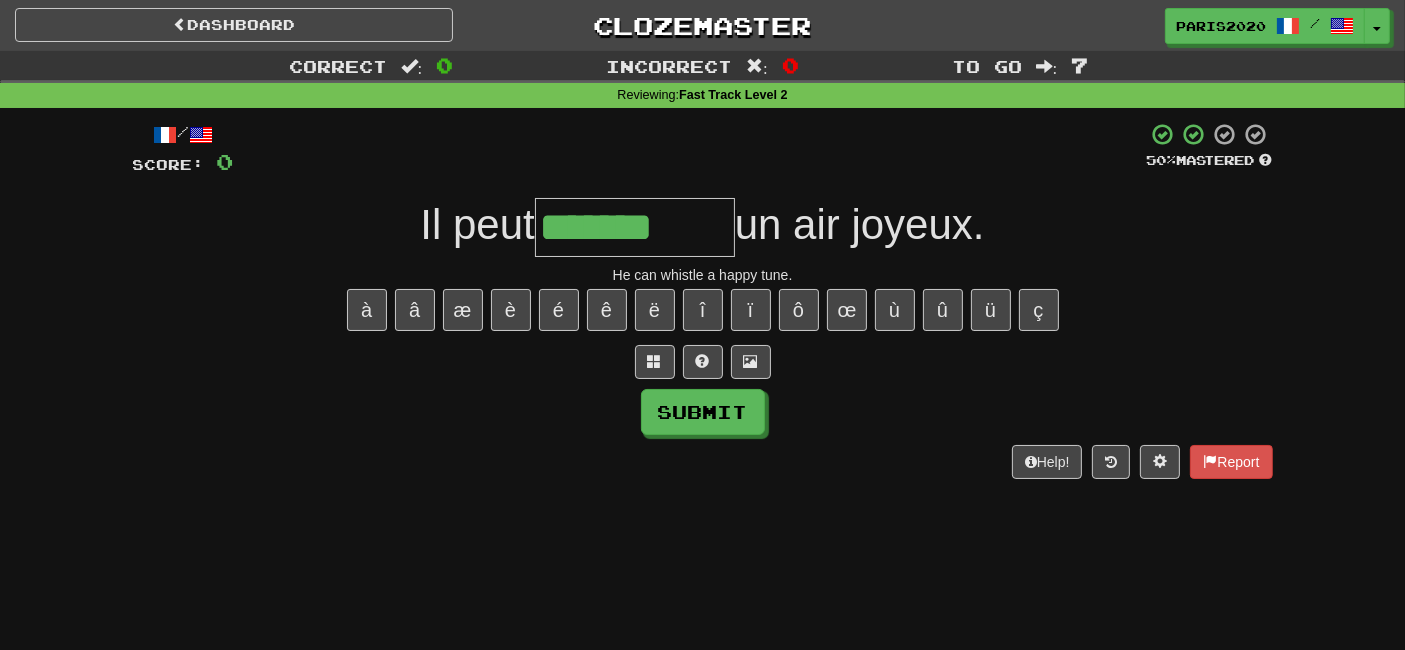 type on "*******" 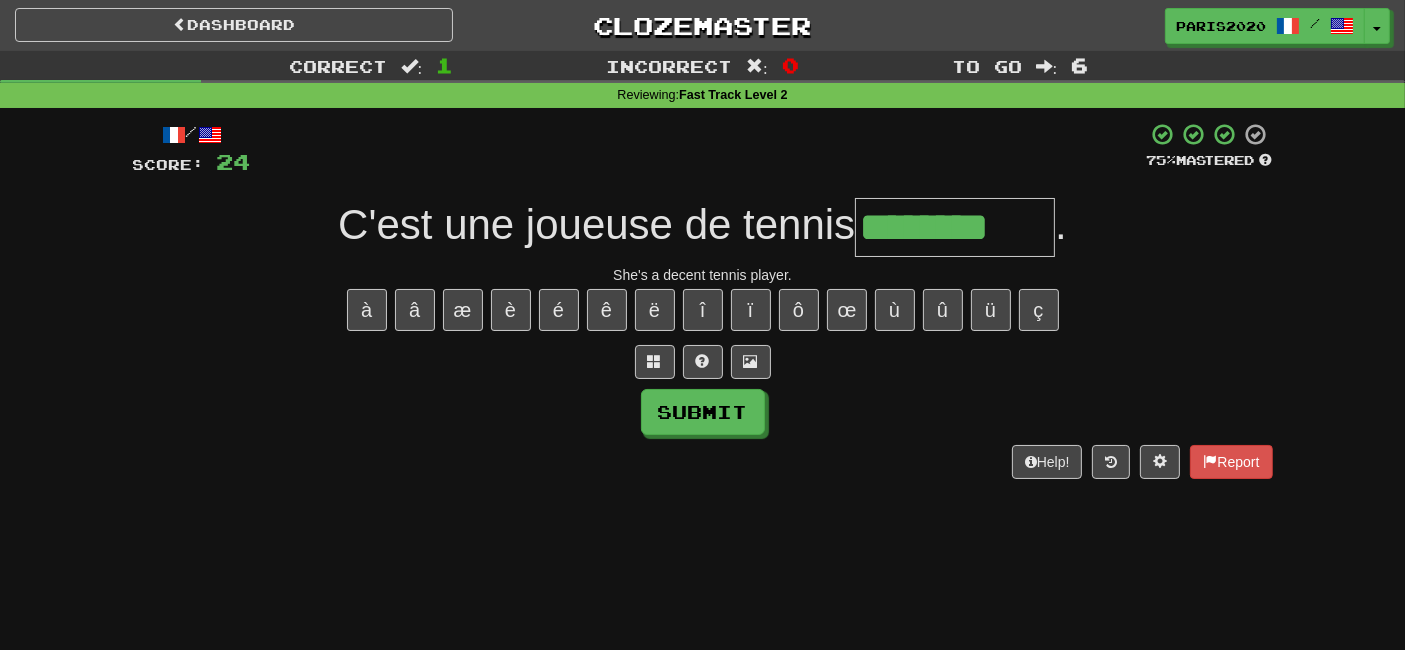type on "********" 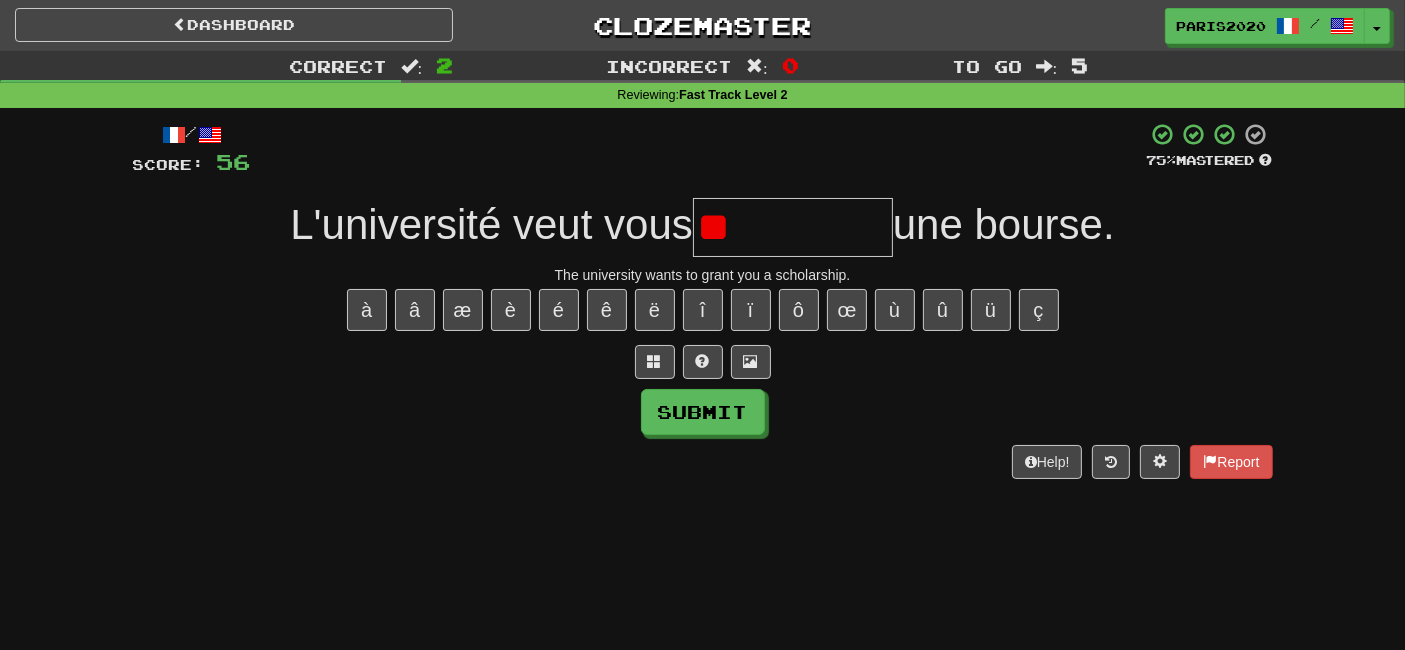 type on "*" 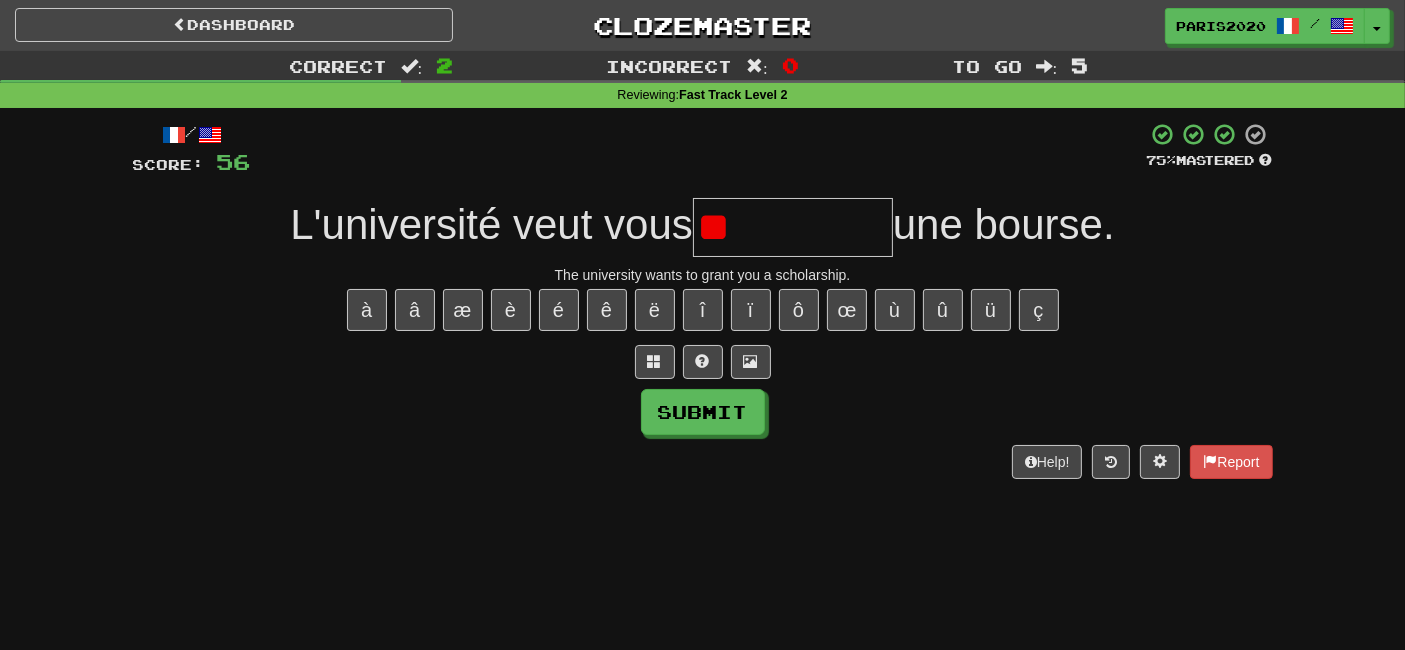type on "*" 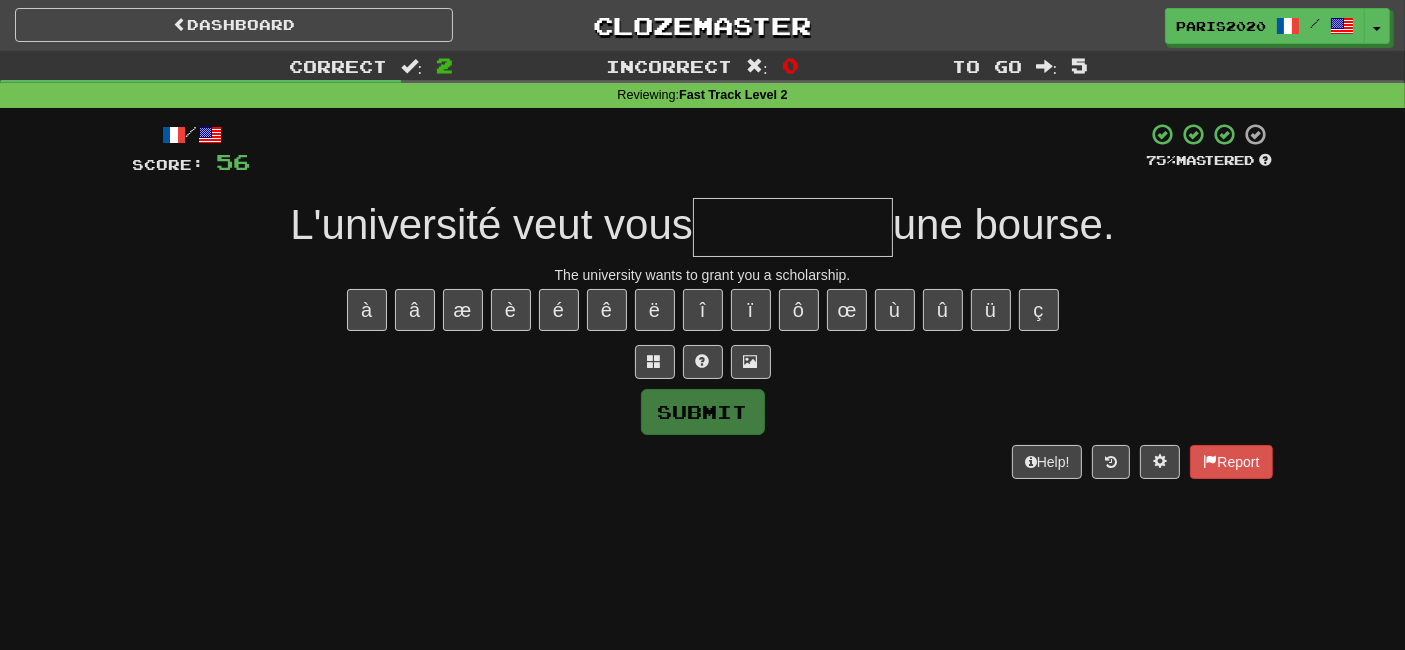 type on "*" 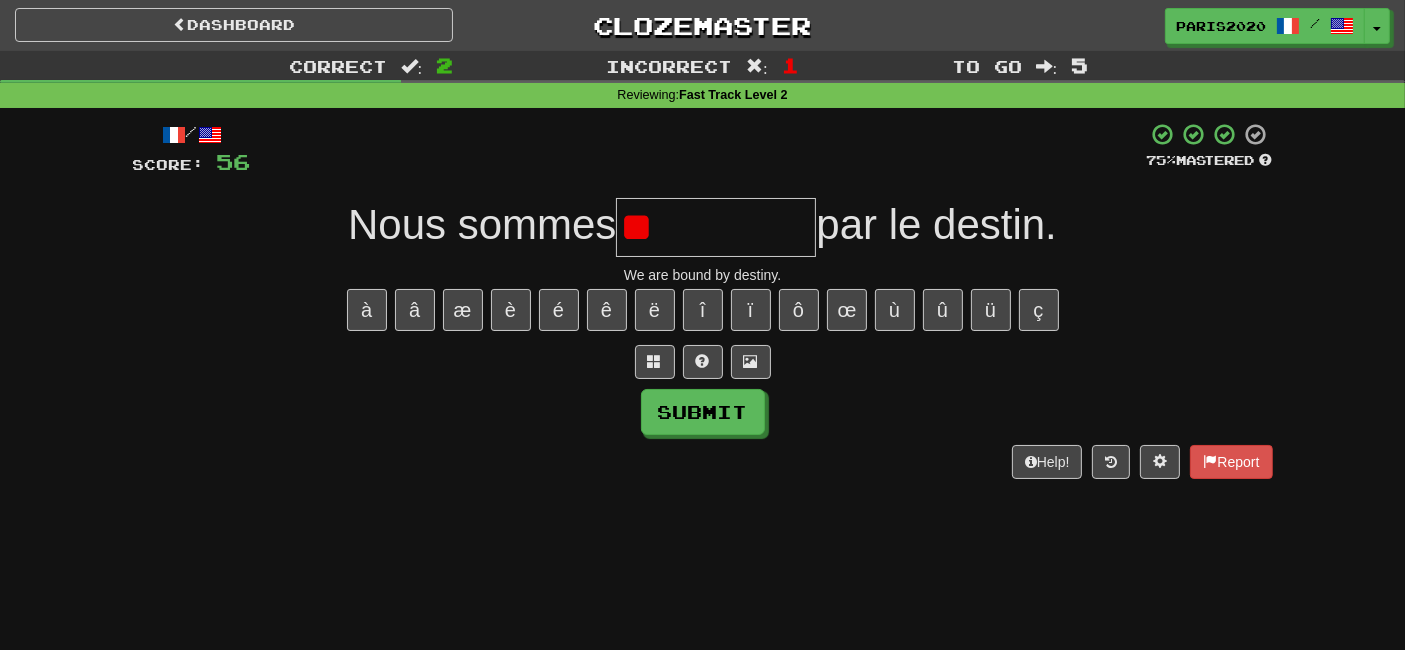 type on "*" 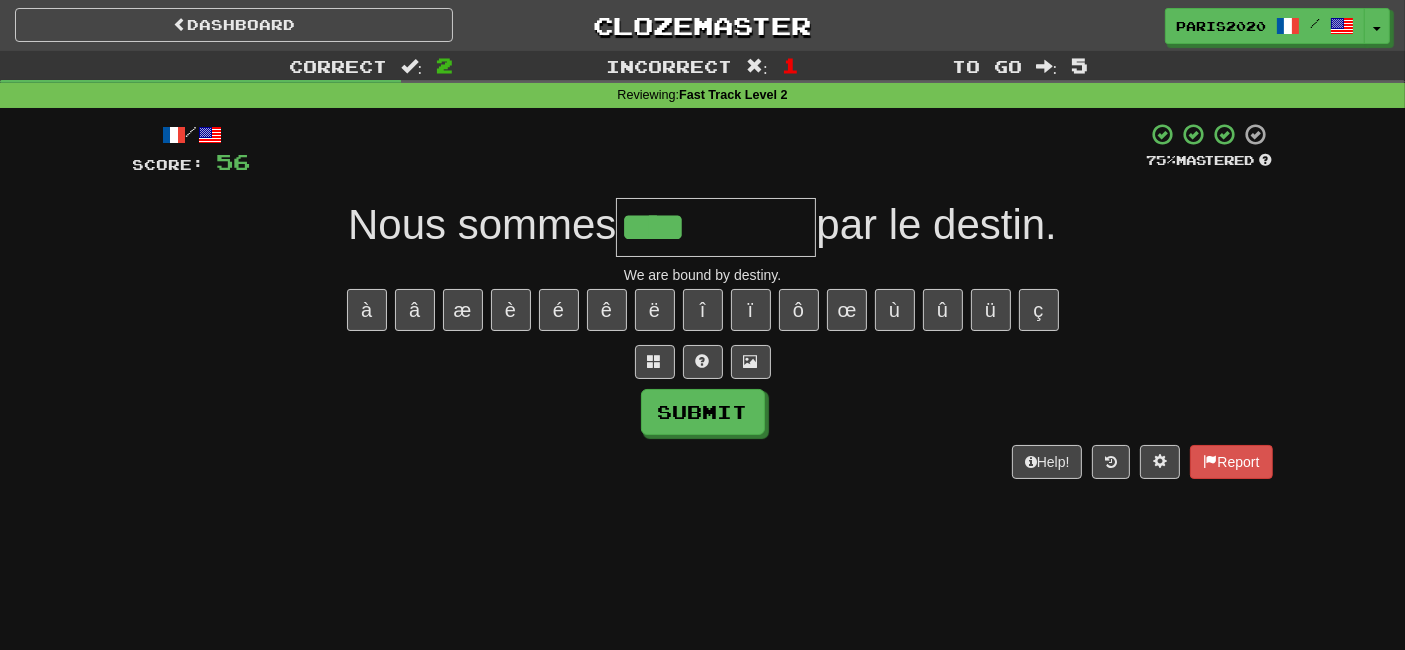 type on "****" 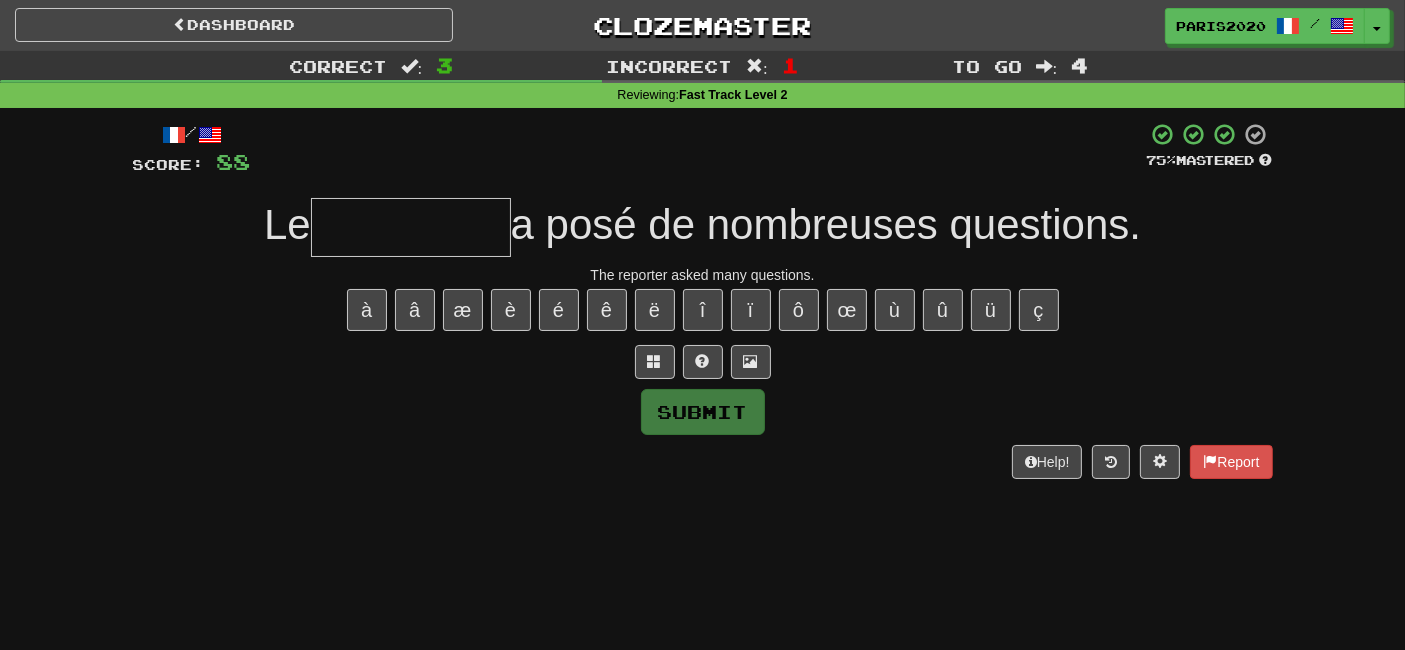 type on "*" 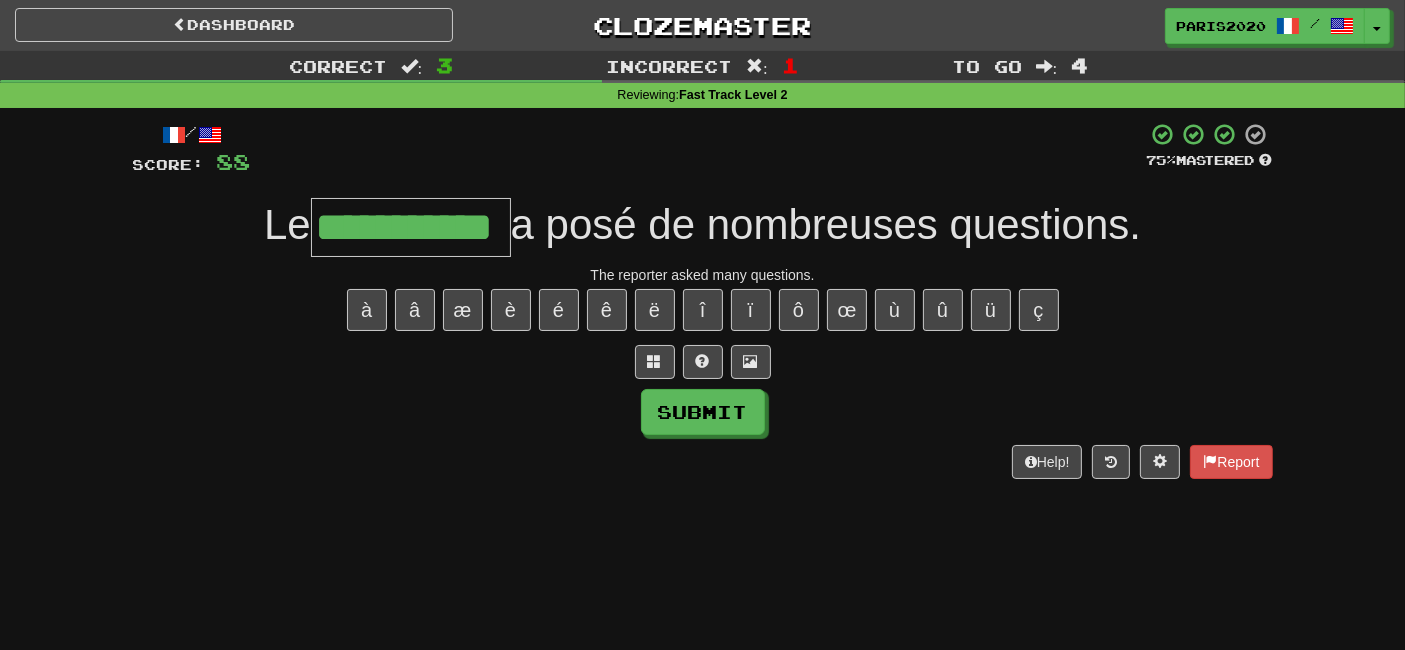 type on "**********" 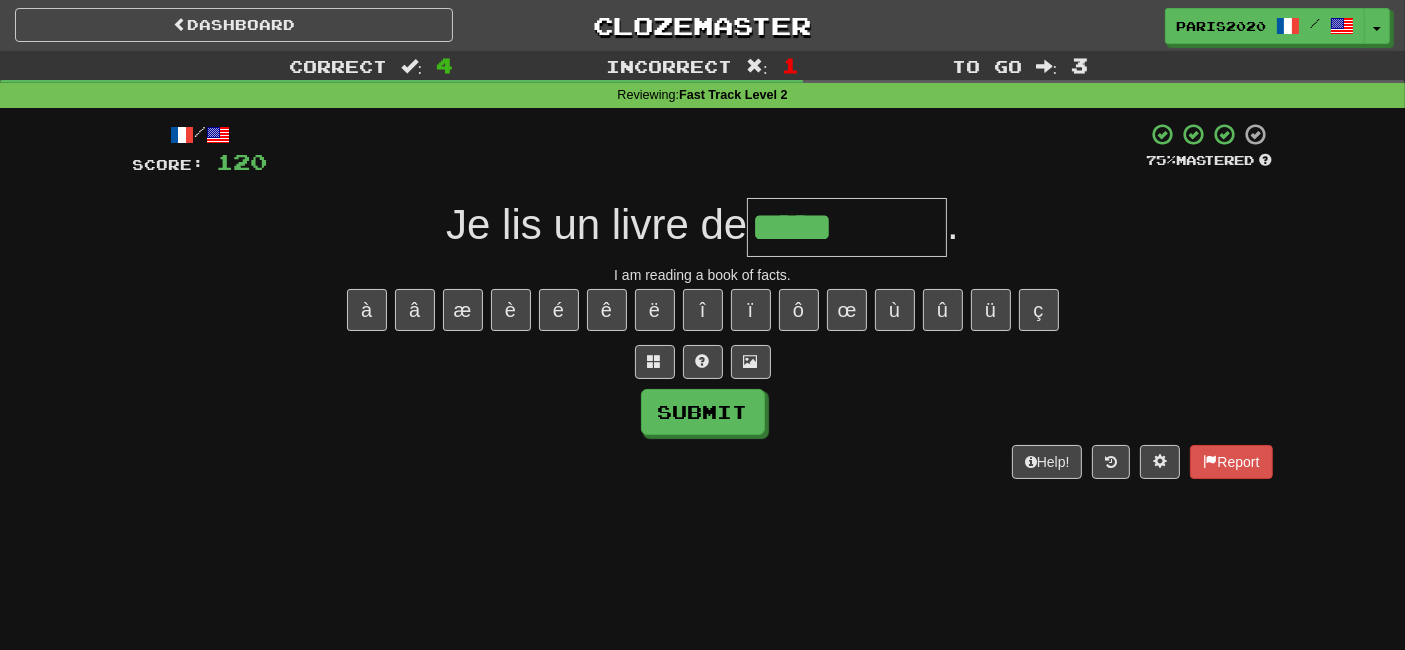 type on "*****" 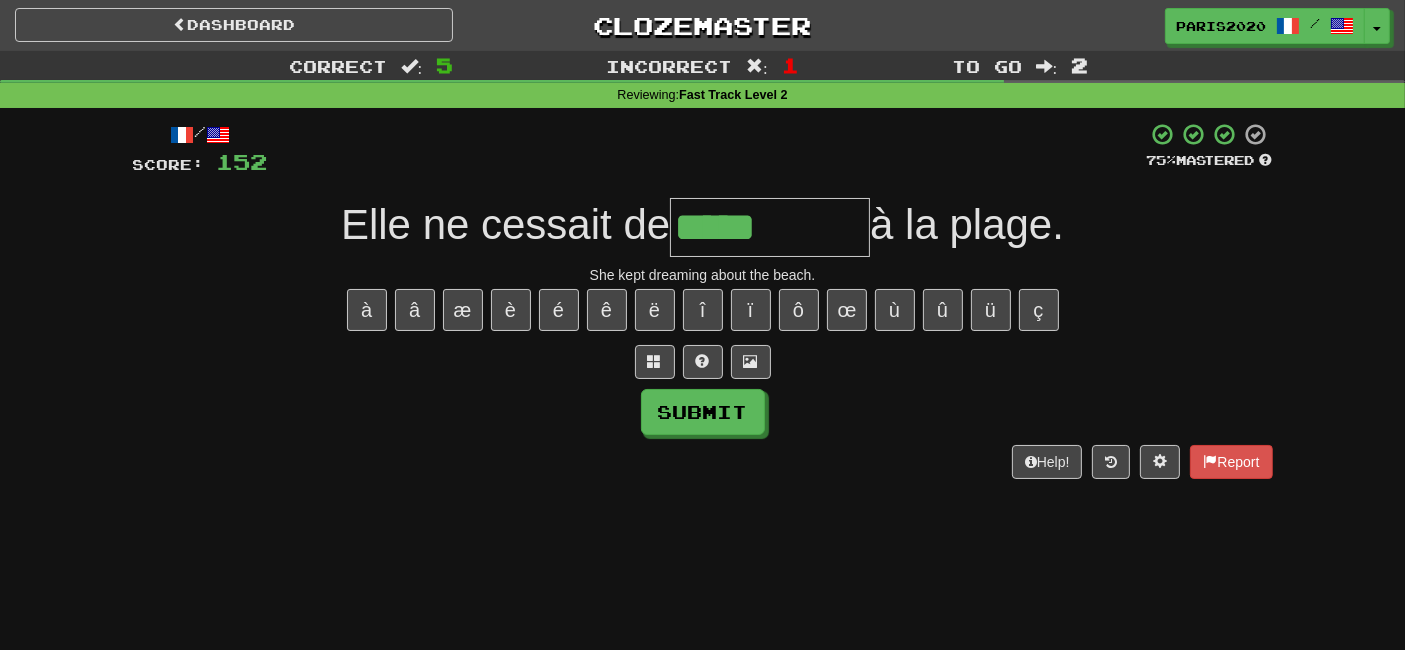 type on "*****" 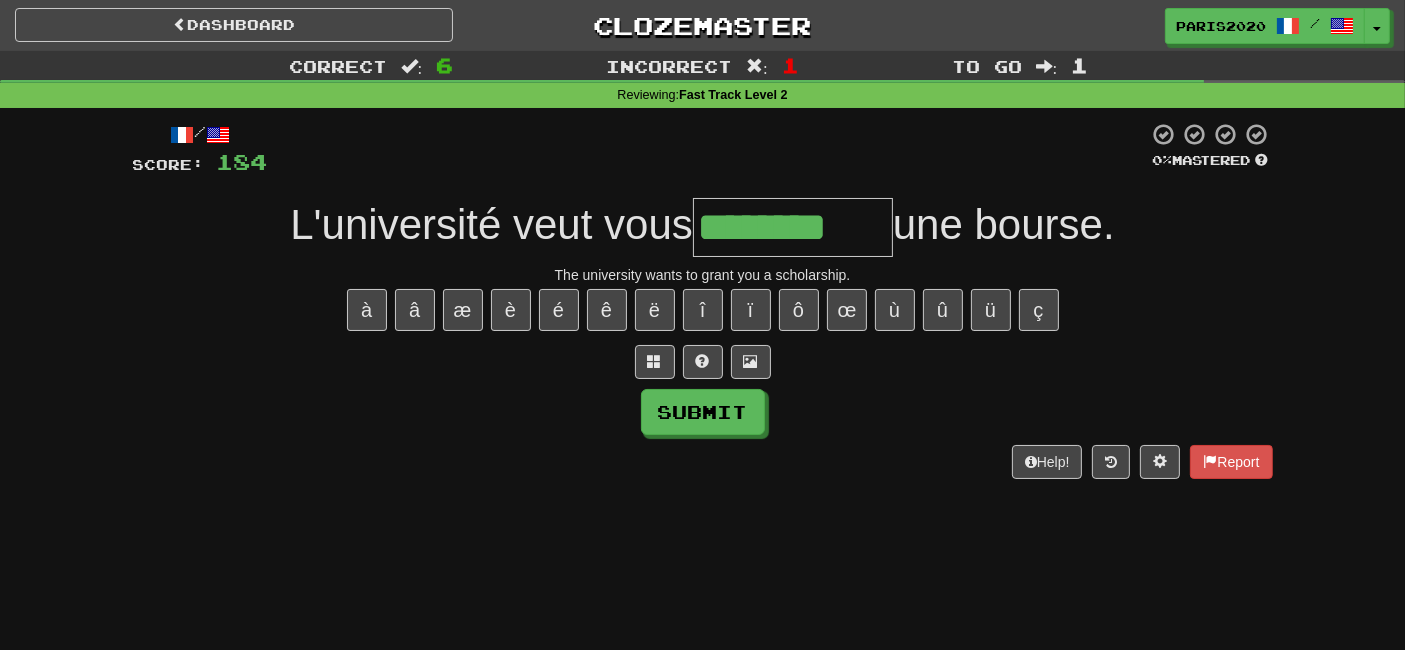 type on "********" 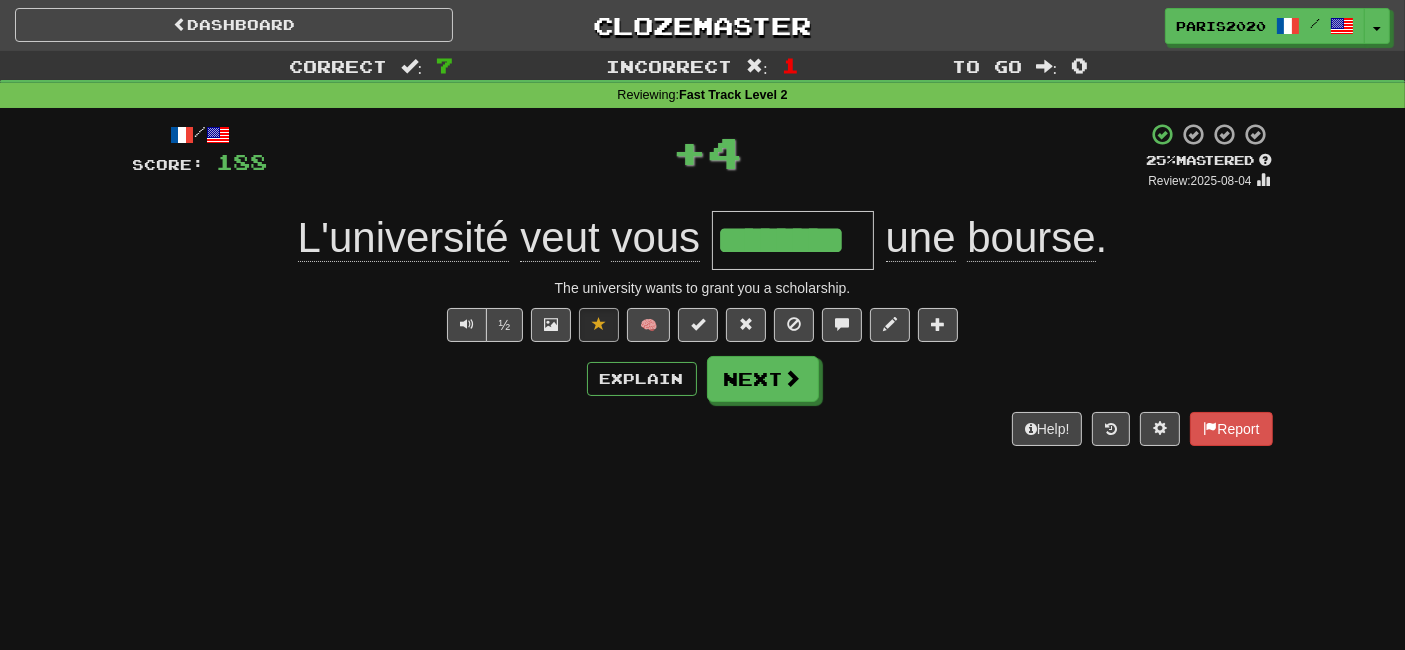 type 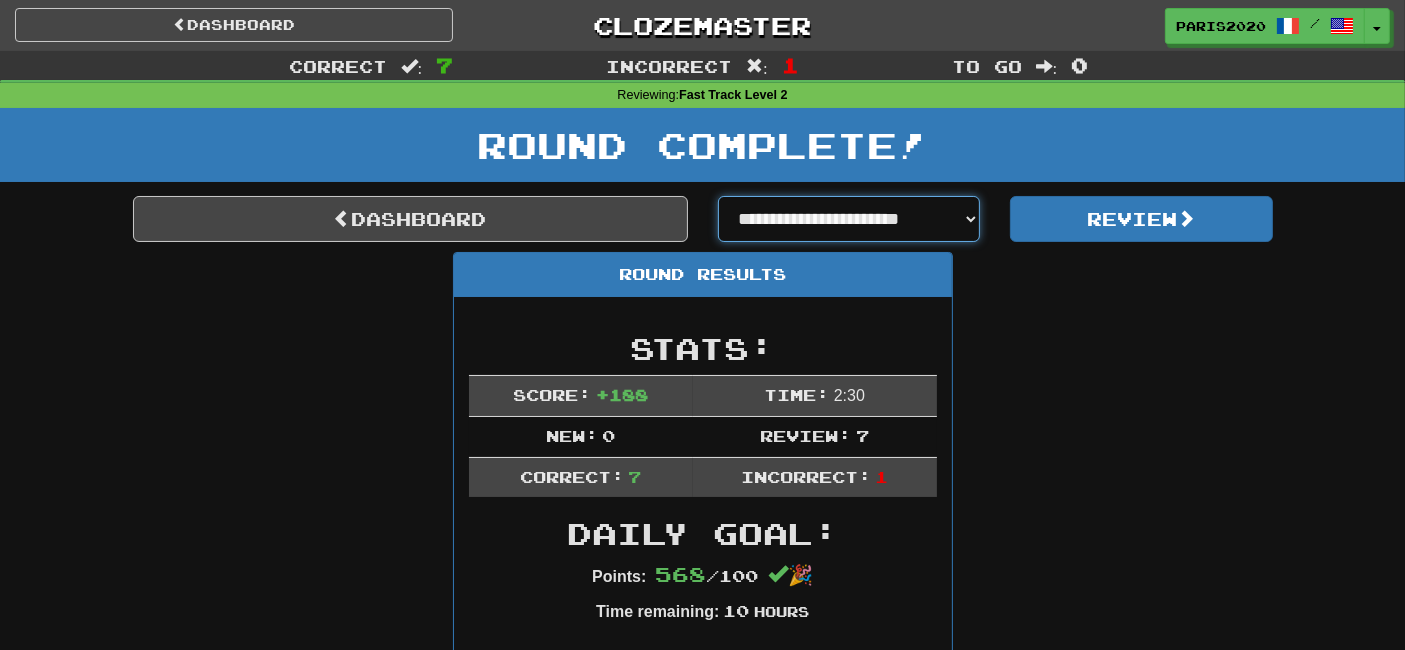 click on "**********" at bounding box center (849, 219) 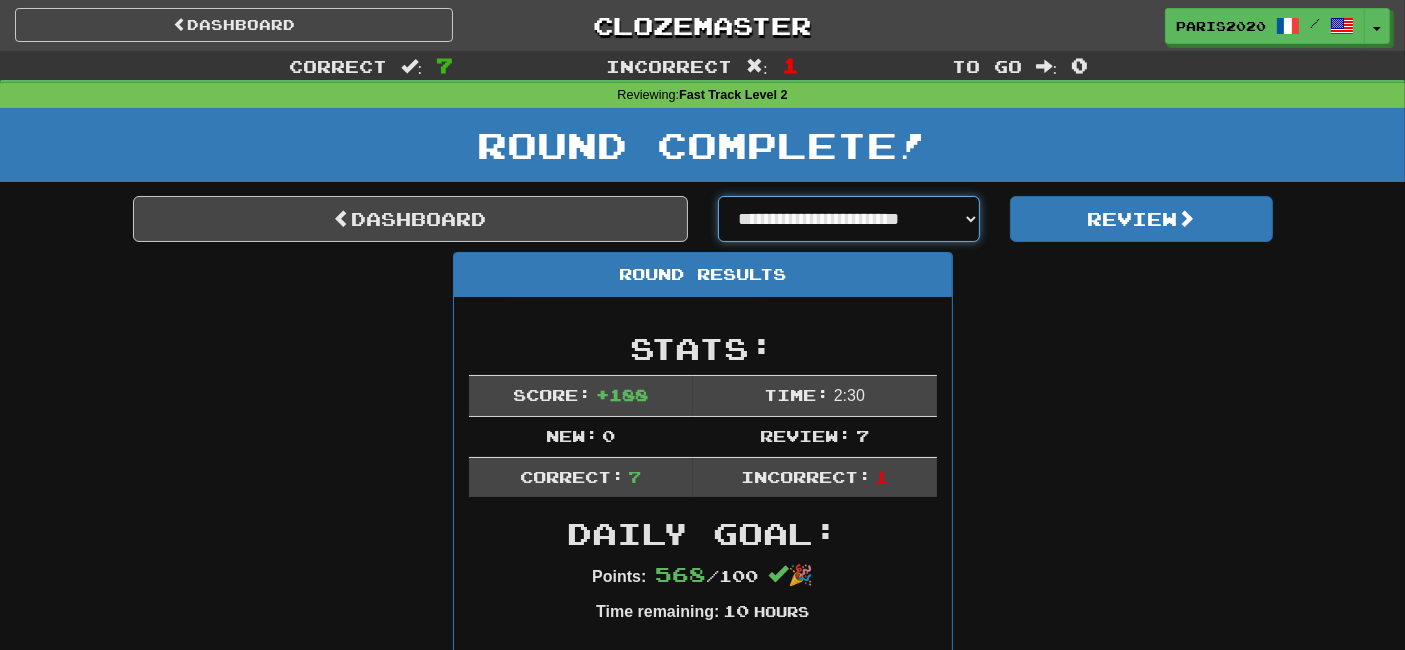 click on "**********" at bounding box center (849, 219) 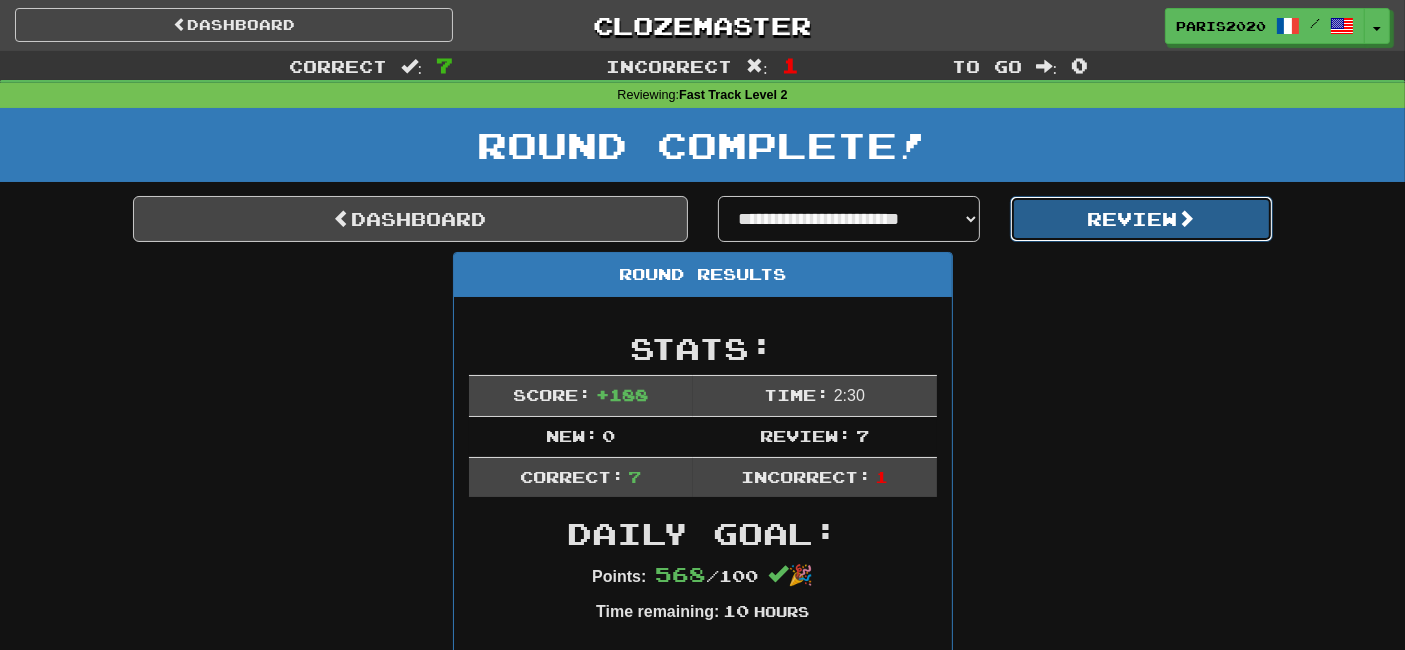click on "Review" at bounding box center (1141, 219) 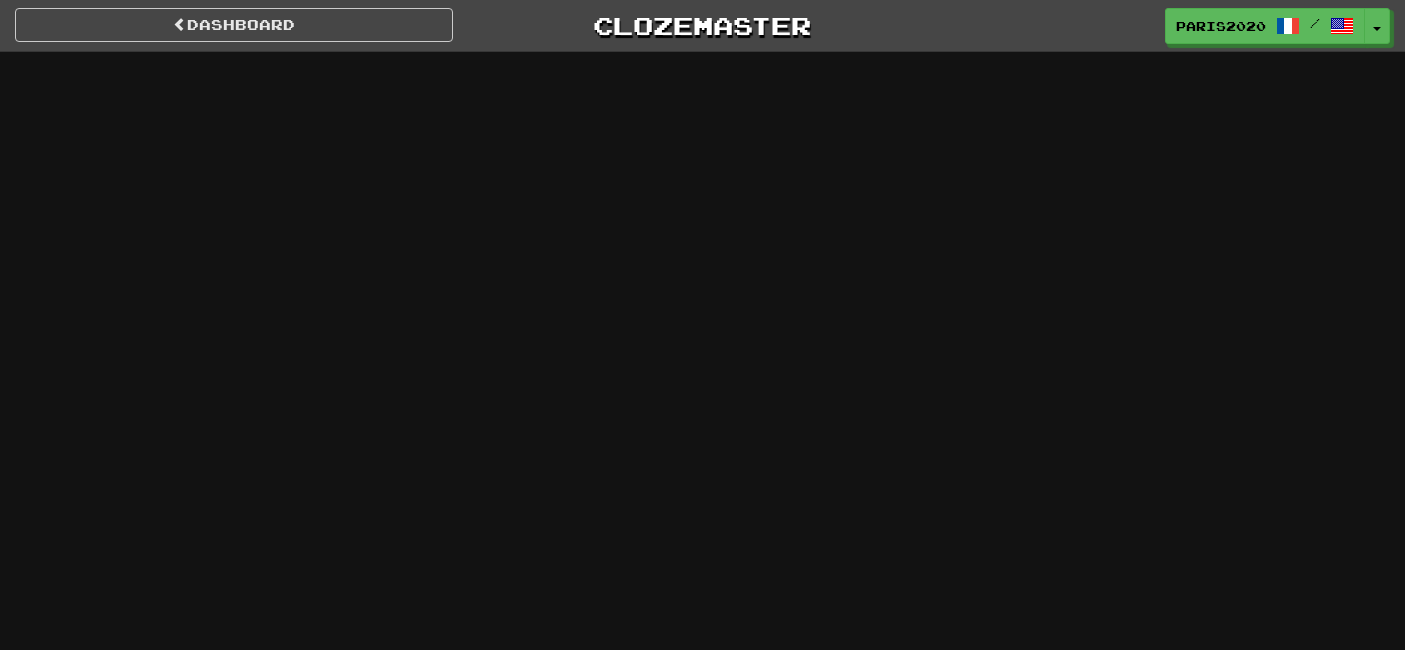 scroll, scrollTop: 0, scrollLeft: 0, axis: both 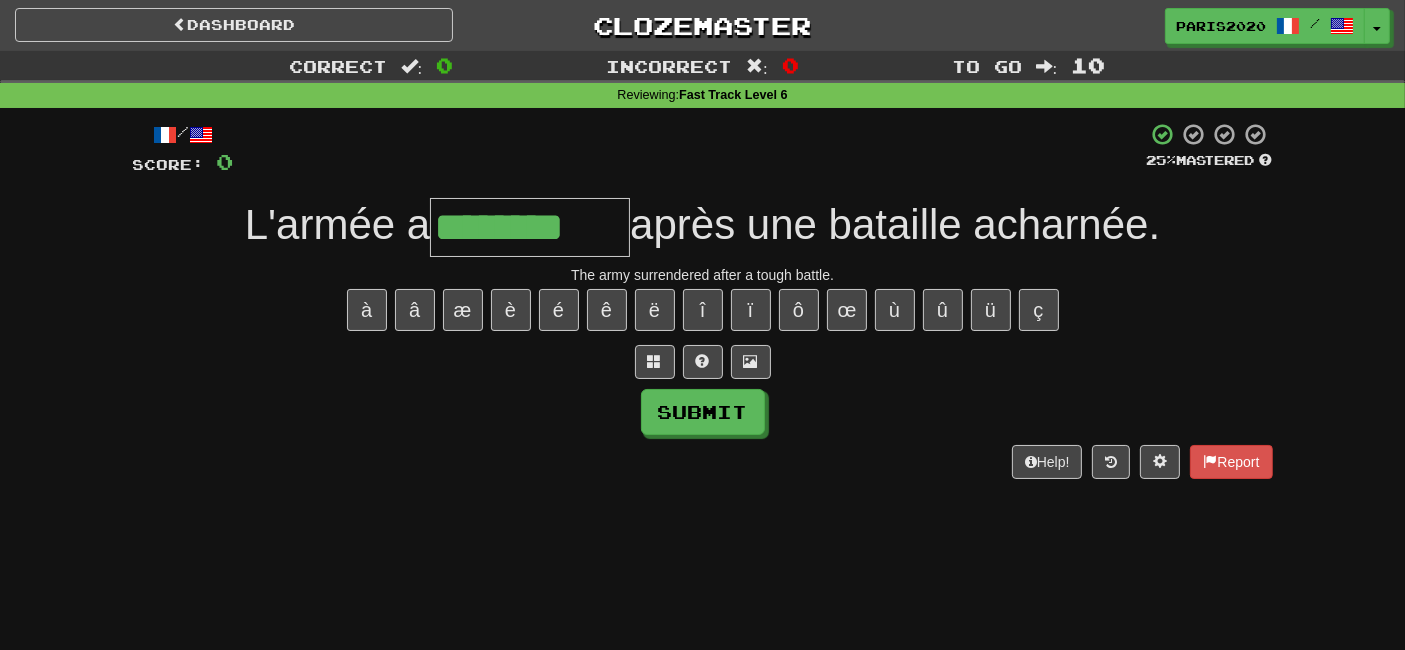 type on "********" 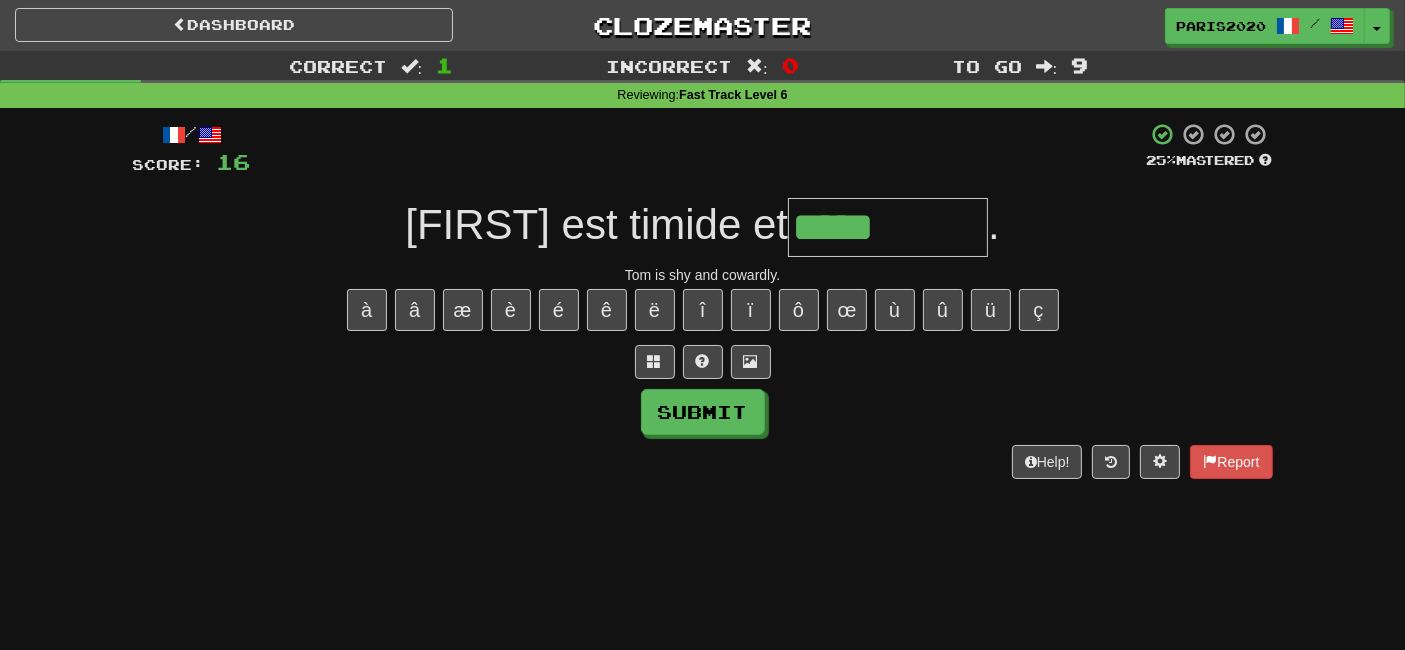 type on "*****" 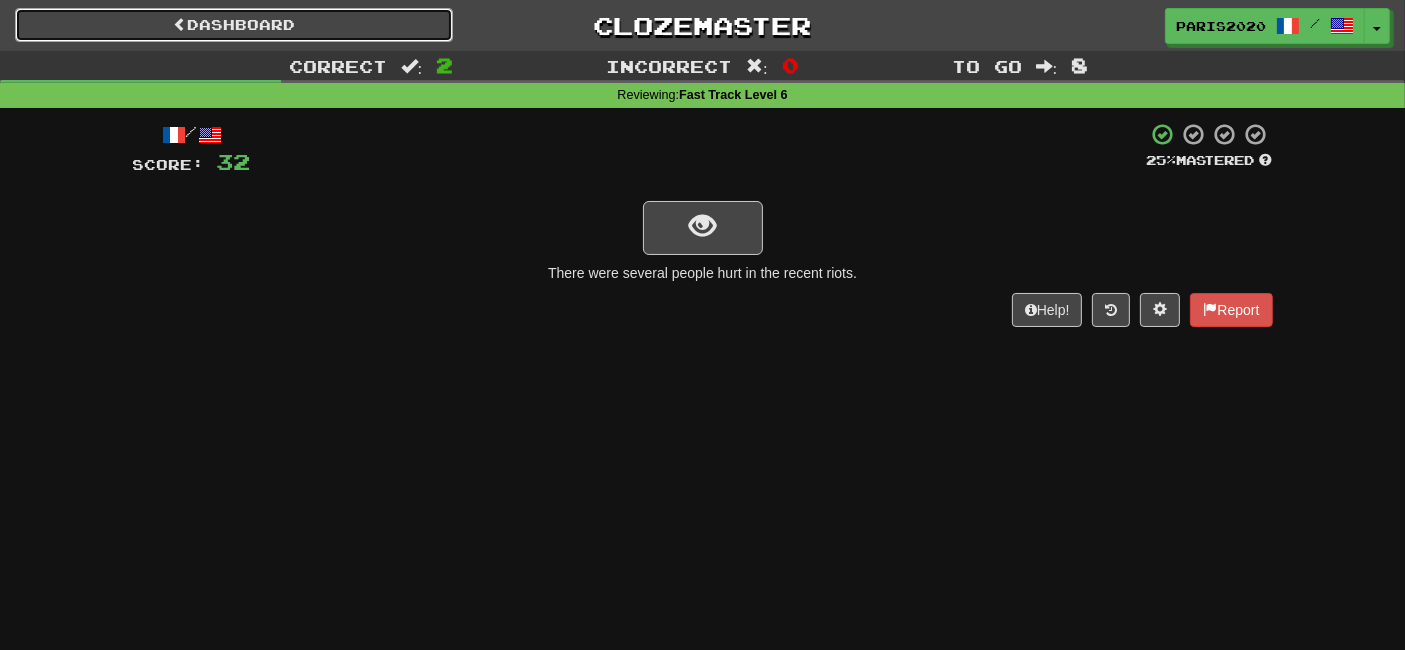 click on "Dashboard" at bounding box center [234, 25] 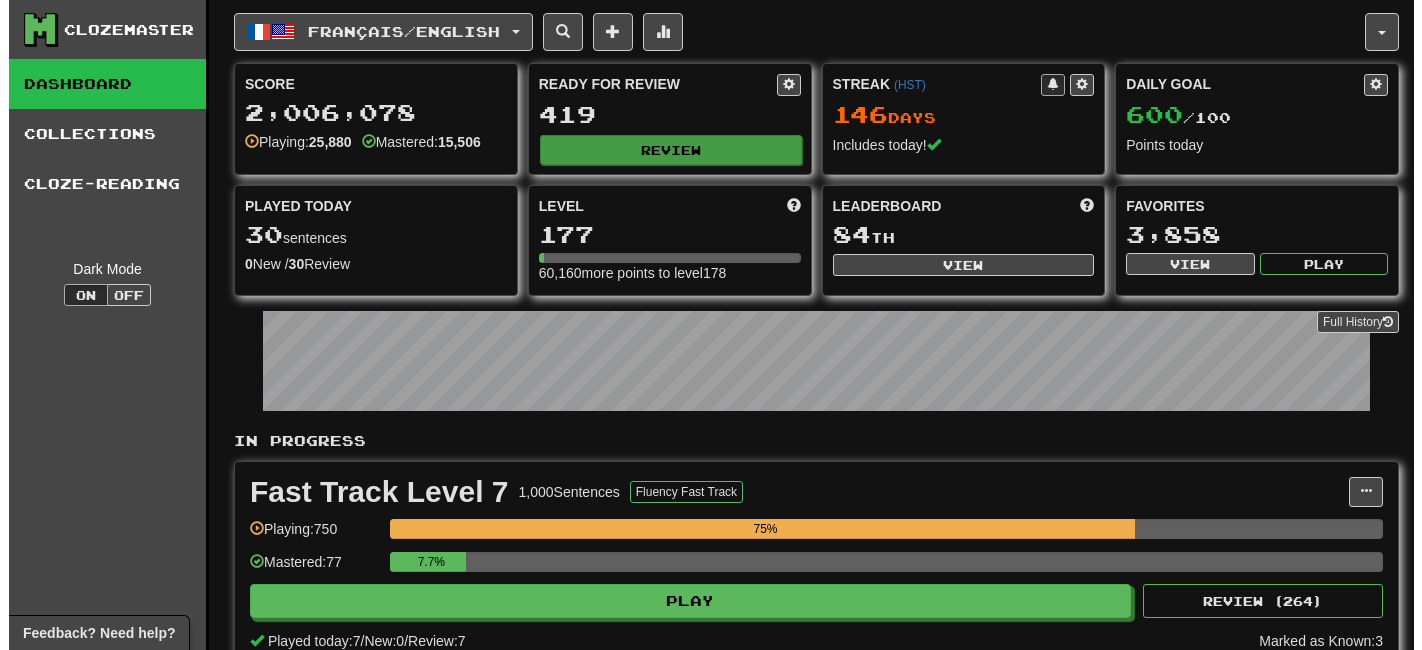 scroll, scrollTop: 0, scrollLeft: 0, axis: both 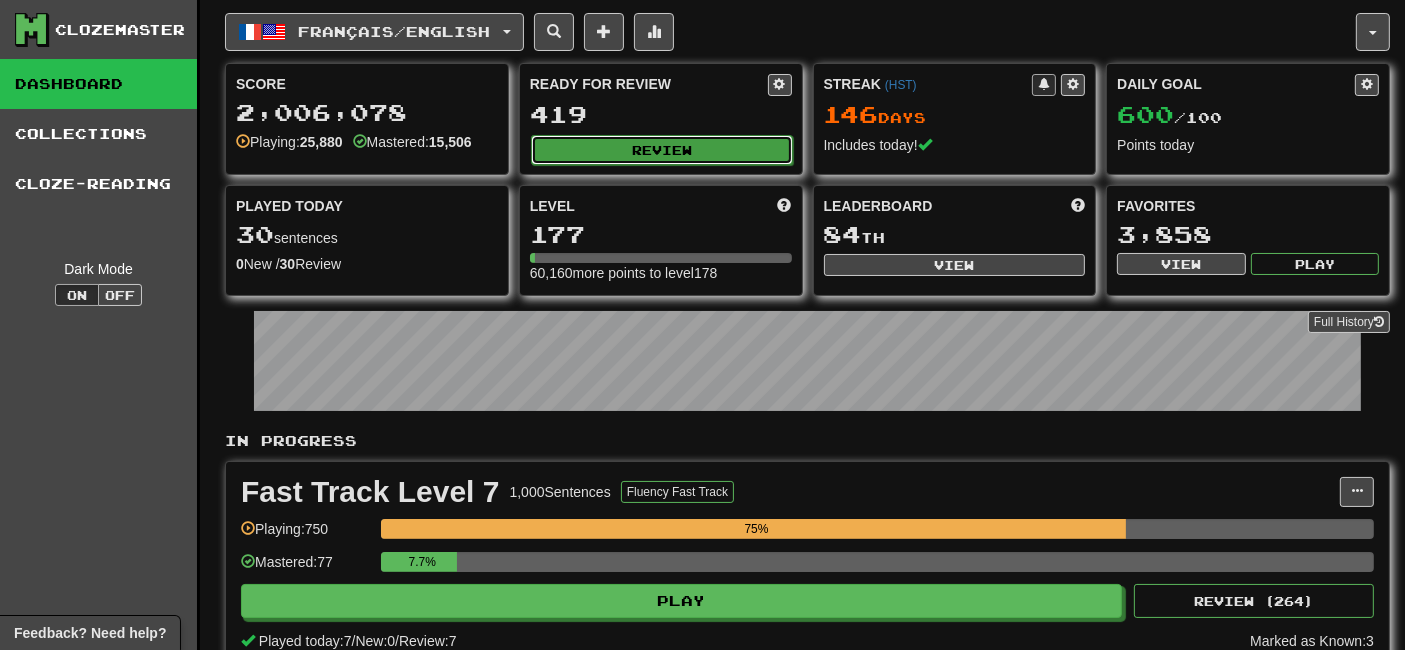 click on "Review" at bounding box center (662, 150) 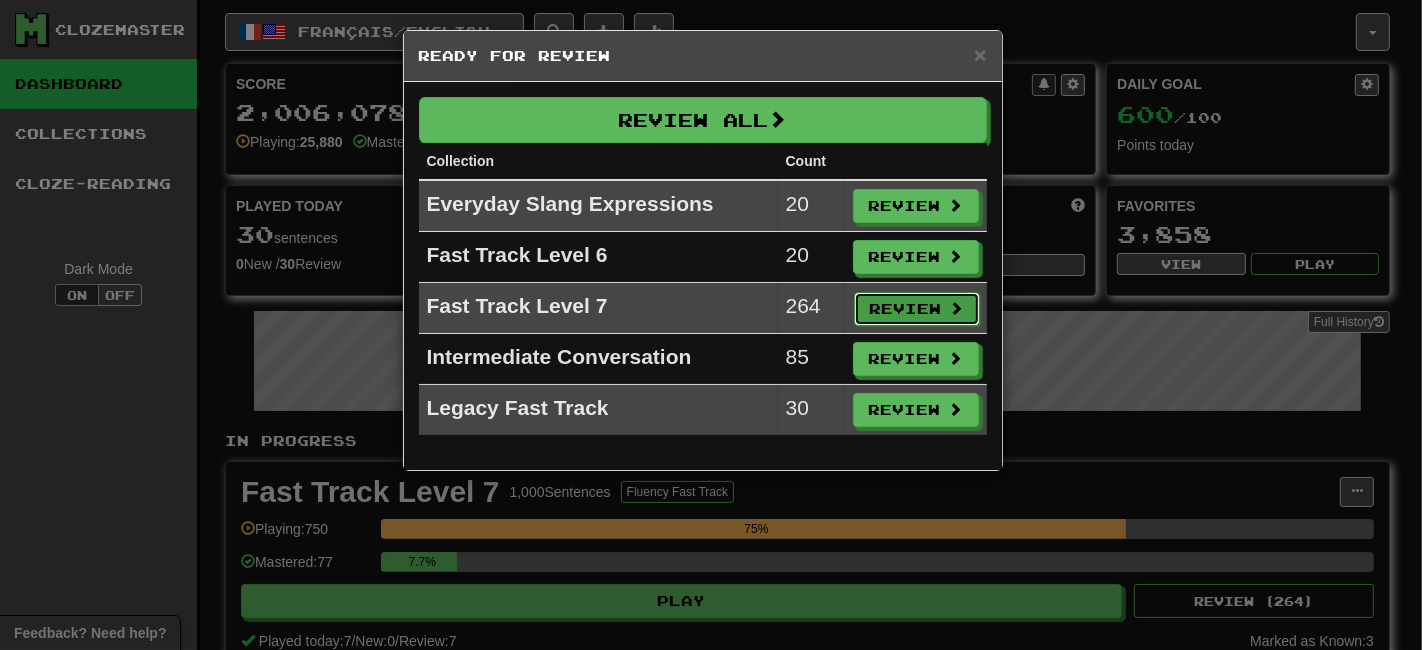 click on "Review" at bounding box center [917, 309] 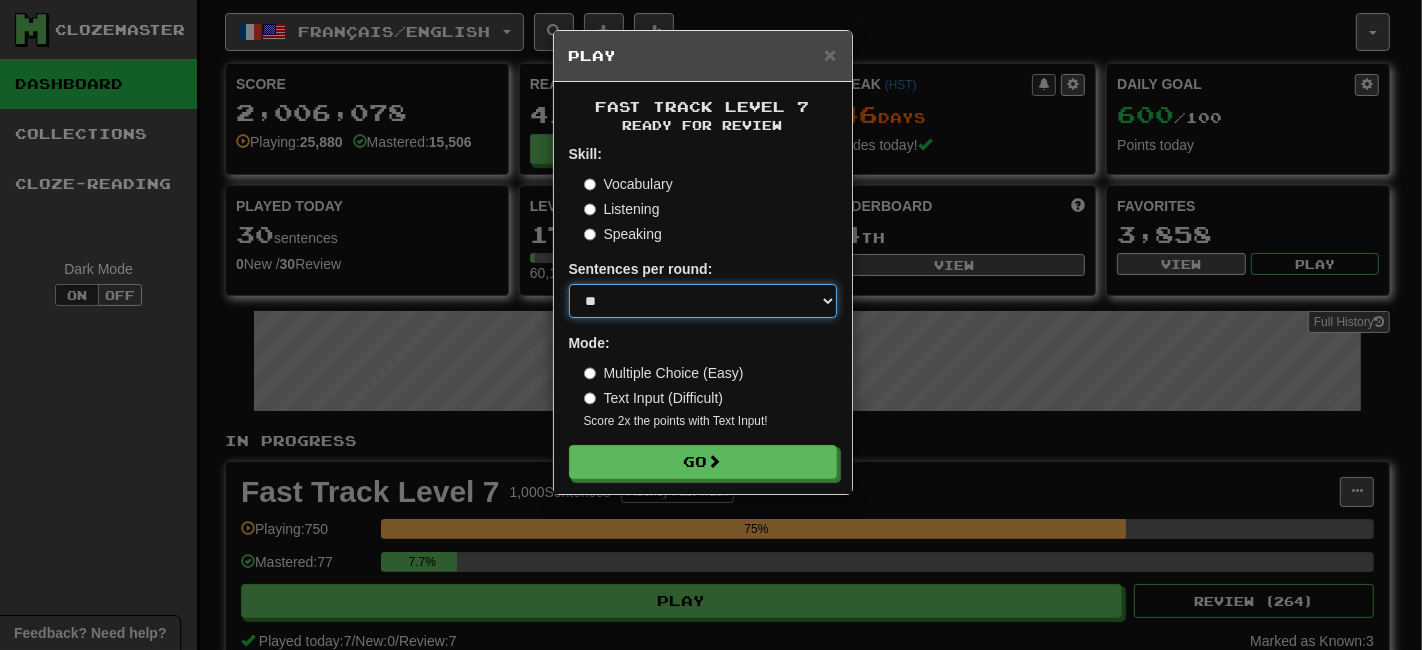 click on "* ** ** ** ** ** *** ********" at bounding box center (703, 301) 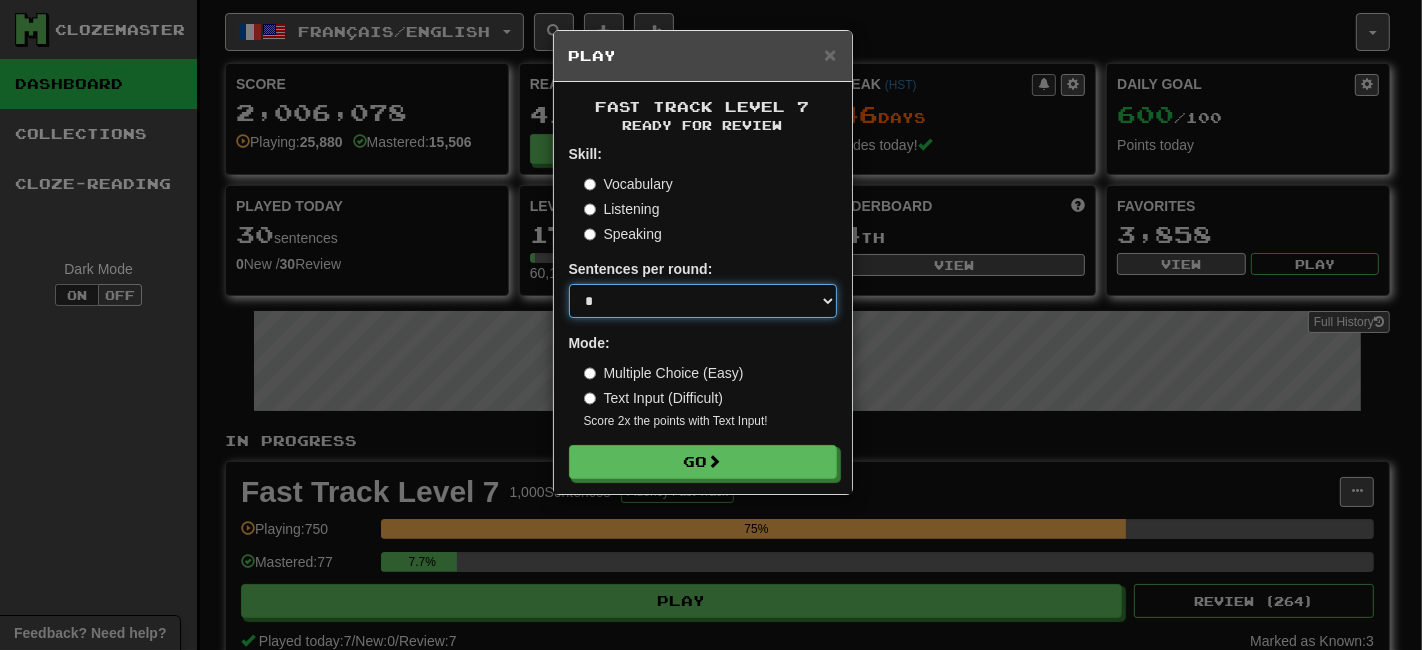 click on "* ** ** ** ** ** *** ********" at bounding box center [703, 301] 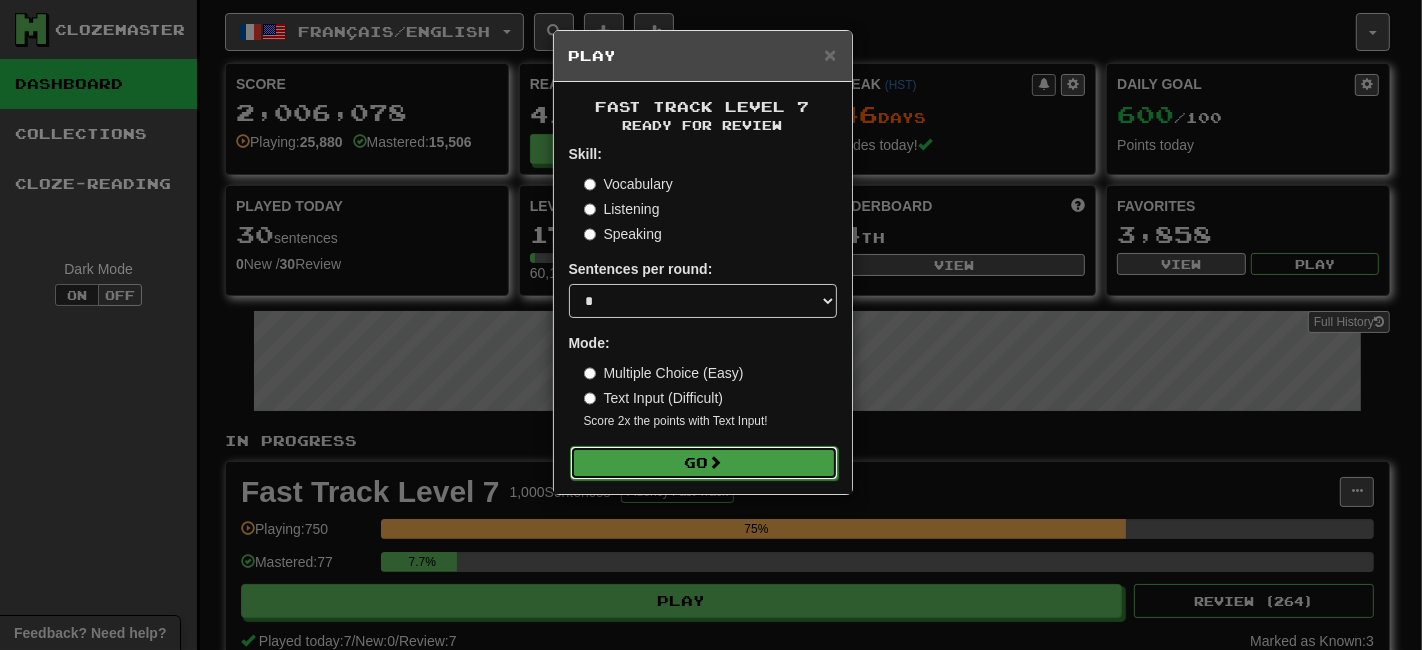 click on "Go" at bounding box center (704, 463) 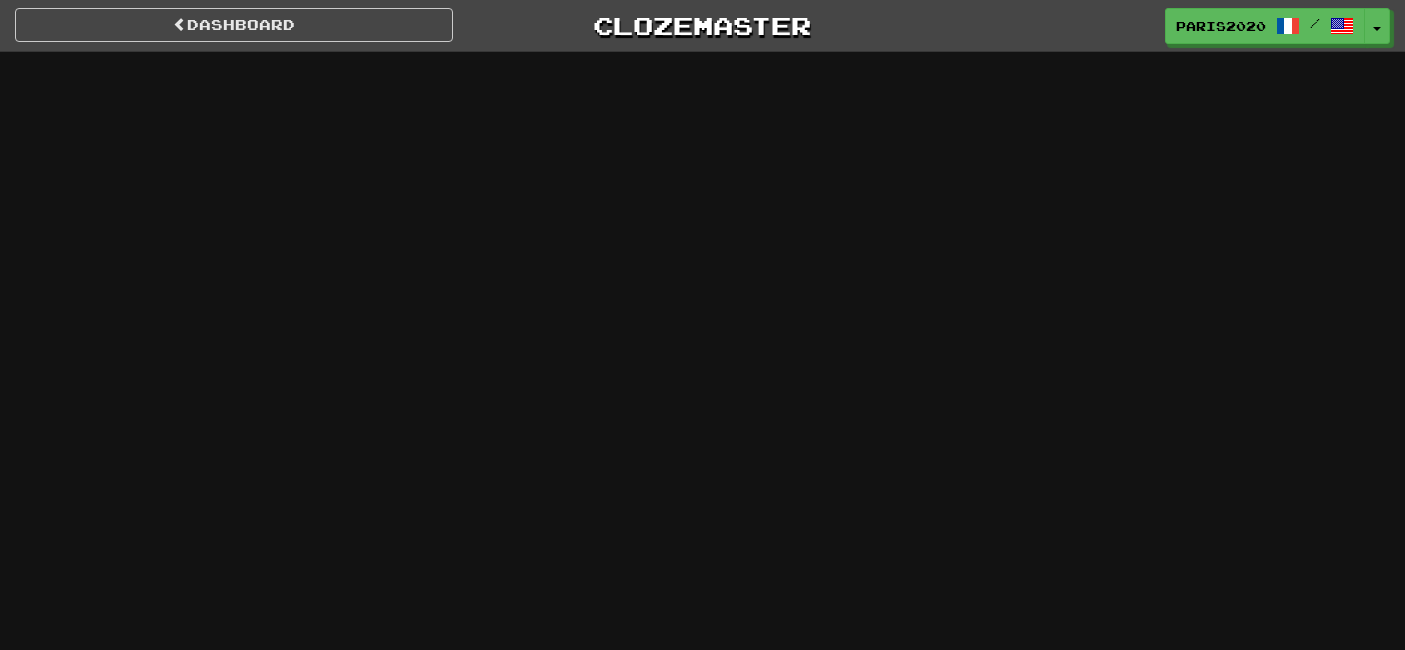 scroll, scrollTop: 0, scrollLeft: 0, axis: both 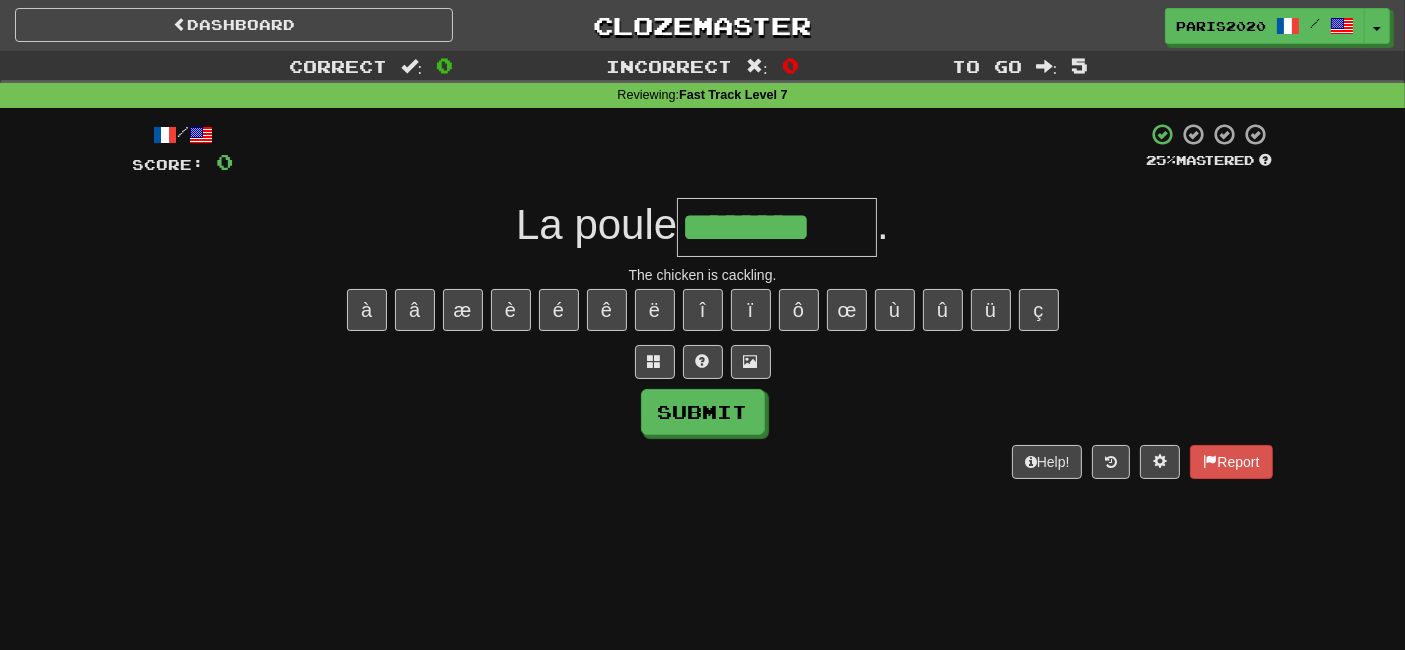 type on "********" 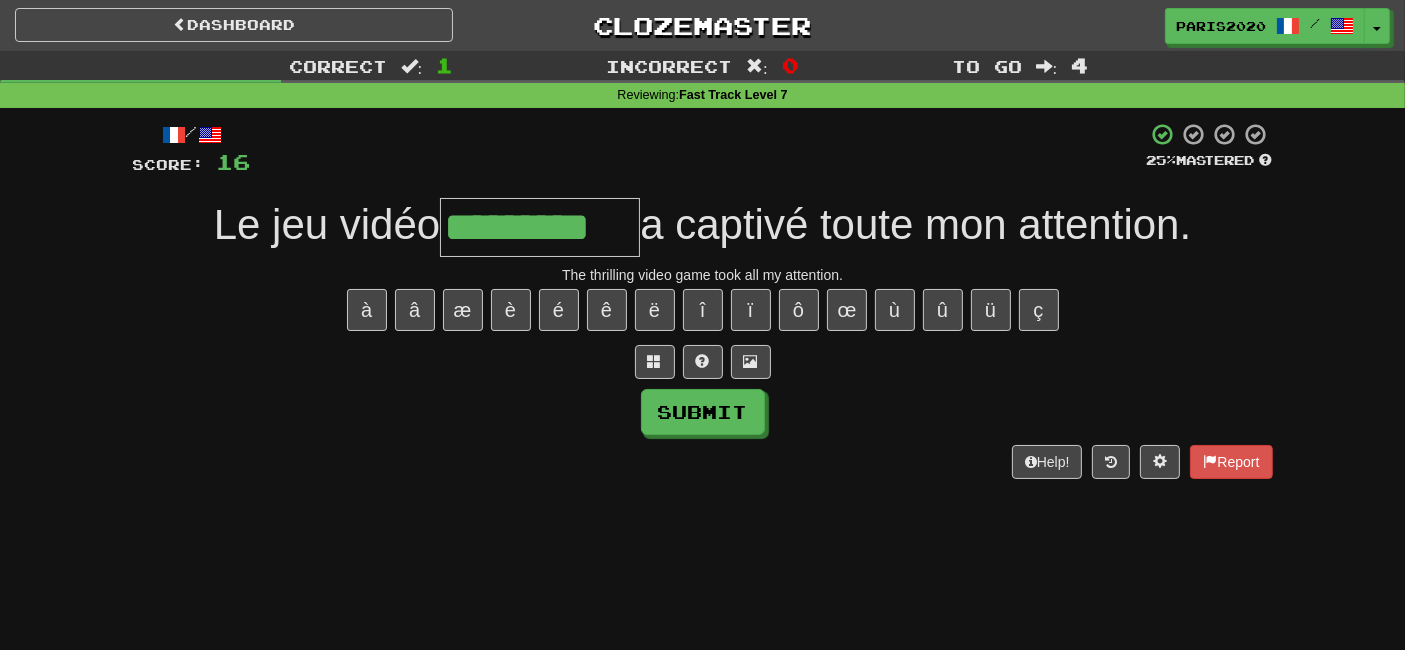 type on "*********" 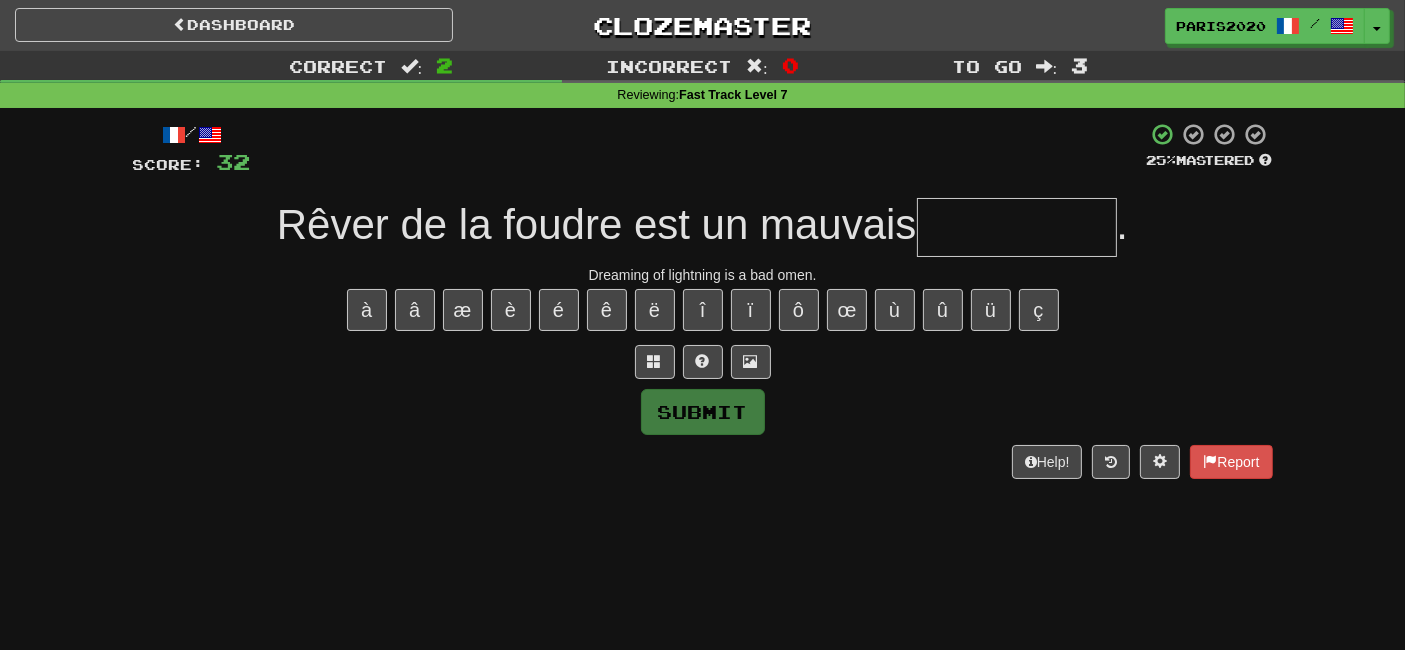 type on "*" 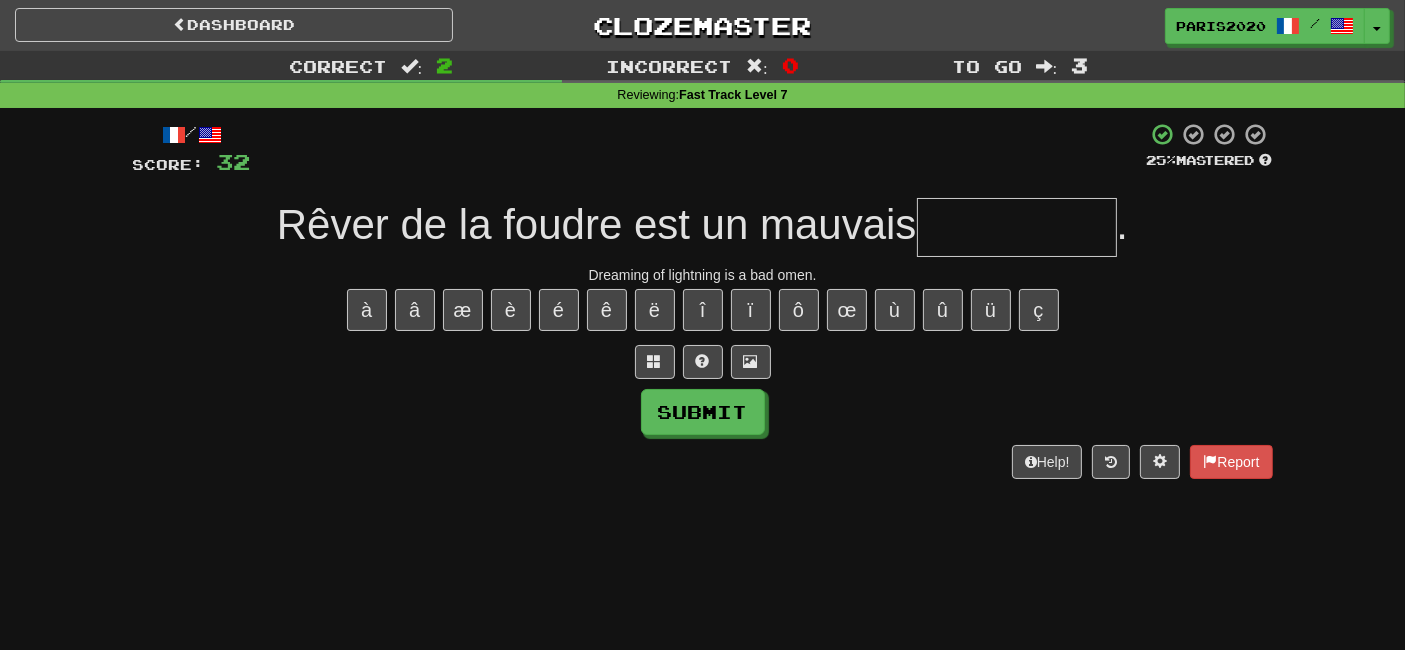 type on "*" 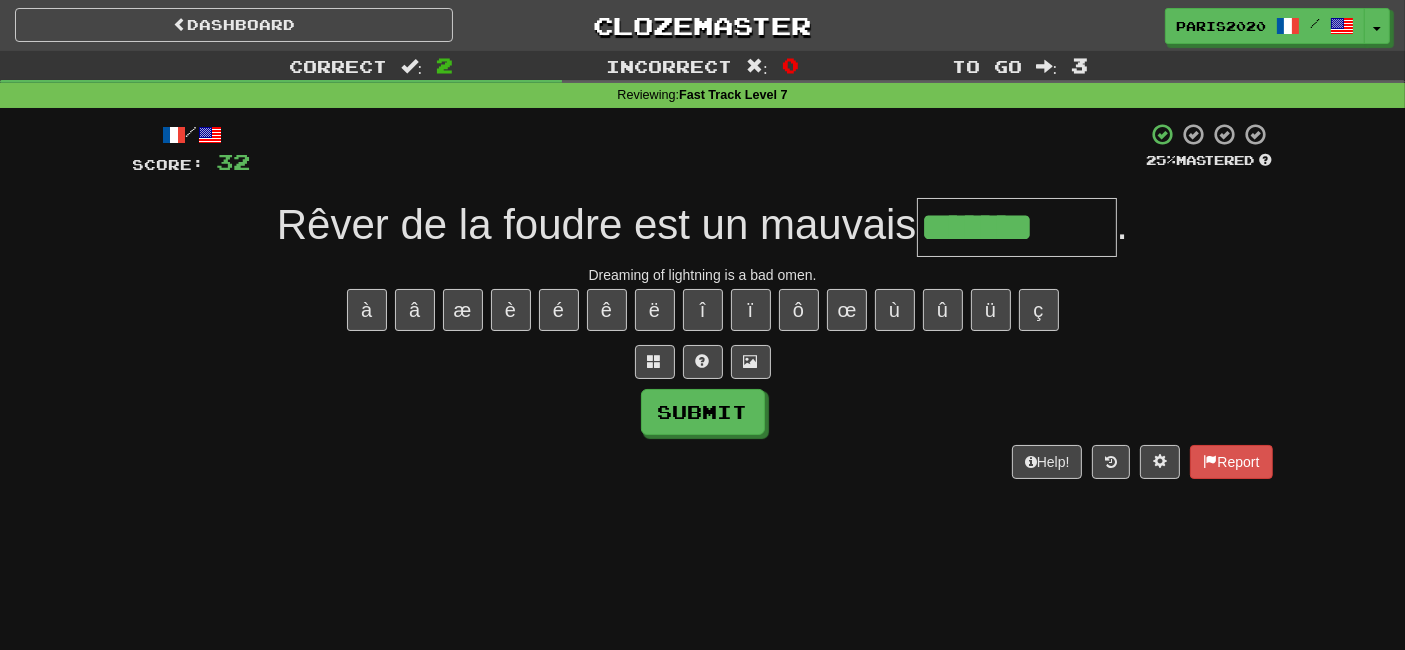 type on "*******" 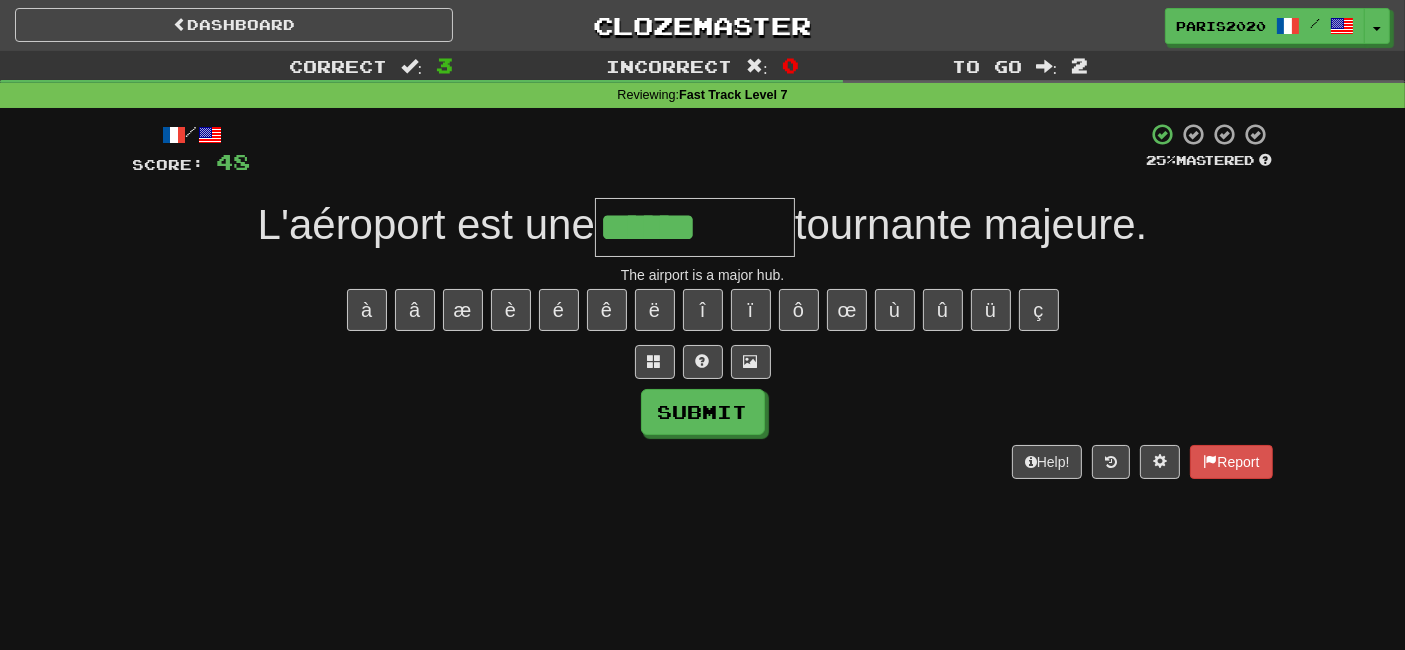 type on "******" 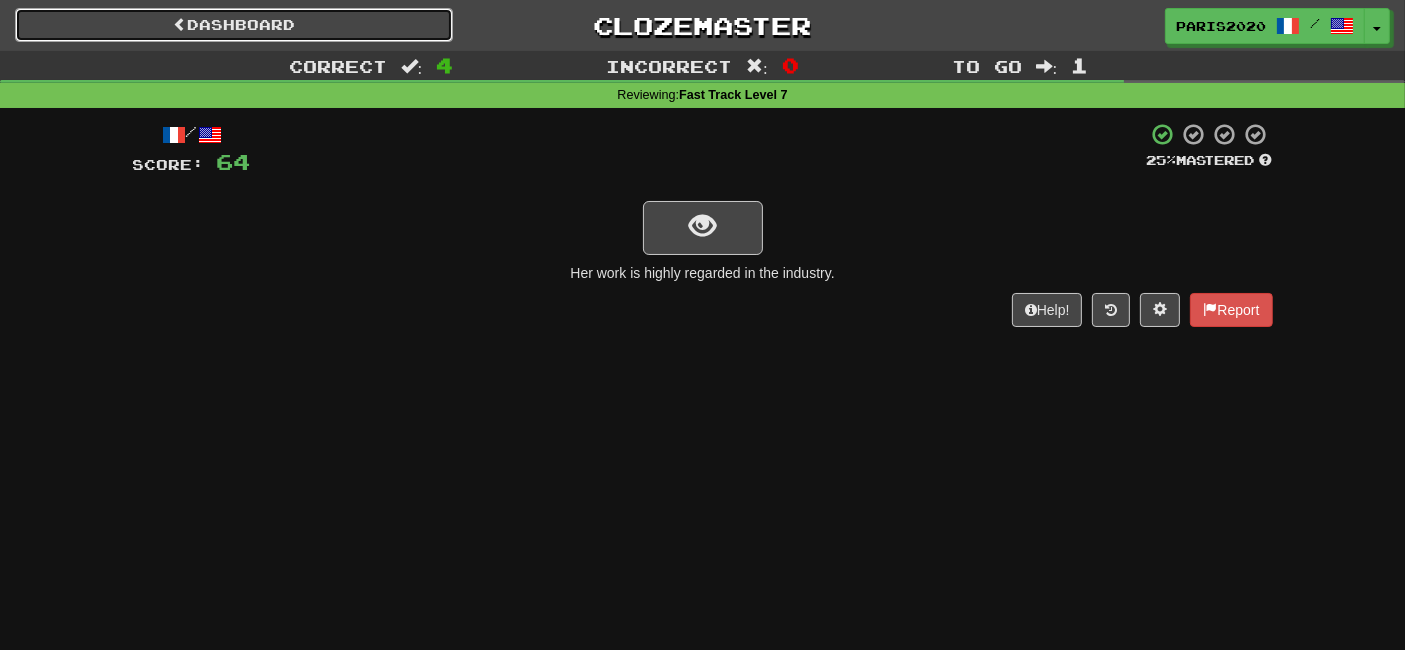 click on "Dashboard" at bounding box center [234, 25] 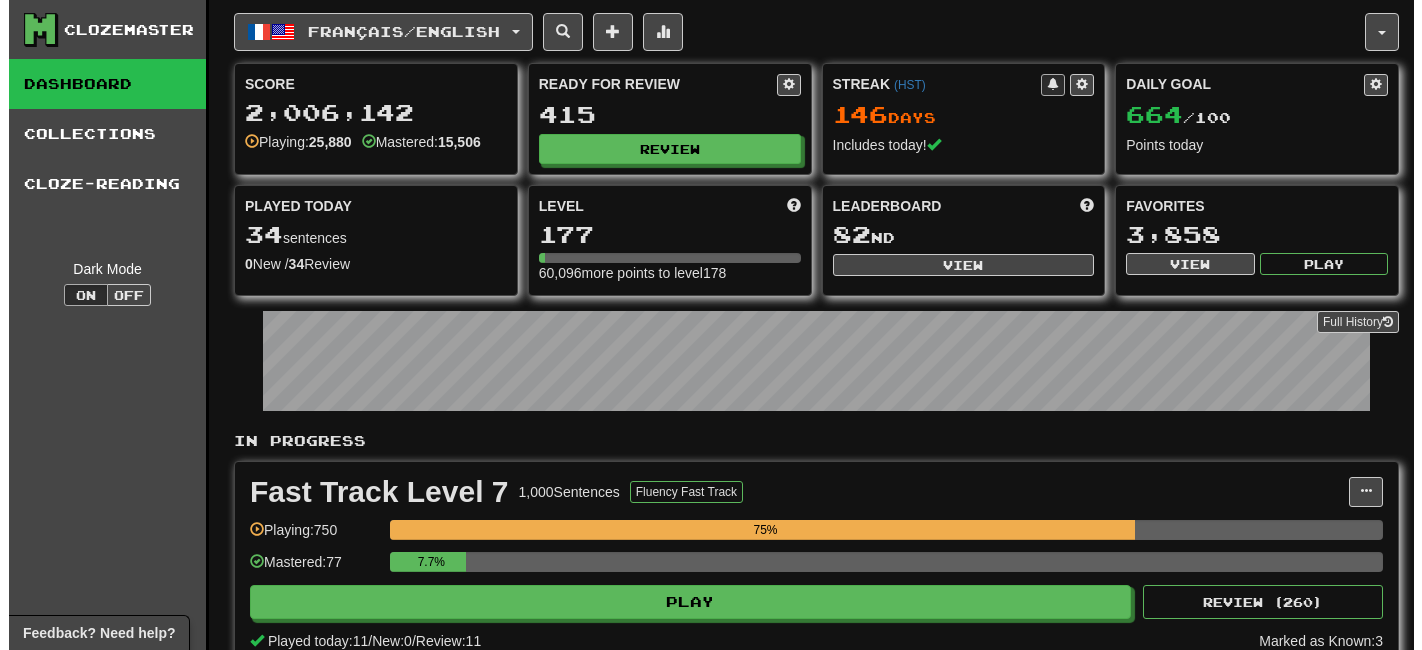 scroll, scrollTop: 0, scrollLeft: 0, axis: both 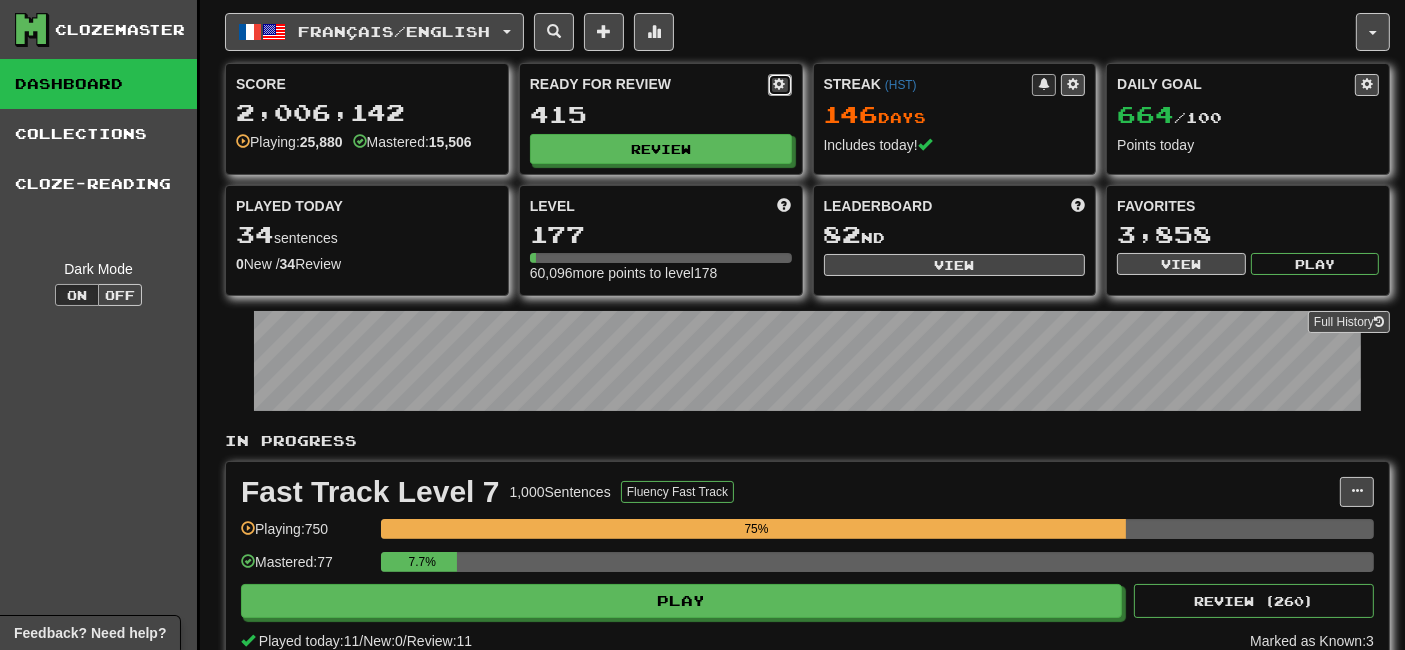click at bounding box center (780, 84) 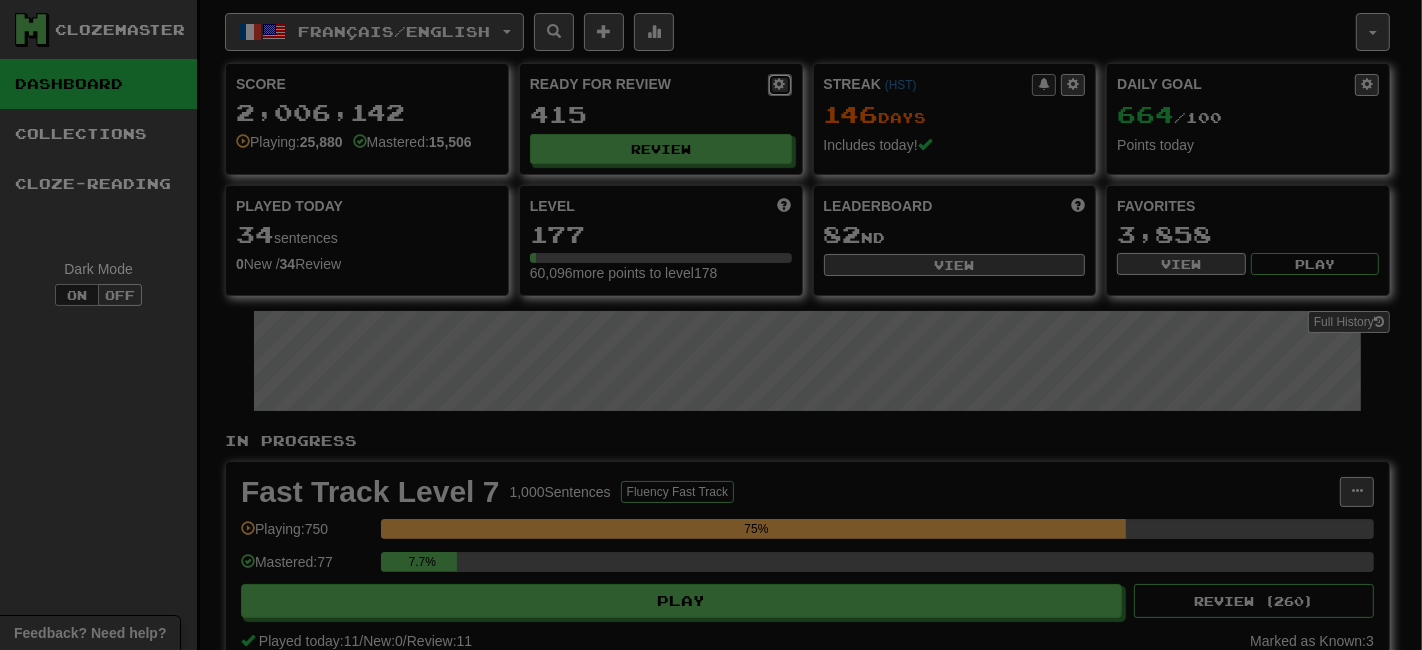 select on "*" 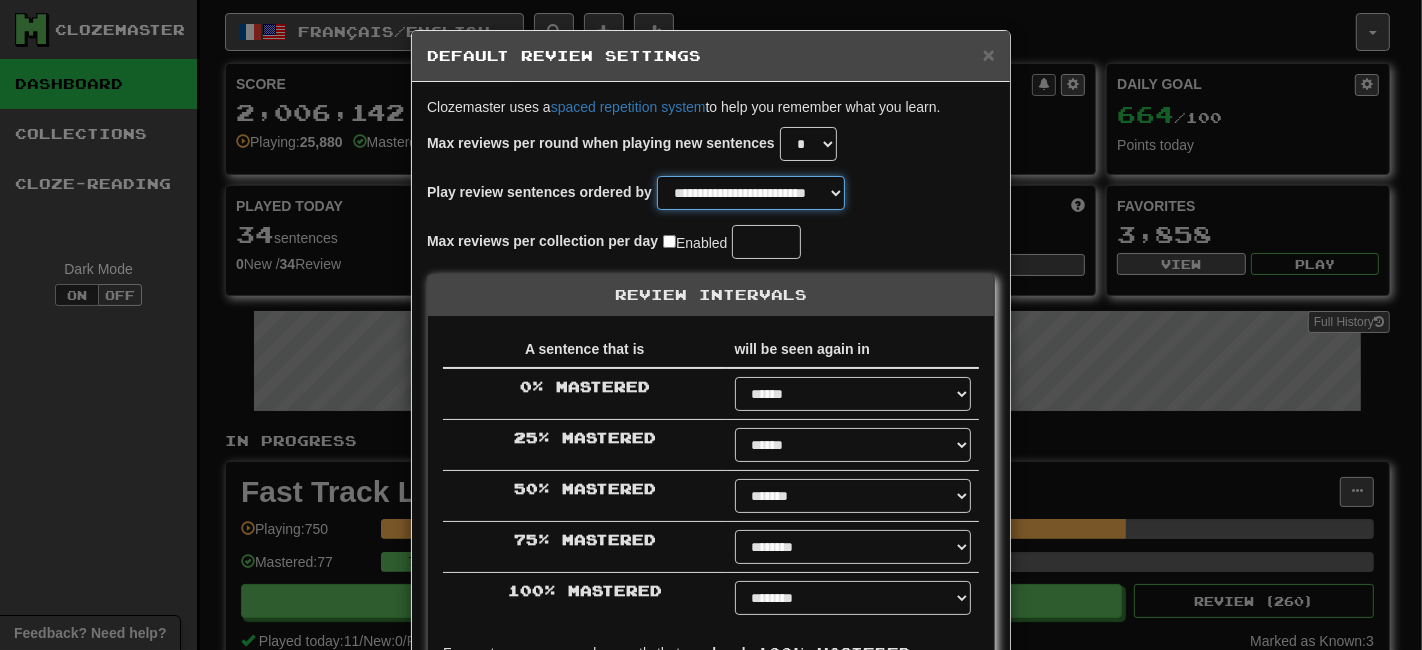 click on "**********" at bounding box center [751, 193] 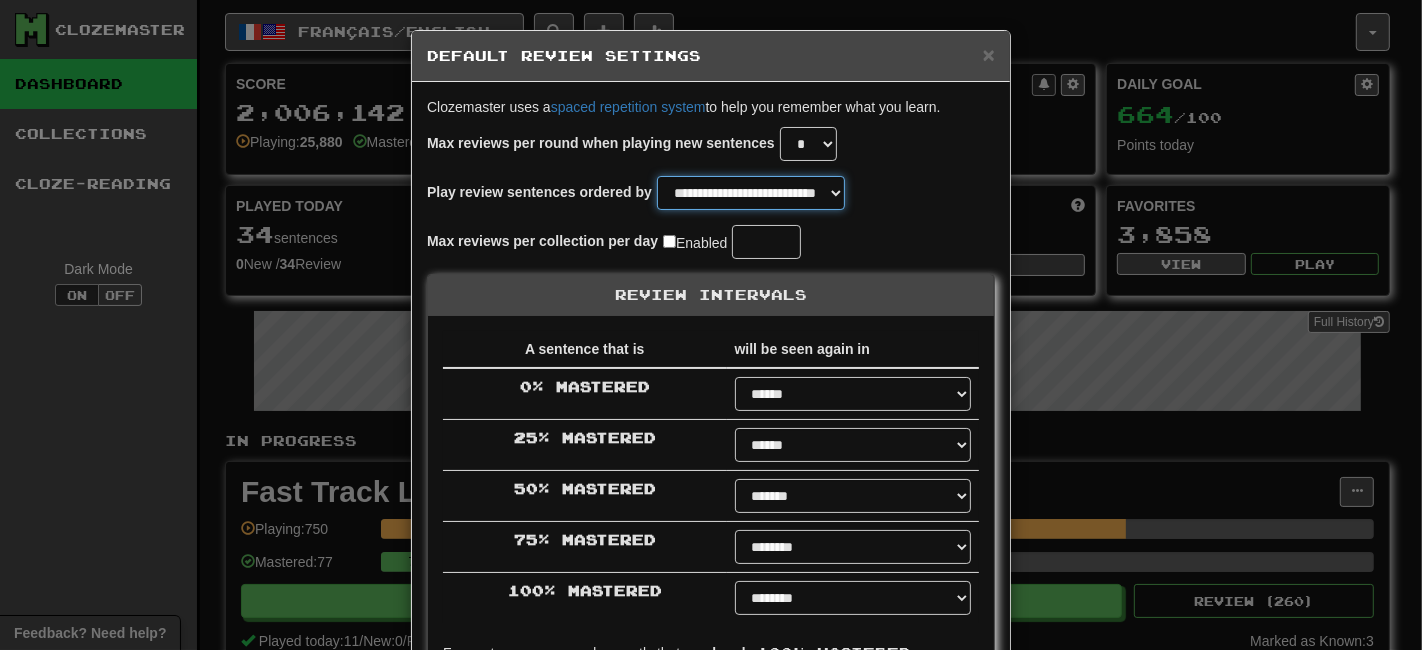 click on "**********" at bounding box center [751, 193] 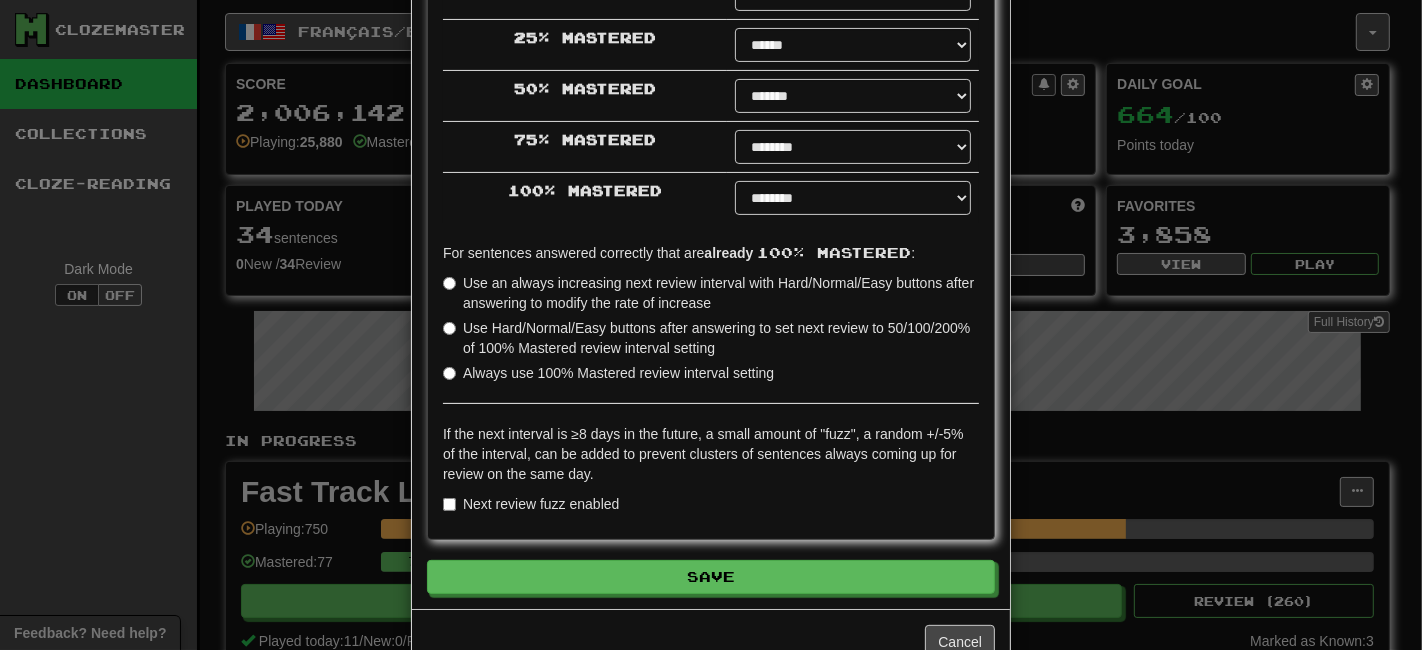 scroll, scrollTop: 450, scrollLeft: 0, axis: vertical 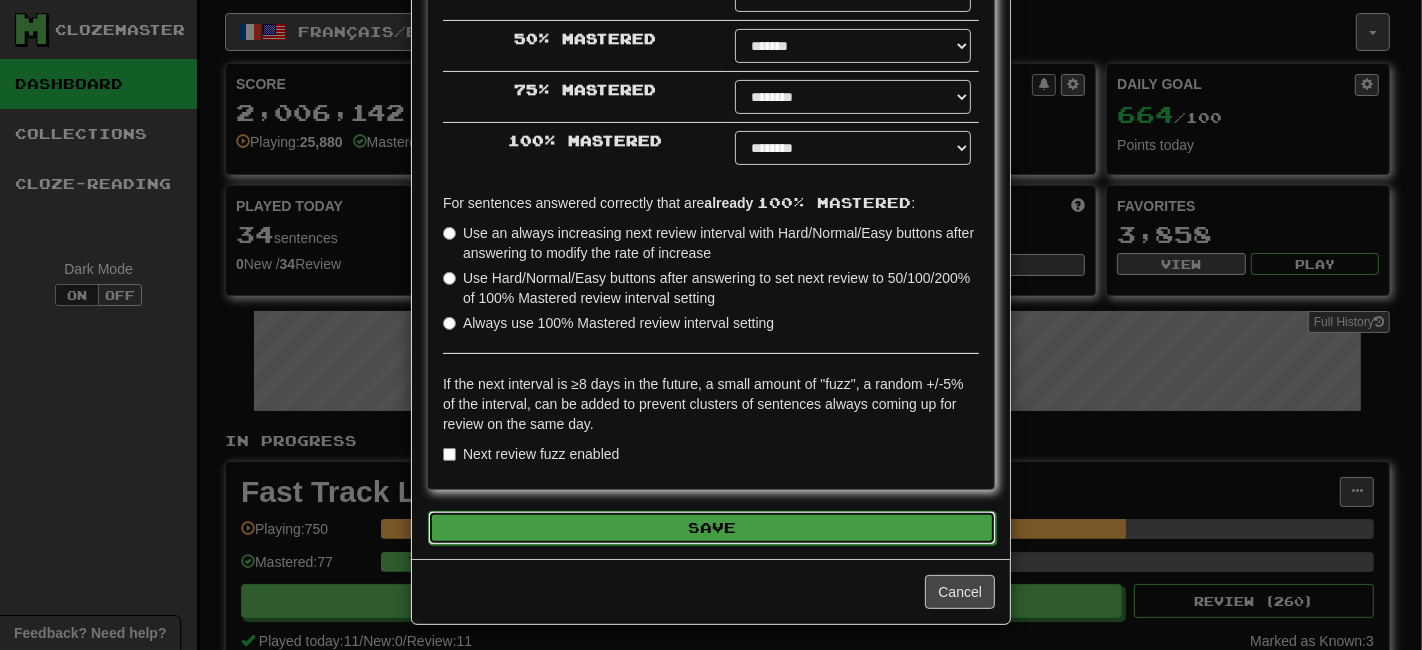 click on "Save" at bounding box center (712, 528) 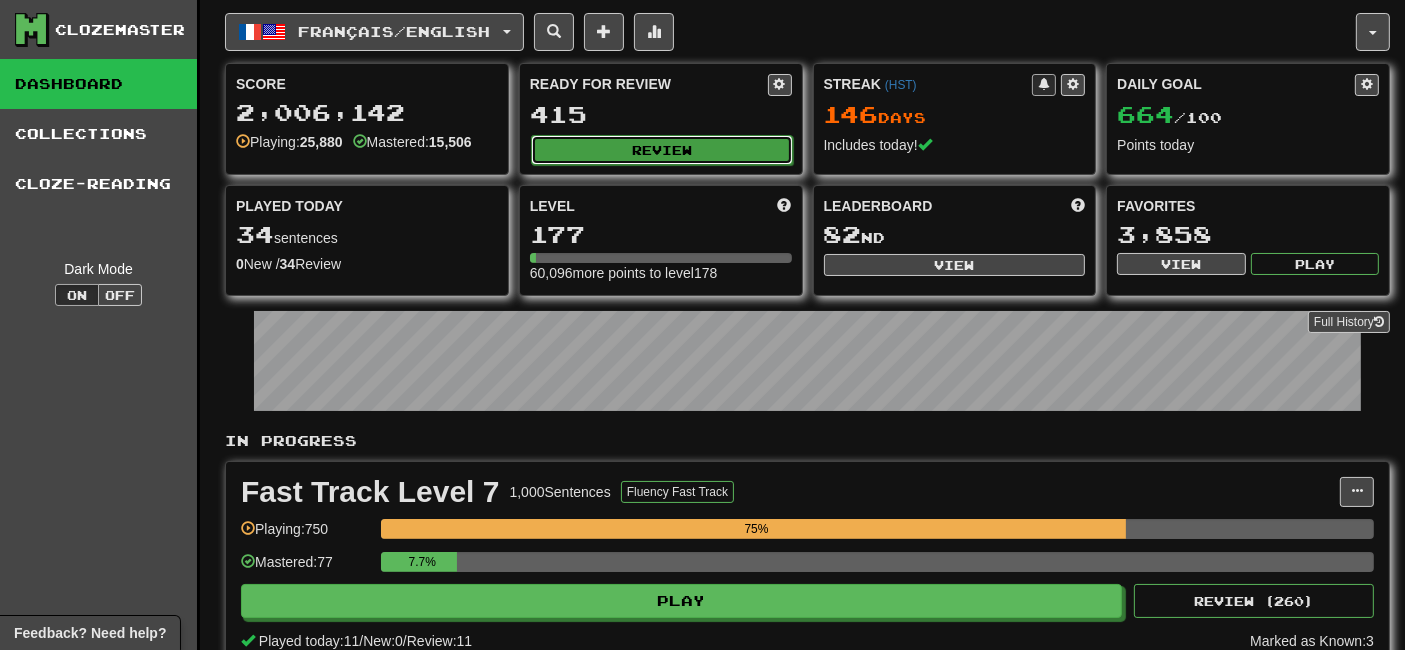 click on "Review" at bounding box center [662, 150] 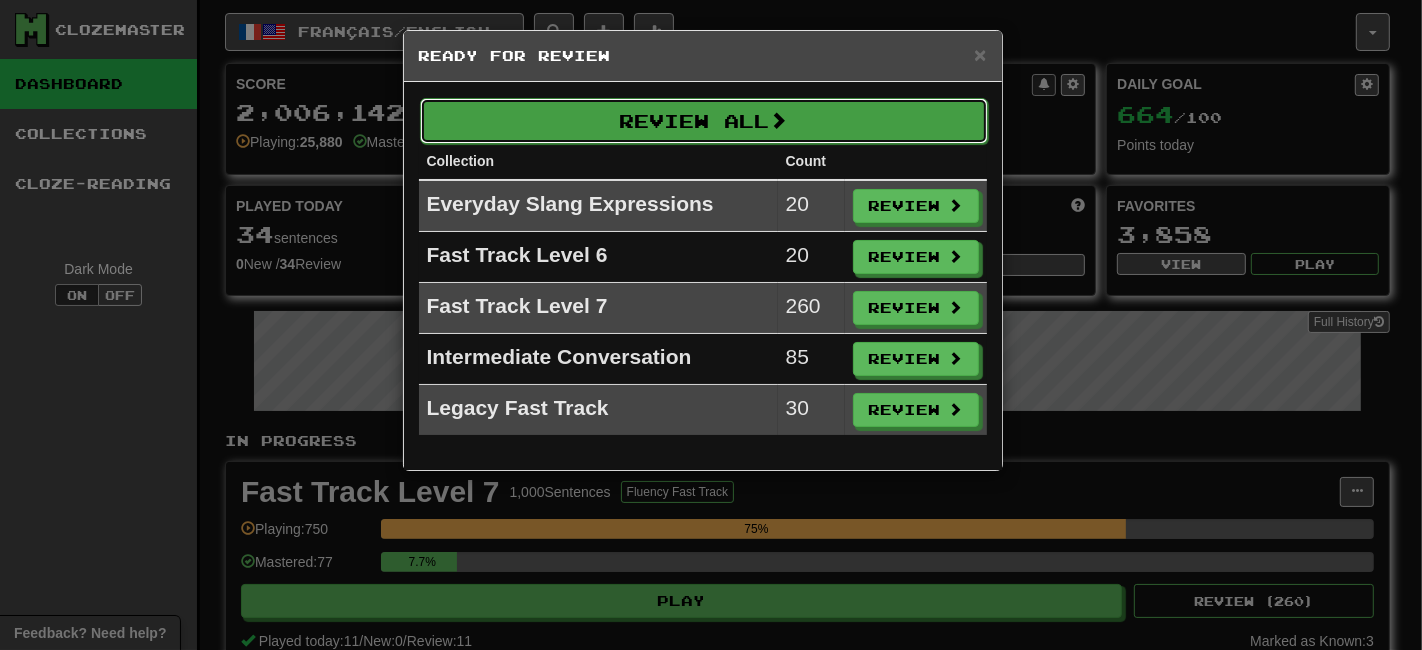 click on "Review All" at bounding box center [704, 121] 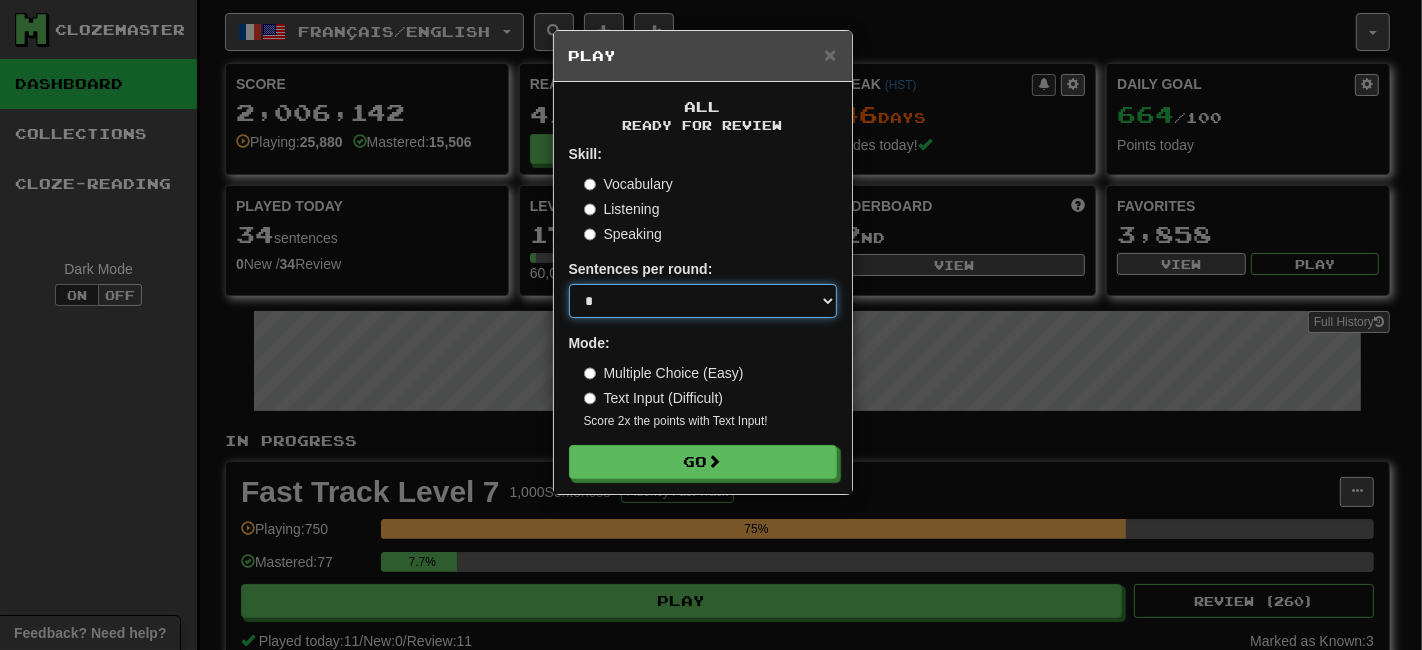 click on "* ** ** ** ** ** *** ********" at bounding box center (703, 301) 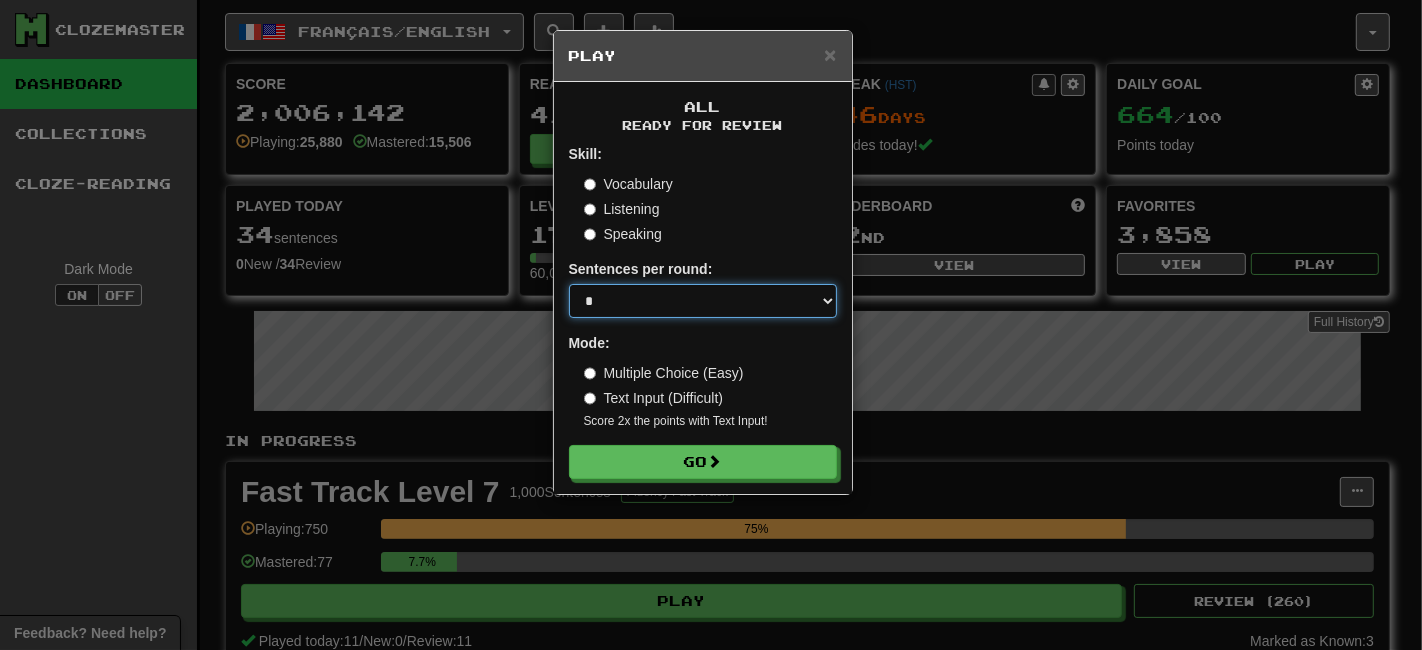 select on "**" 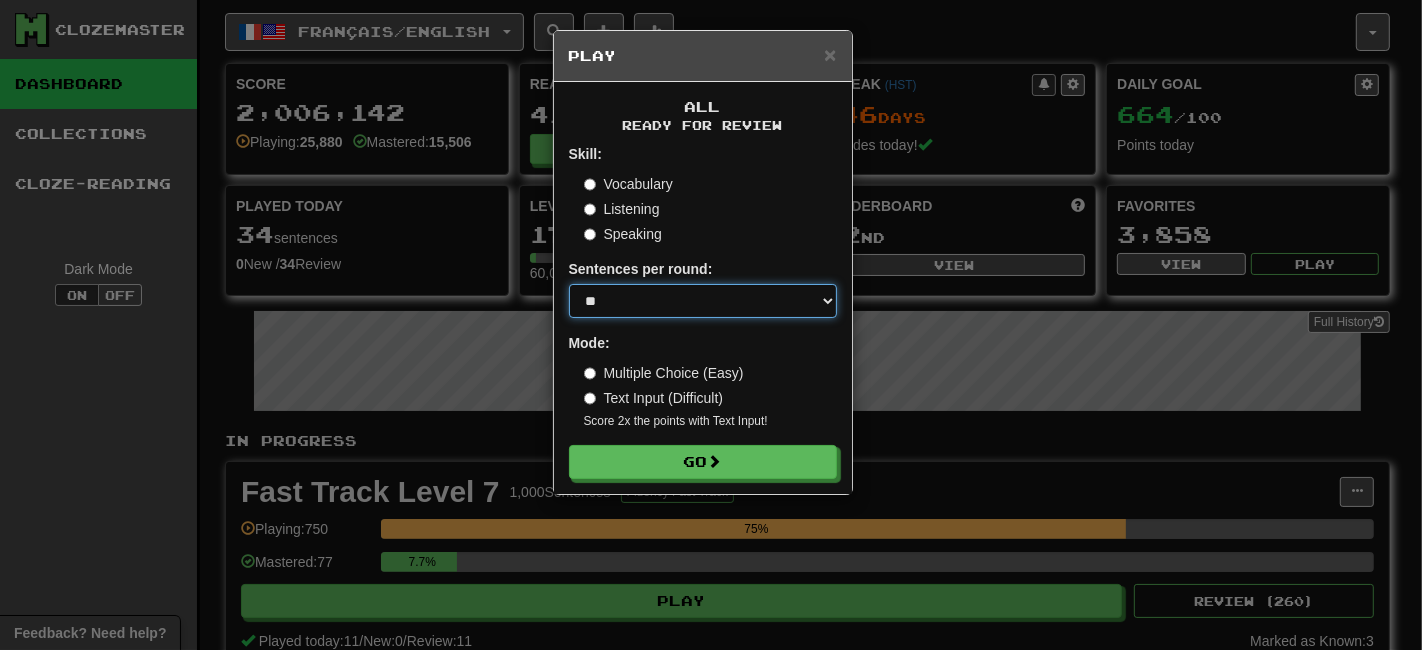 click on "* ** ** ** ** ** *** ********" at bounding box center [703, 301] 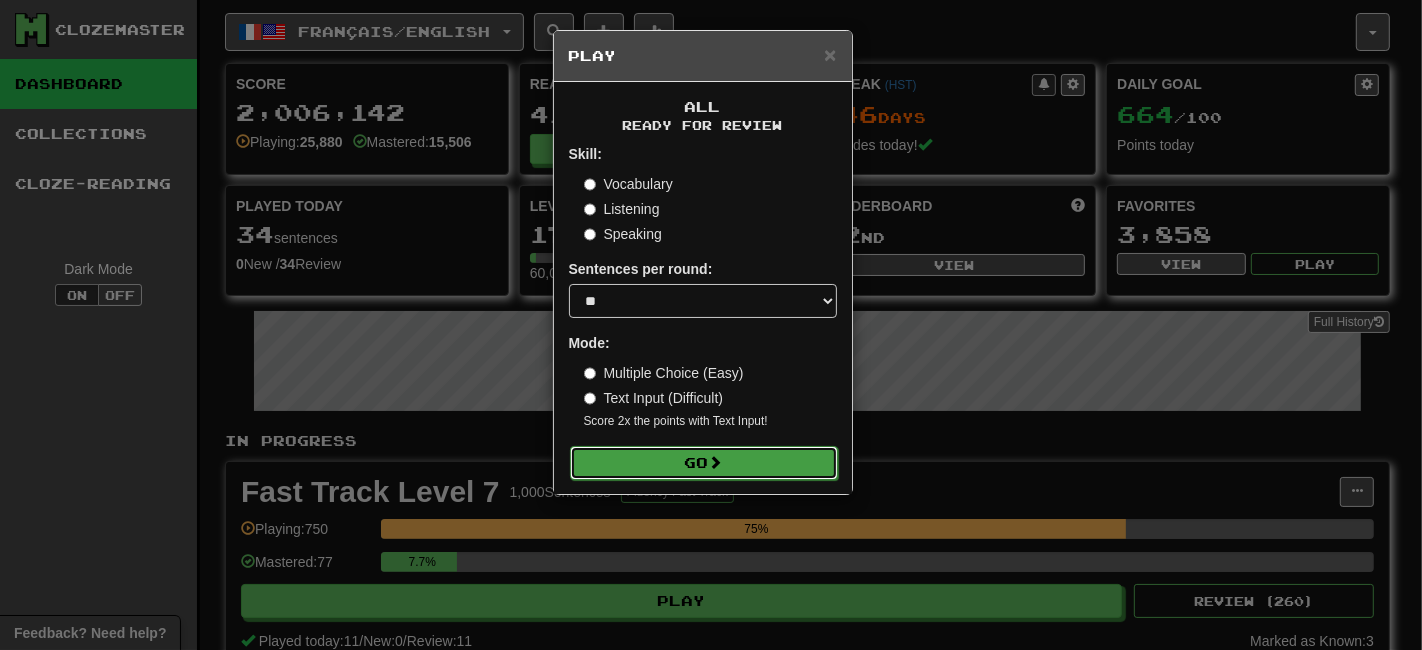 click on "Go" at bounding box center [704, 463] 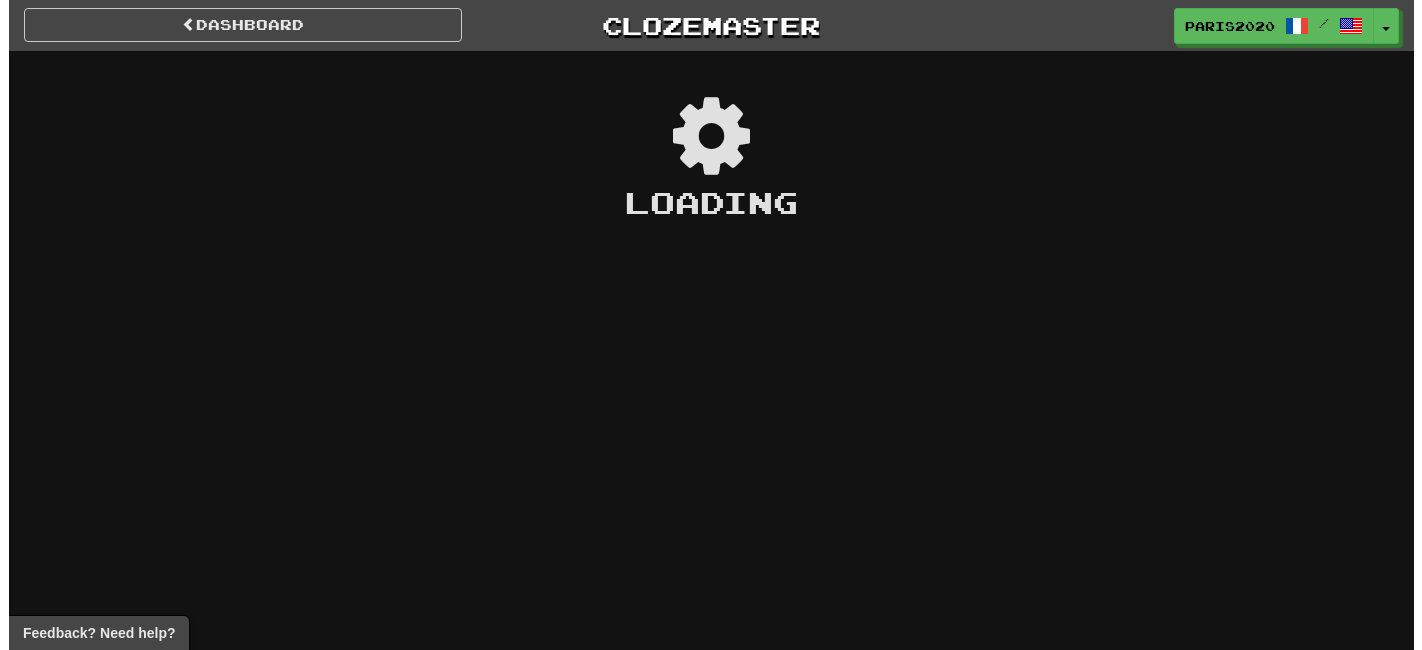 scroll, scrollTop: 0, scrollLeft: 0, axis: both 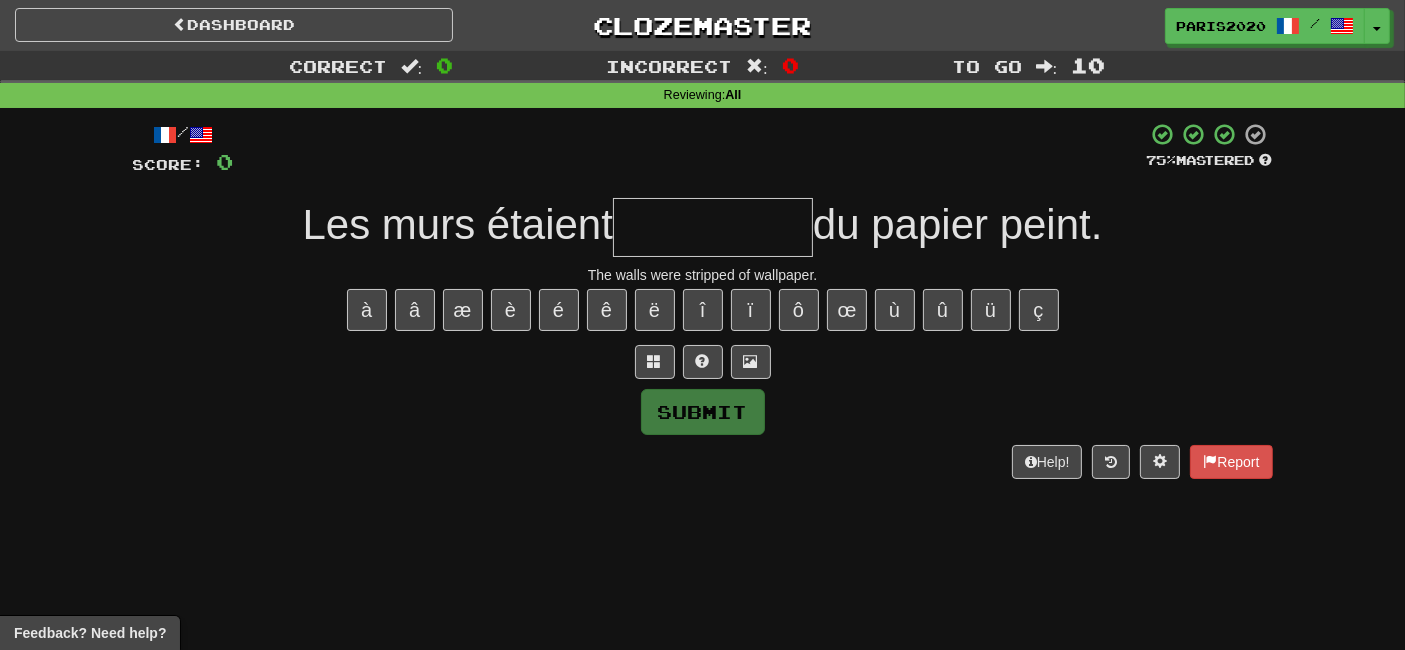 type on "*" 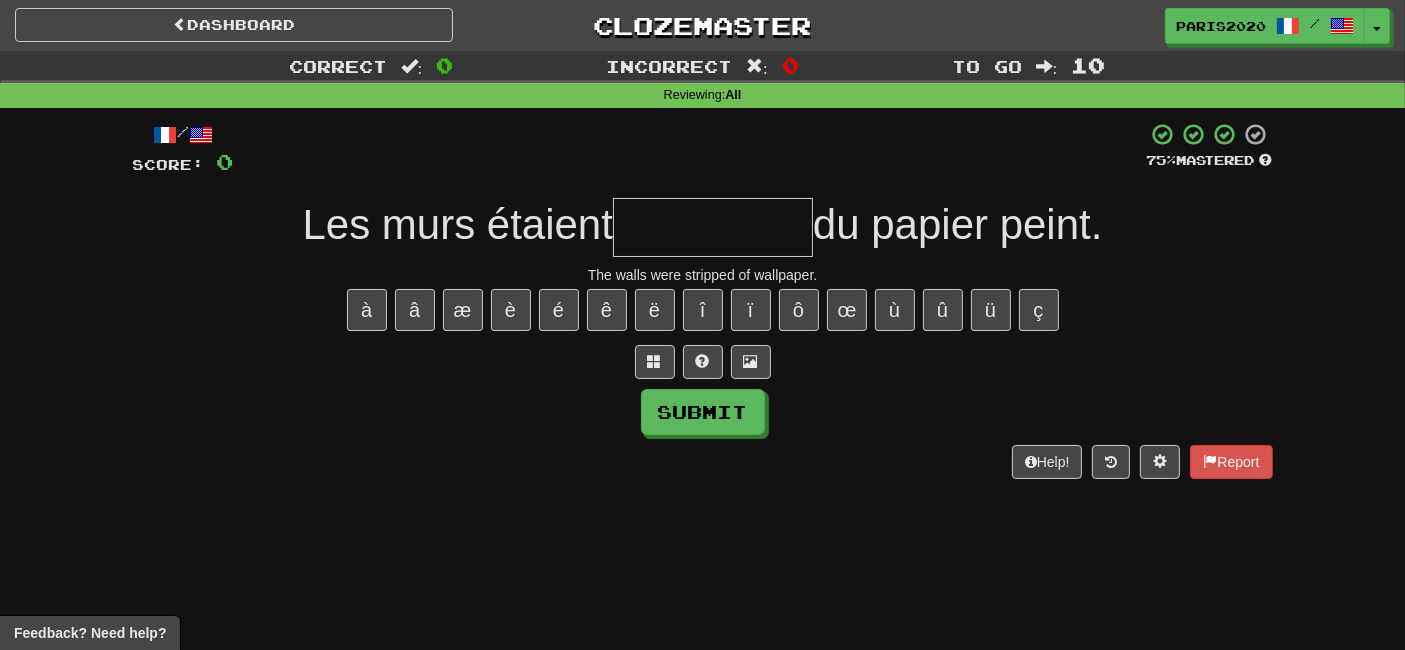 type on "*" 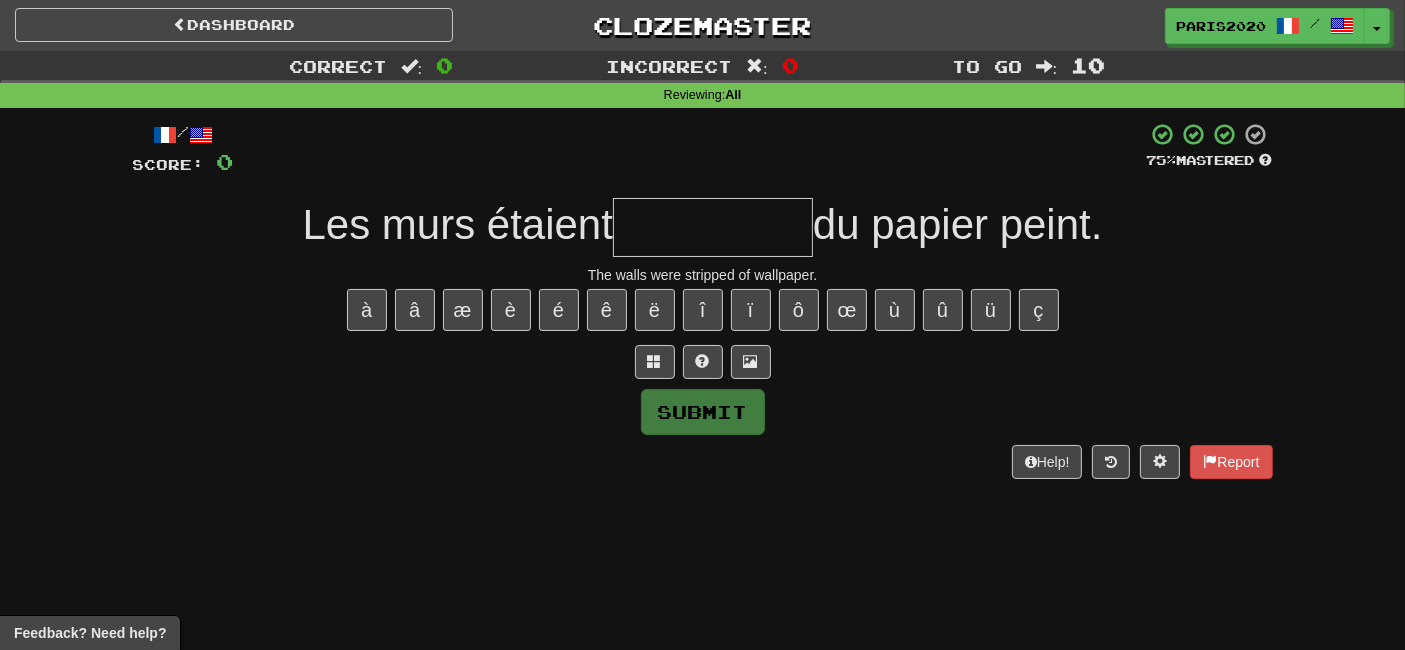 type on "*" 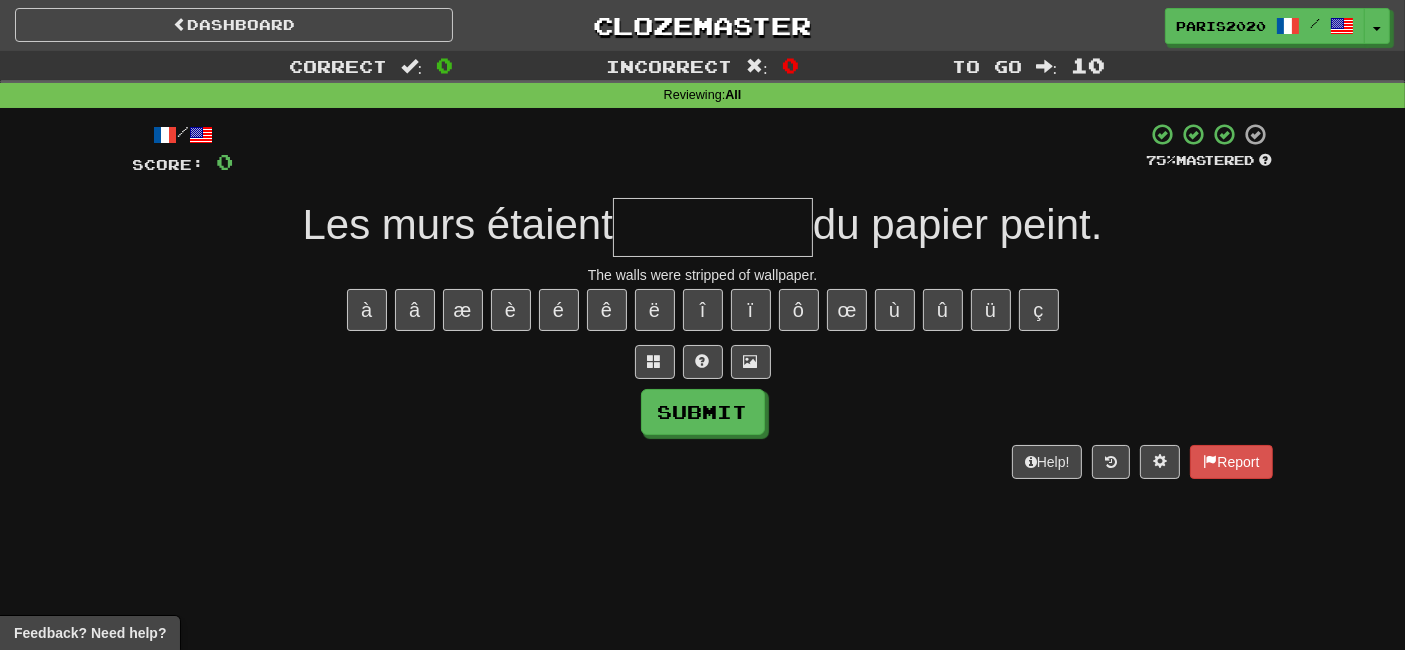 type on "*" 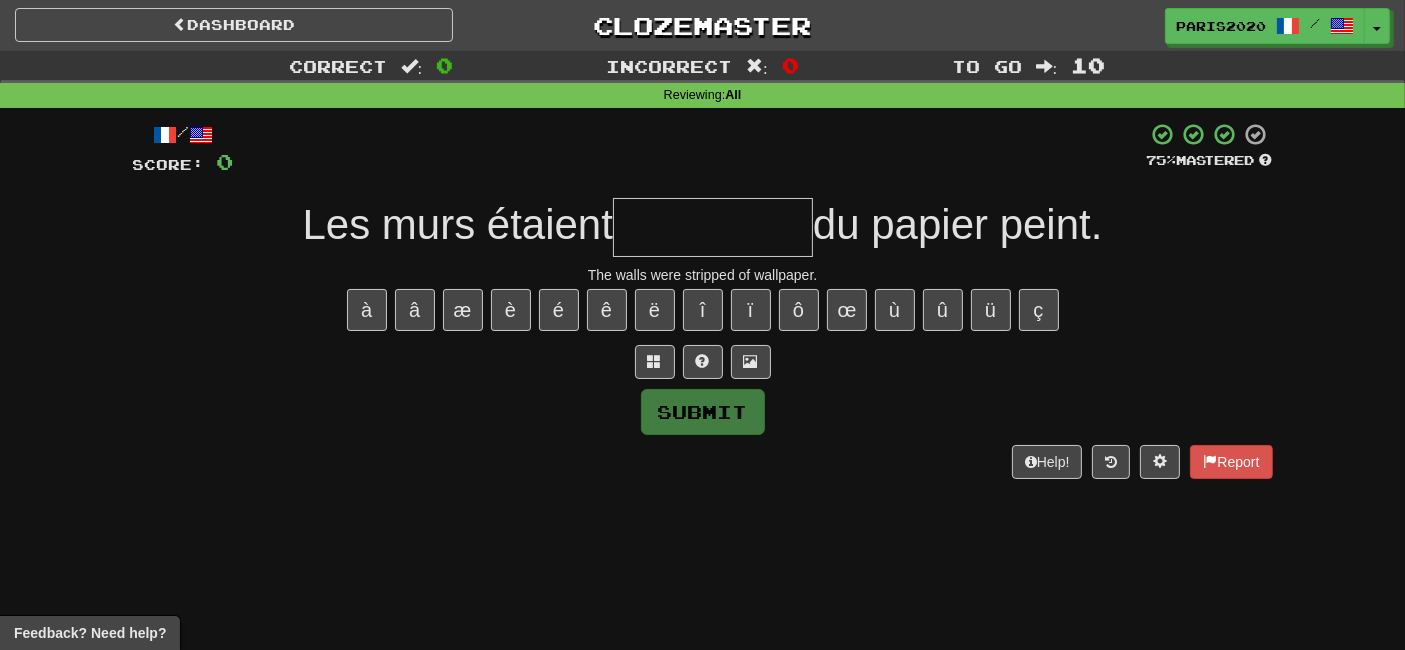 type on "*" 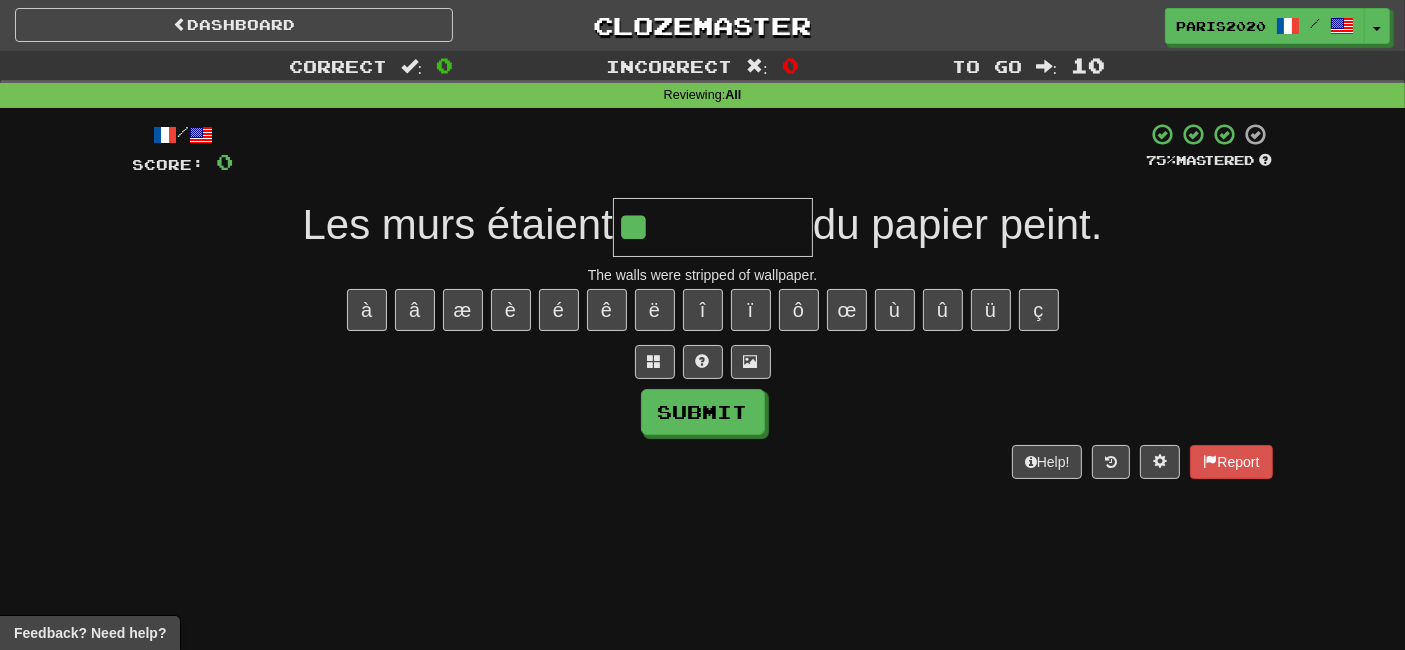 type on "**********" 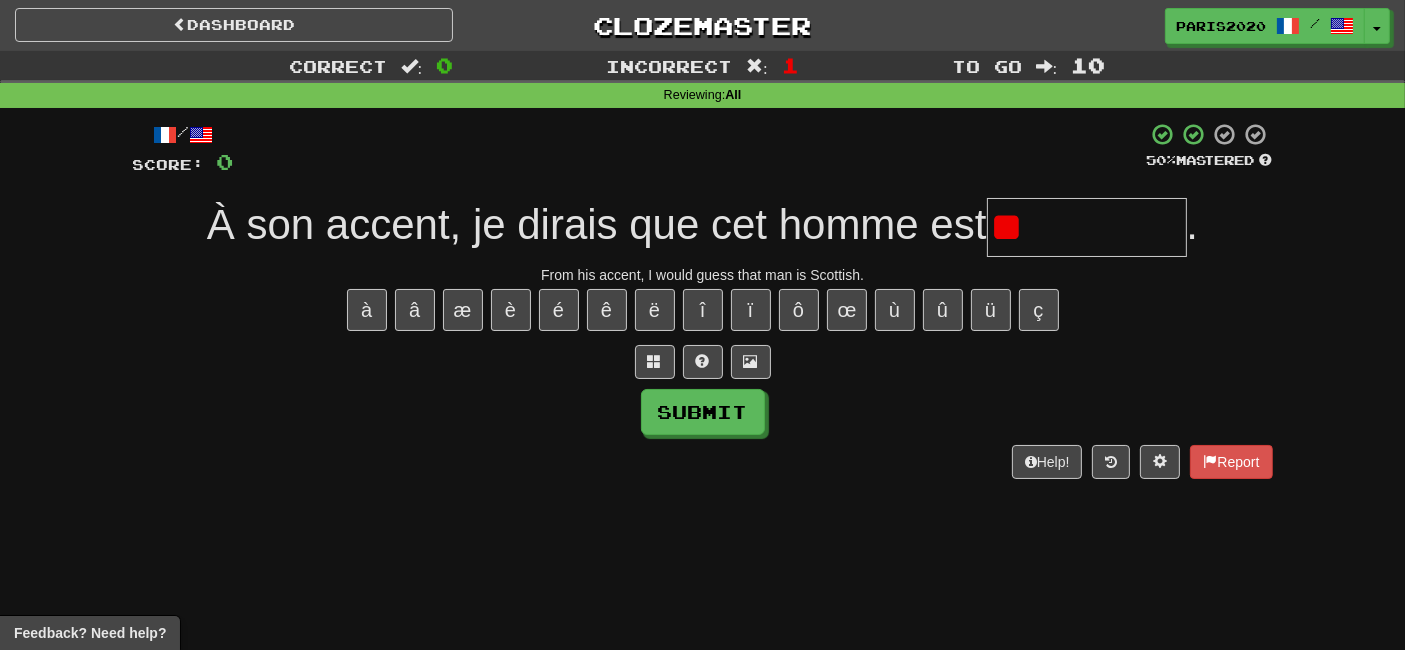 type on "*" 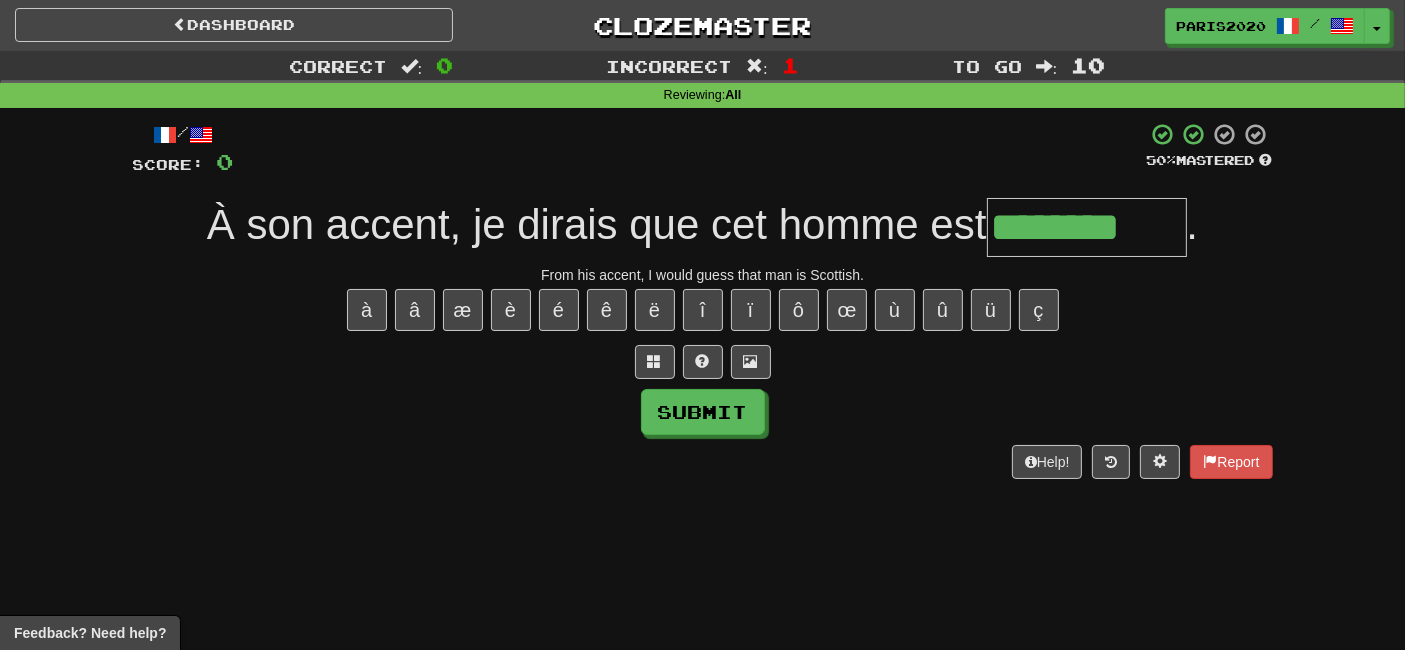 type on "********" 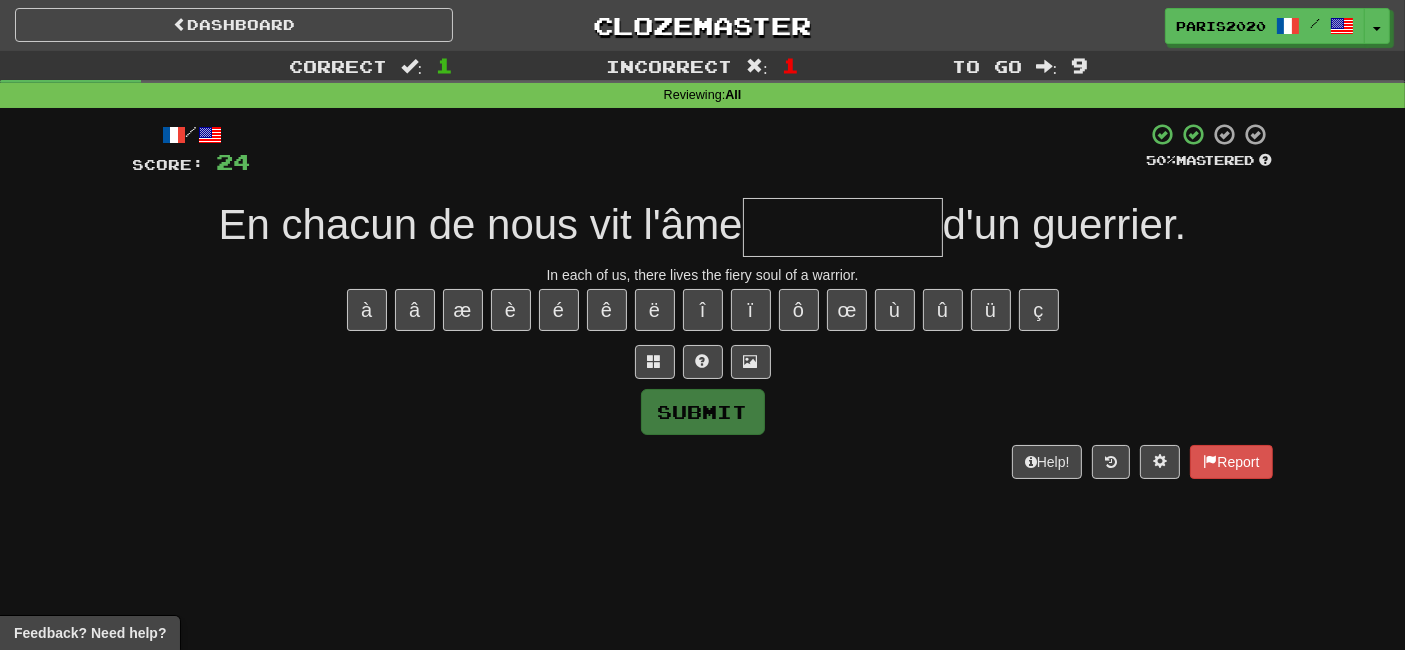 type on "*" 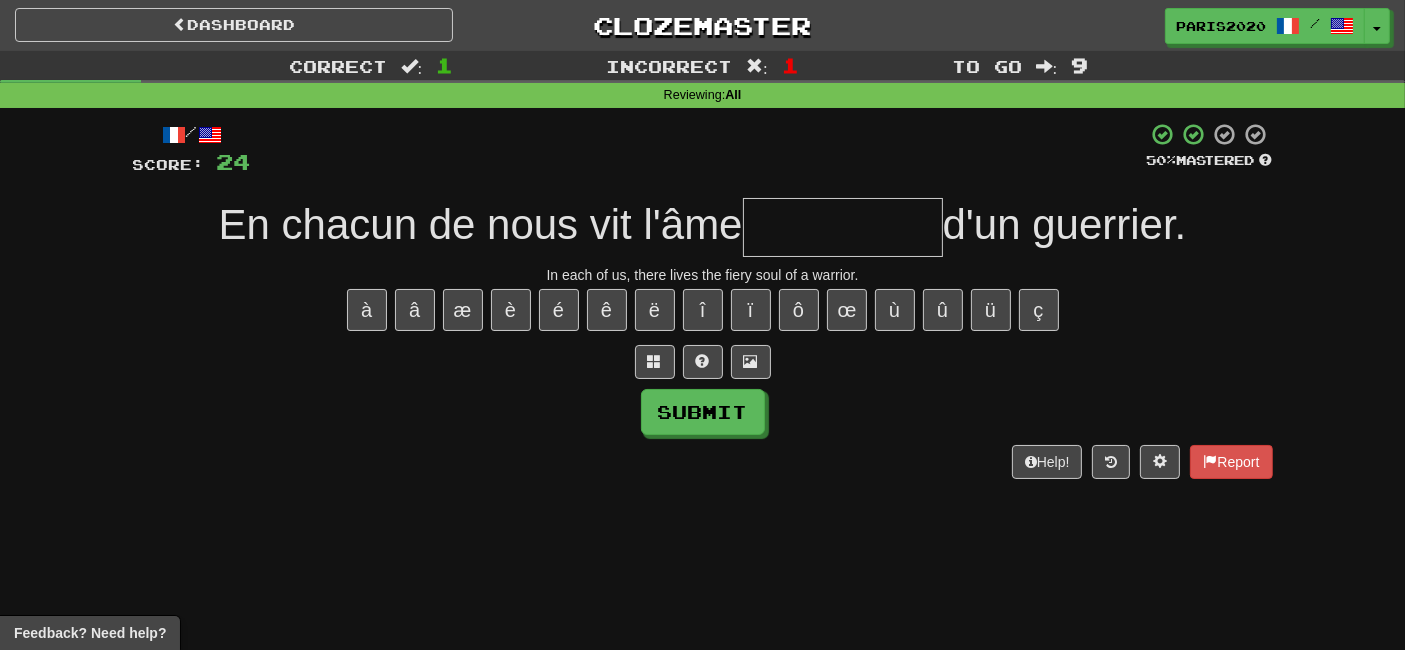 type on "*" 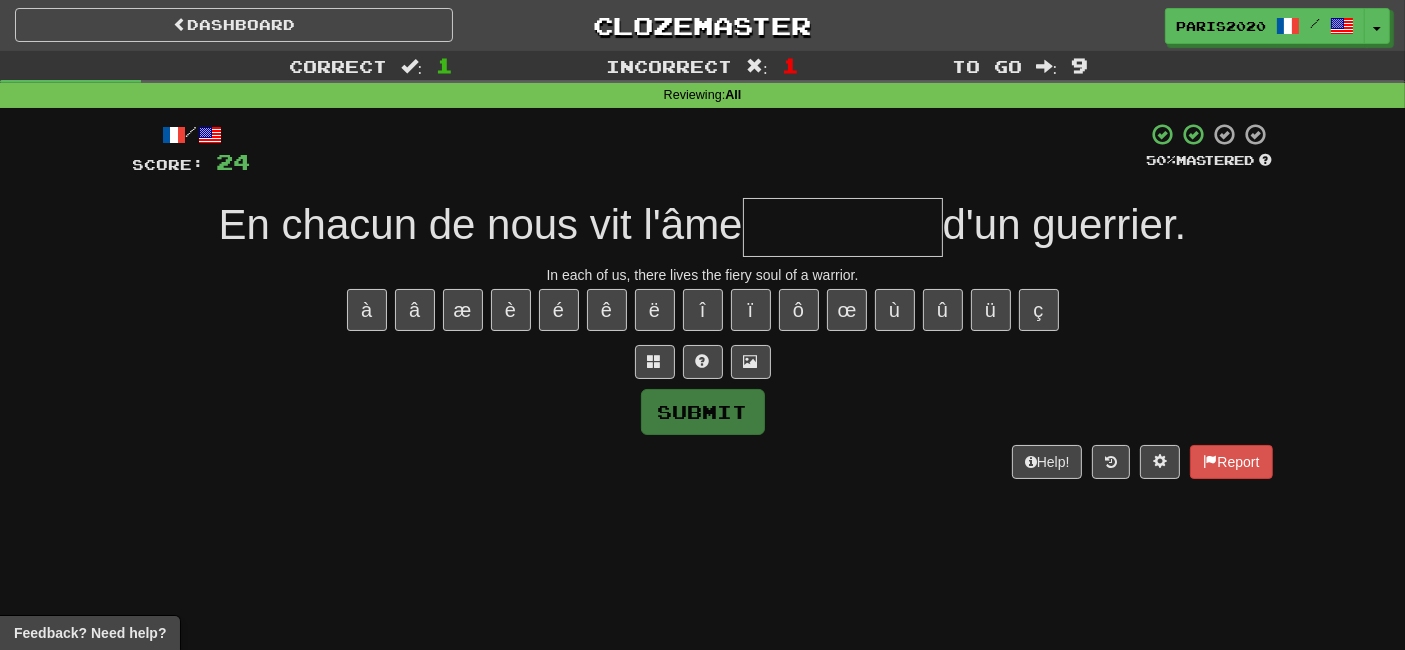type on "*" 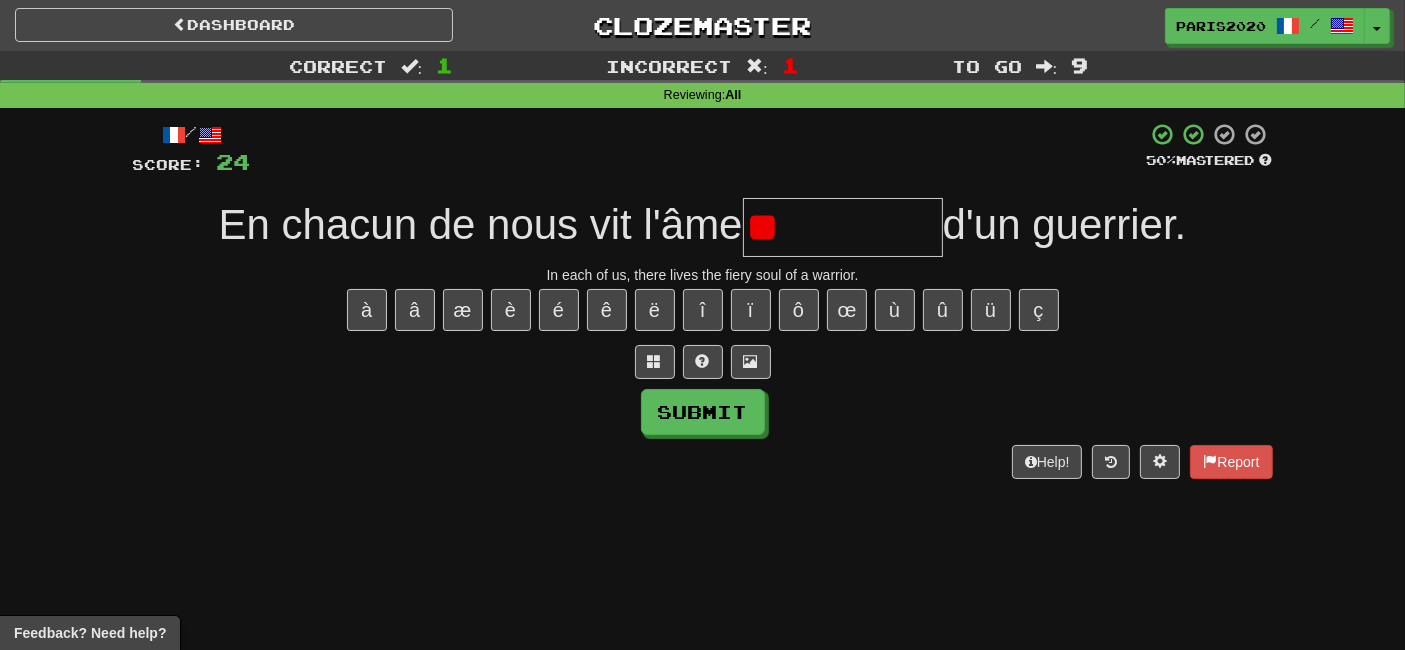 type on "*" 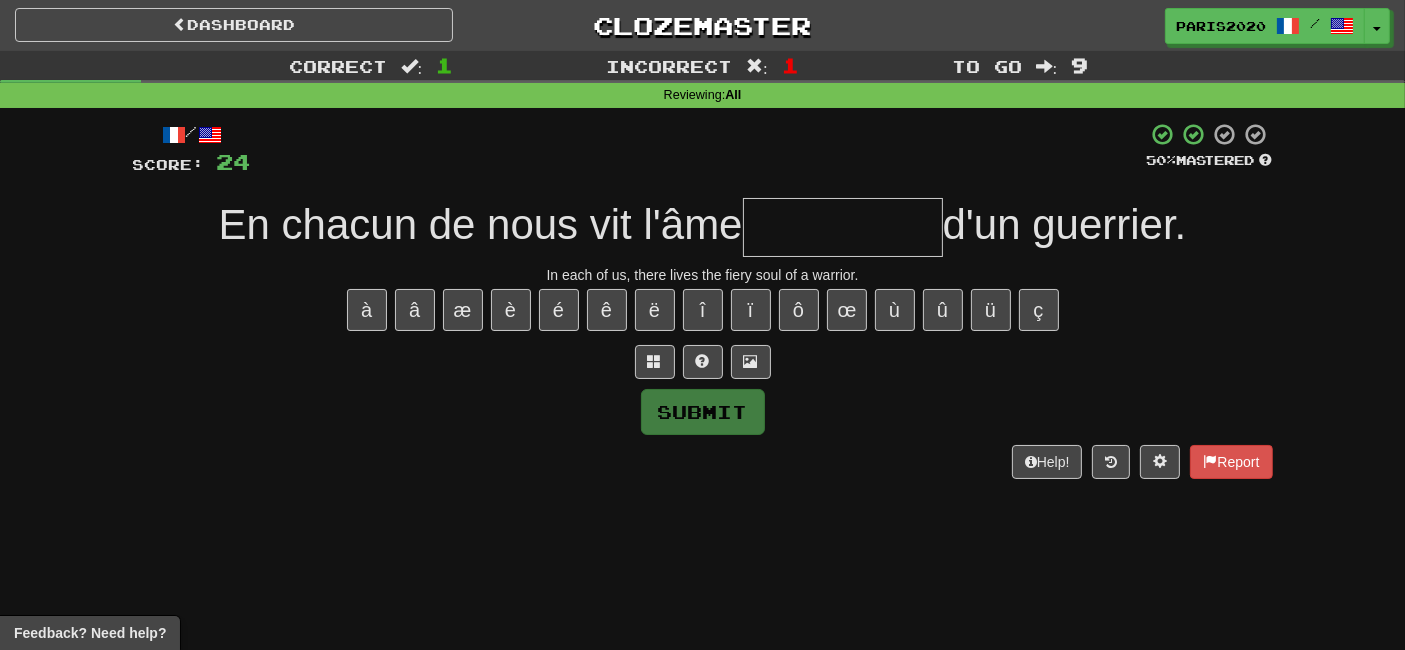 type on "*******" 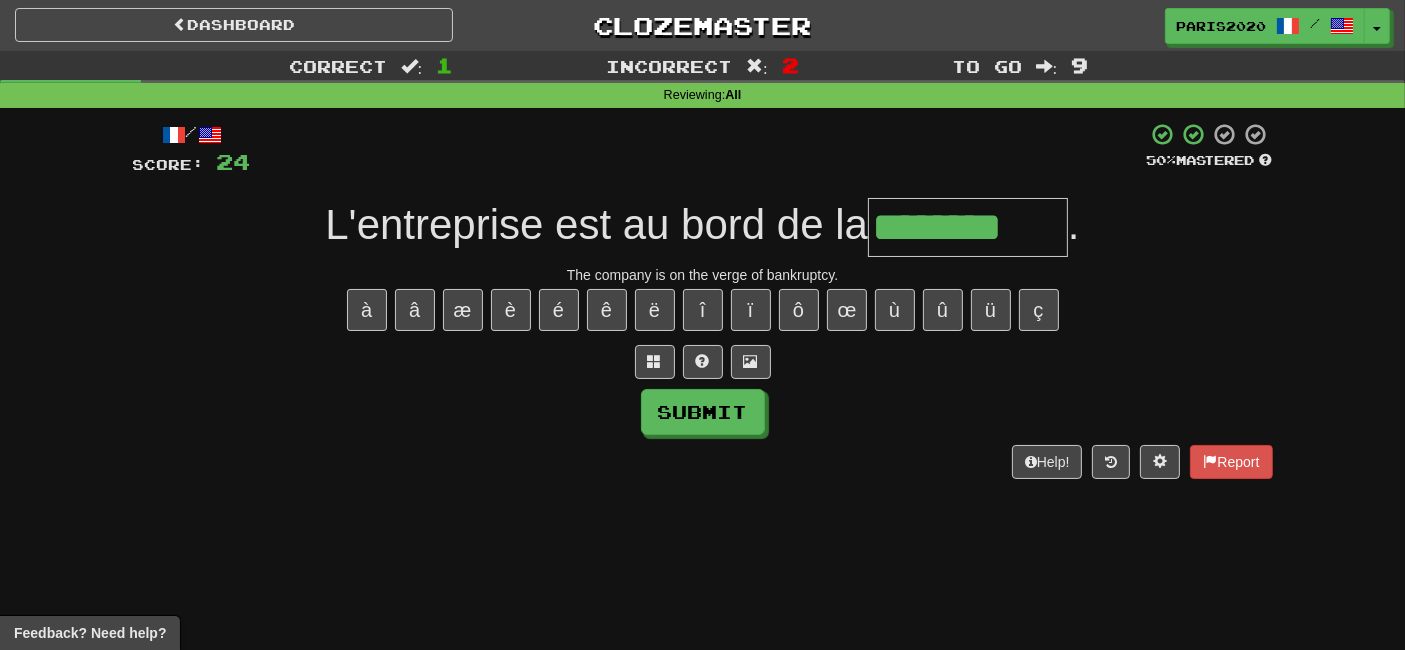 type on "********" 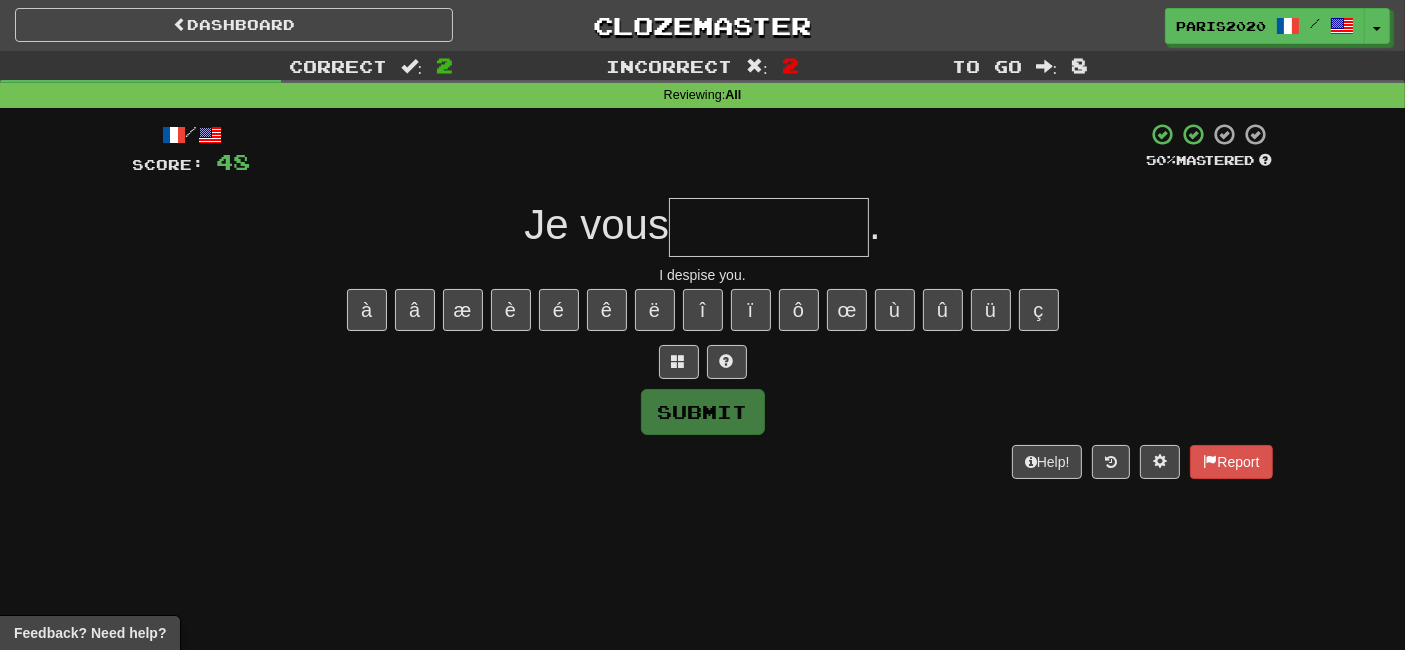 type on "*" 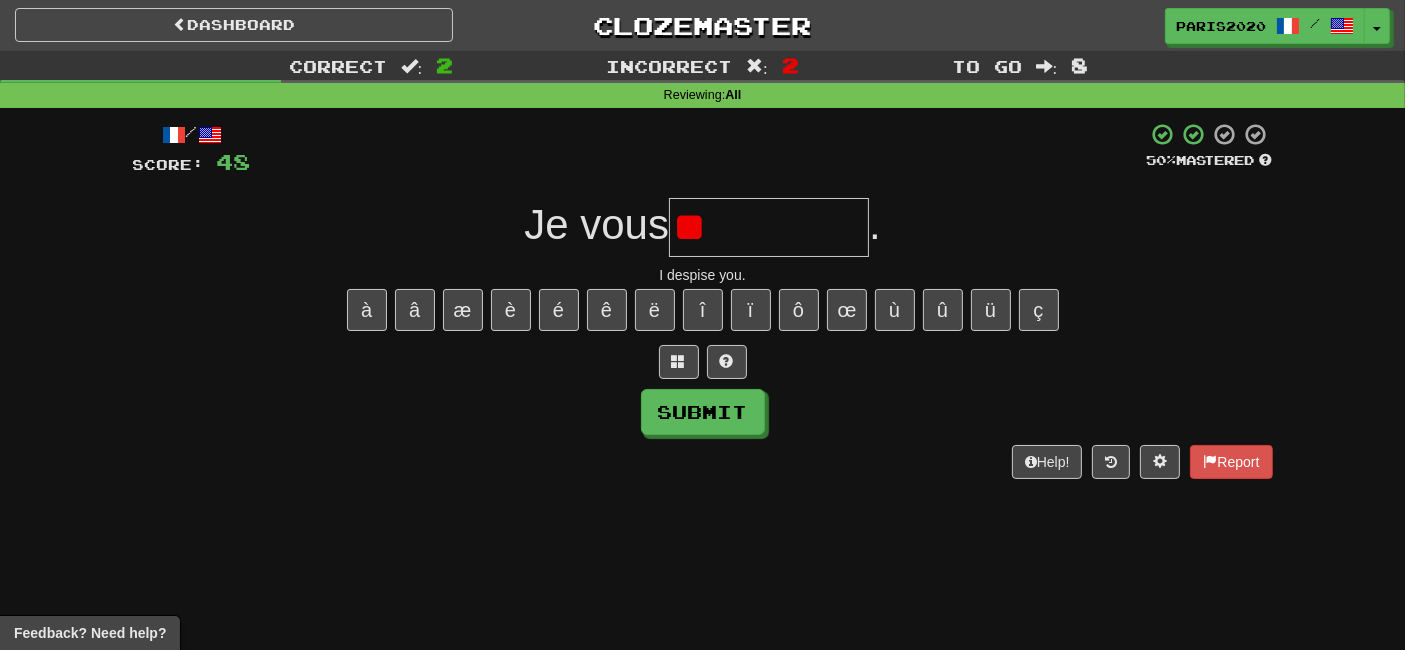 type on "*" 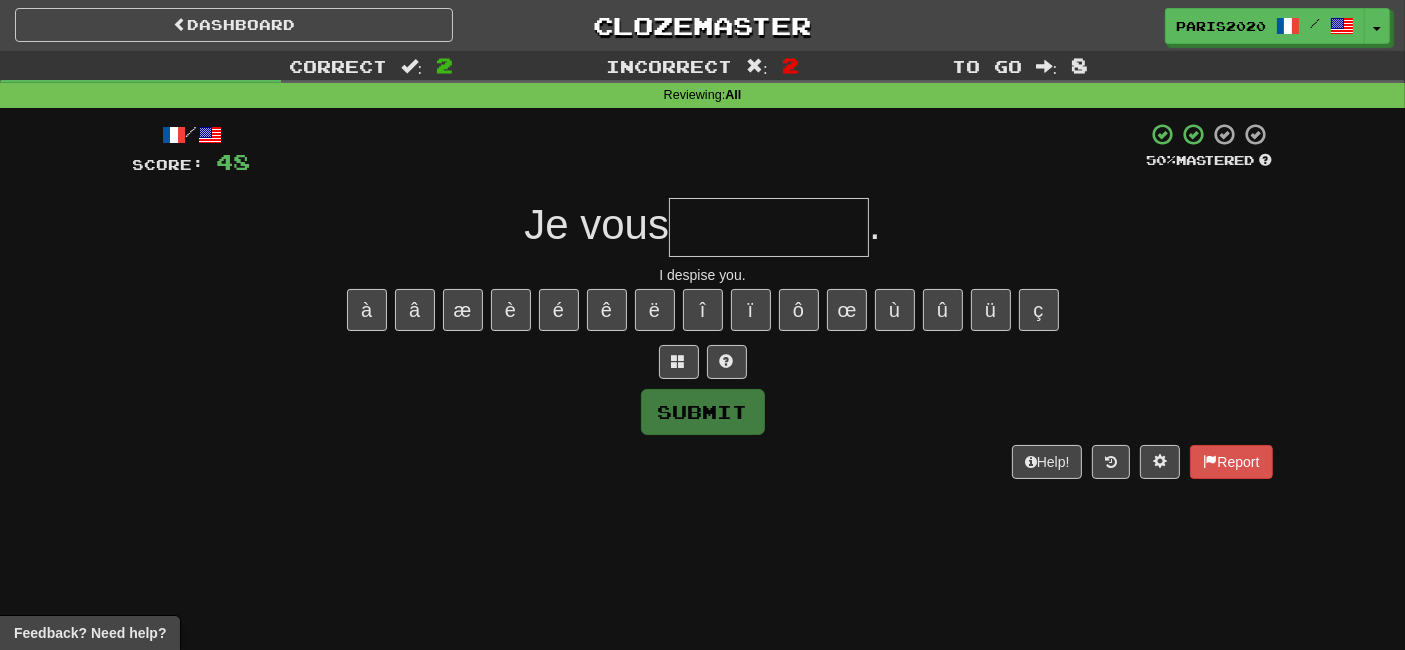 type on "*" 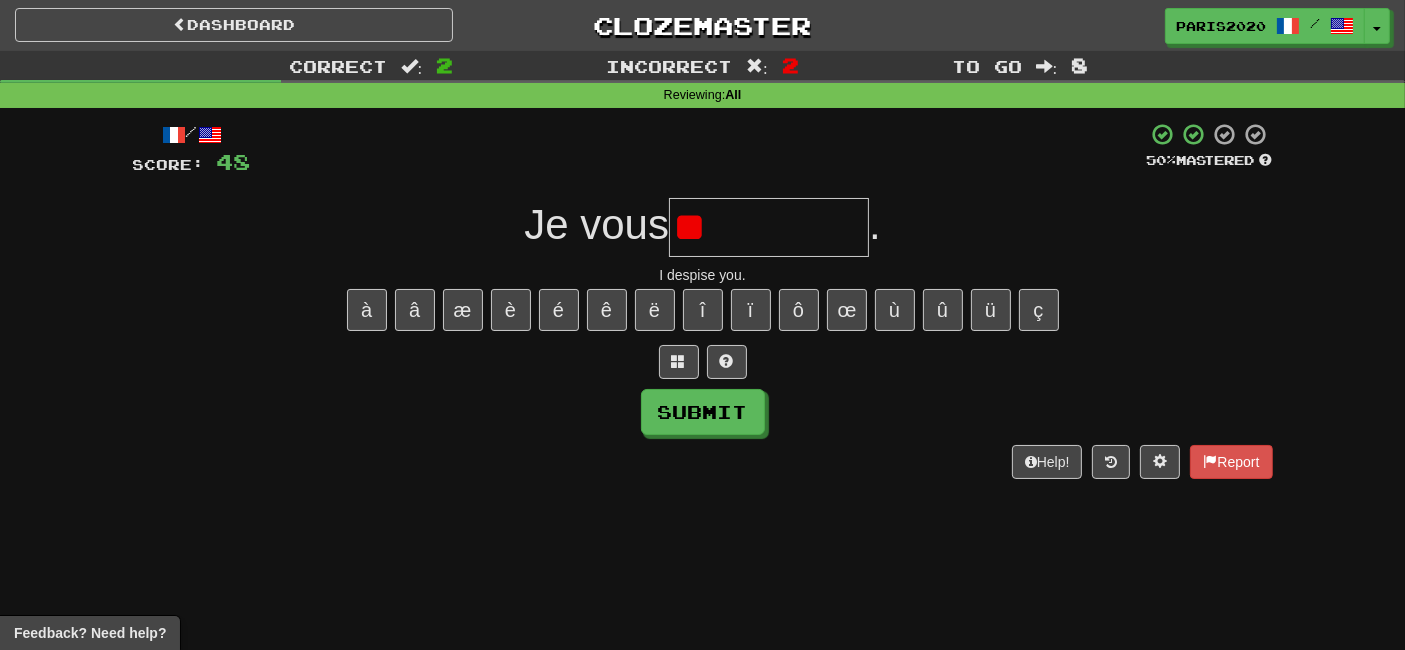 type on "*" 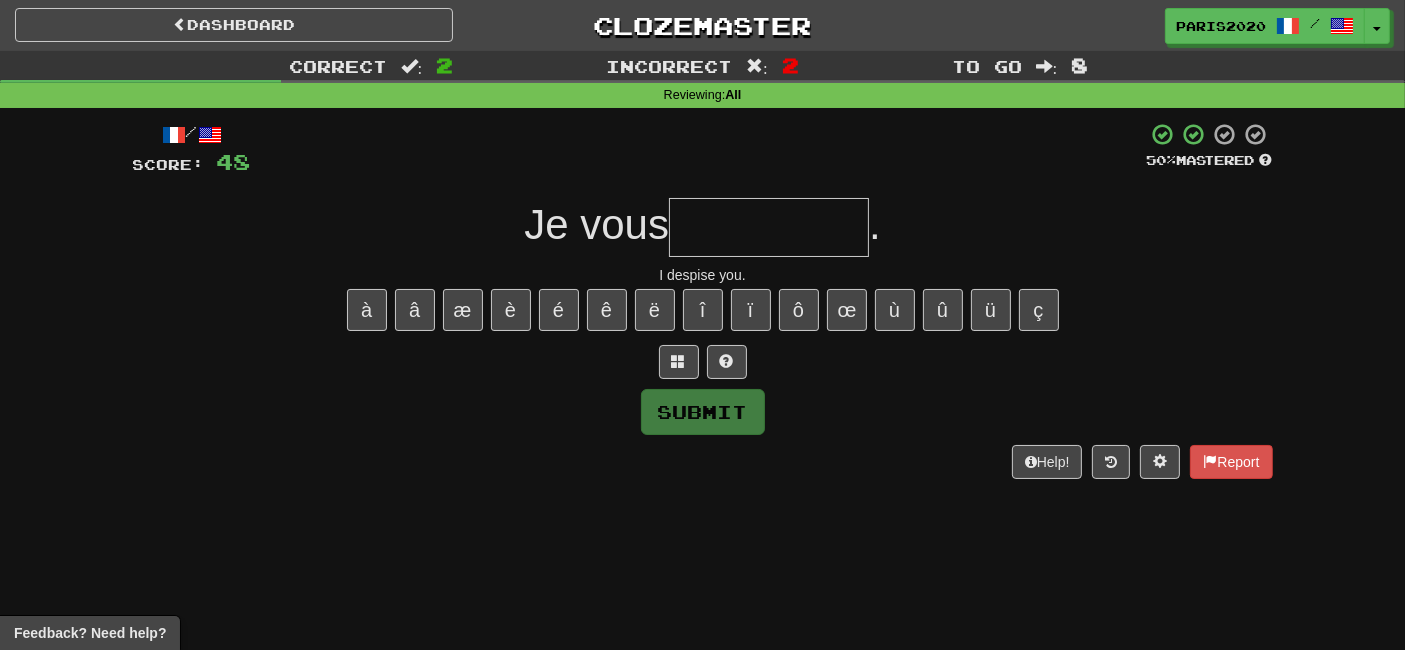type on "*******" 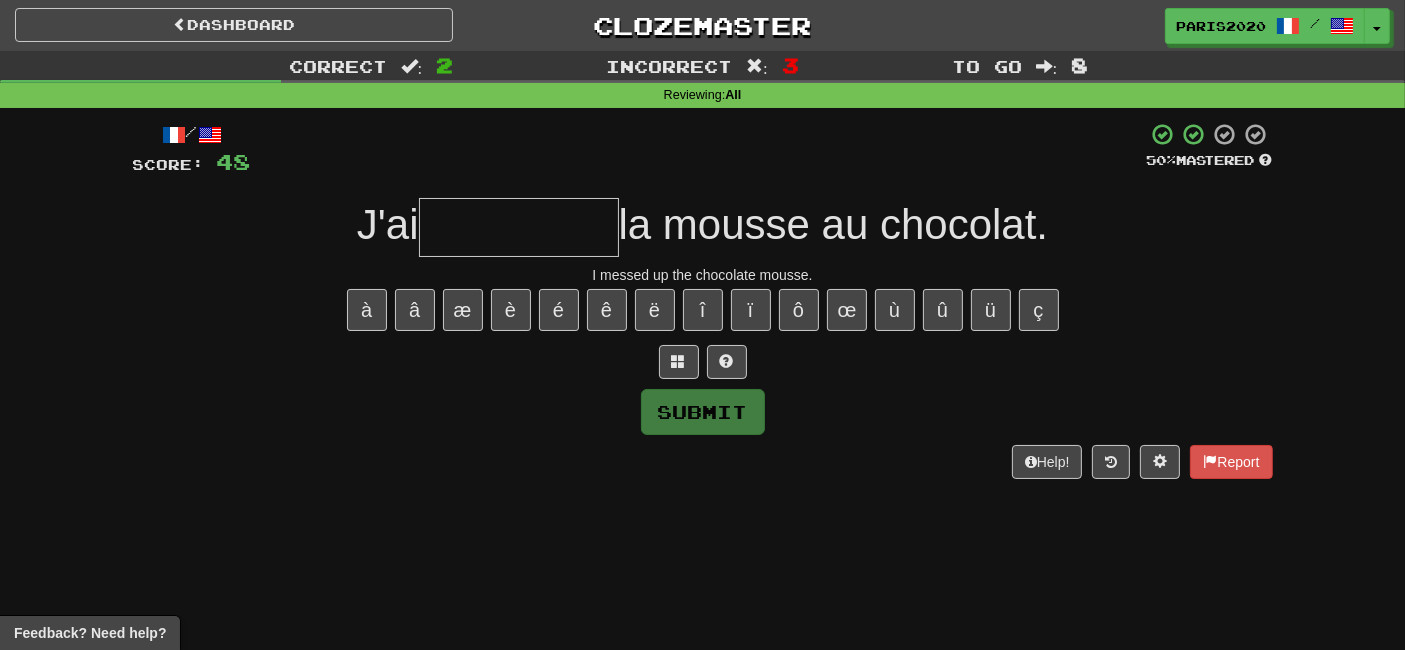 type on "*" 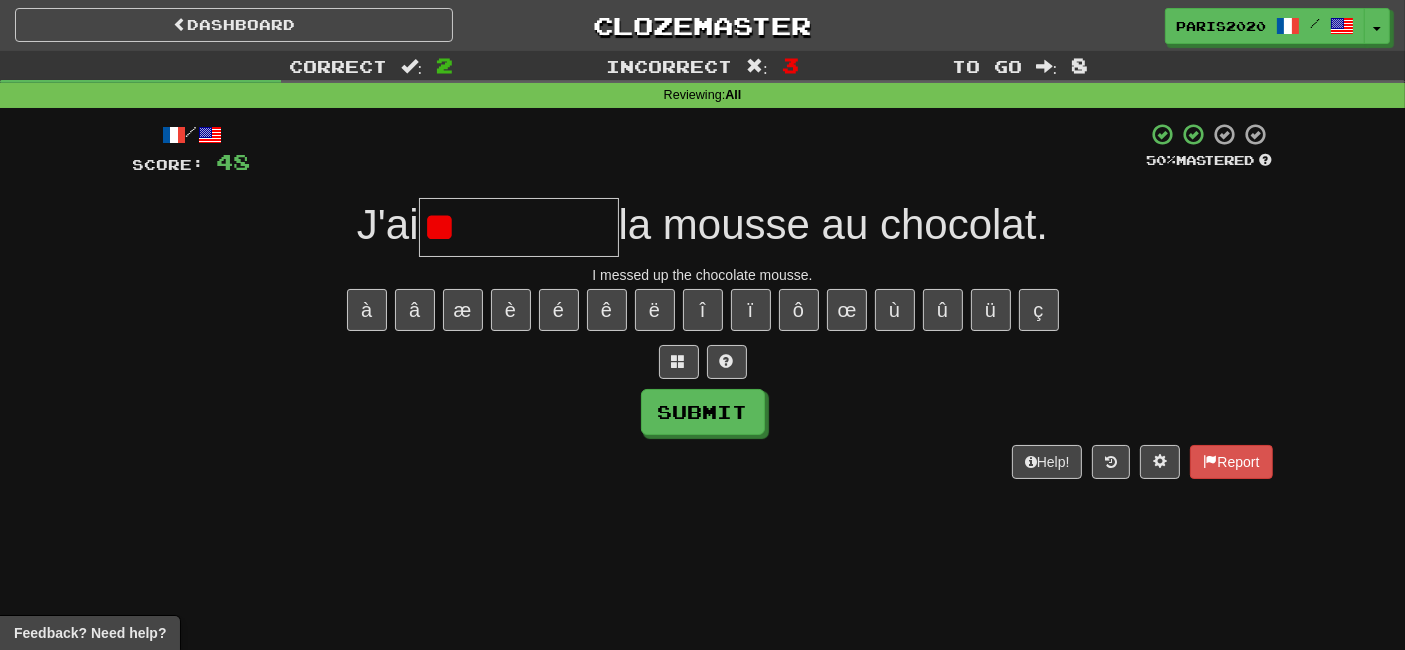 type on "*" 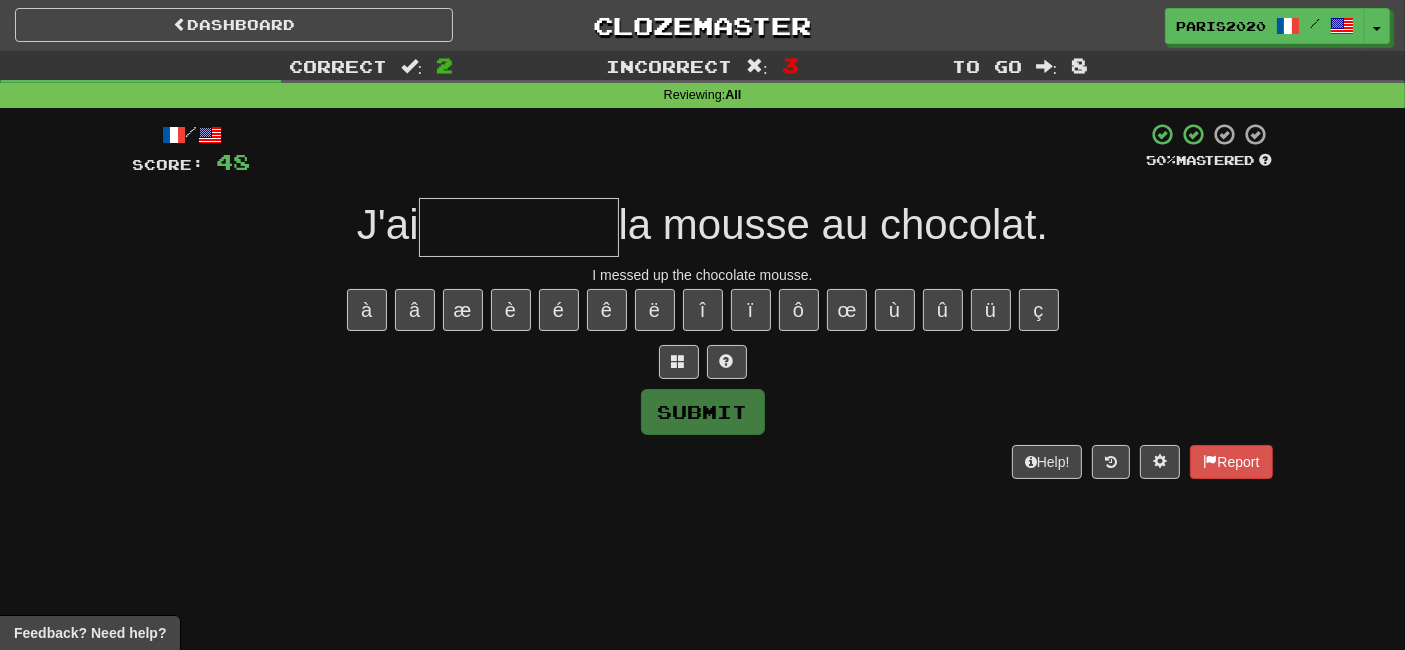 type on "*" 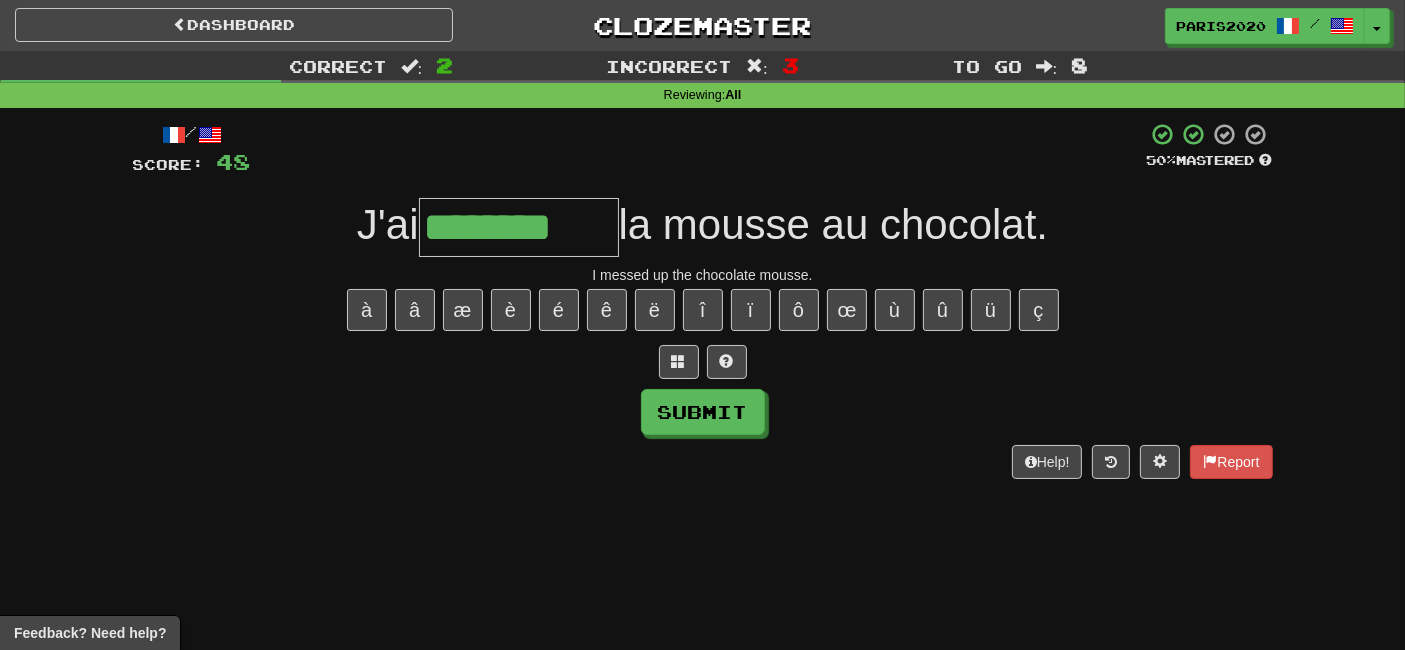 type on "********" 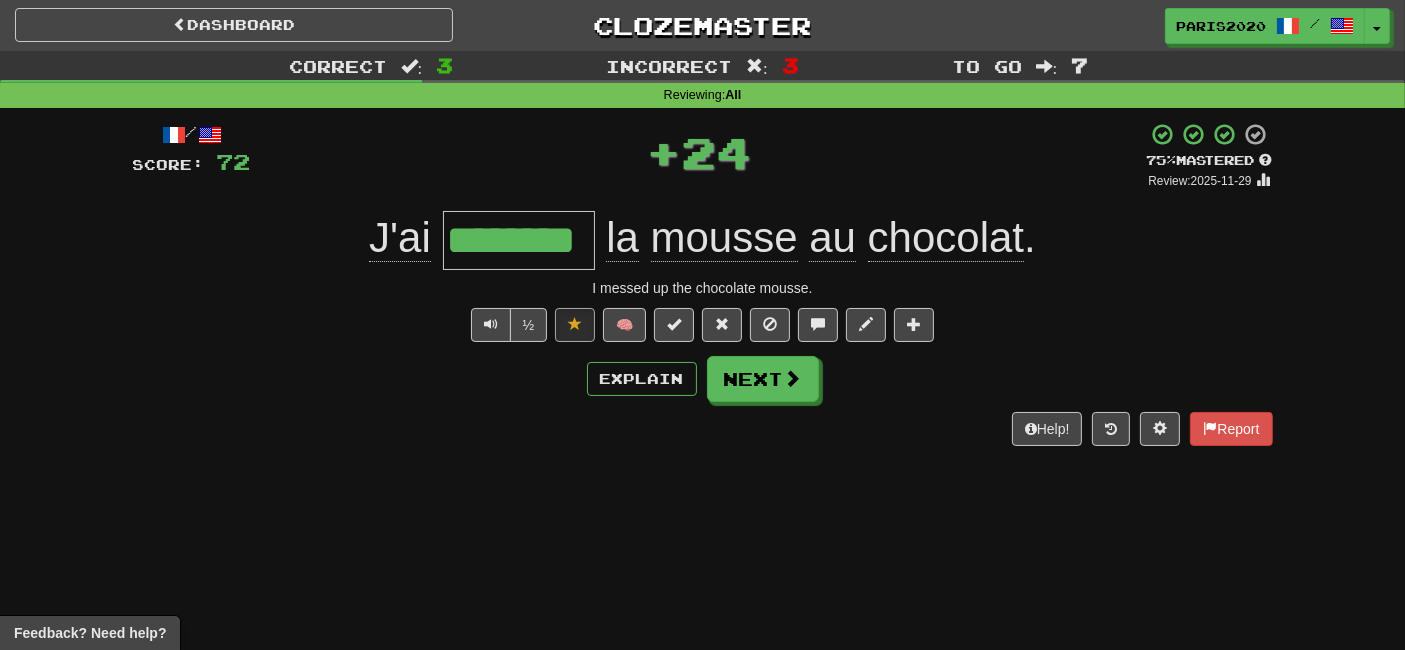 type 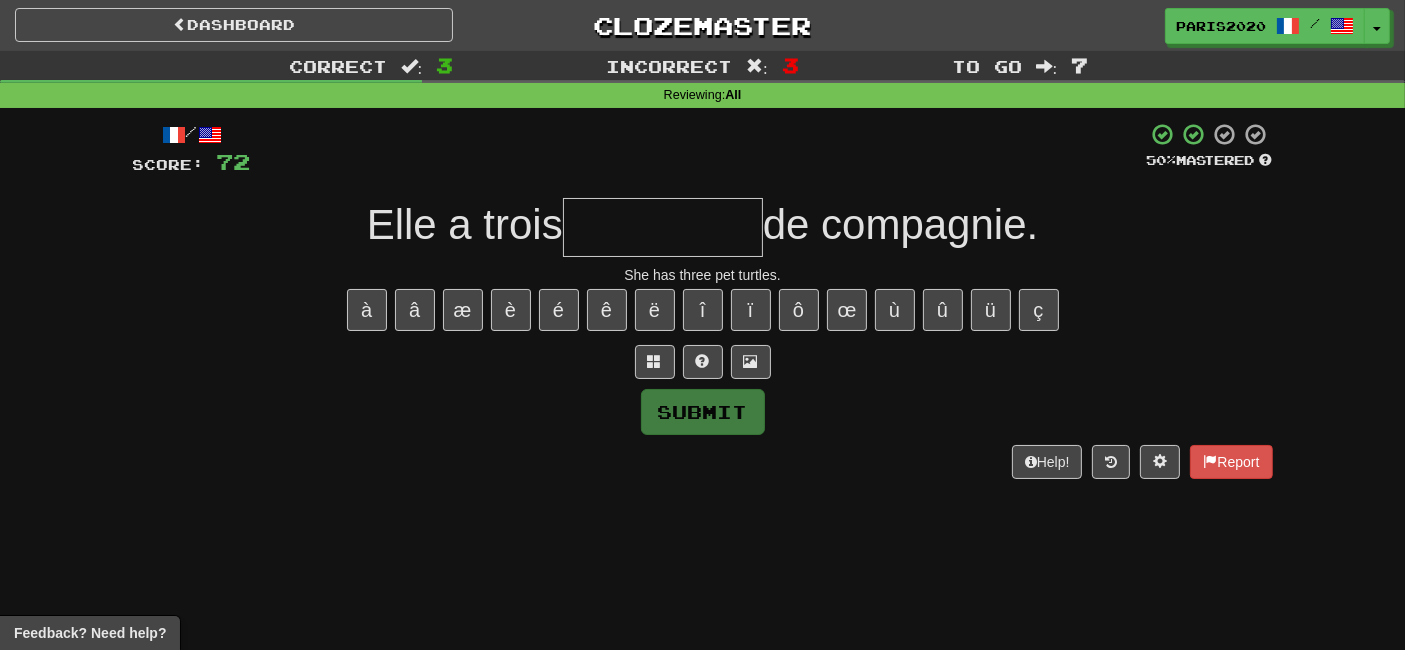 type on "*" 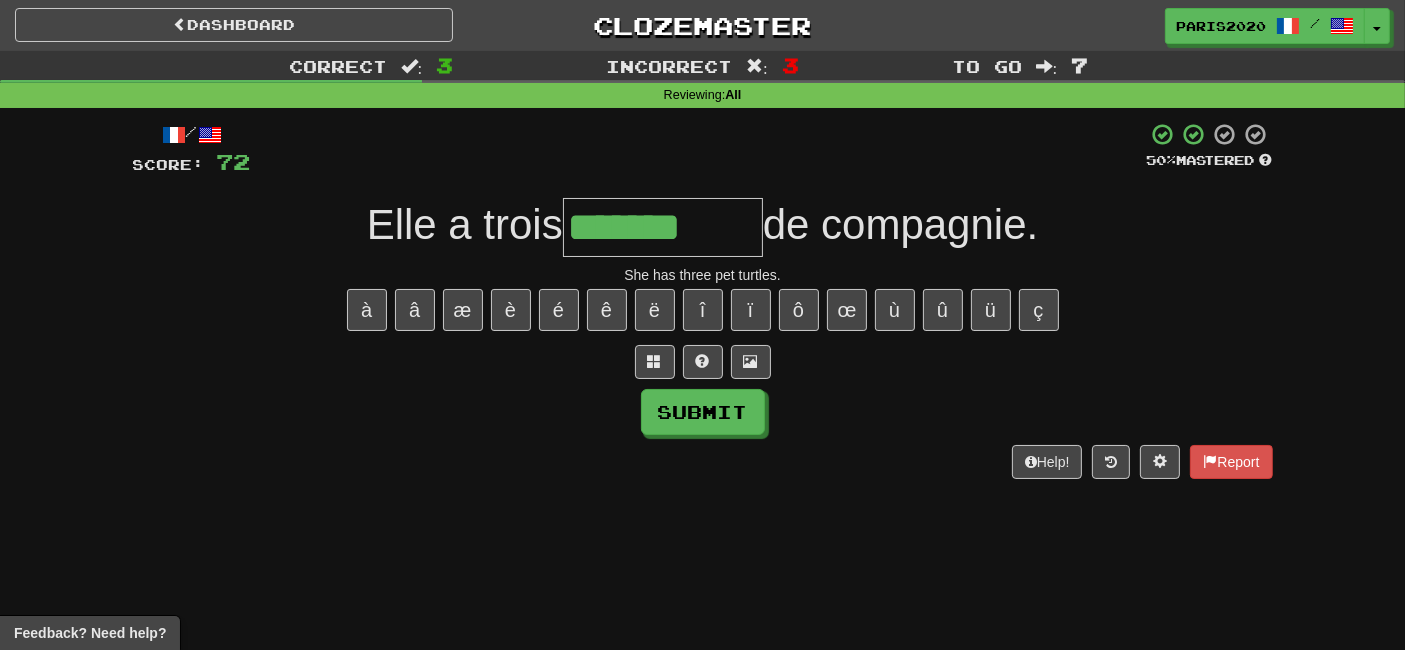 type on "*******" 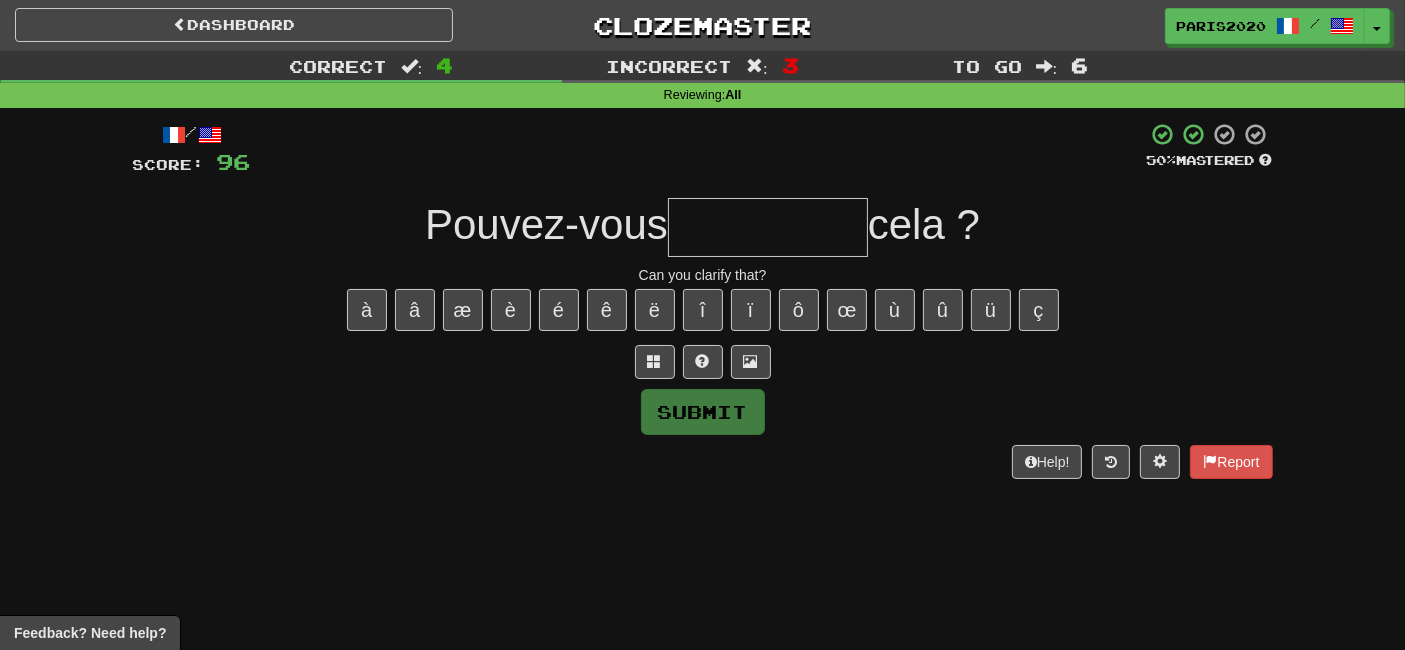 type on "*" 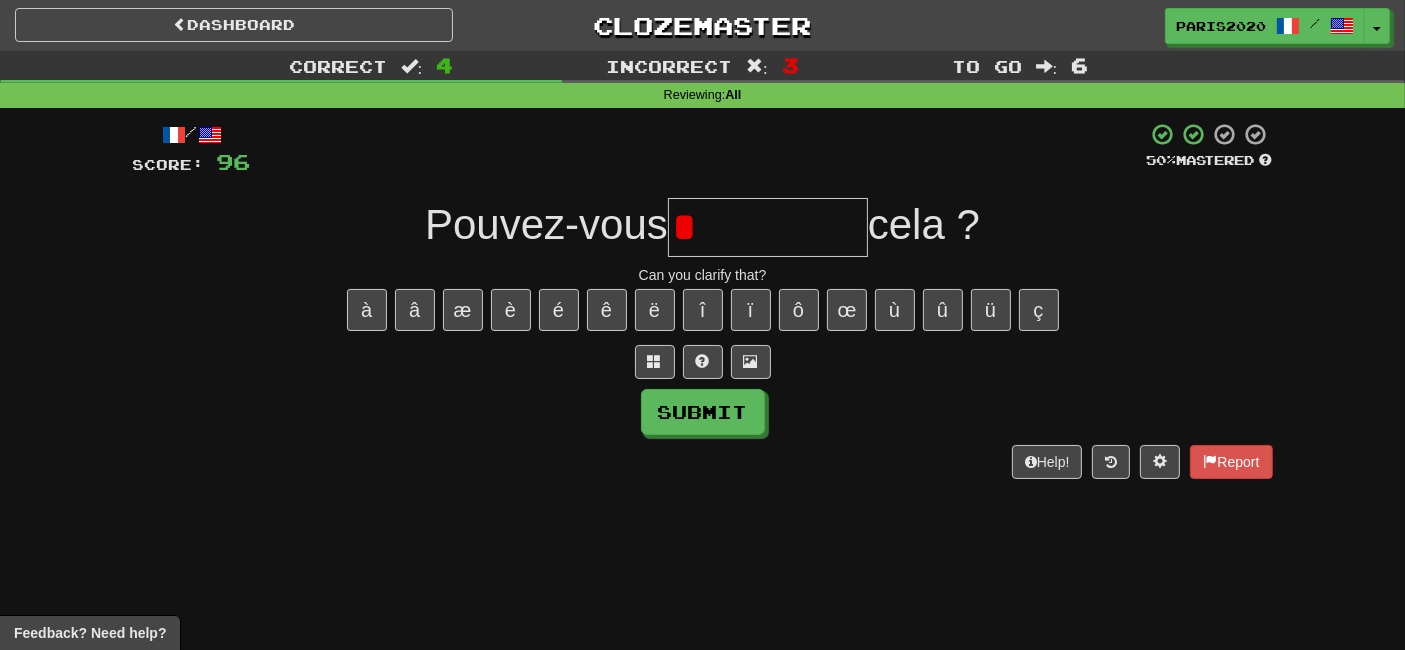type on "*" 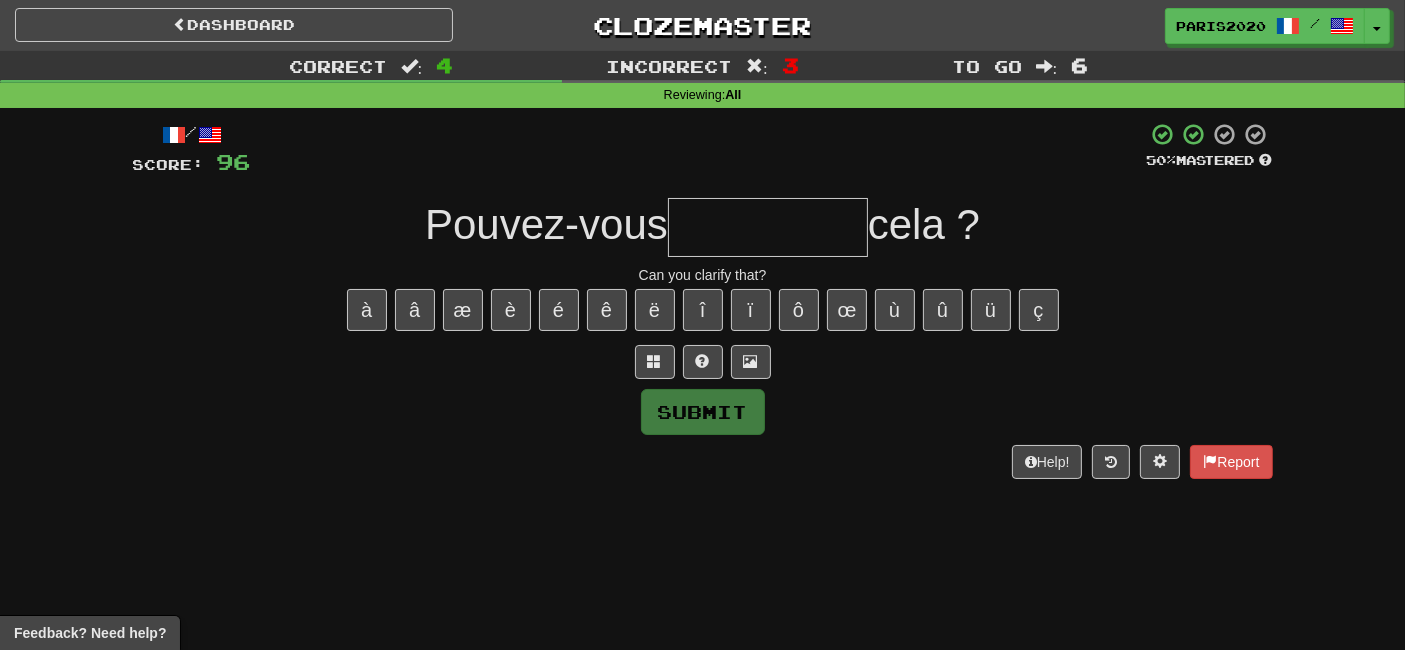 type on "*" 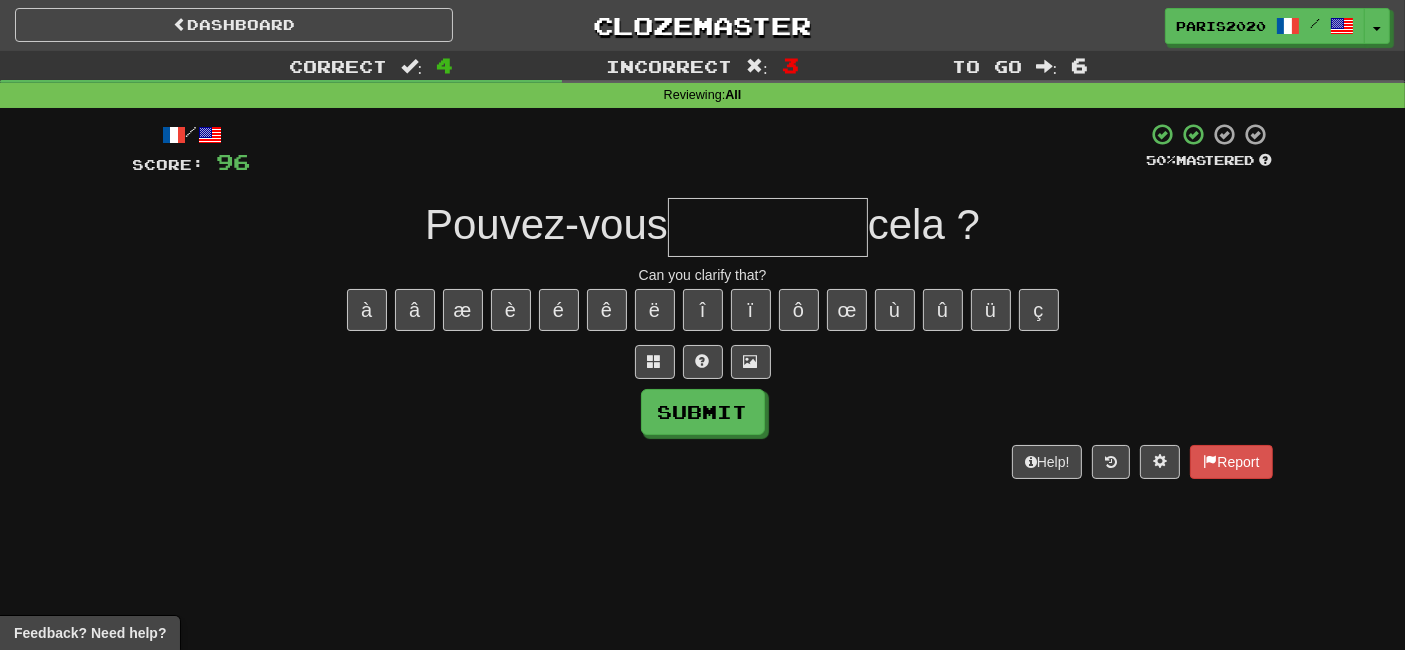type on "*" 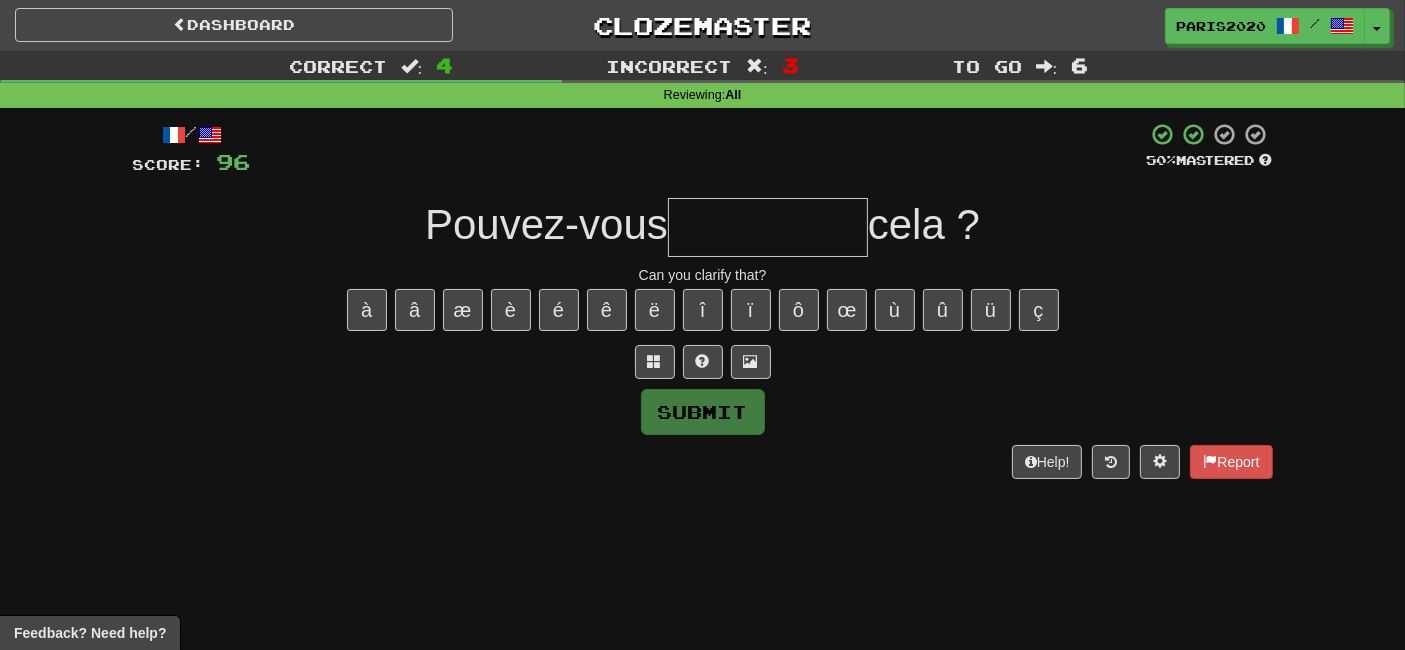 type on "*" 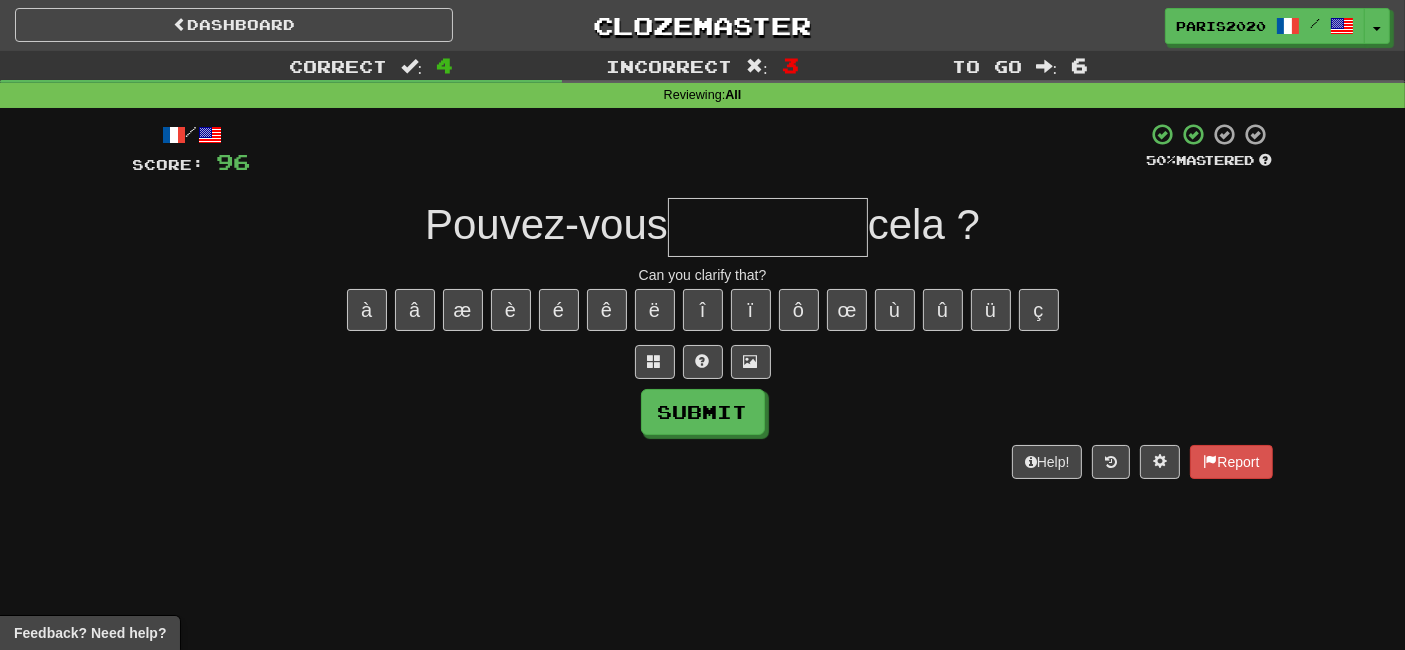 type on "*" 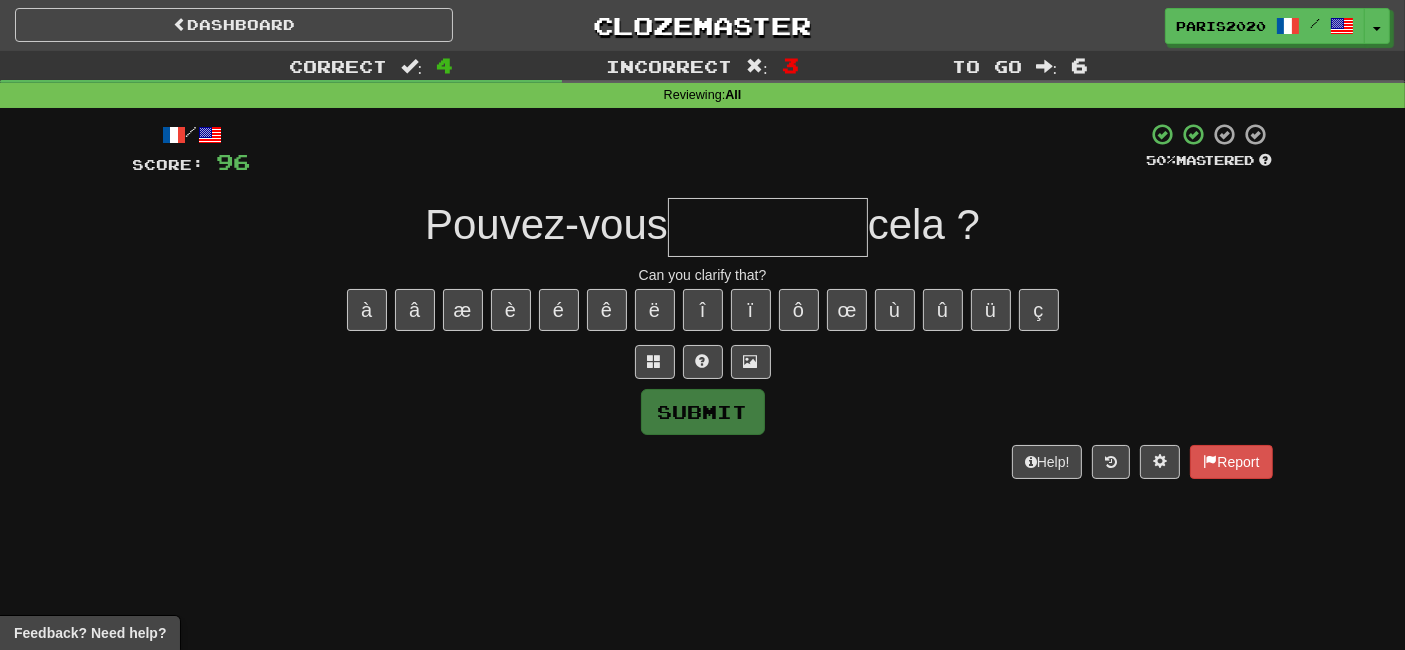 type on "*" 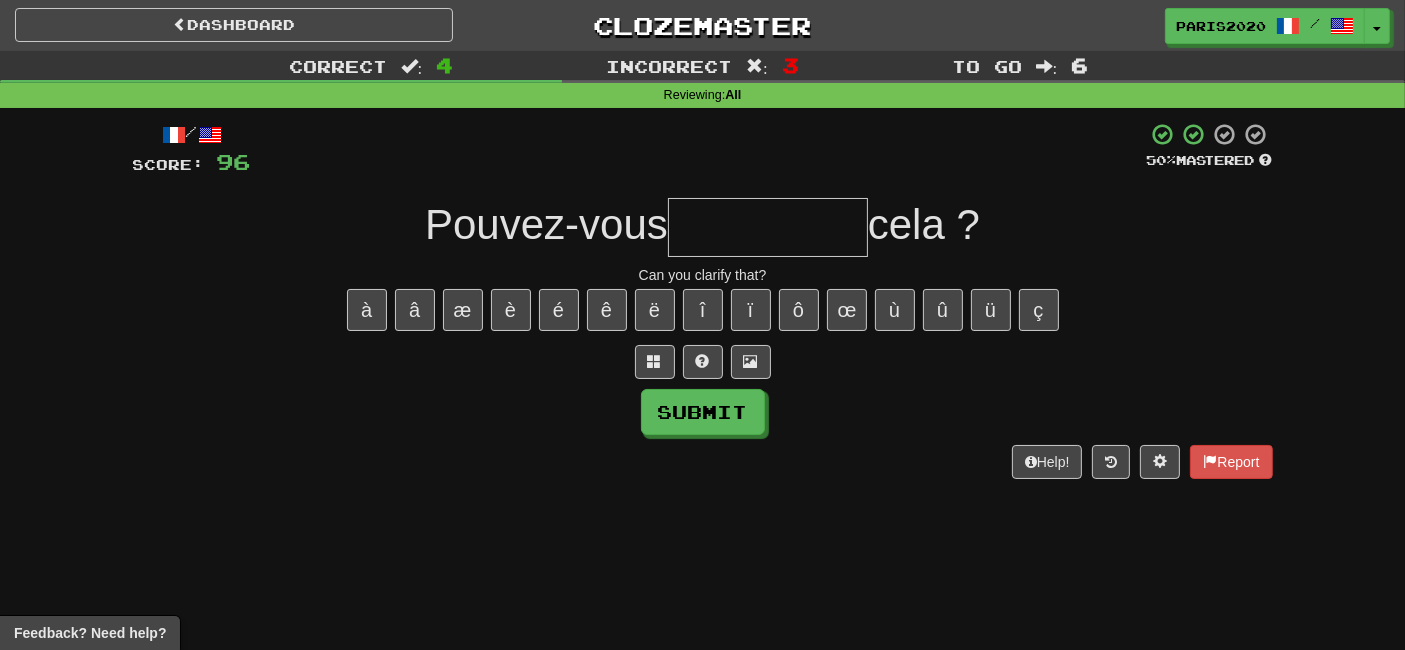 type on "*" 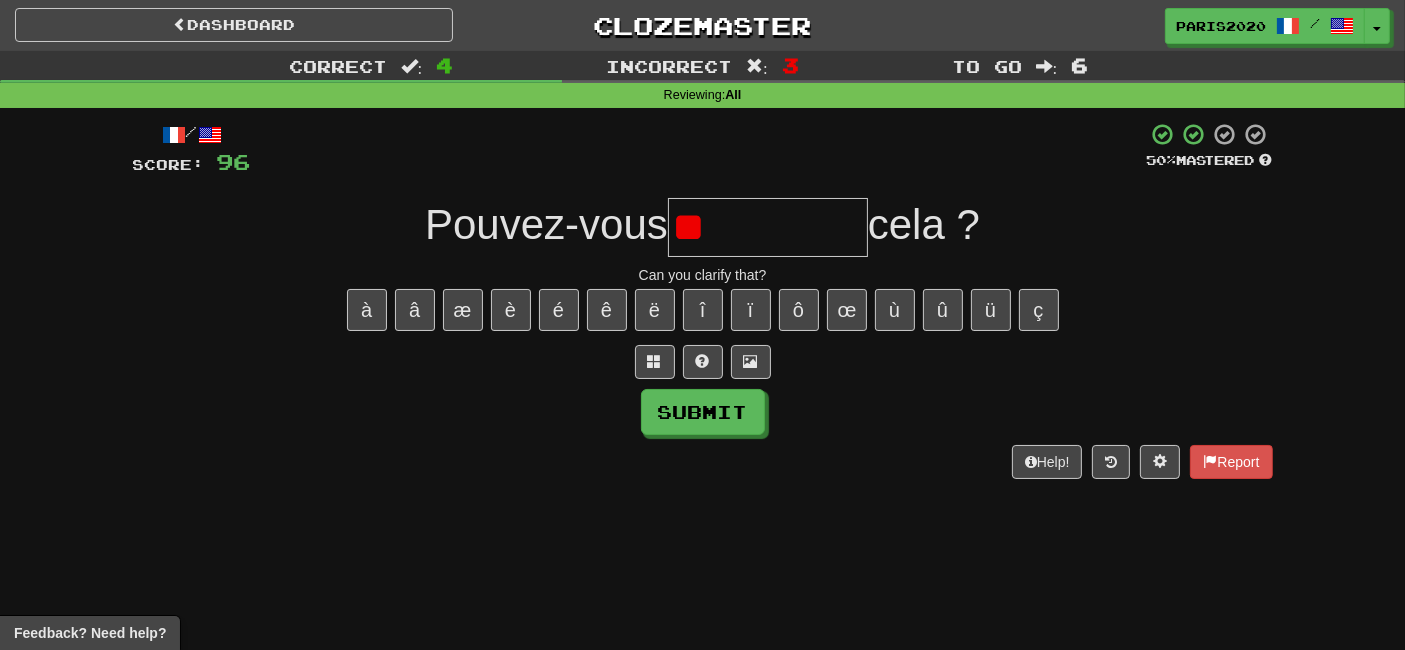 type on "*" 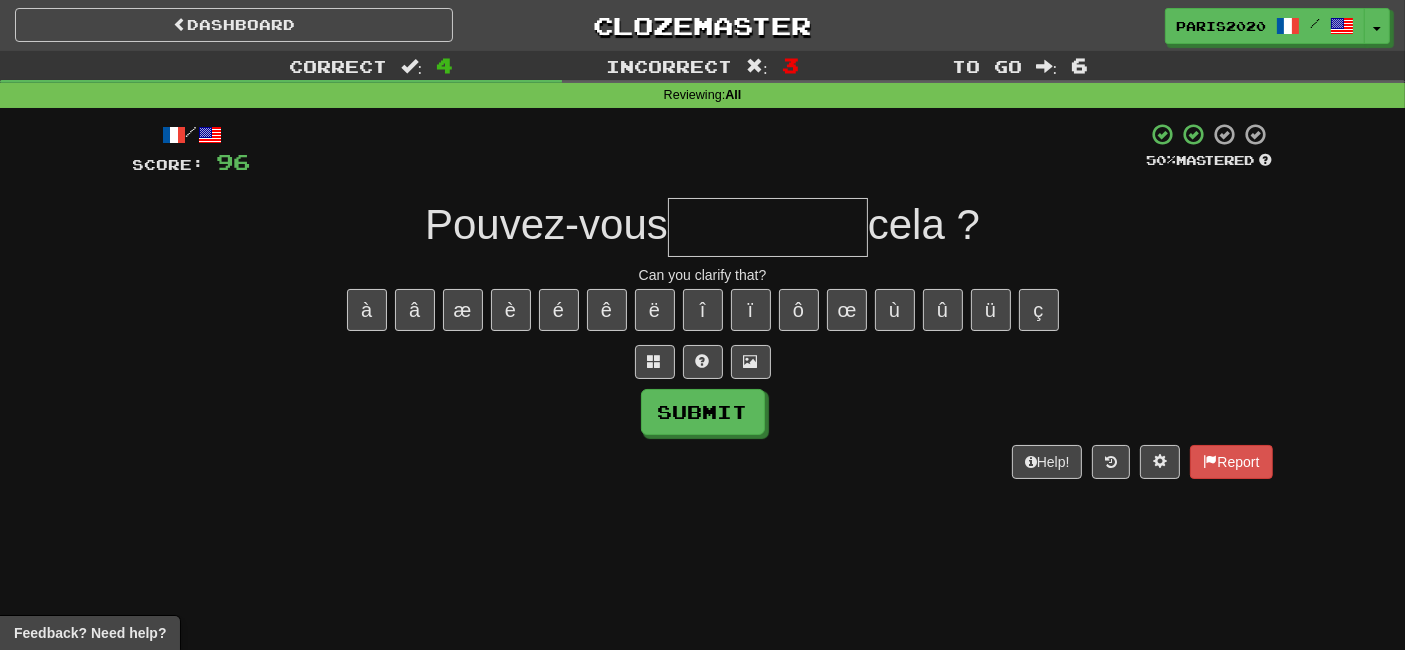 type on "*" 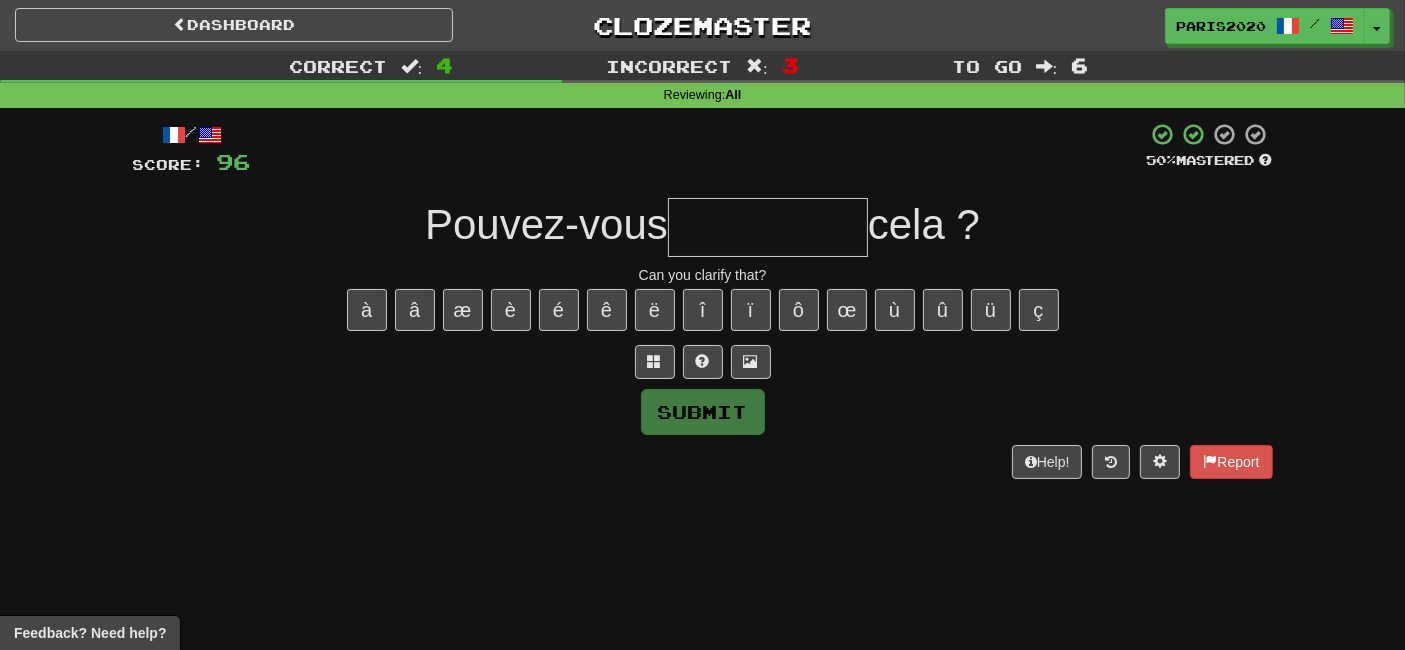 type on "*" 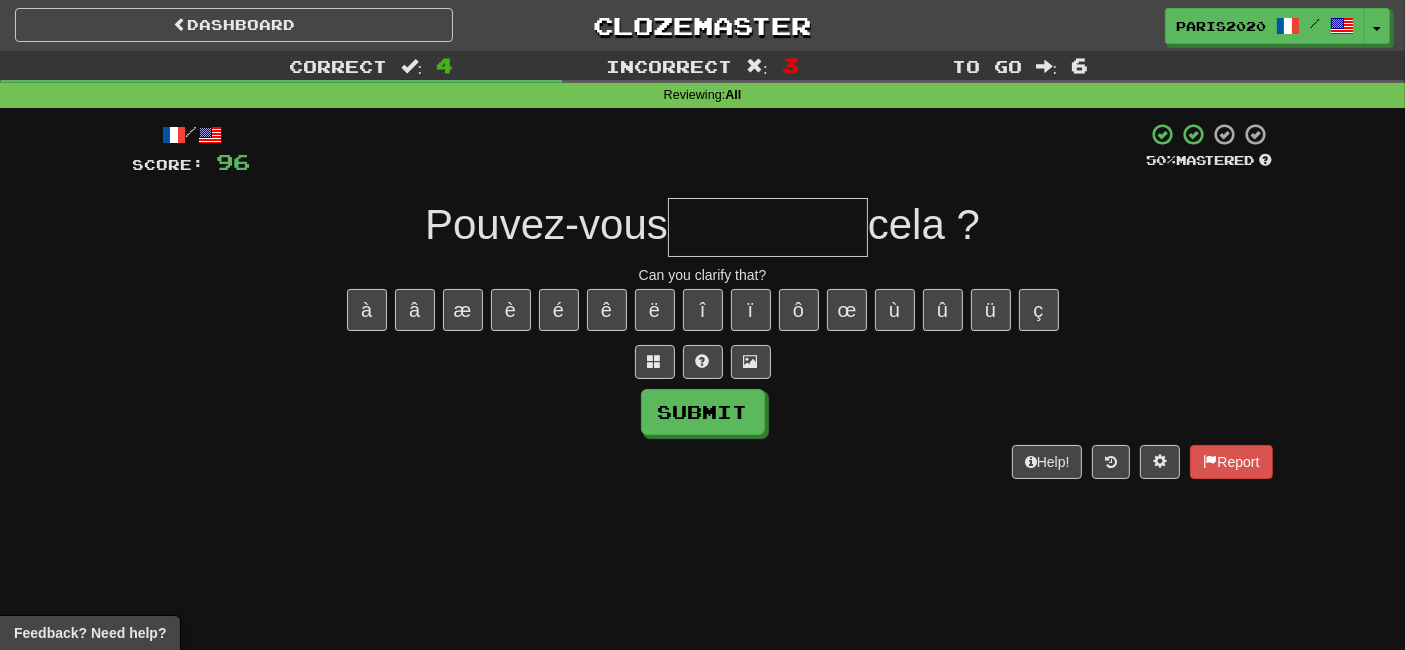 type on "*" 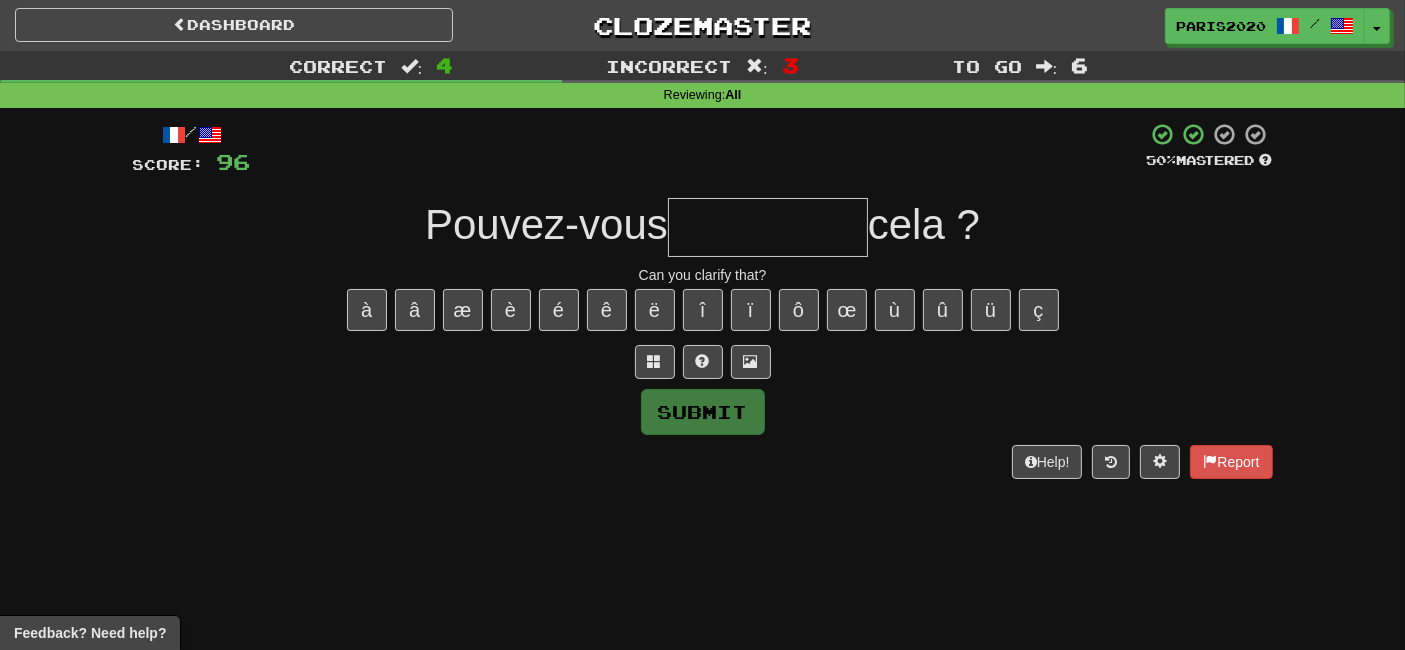 type on "*" 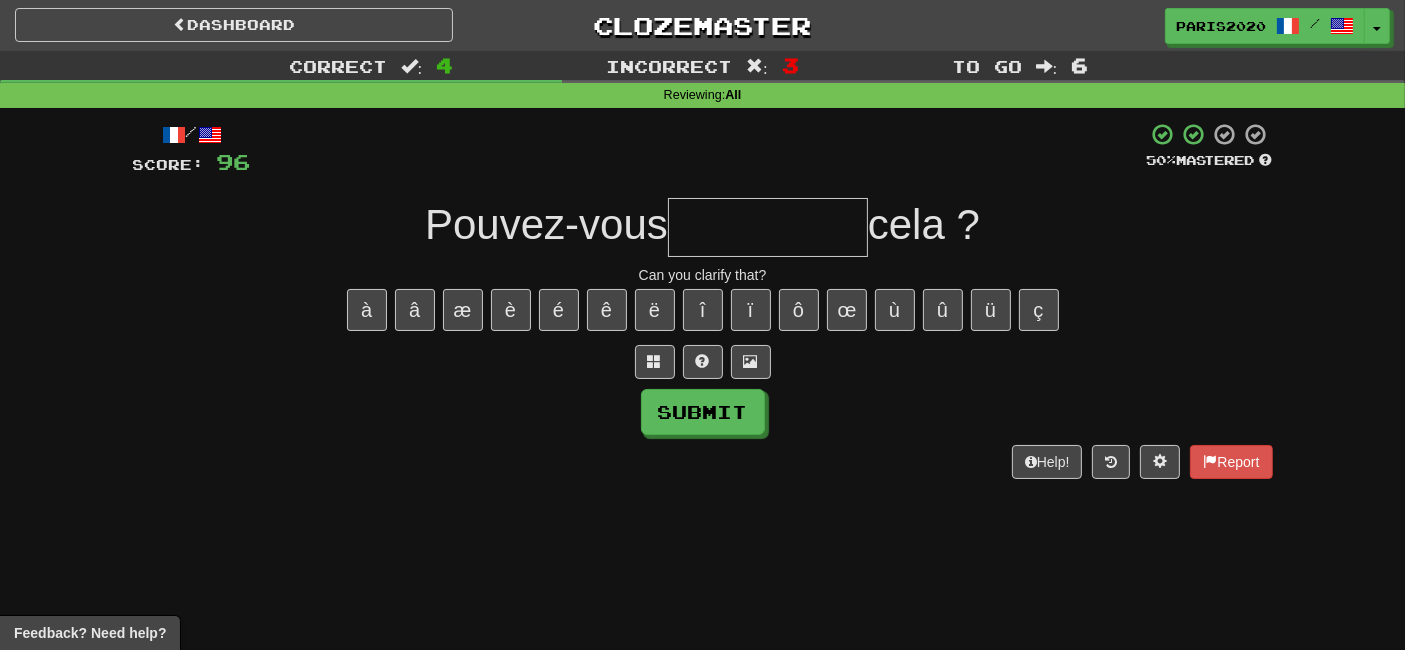 type on "*" 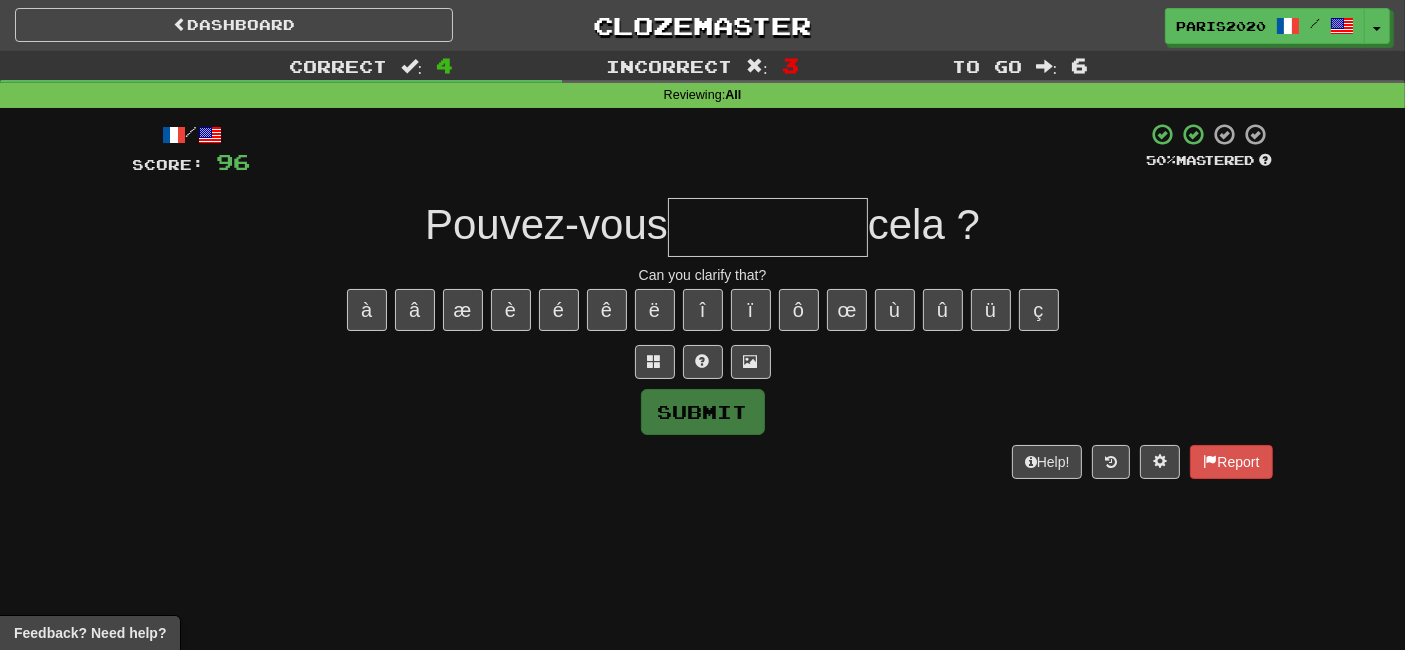 type on "*" 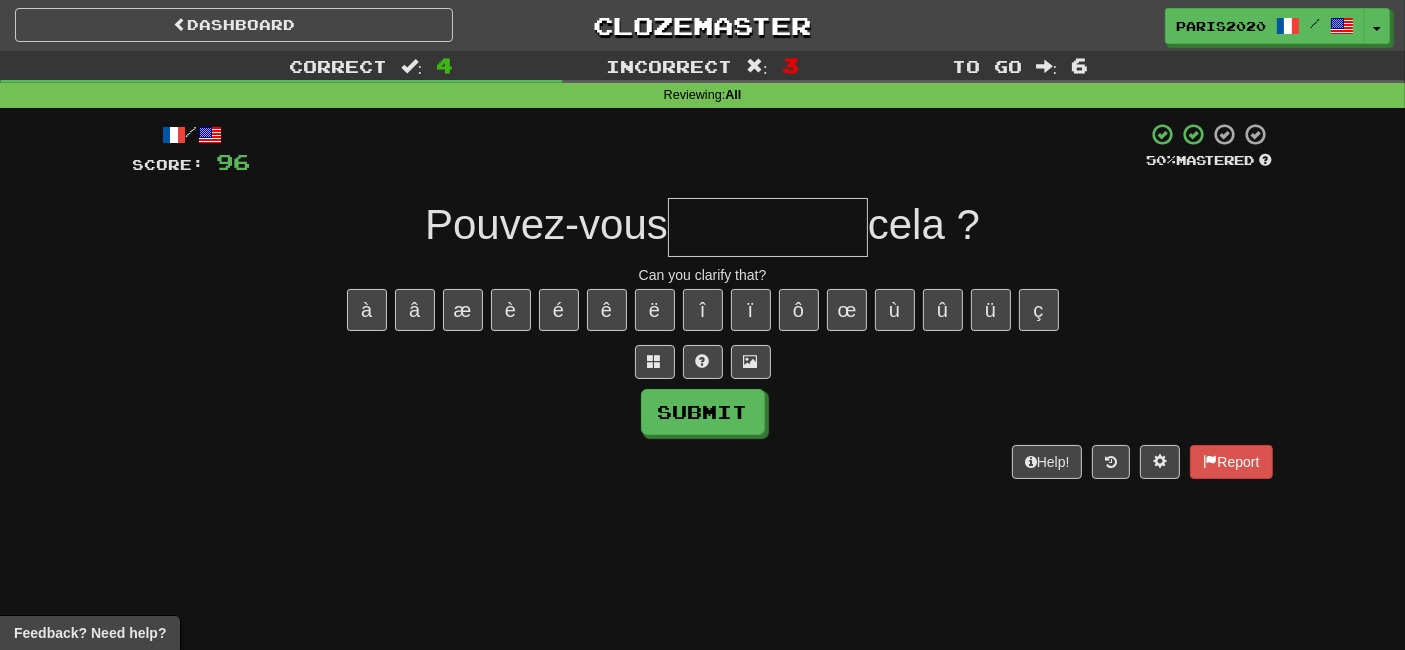 type on "*" 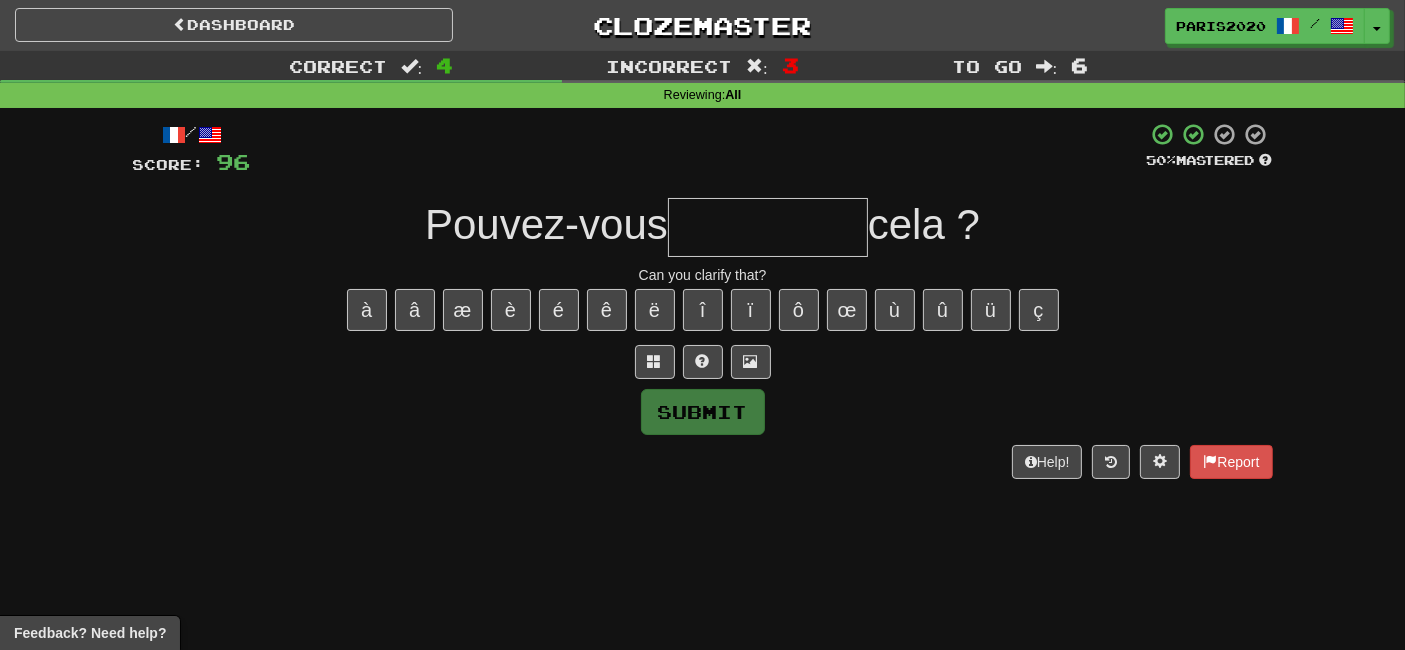 type on "*" 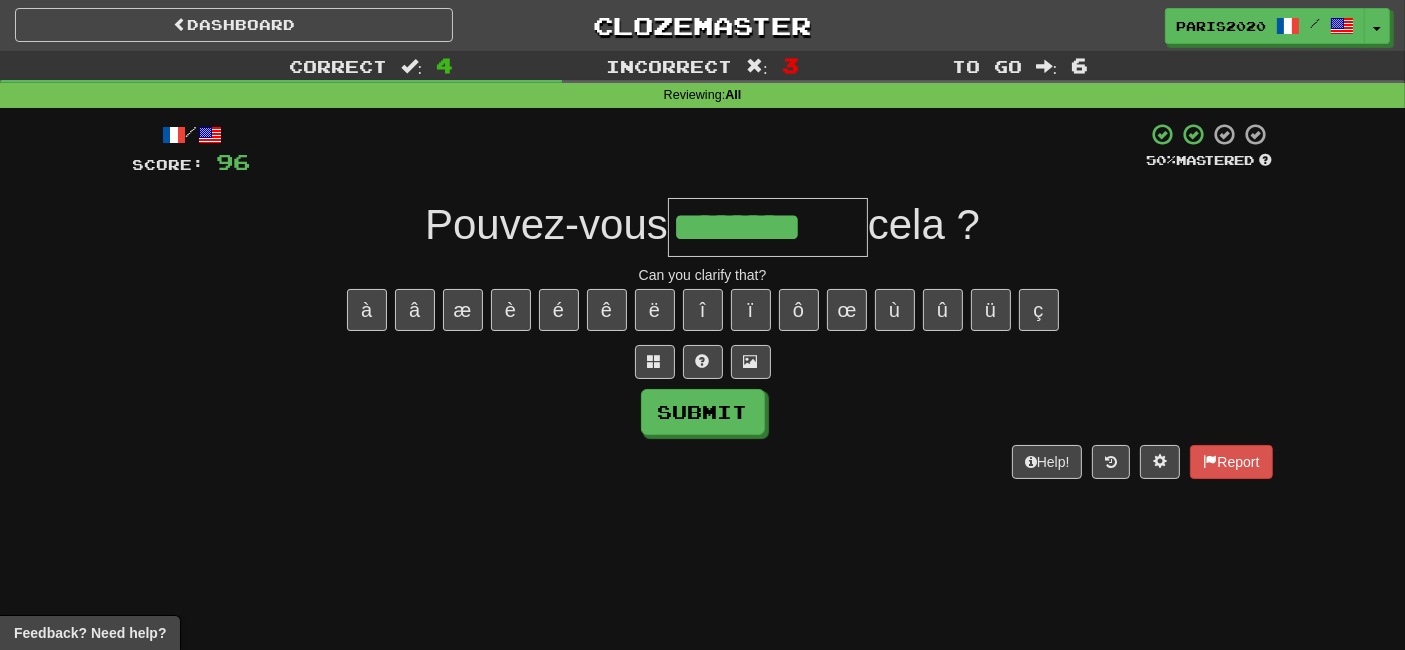 type on "********" 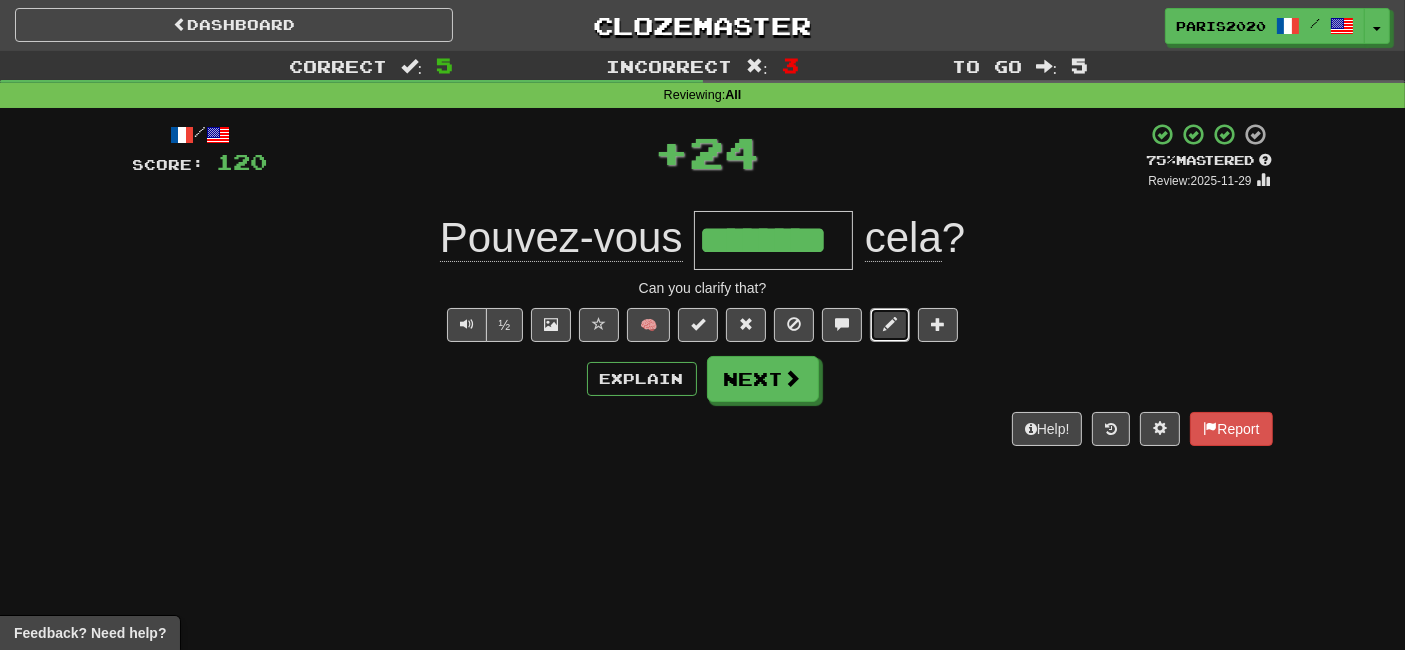 click at bounding box center (890, 325) 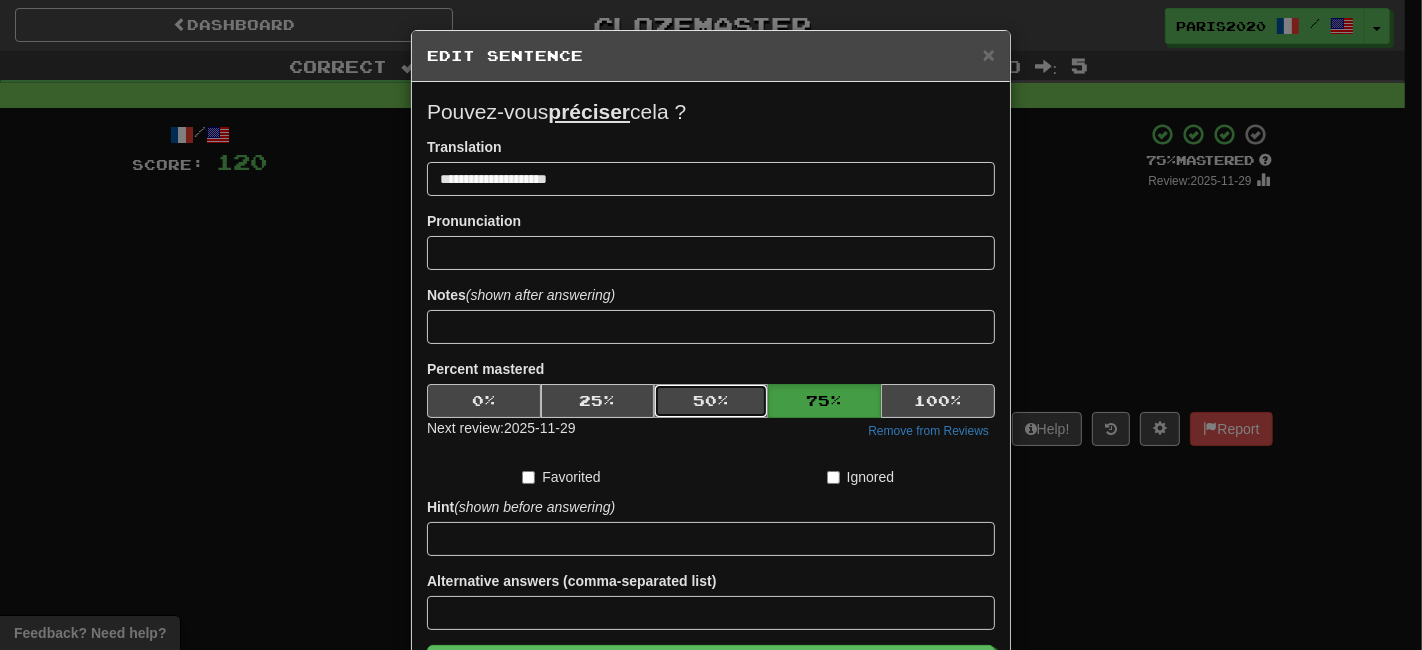click on "50 %" at bounding box center [711, 401] 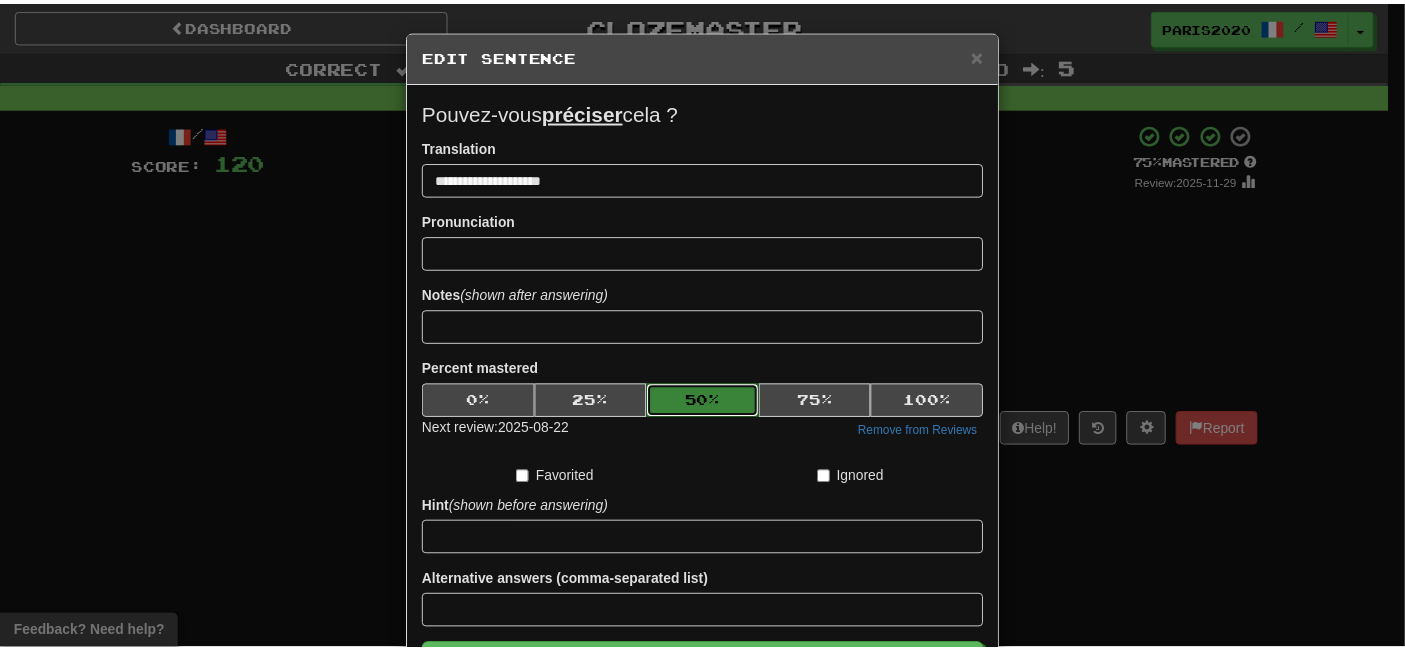 scroll, scrollTop: 148, scrollLeft: 0, axis: vertical 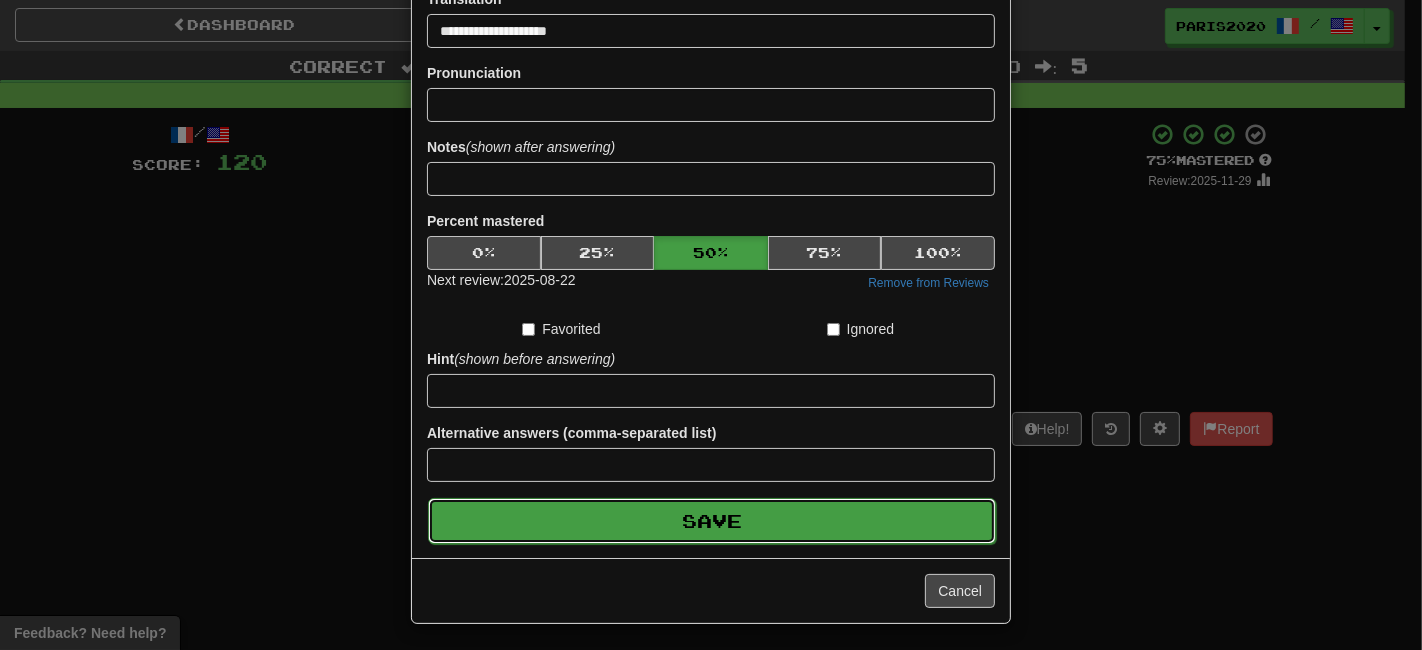 click on "Save" at bounding box center [712, 521] 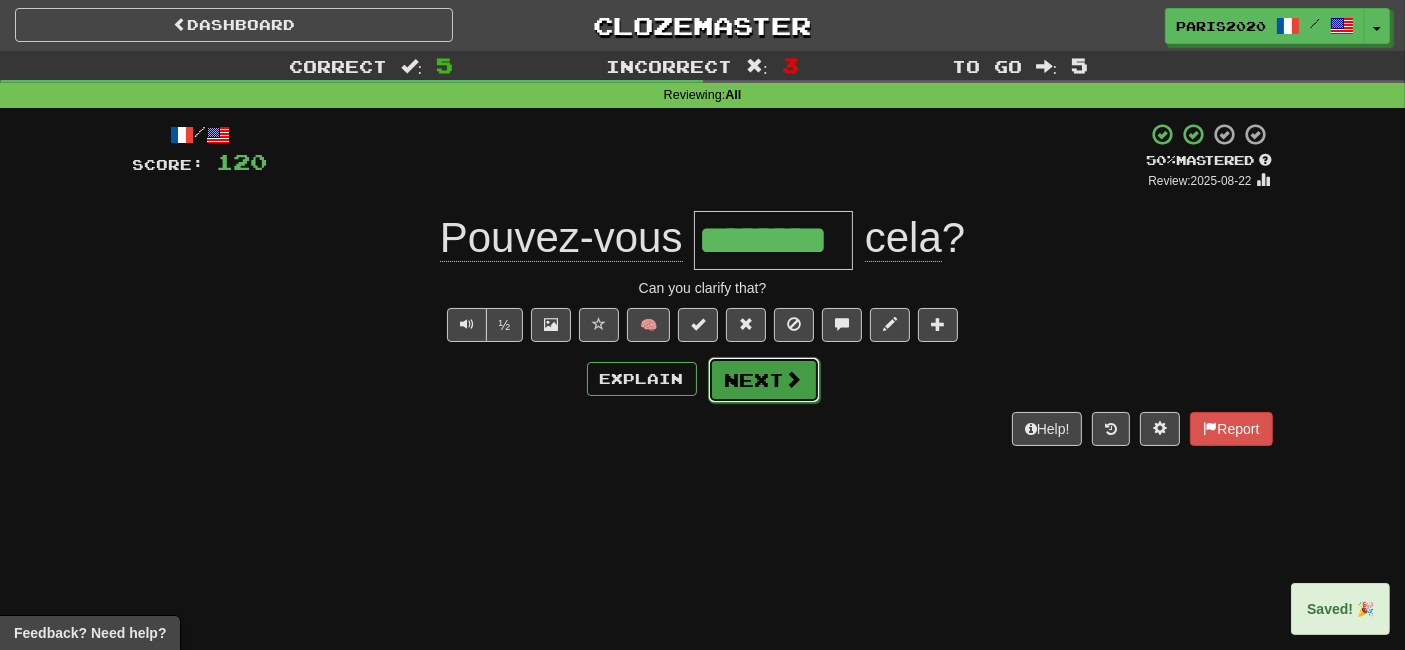 click on "Next" at bounding box center (764, 380) 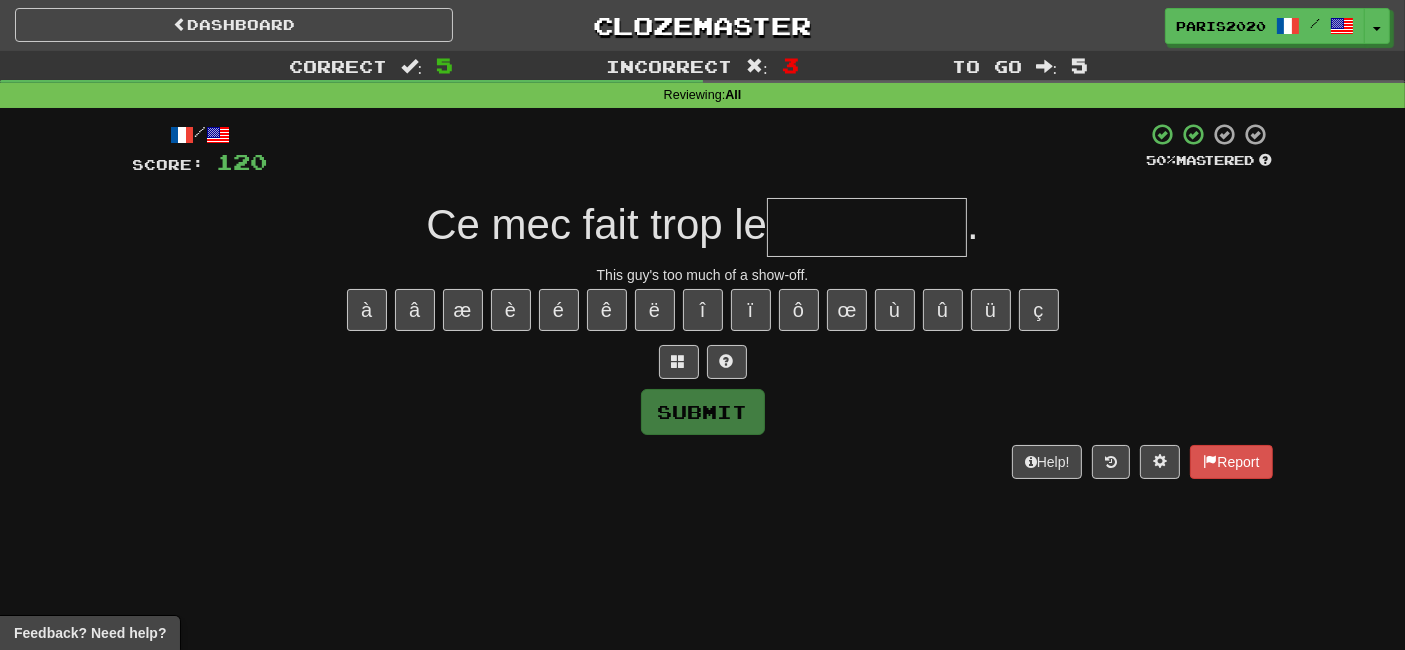 type on "*" 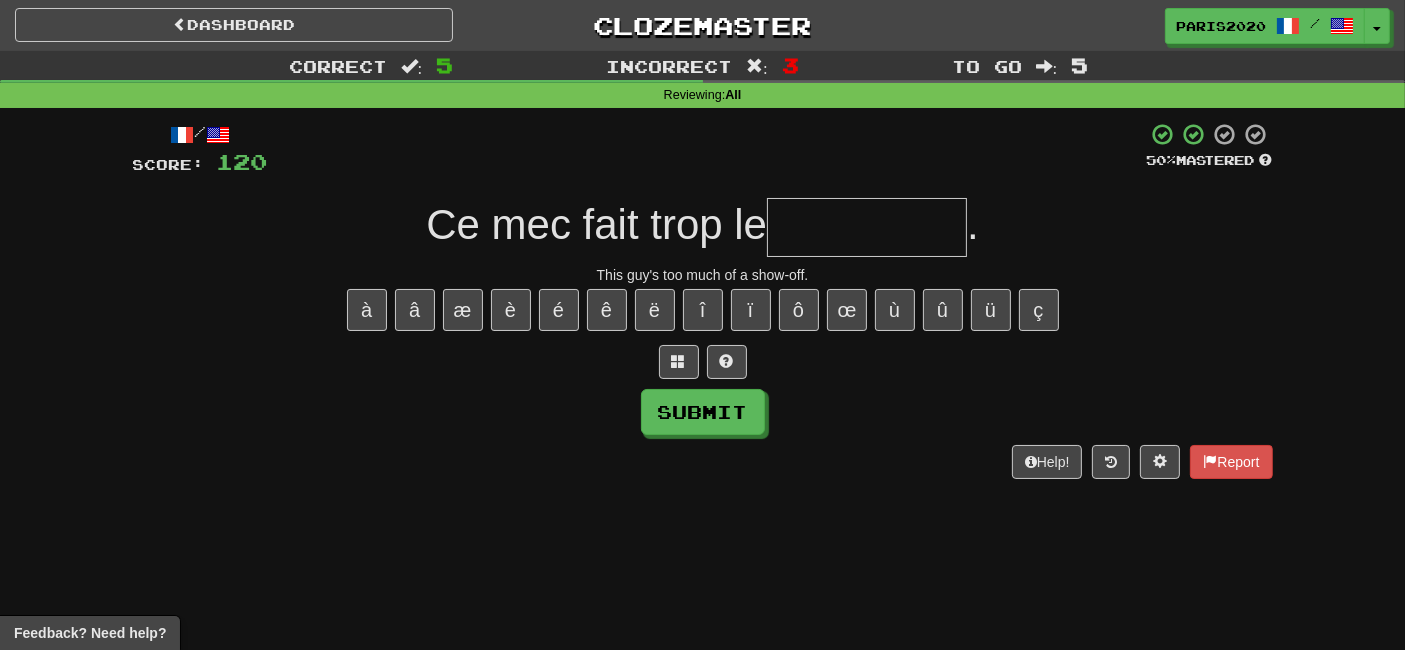 type on "*" 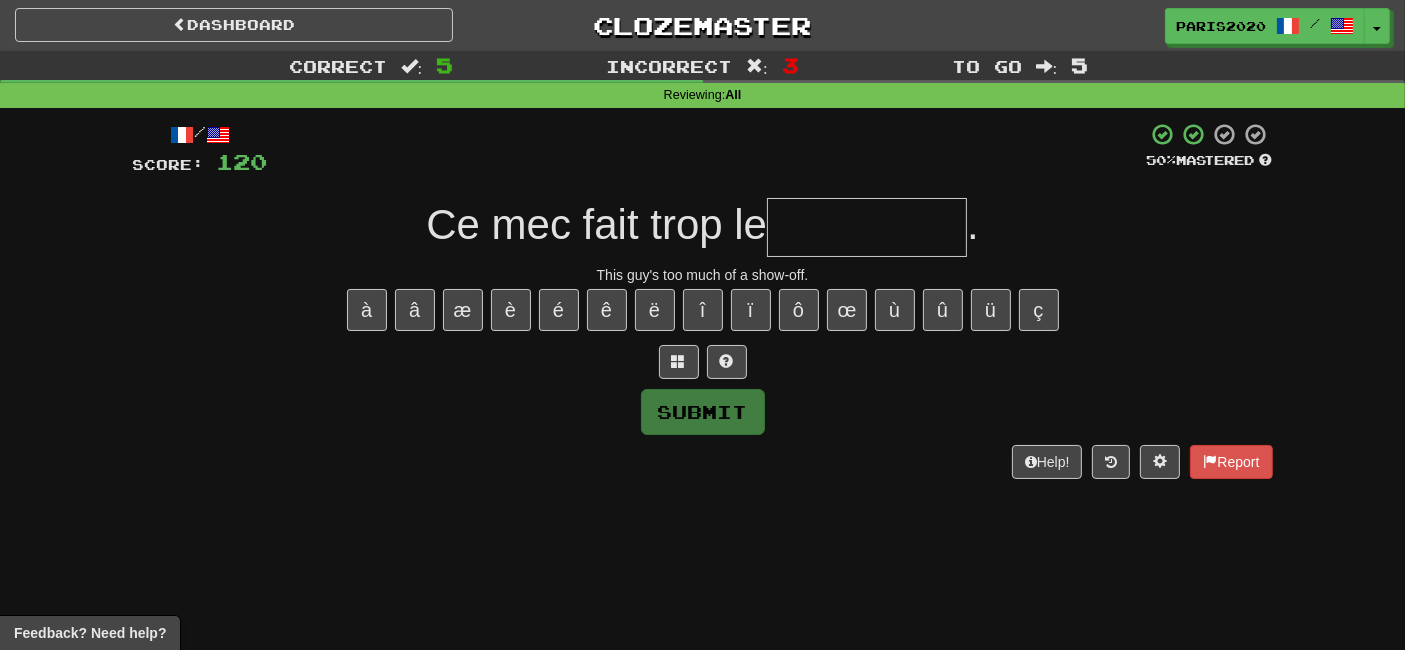 type on "*" 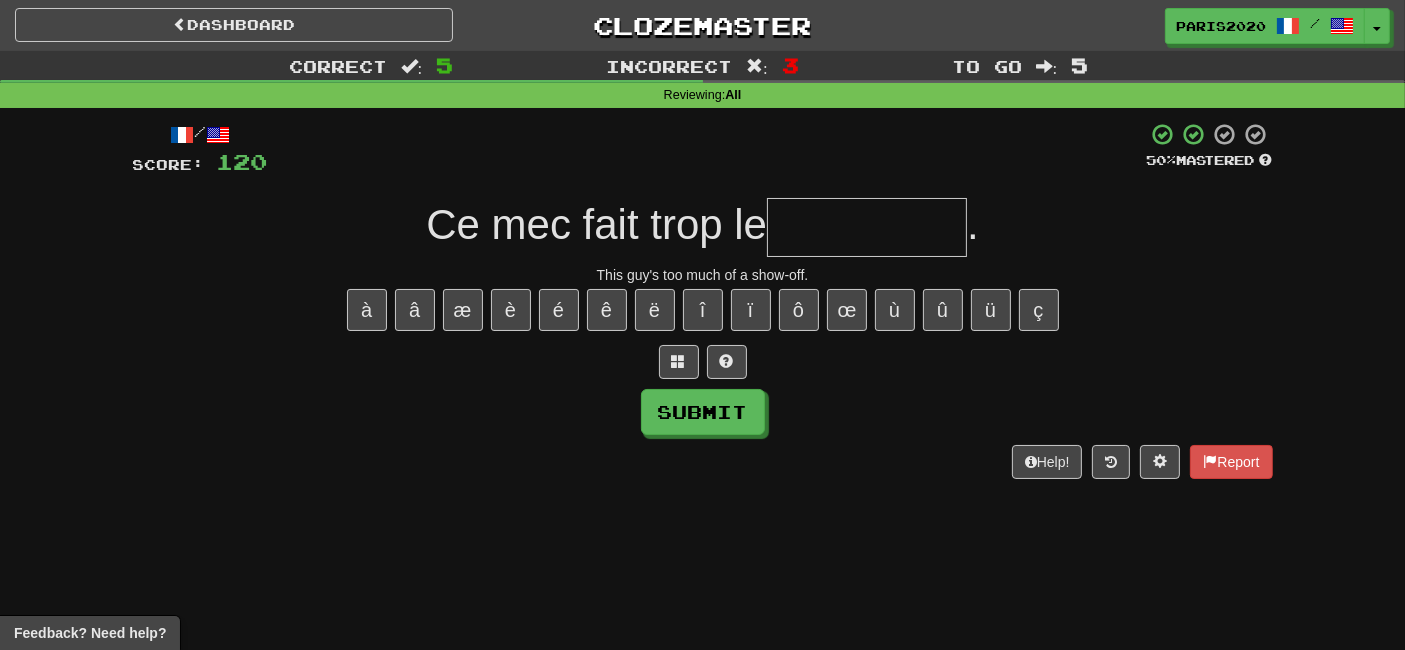 type on "*" 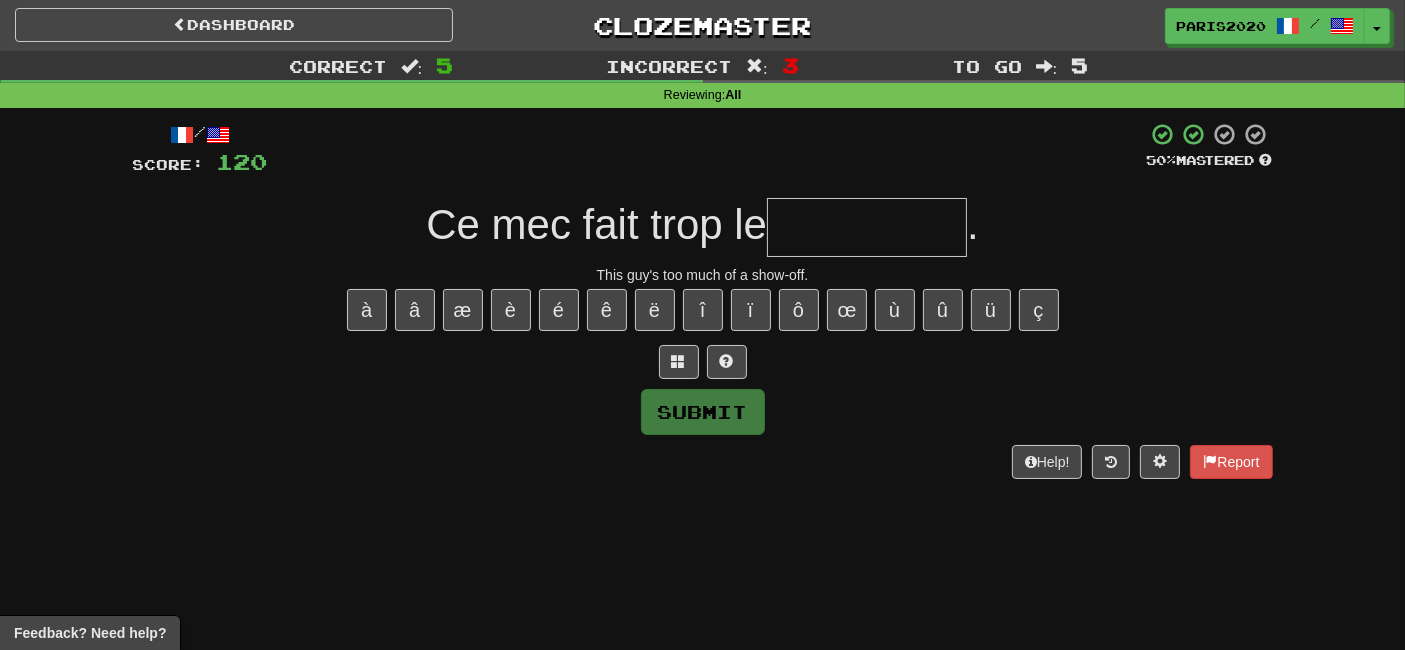 type on "*" 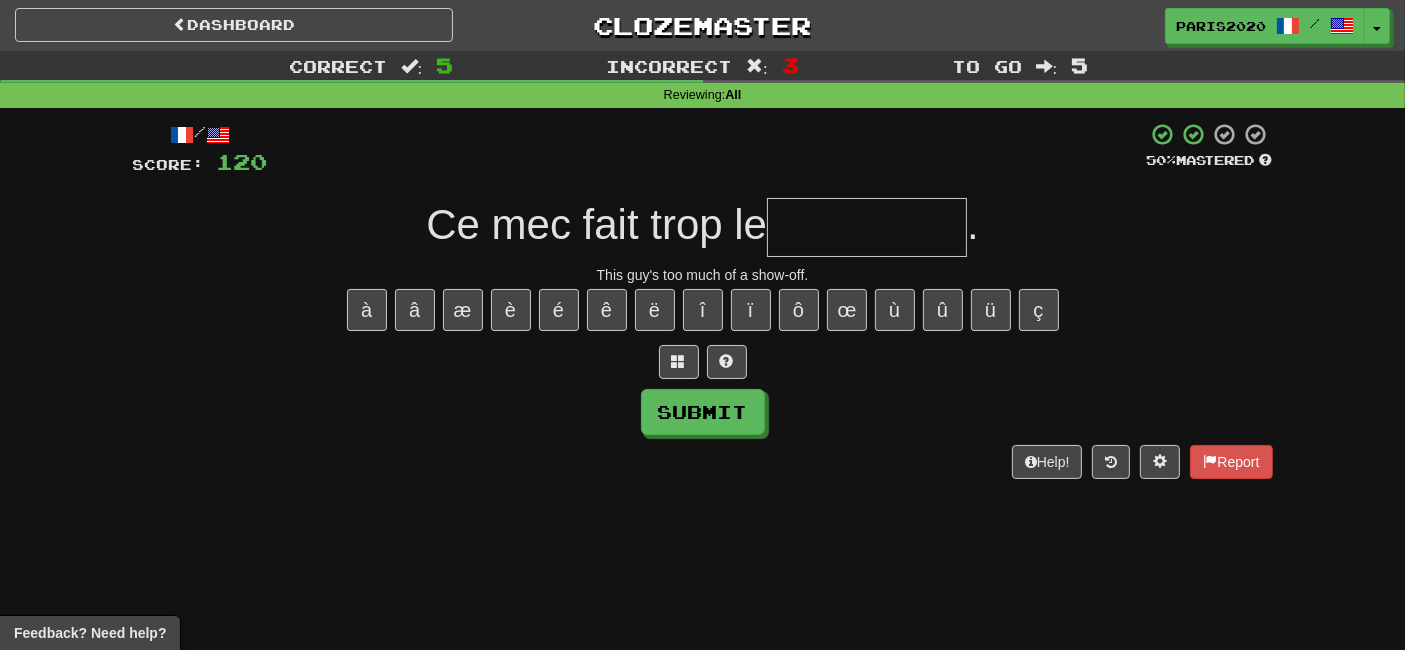 type on "*" 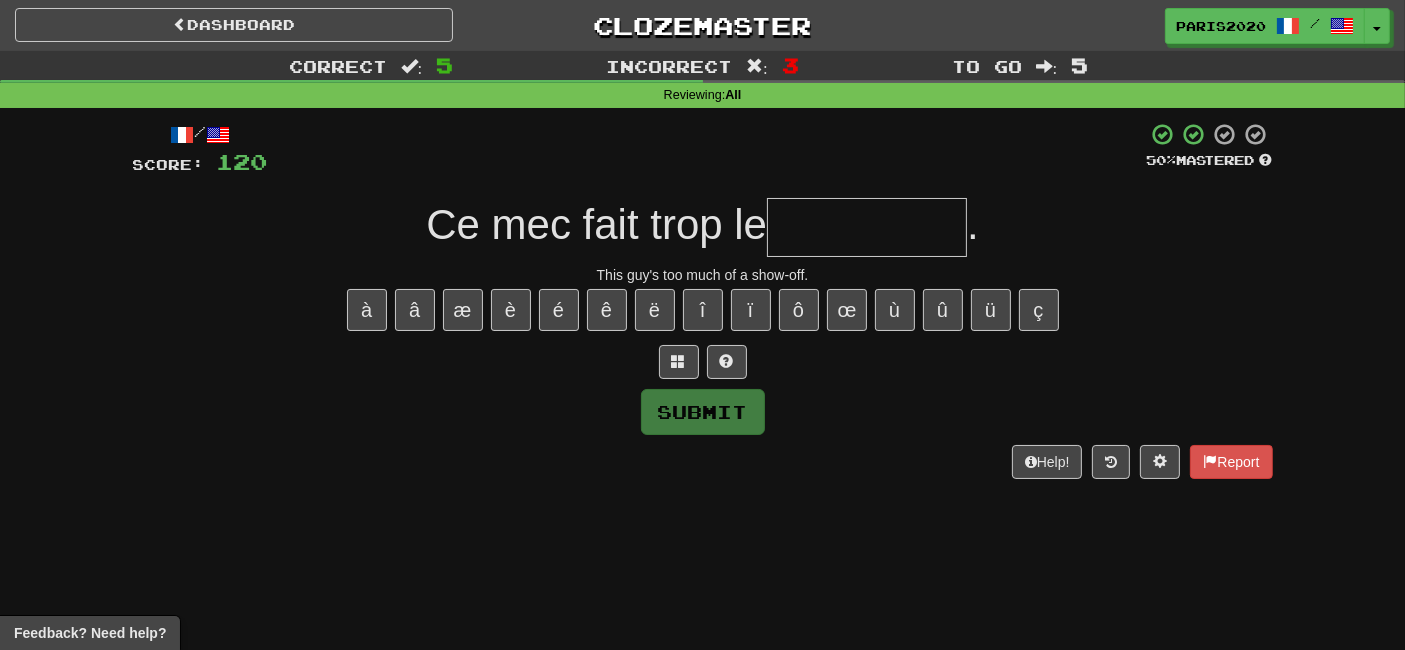 type on "*" 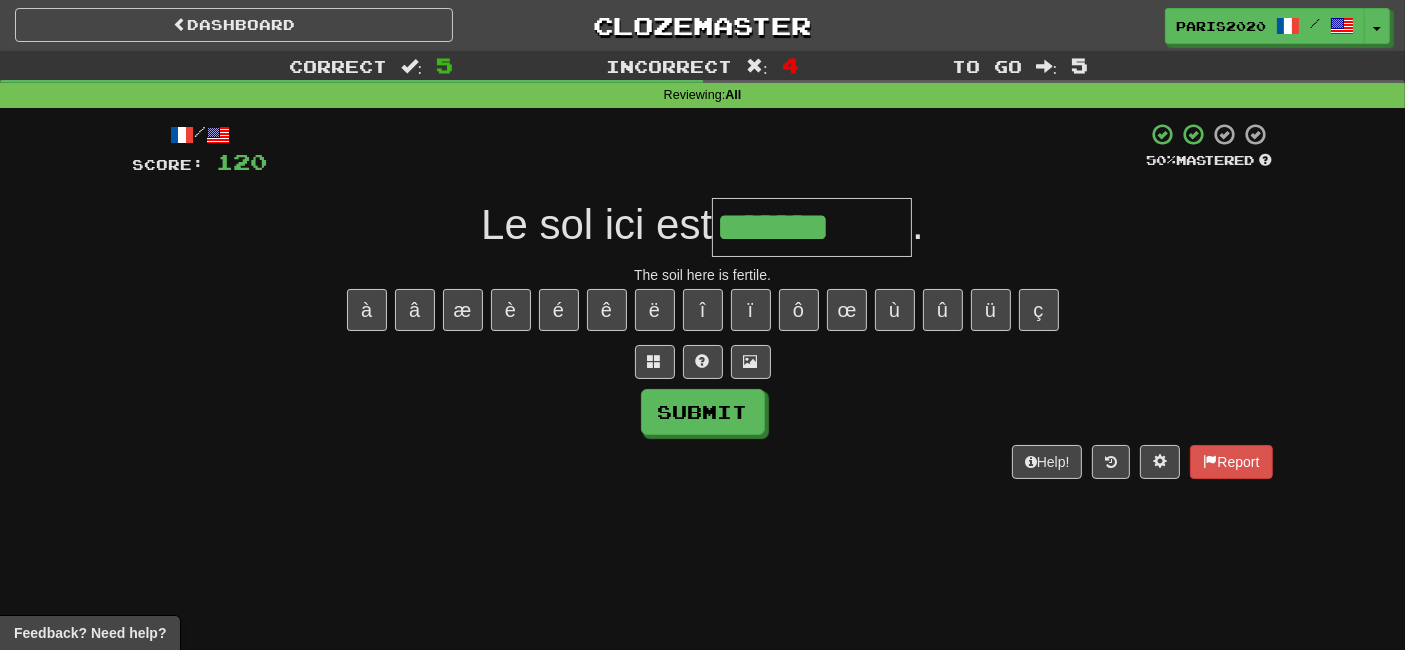 type on "*******" 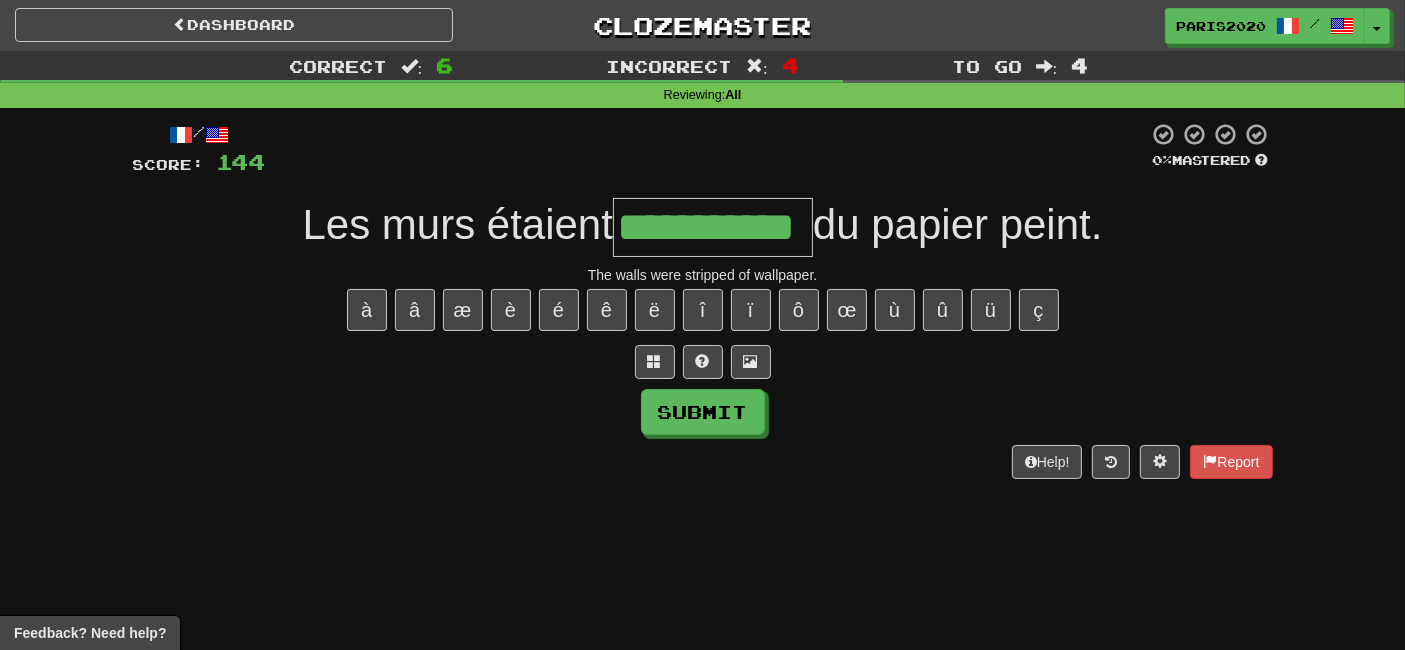 scroll, scrollTop: 0, scrollLeft: 38, axis: horizontal 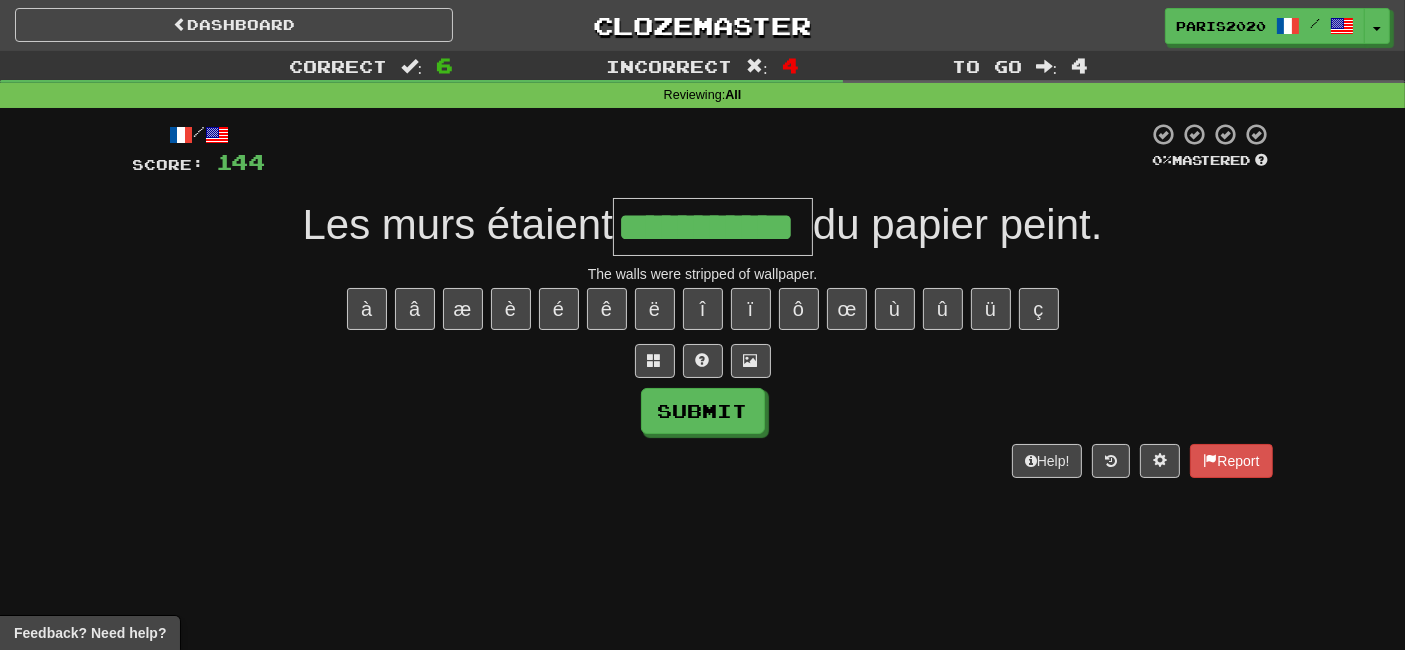 type on "**********" 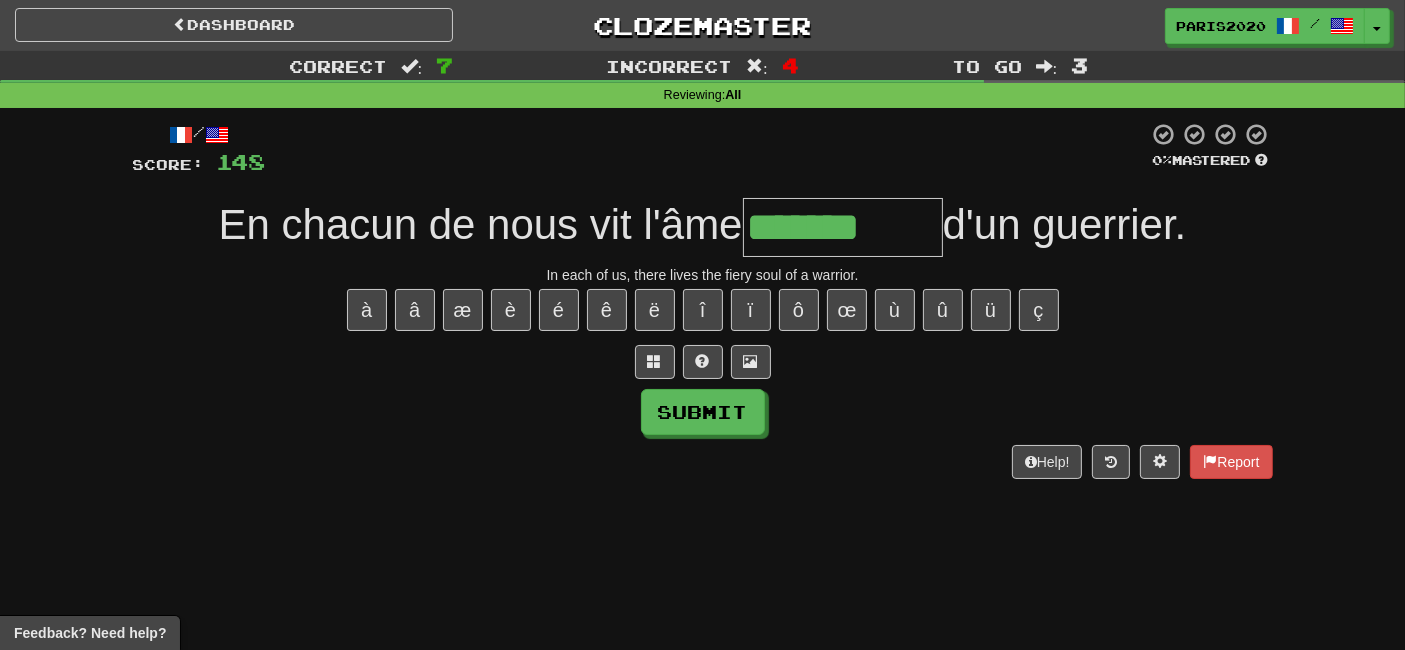 type on "*******" 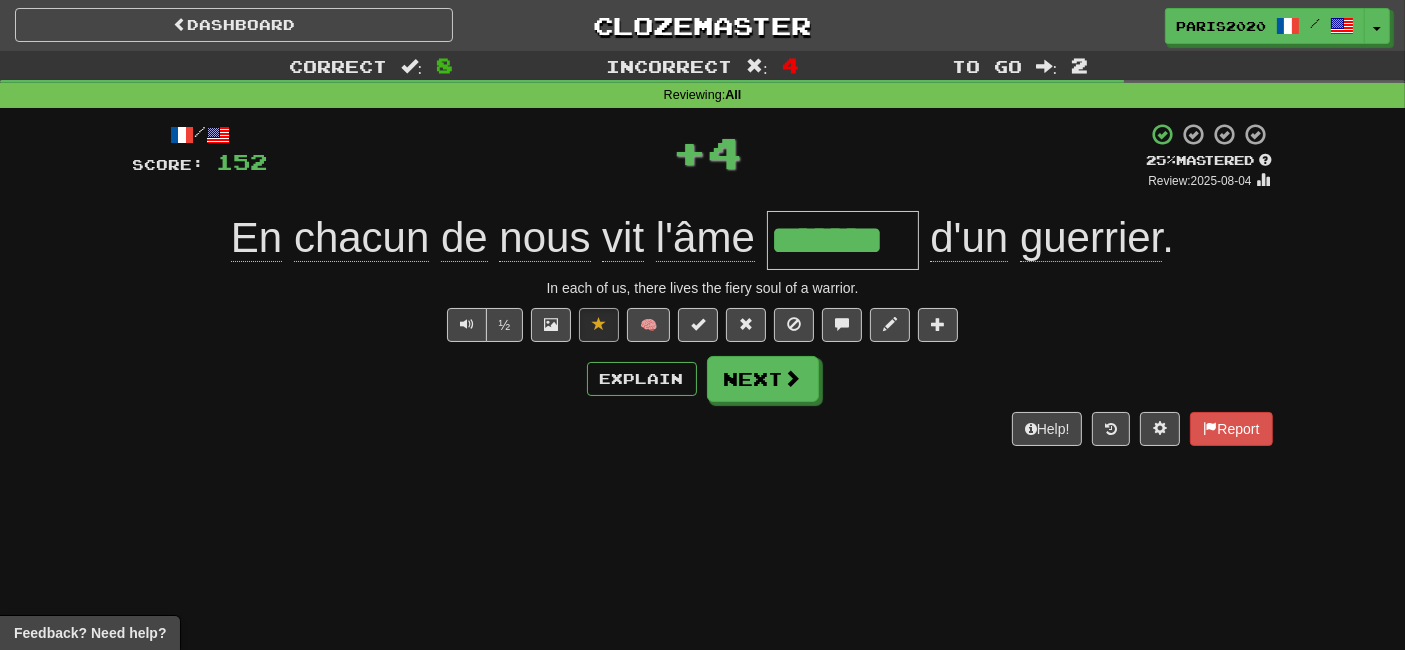 type 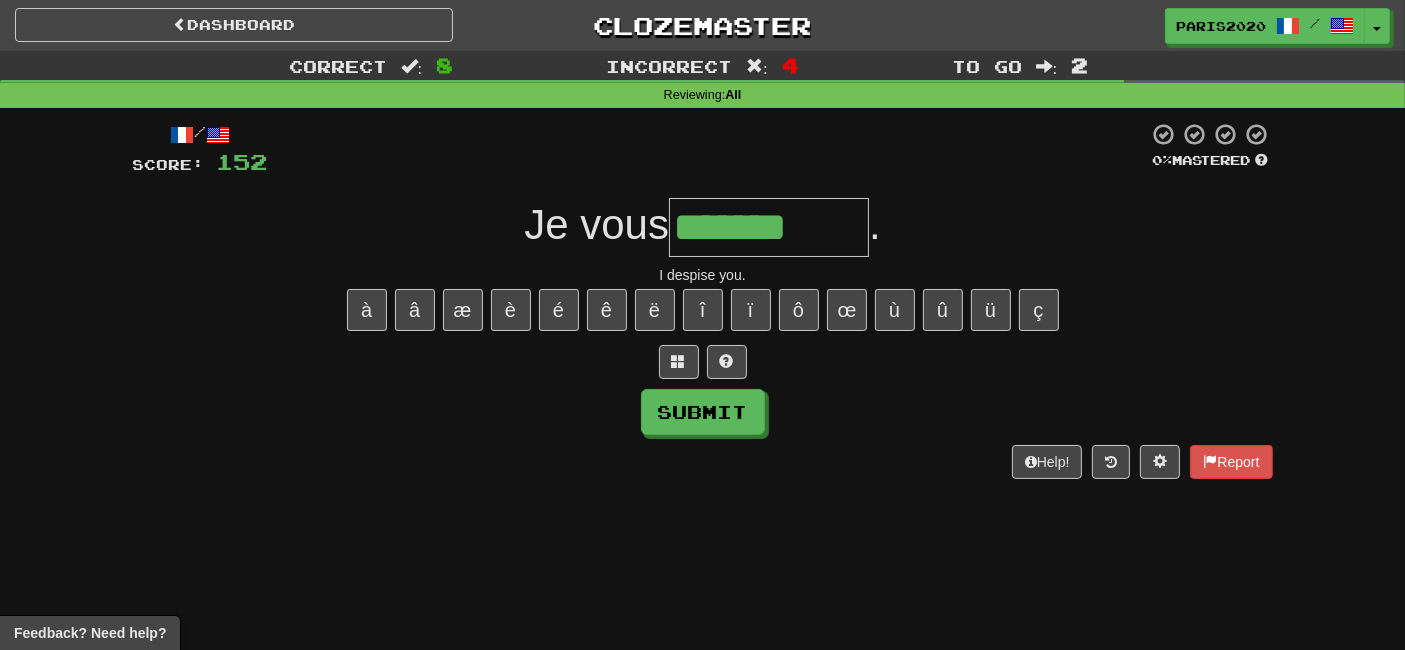 type on "*******" 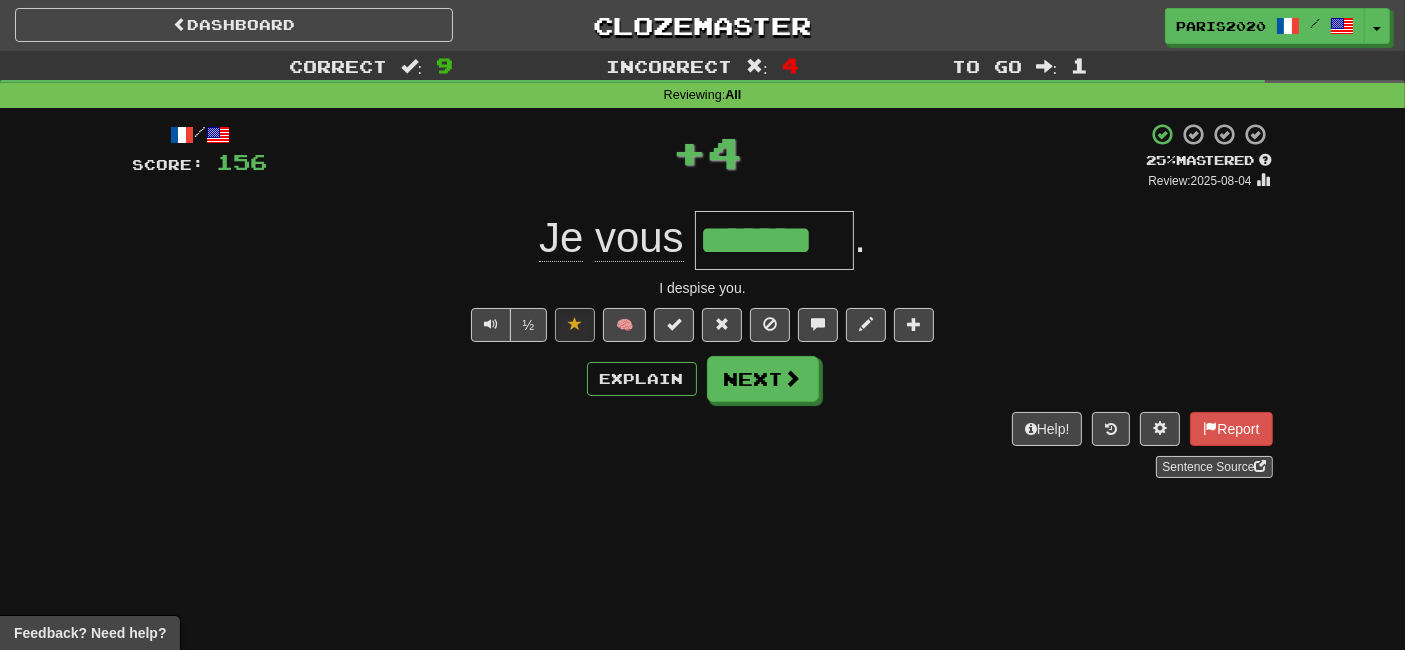 type 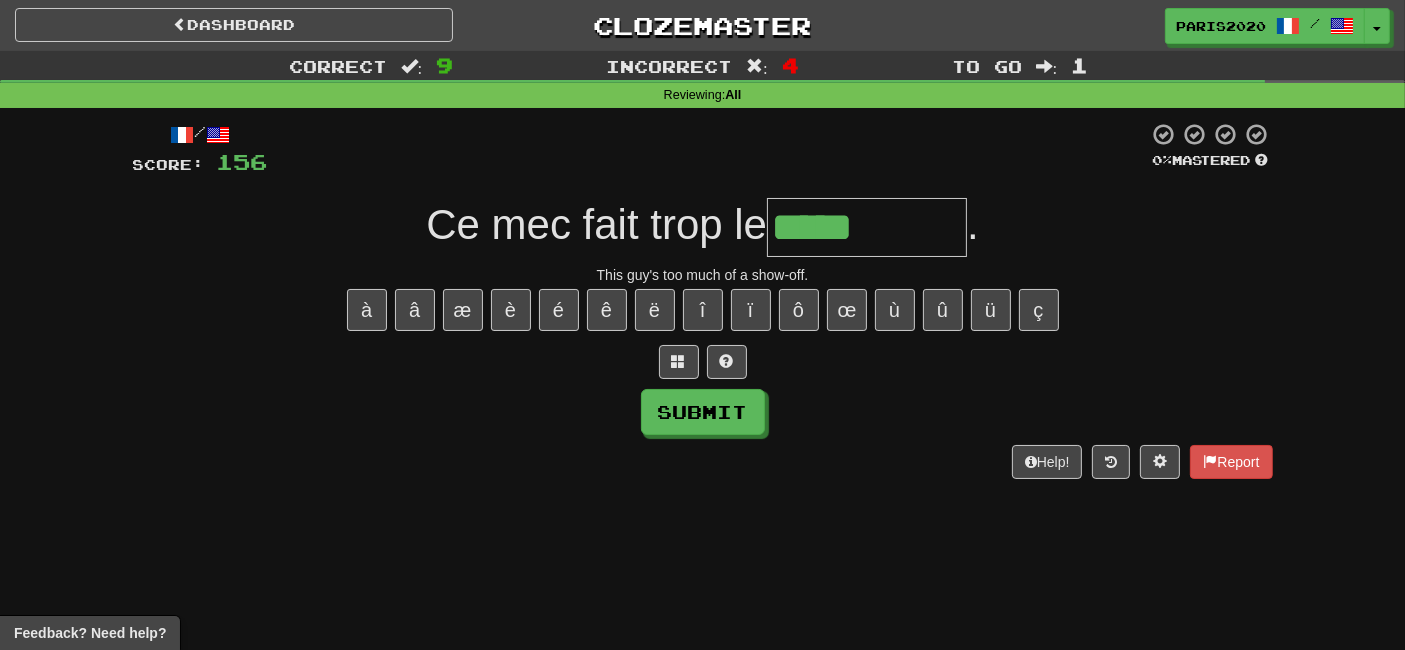 type on "*****" 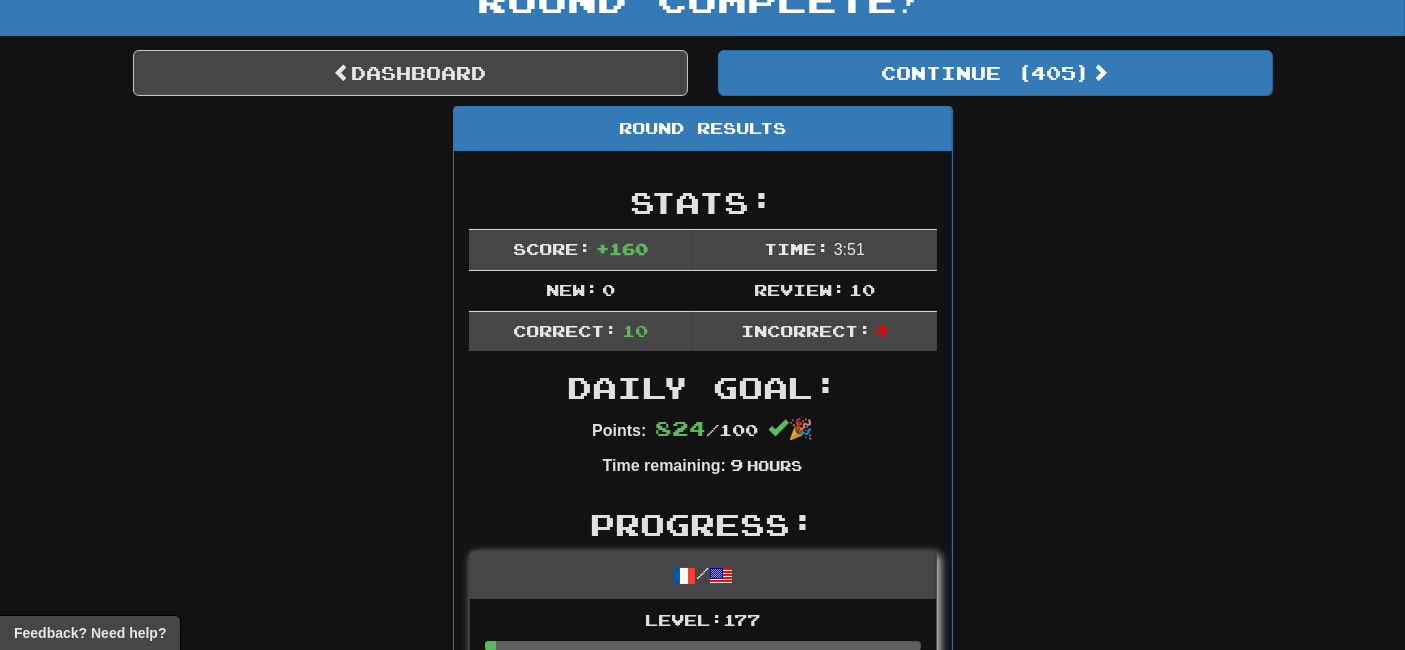 scroll, scrollTop: 0, scrollLeft: 0, axis: both 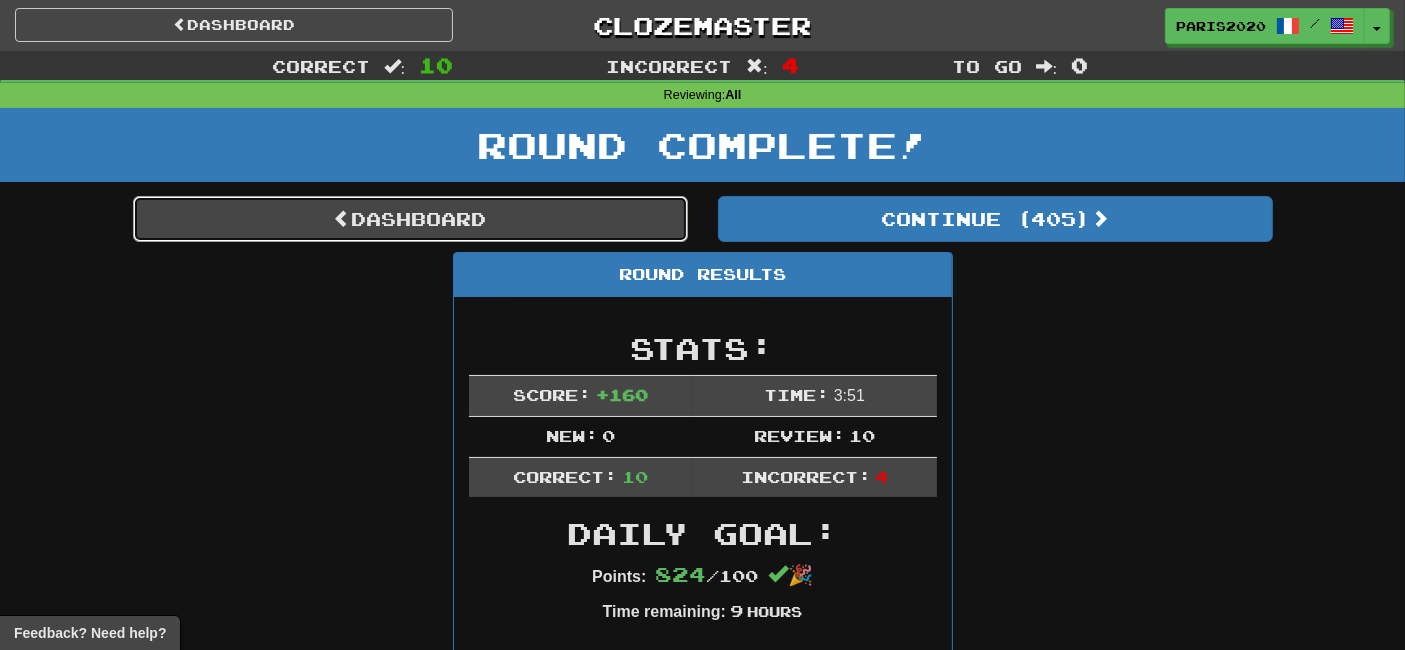 click on "Dashboard" at bounding box center [410, 219] 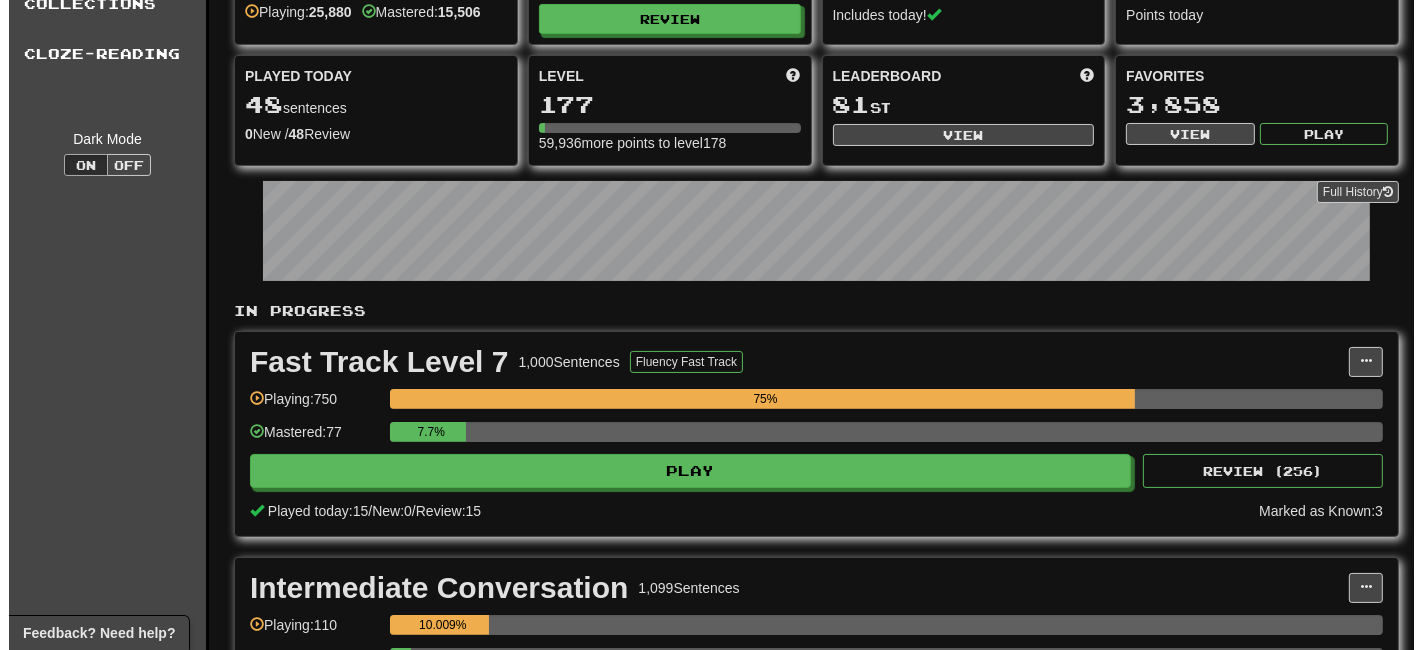 scroll, scrollTop: 0, scrollLeft: 0, axis: both 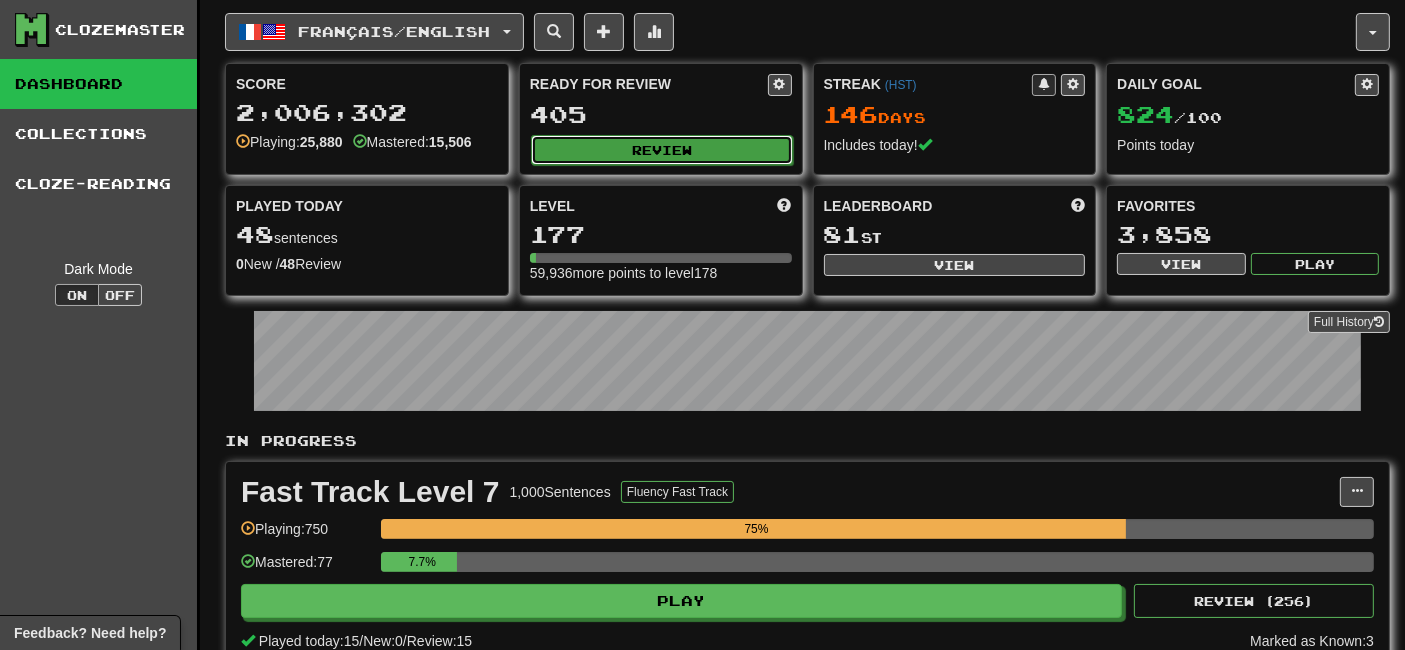 click on "Review" at bounding box center (662, 150) 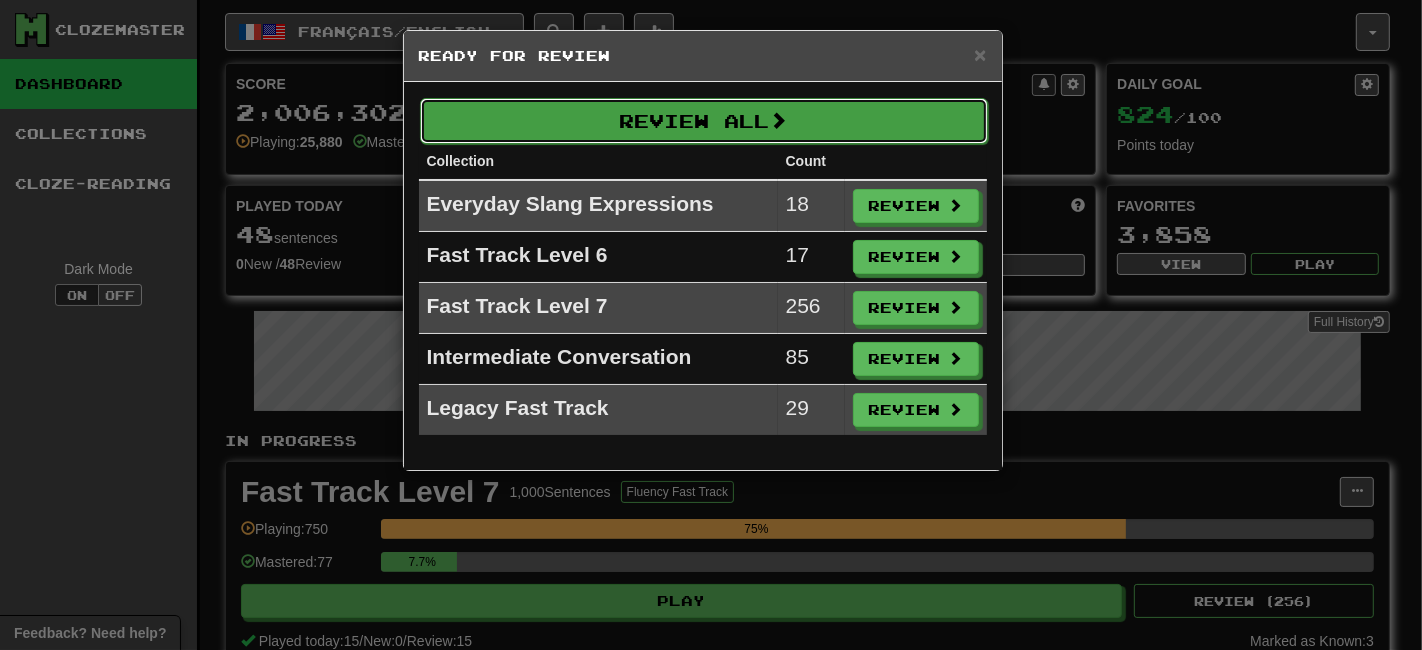 click on "Review All" at bounding box center (704, 121) 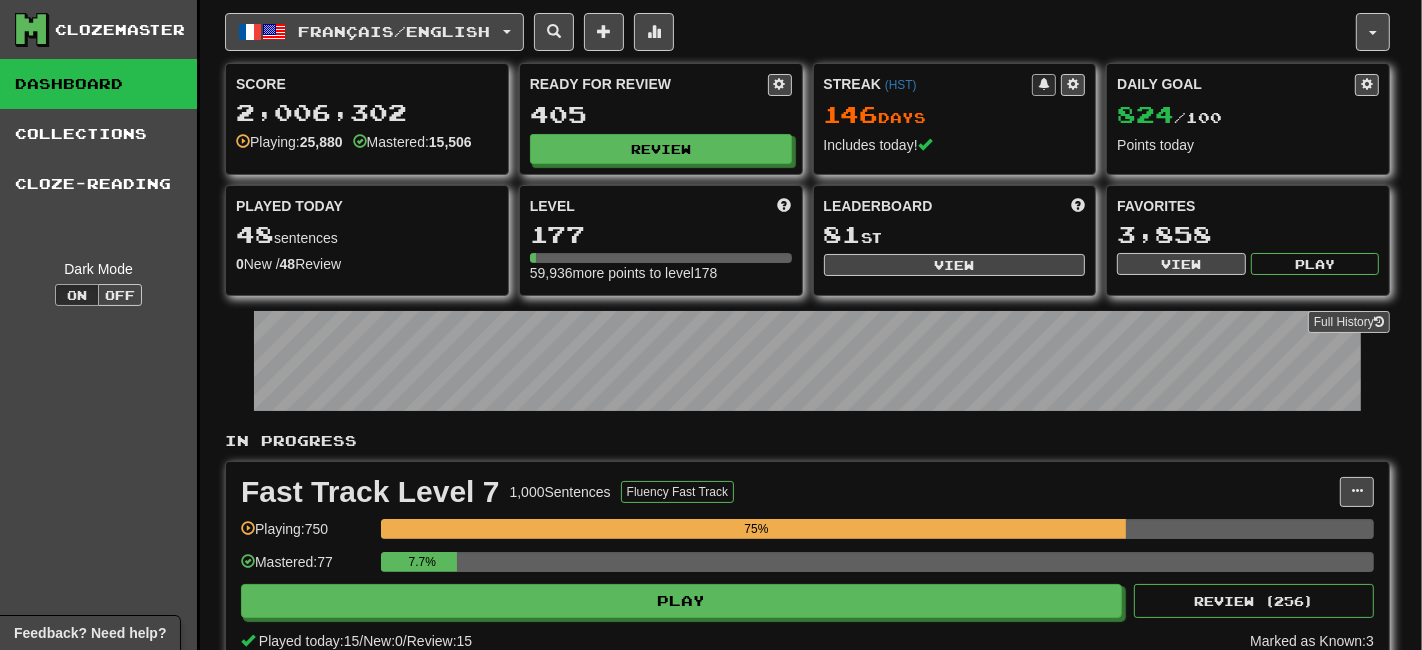 select on "**" 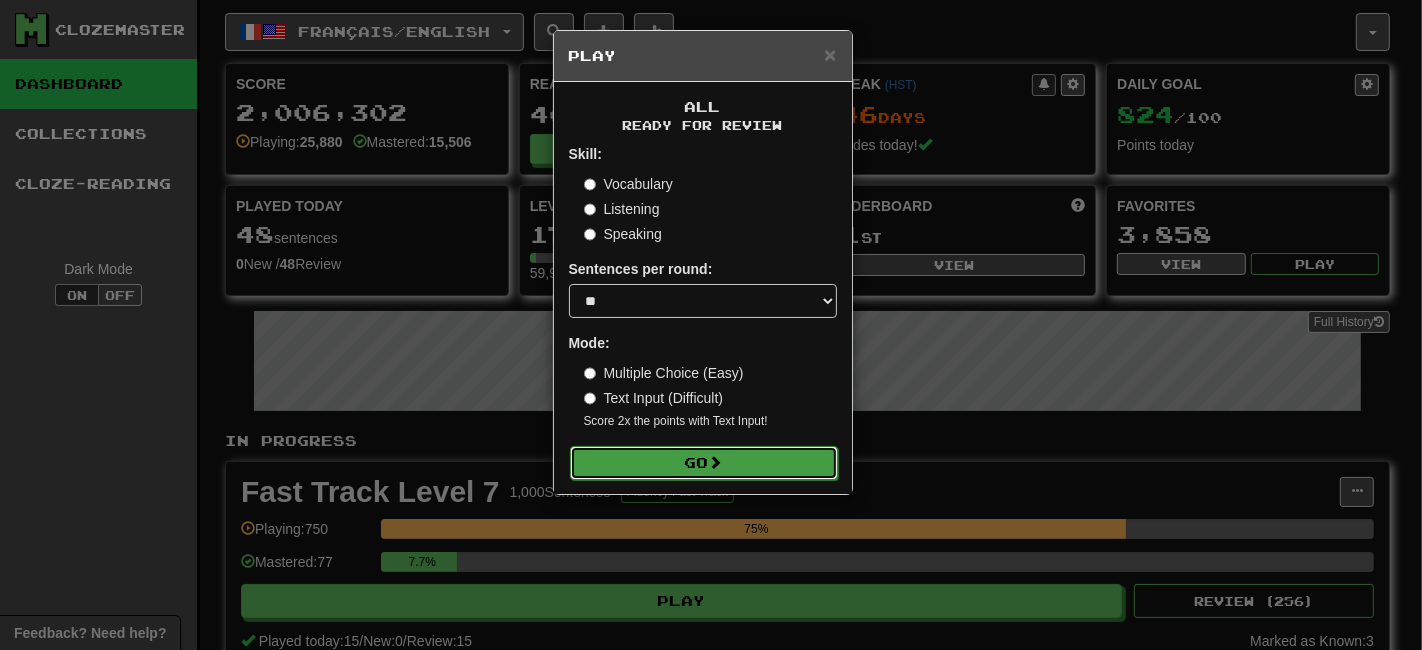 click on "Go" at bounding box center (704, 463) 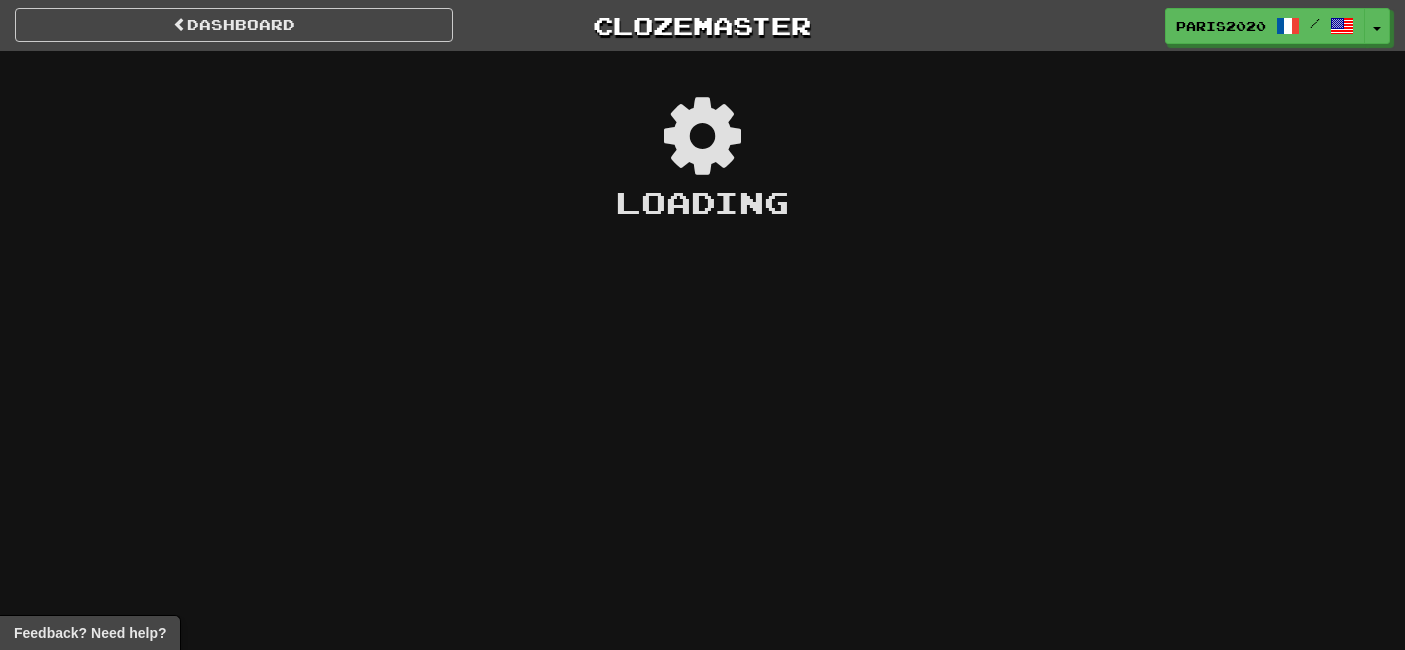 scroll, scrollTop: 0, scrollLeft: 0, axis: both 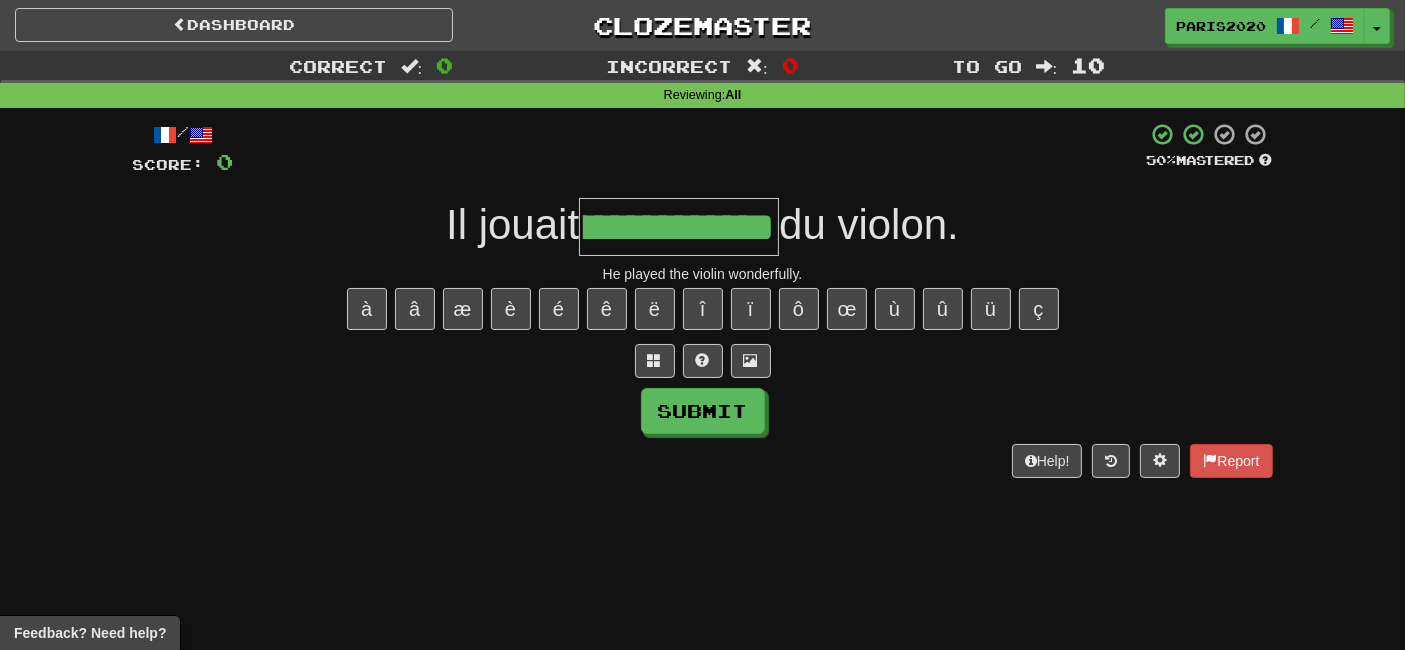 type on "**********" 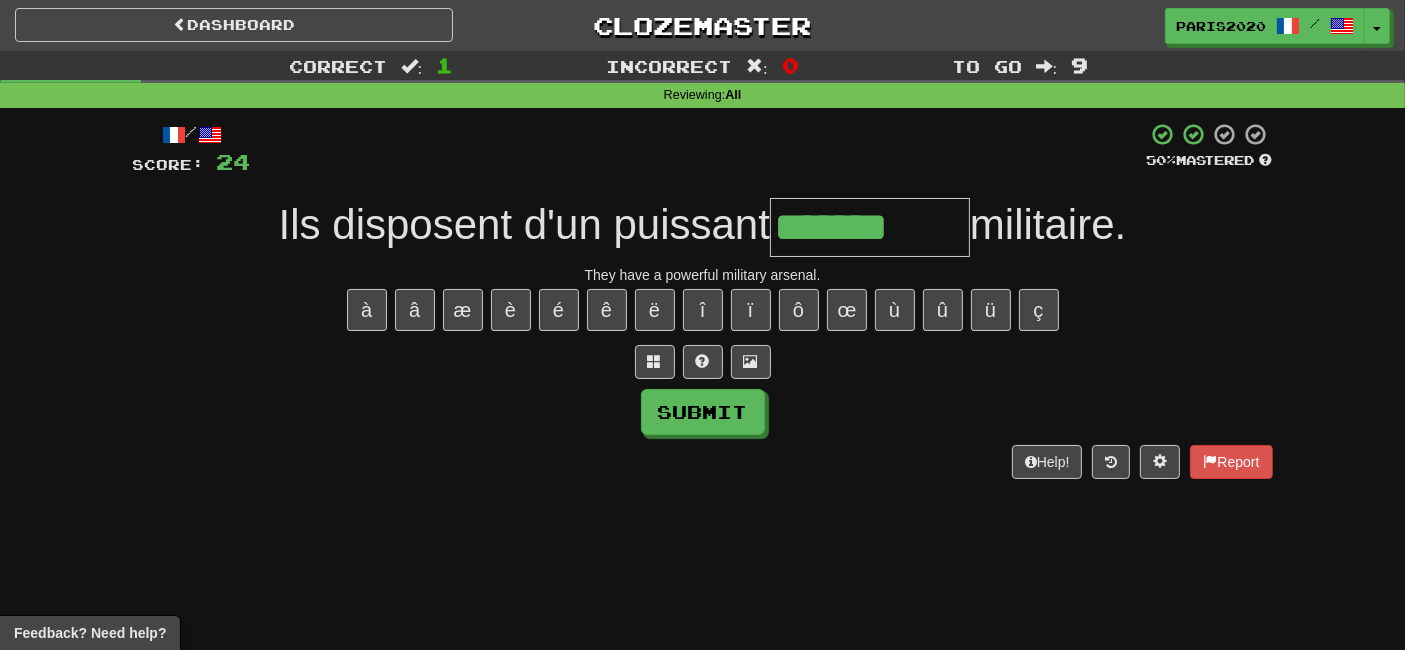 type on "*******" 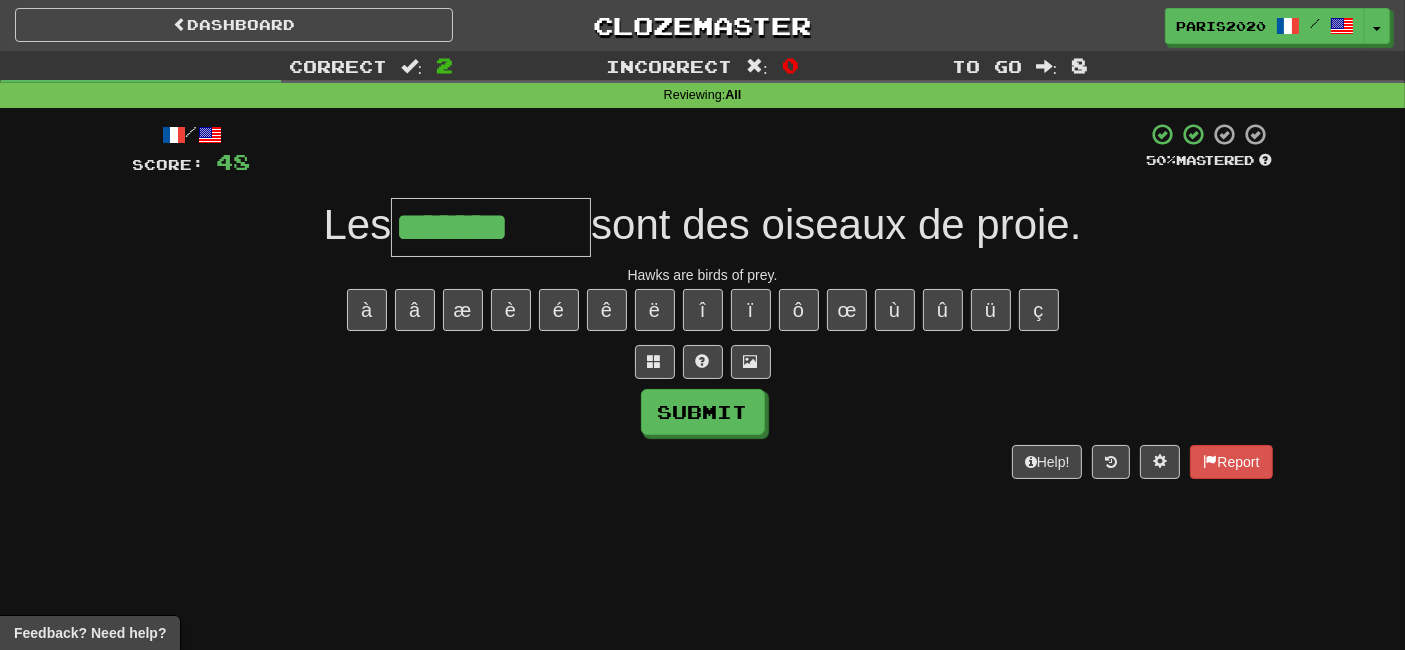 type on "*******" 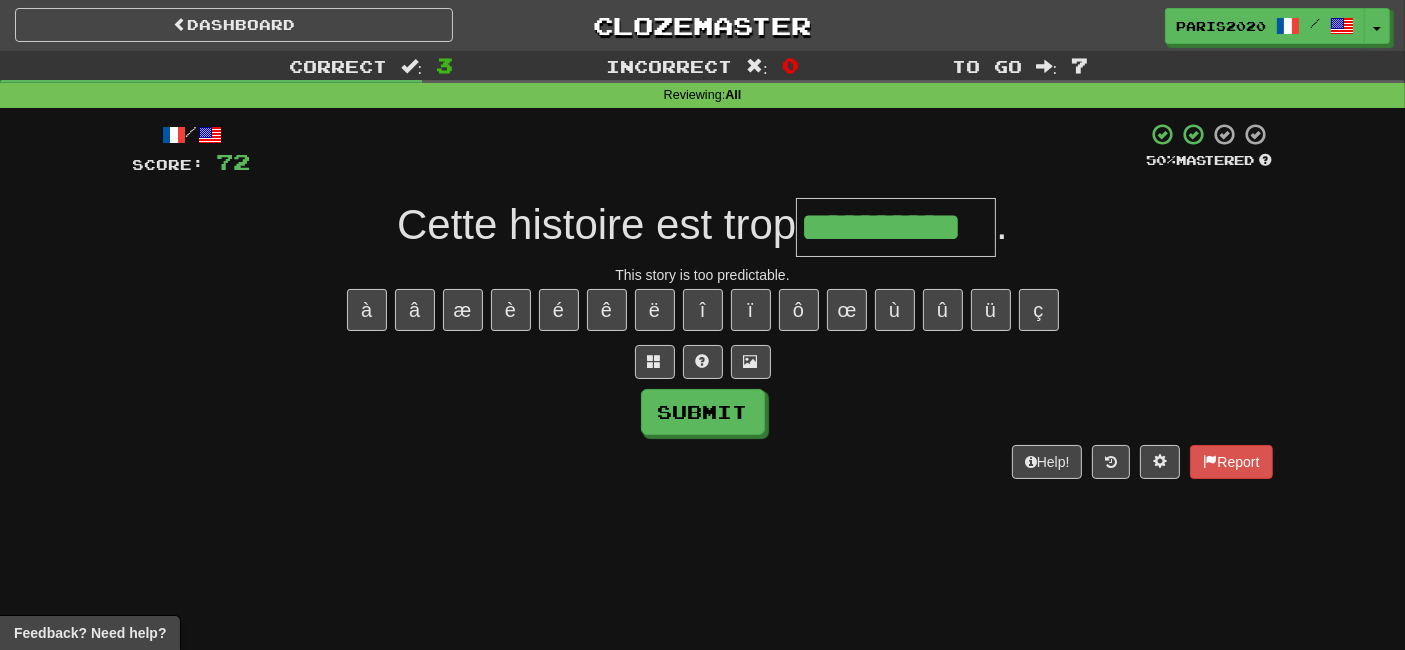 type on "**********" 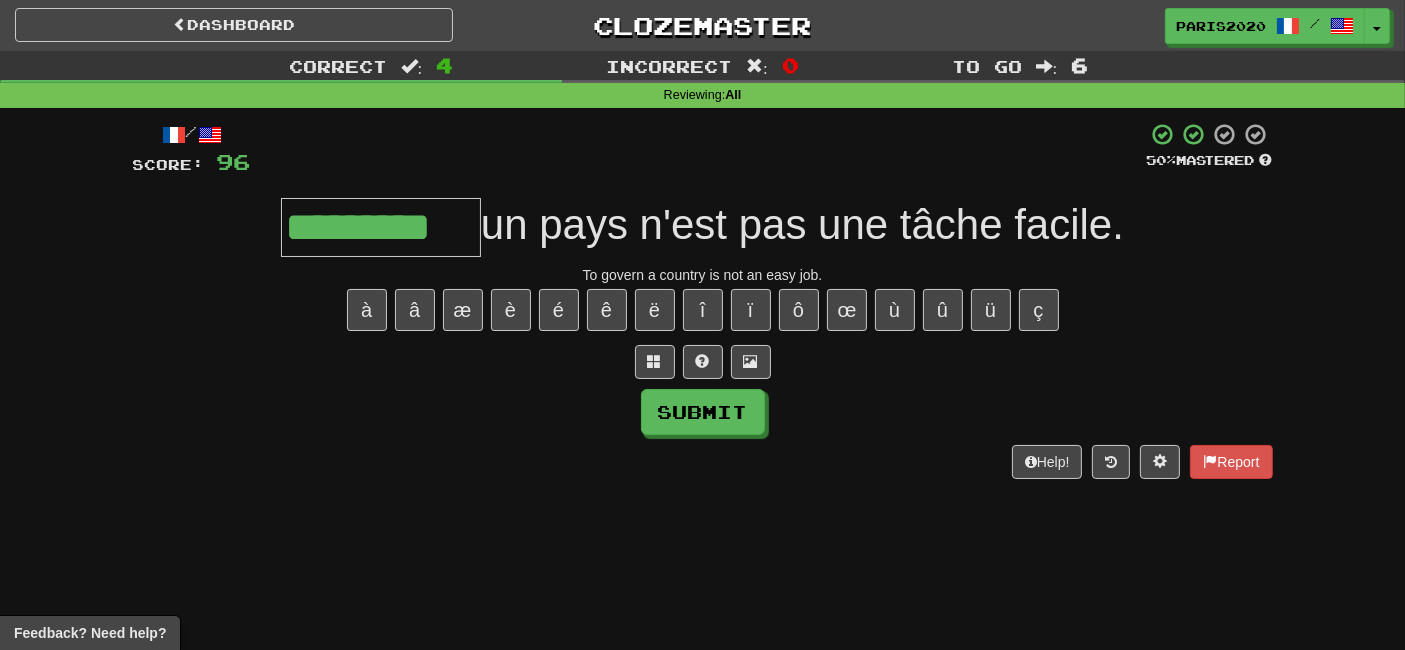 type on "*********" 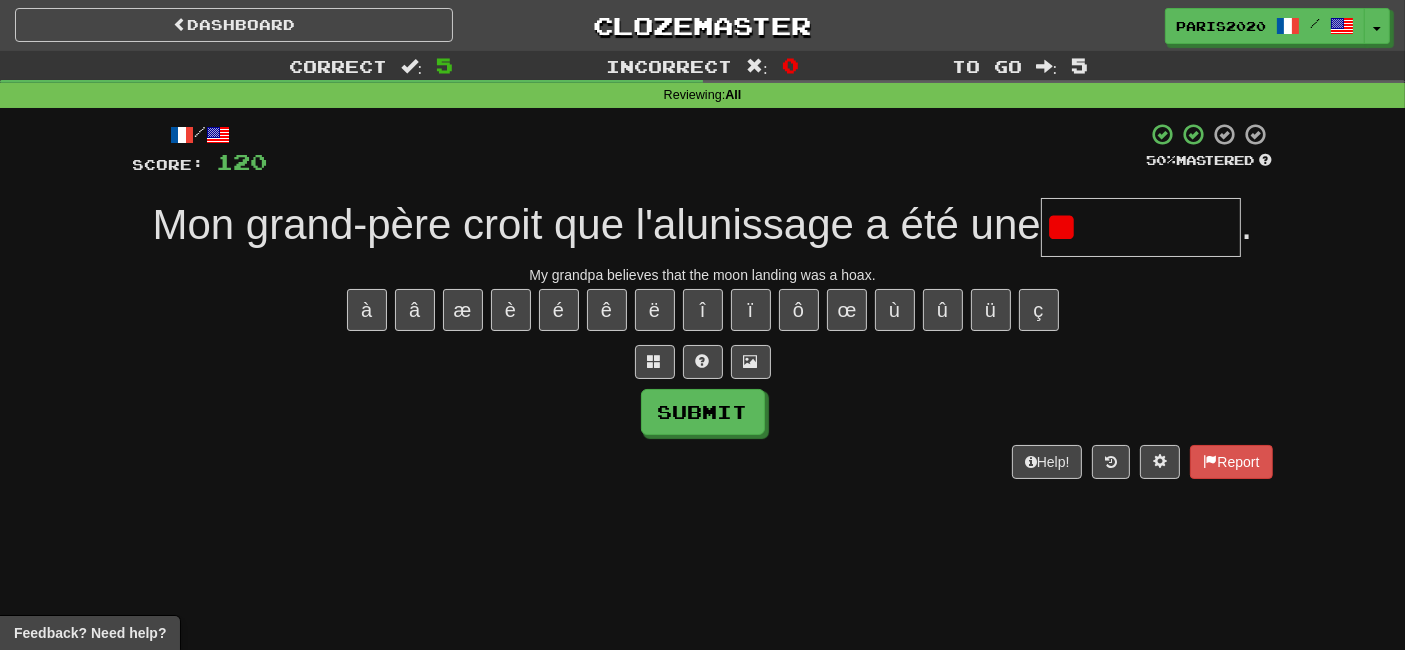 type on "*" 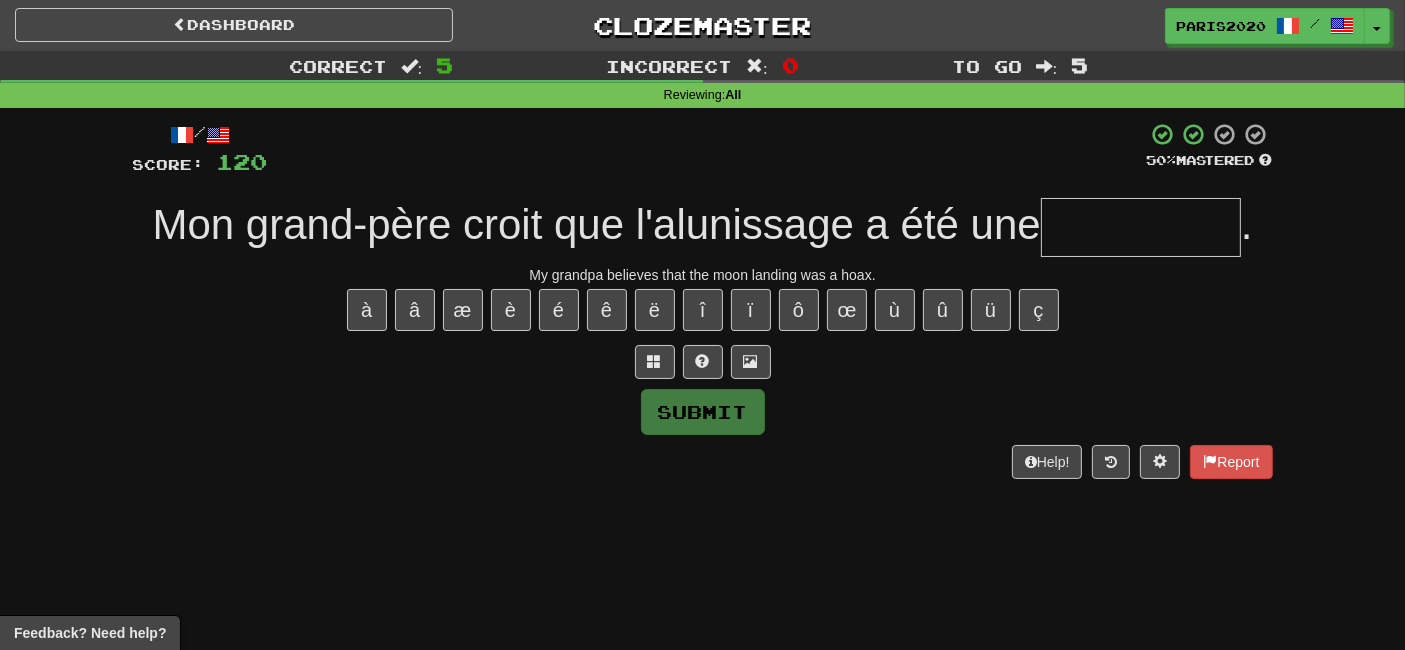 type on "*" 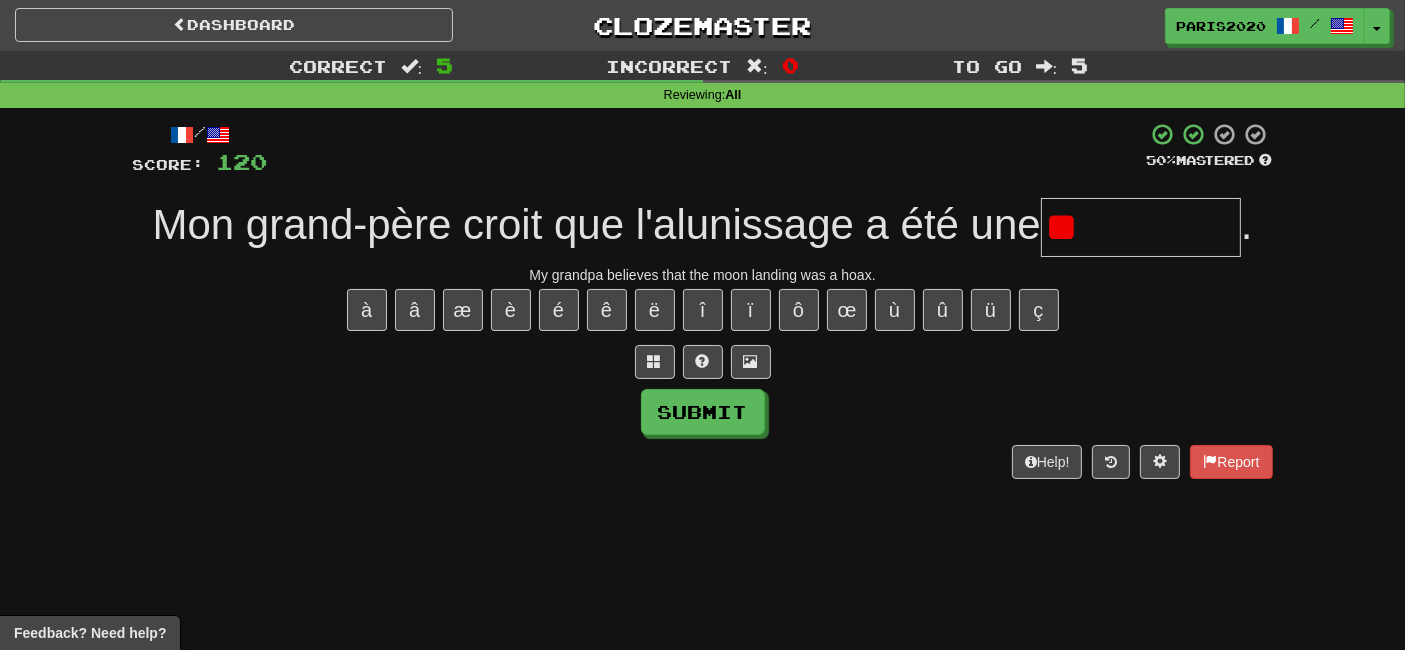 type on "*" 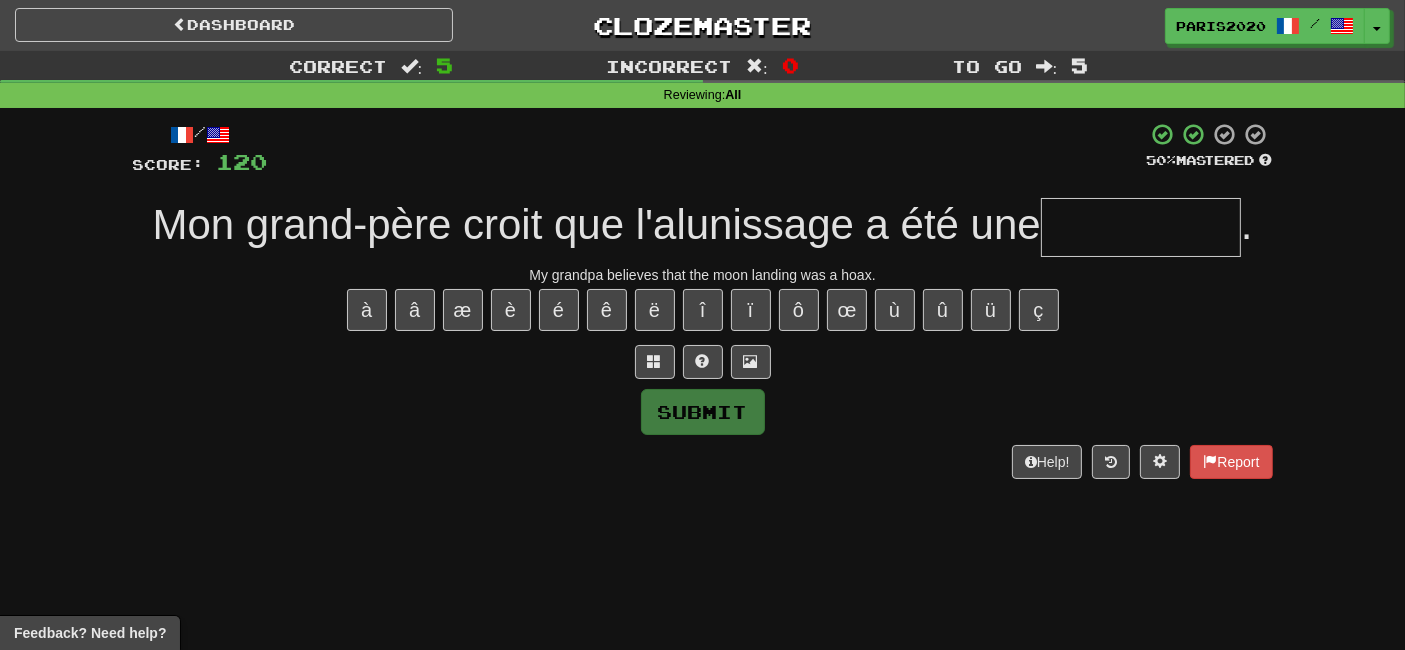 type on "**********" 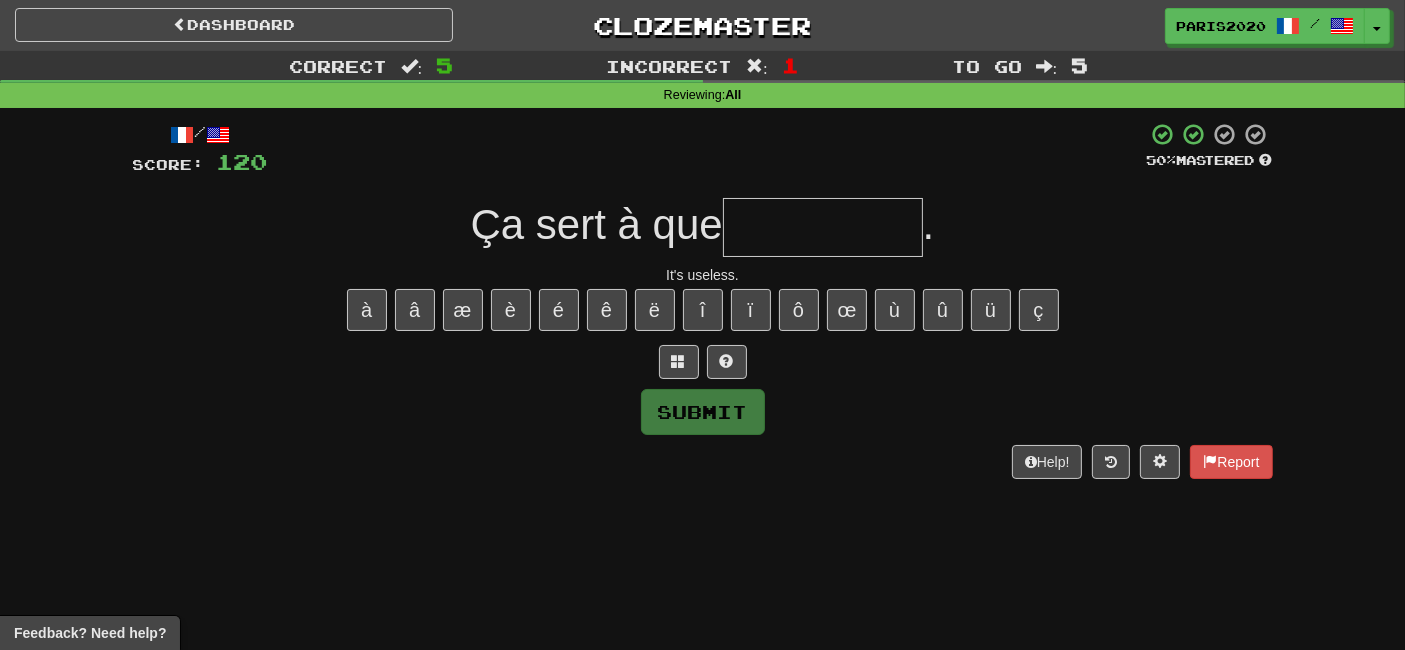 type on "*****" 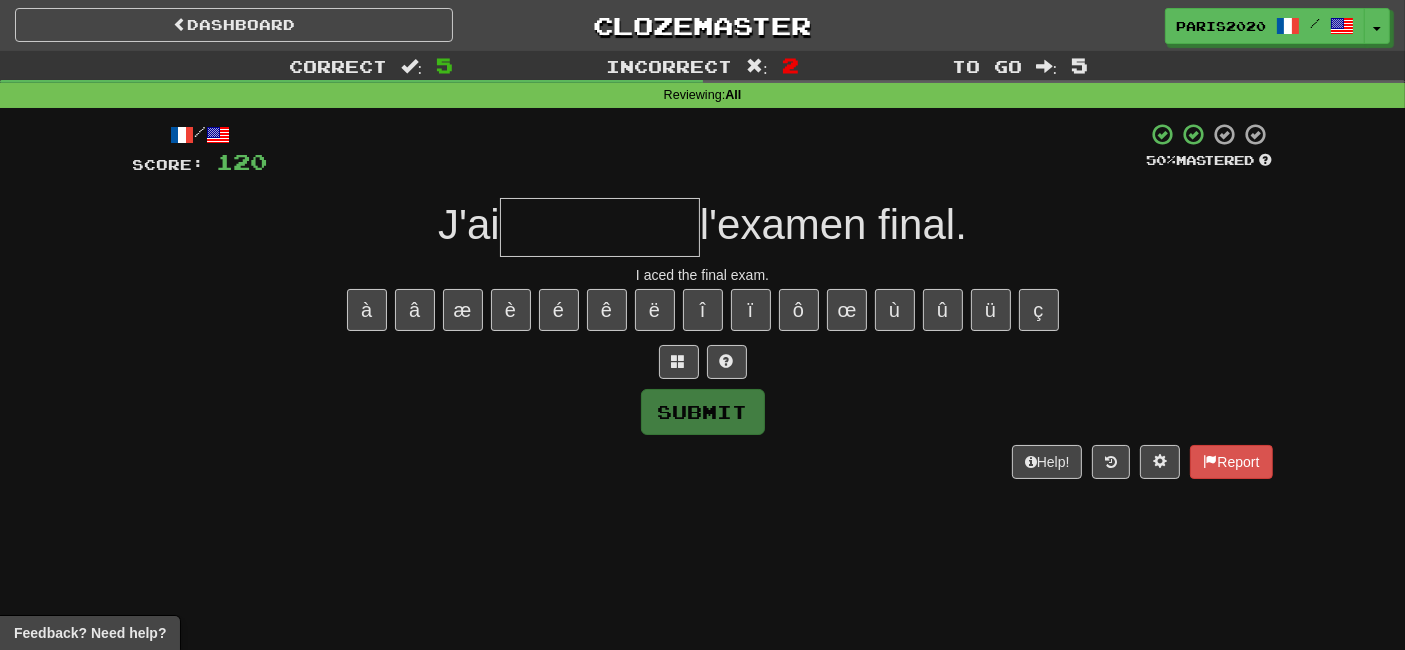 type on "*" 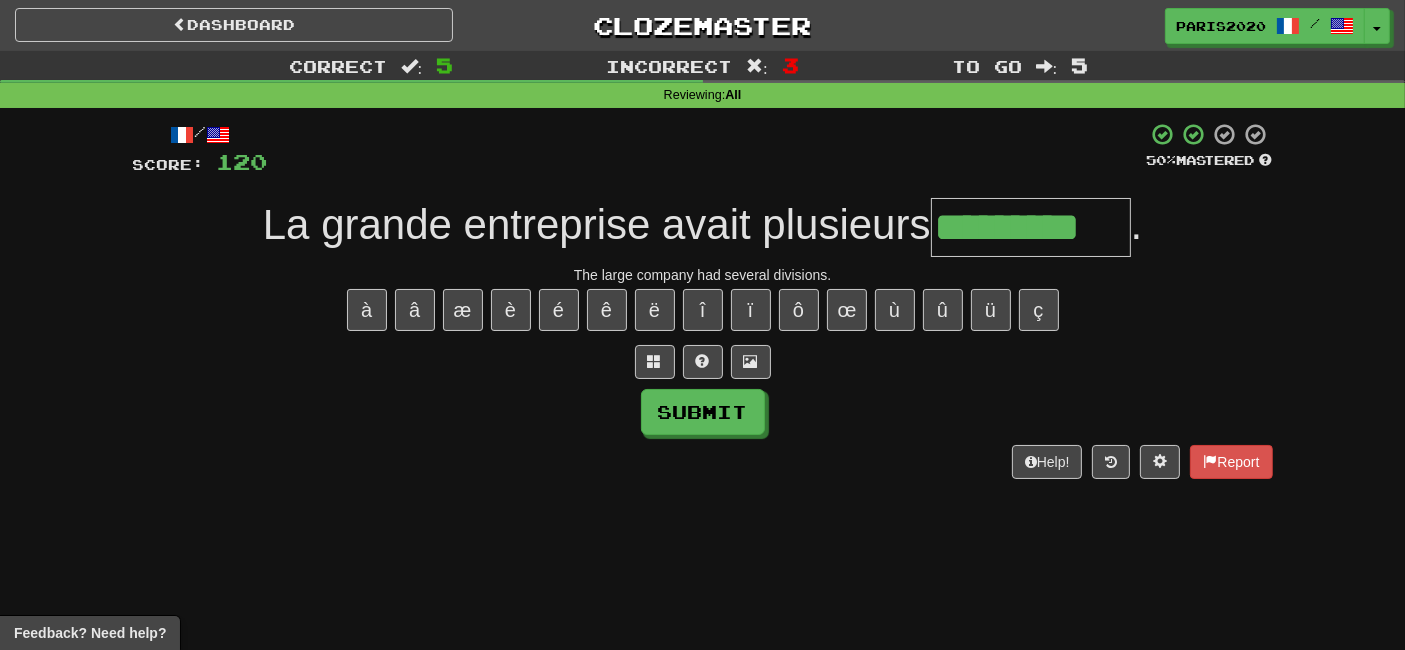 type on "*********" 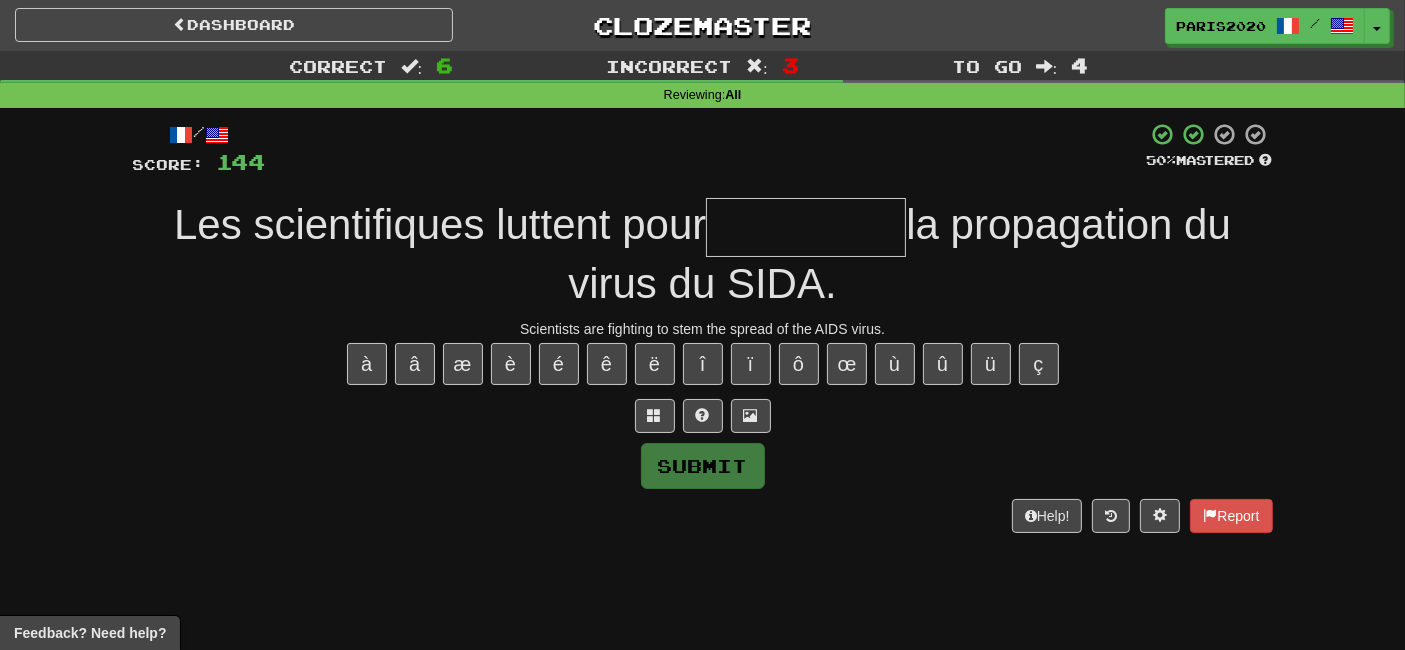type on "*" 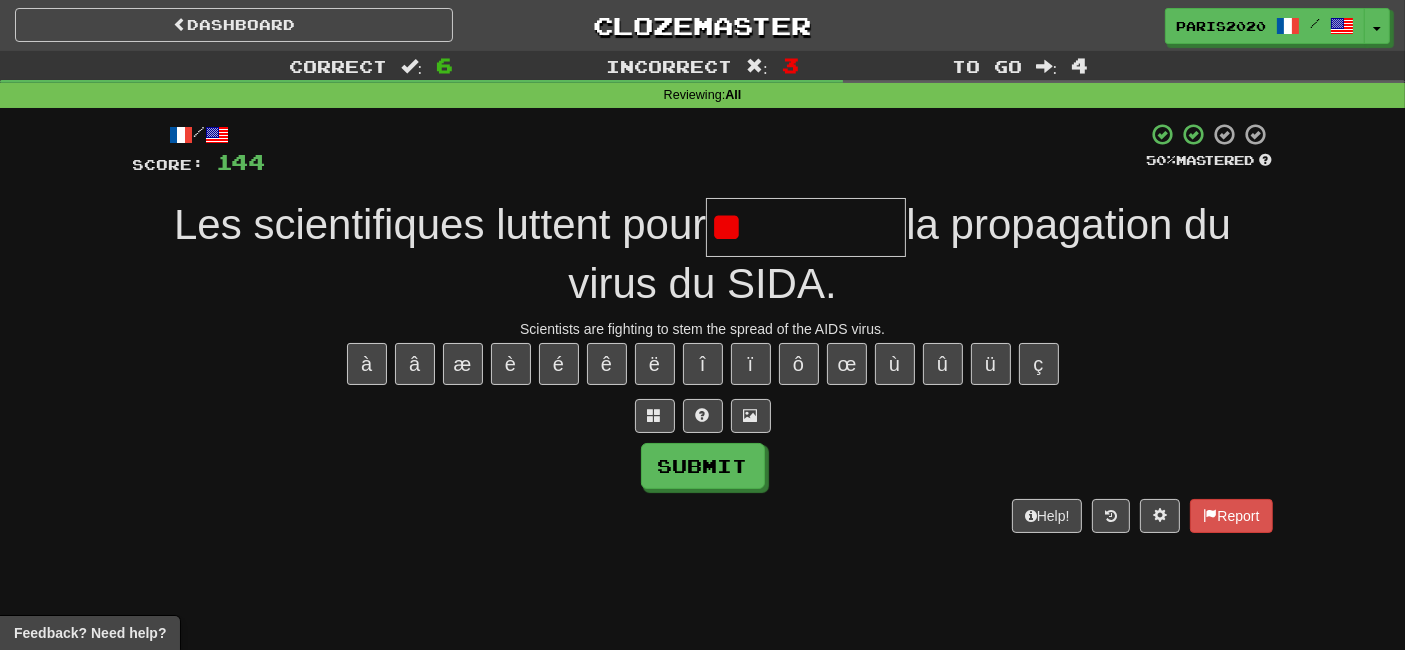 type on "*" 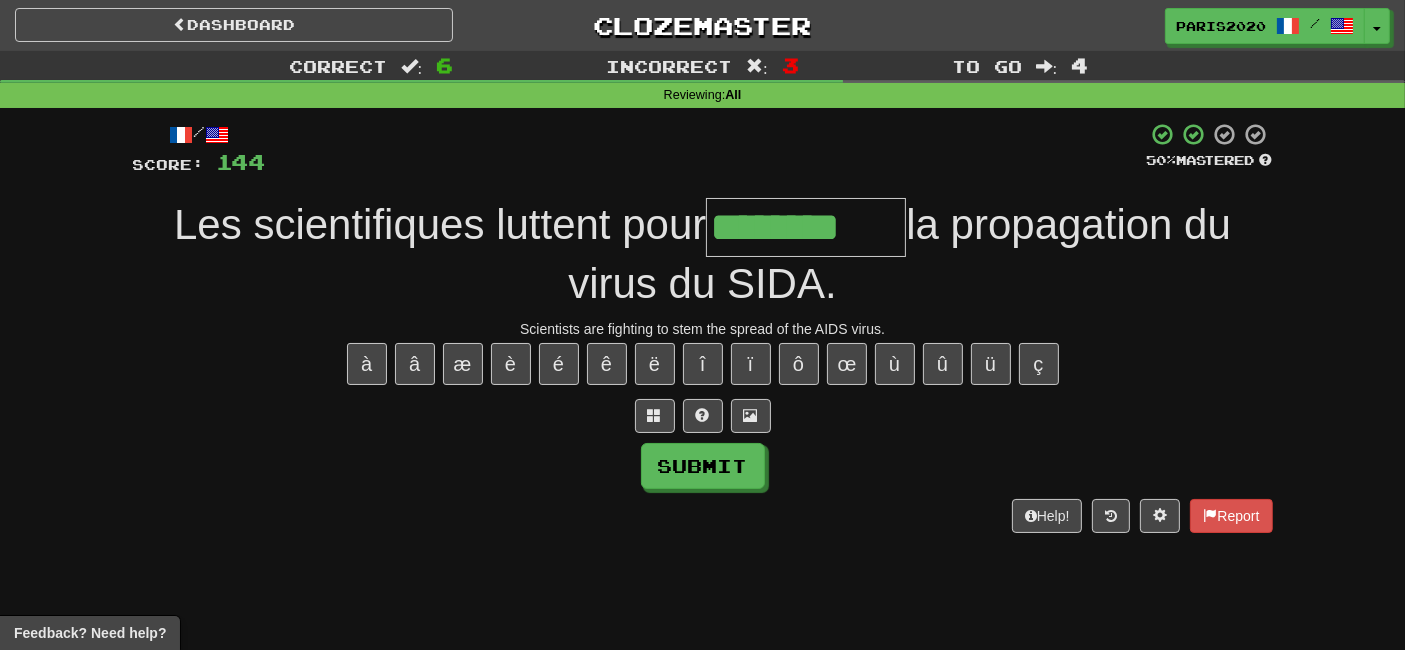 type on "********" 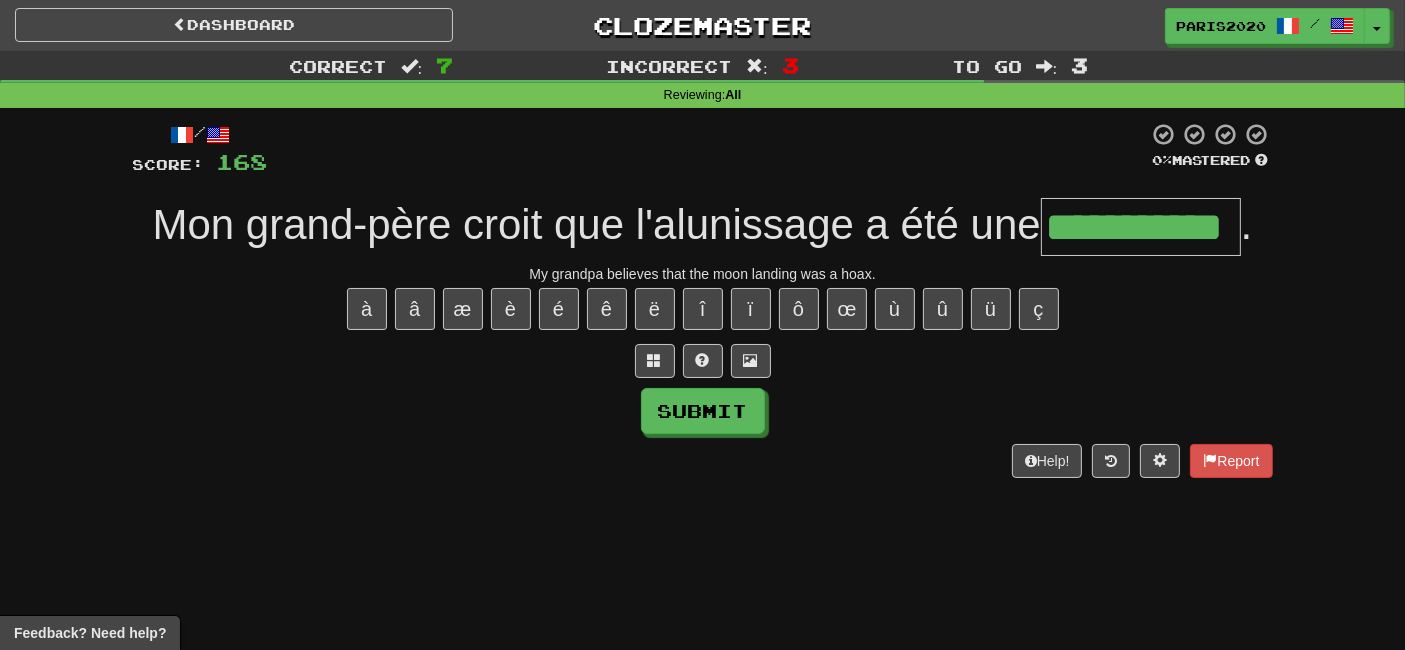 scroll, scrollTop: 0, scrollLeft: 26, axis: horizontal 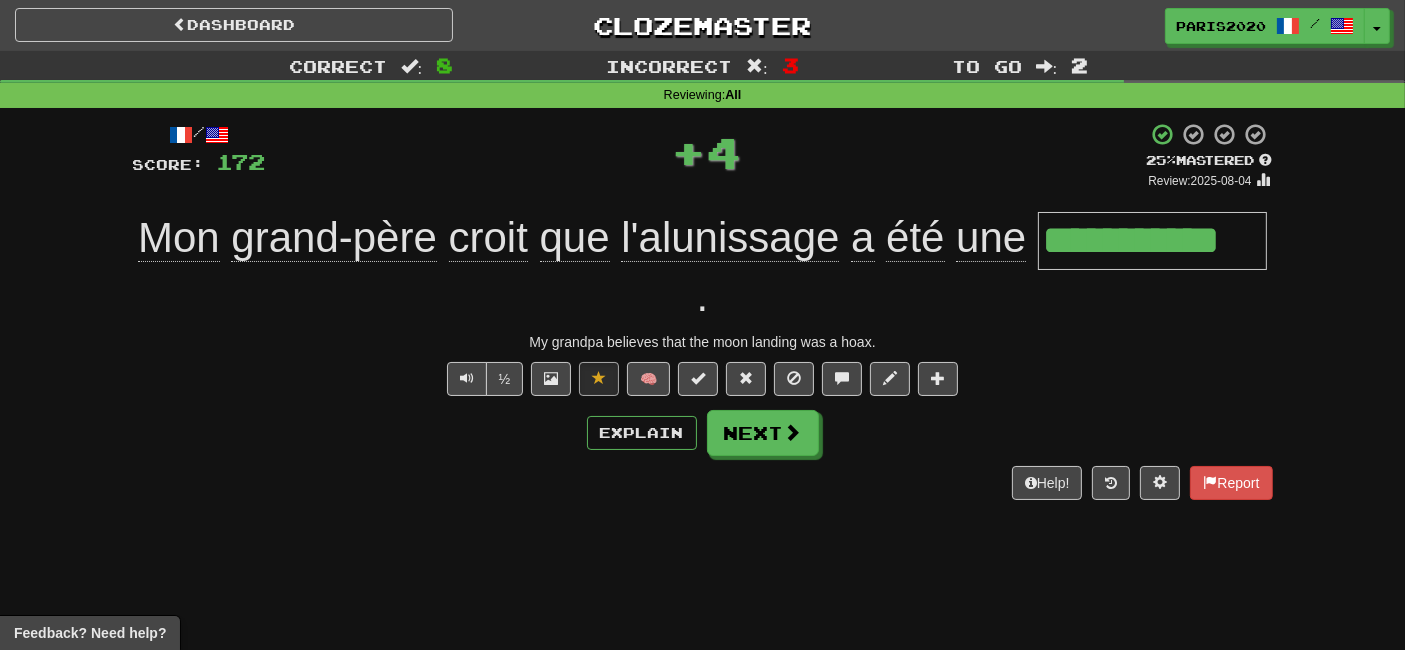 type 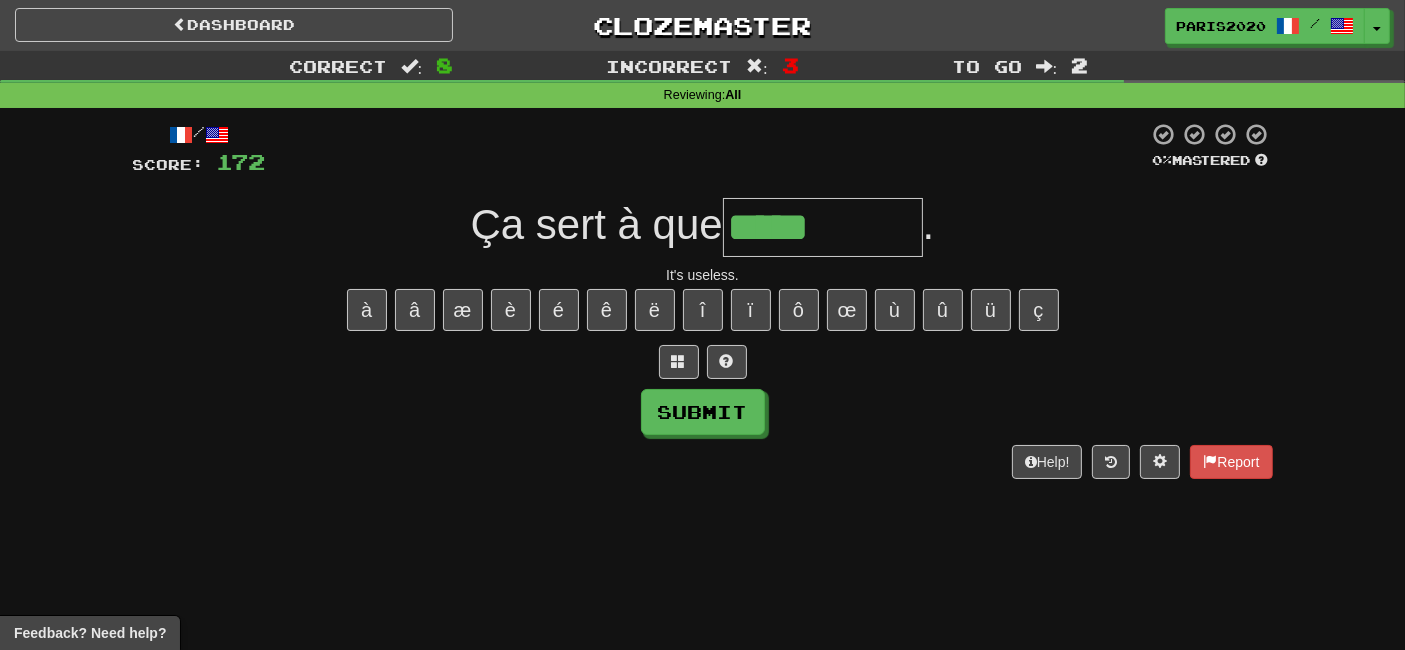 type on "*****" 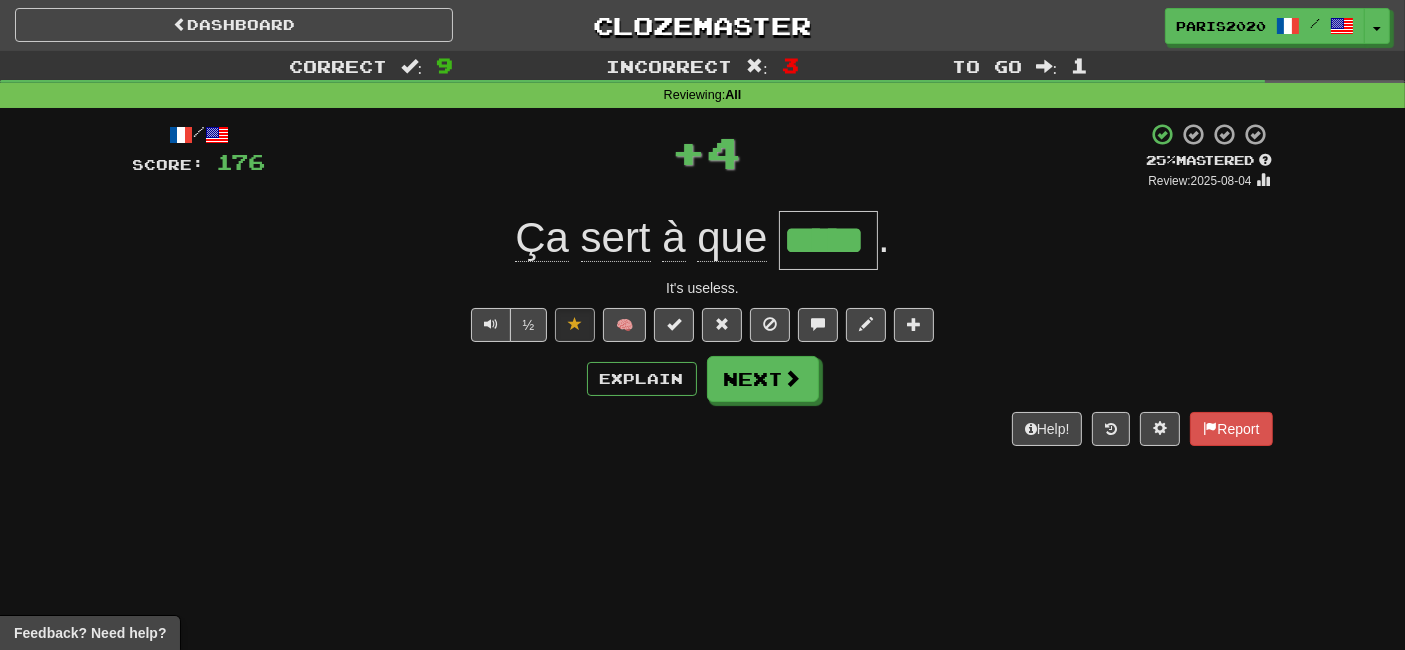 type 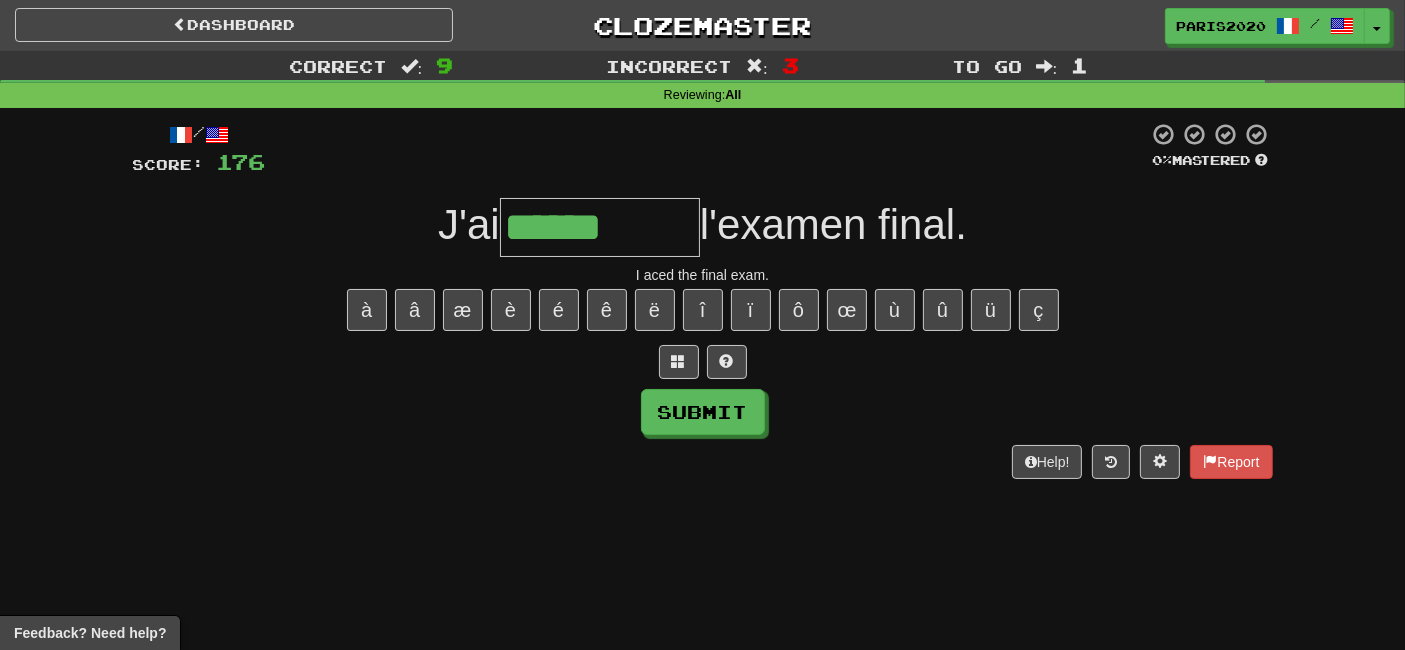 type on "******" 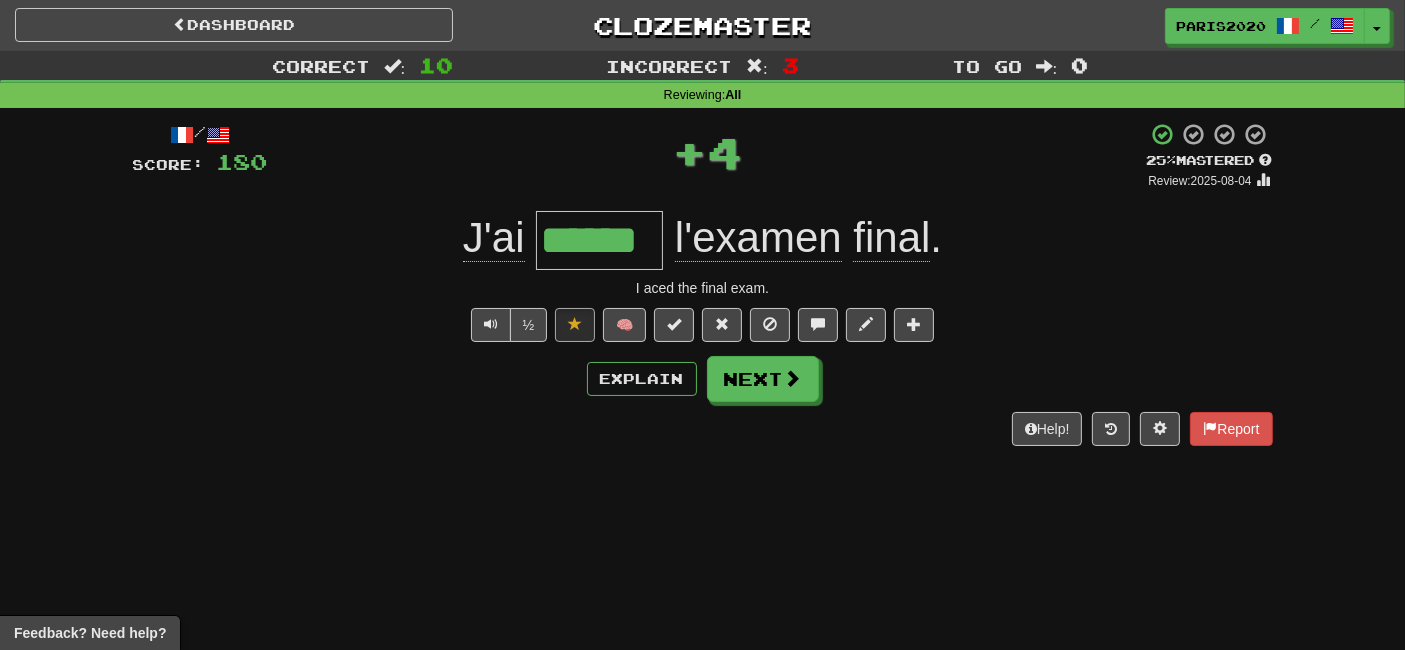 type 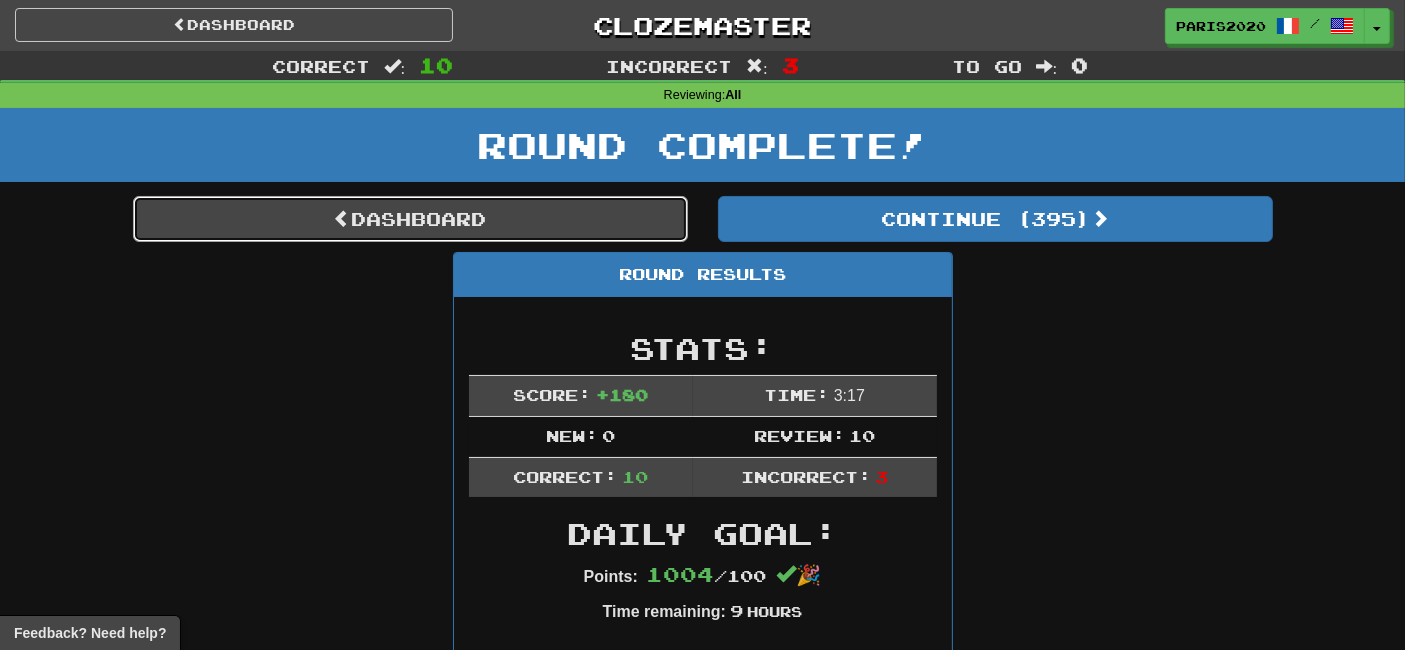 click on "Dashboard" at bounding box center (410, 219) 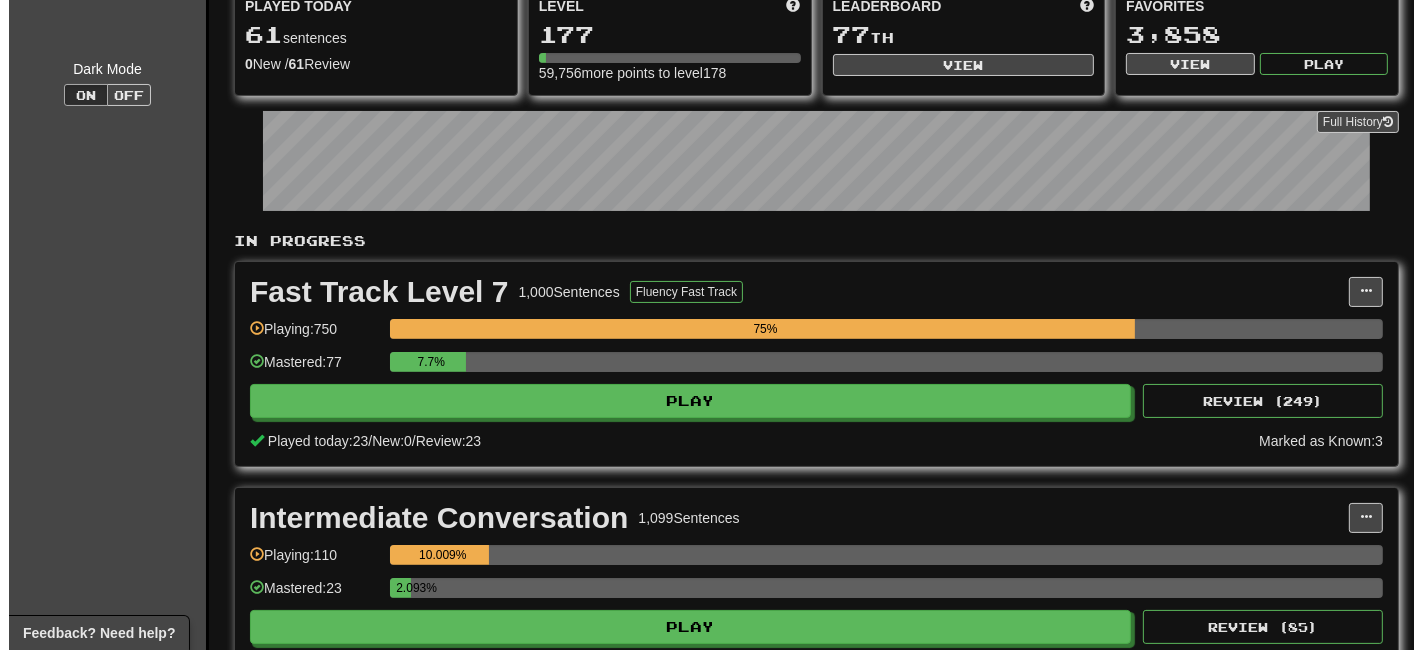 scroll, scrollTop: 0, scrollLeft: 0, axis: both 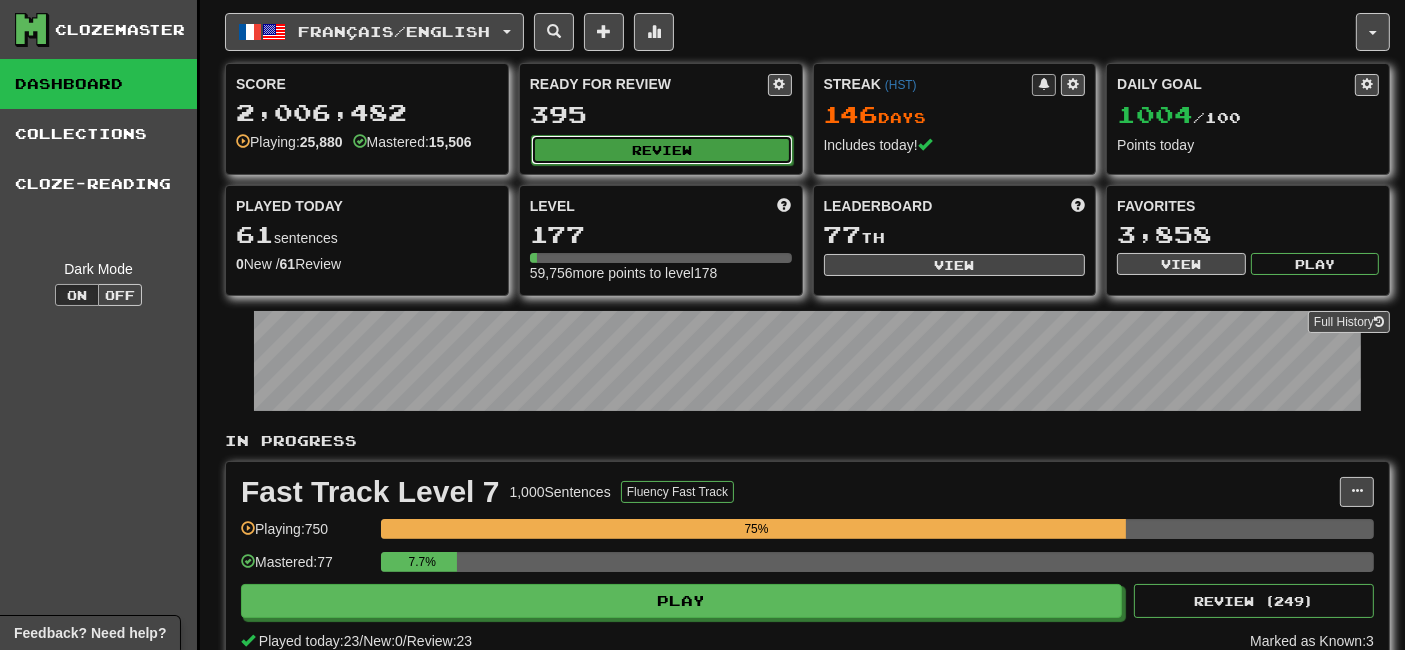 click on "Review" at bounding box center (662, 150) 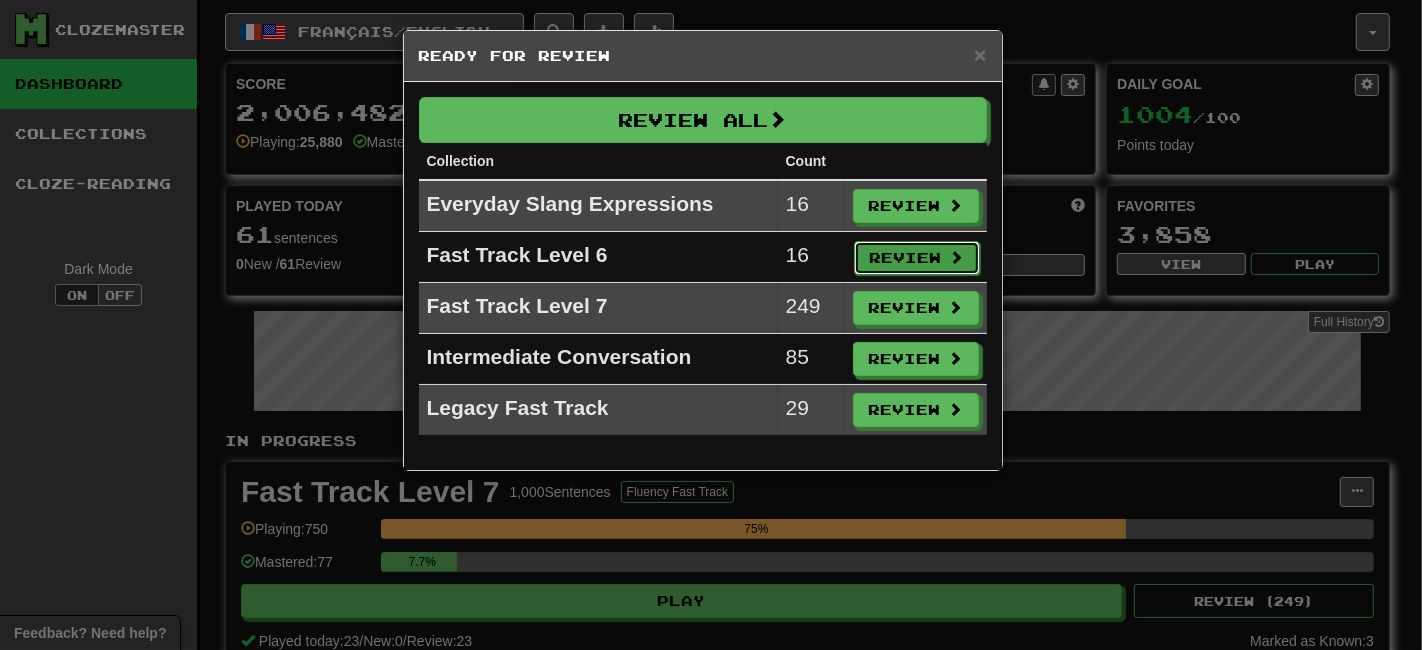 click on "Review" at bounding box center [917, 258] 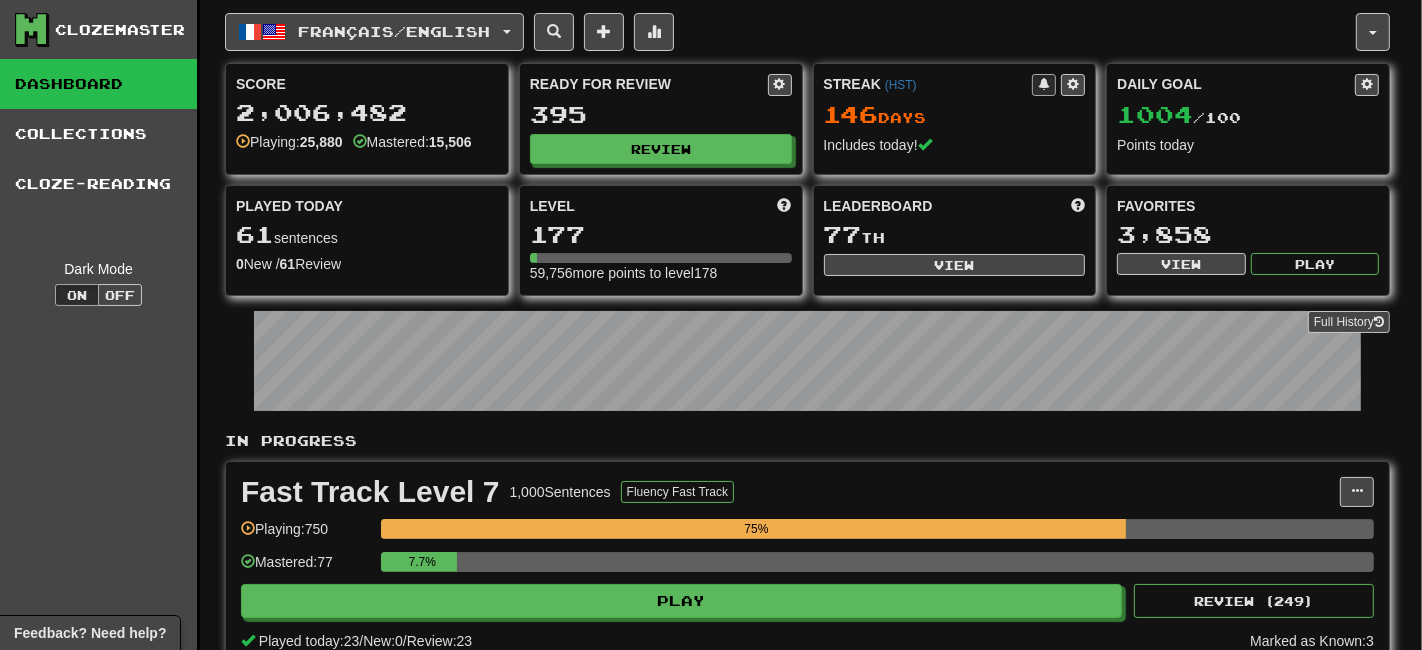 select on "**" 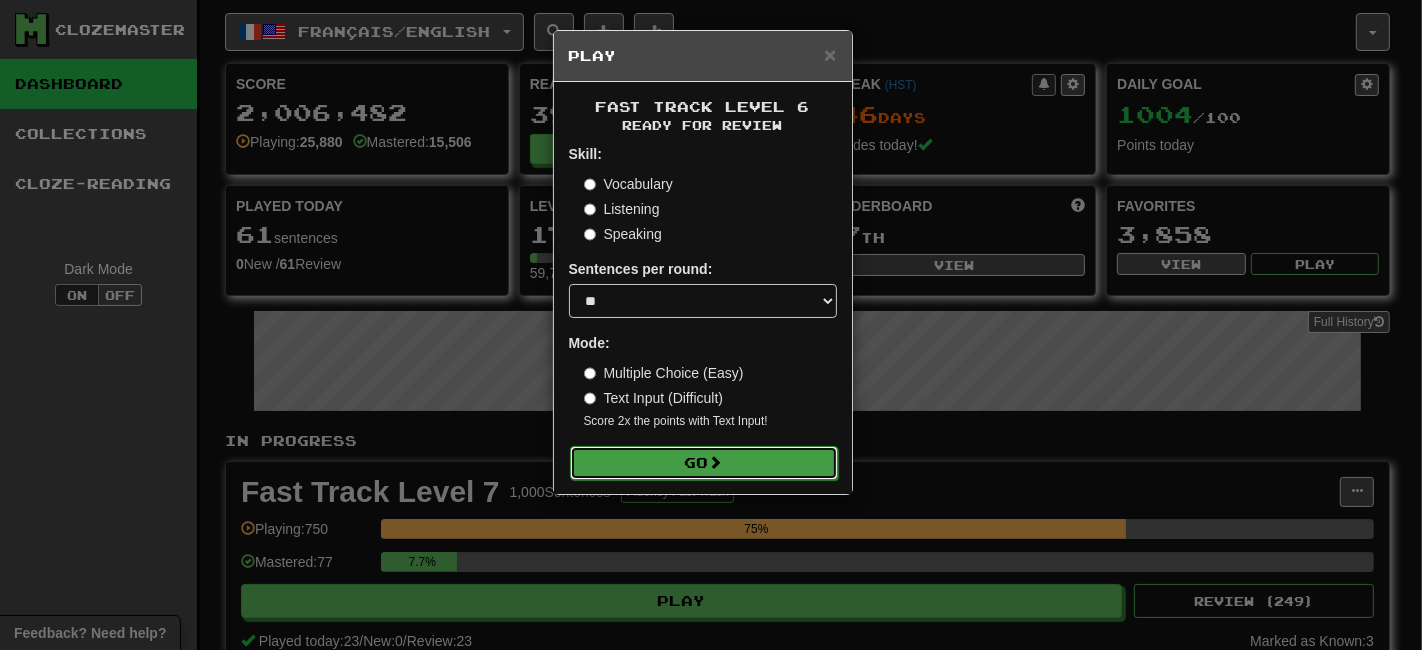click on "Go" at bounding box center (704, 463) 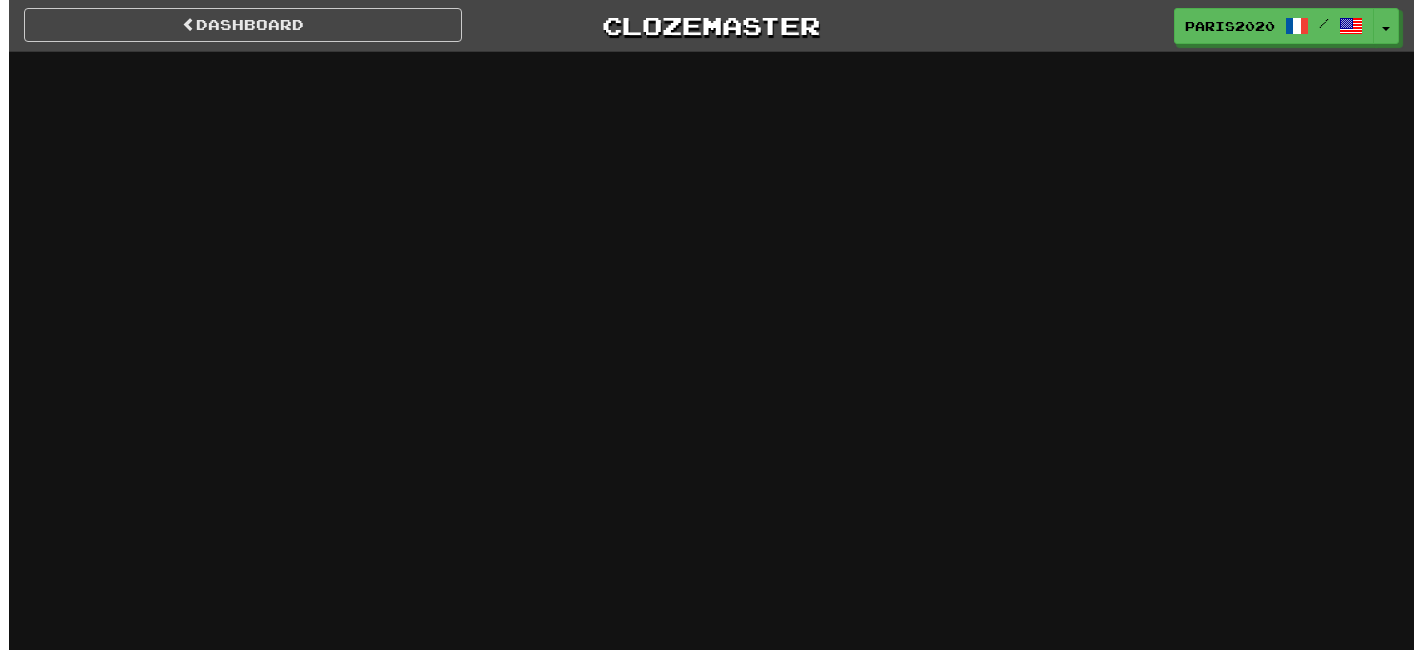 scroll, scrollTop: 0, scrollLeft: 0, axis: both 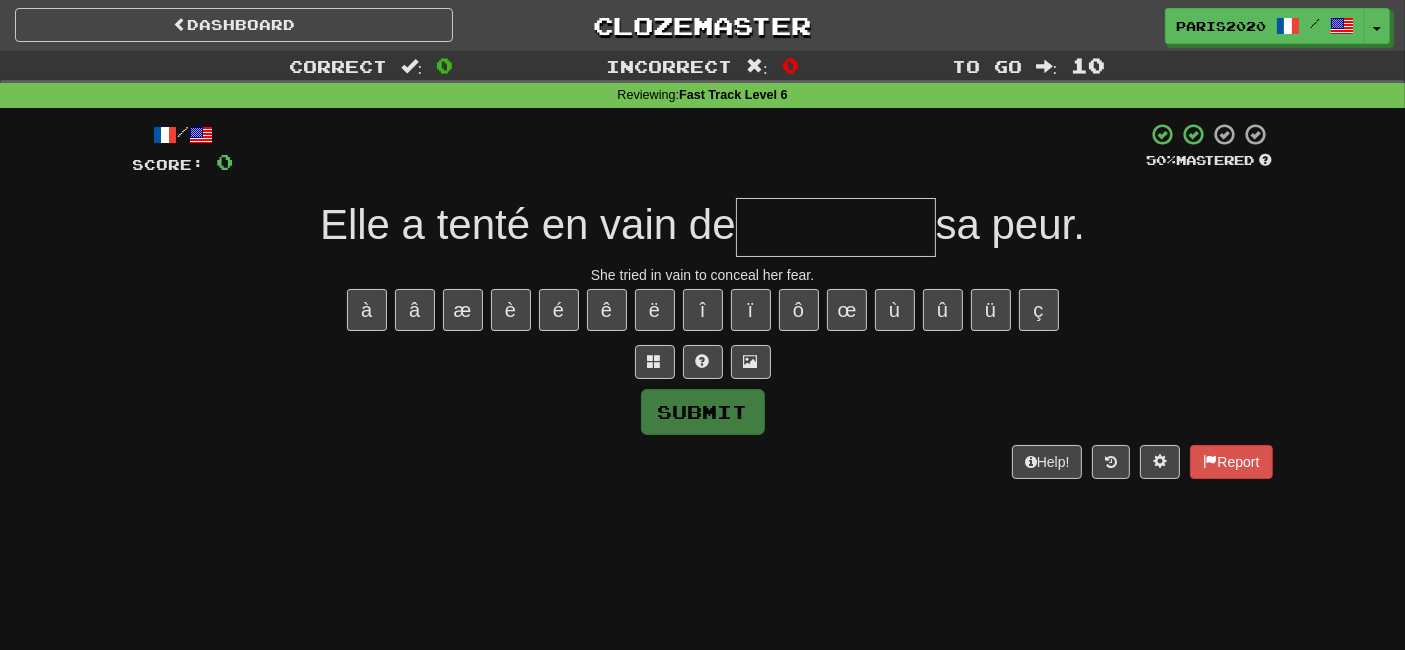 type on "*" 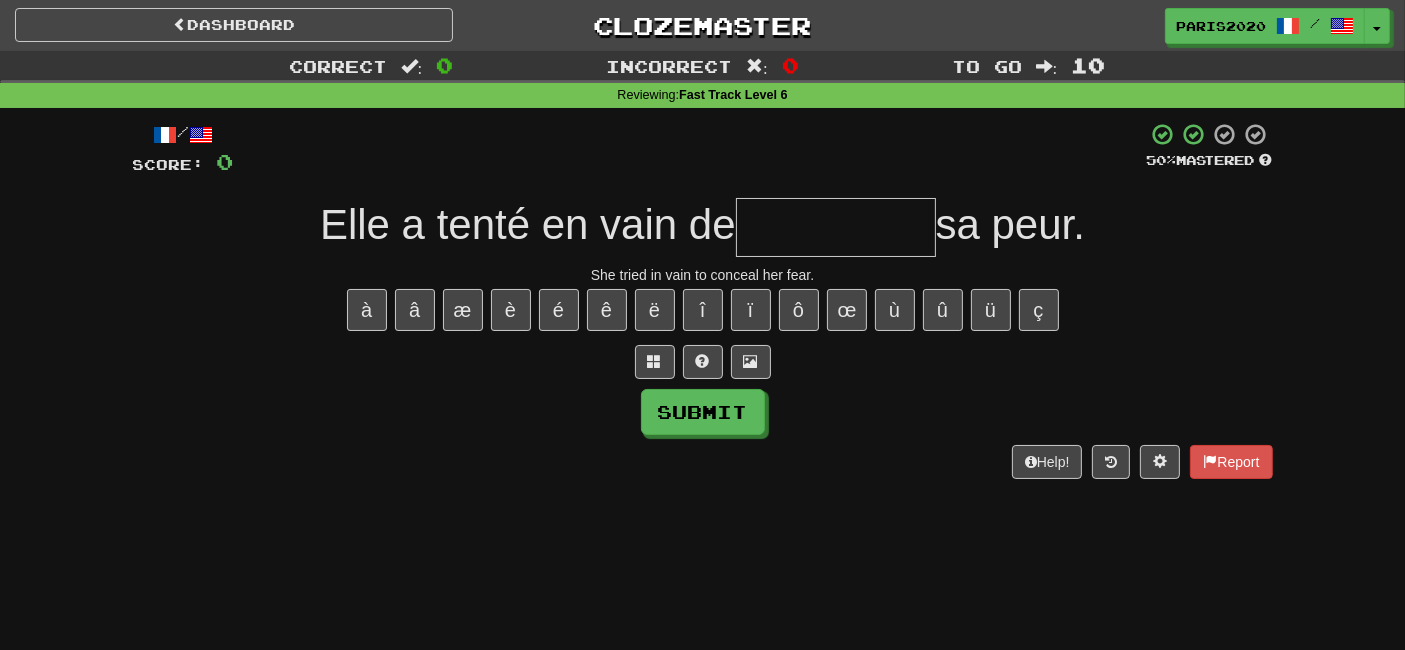 type on "*" 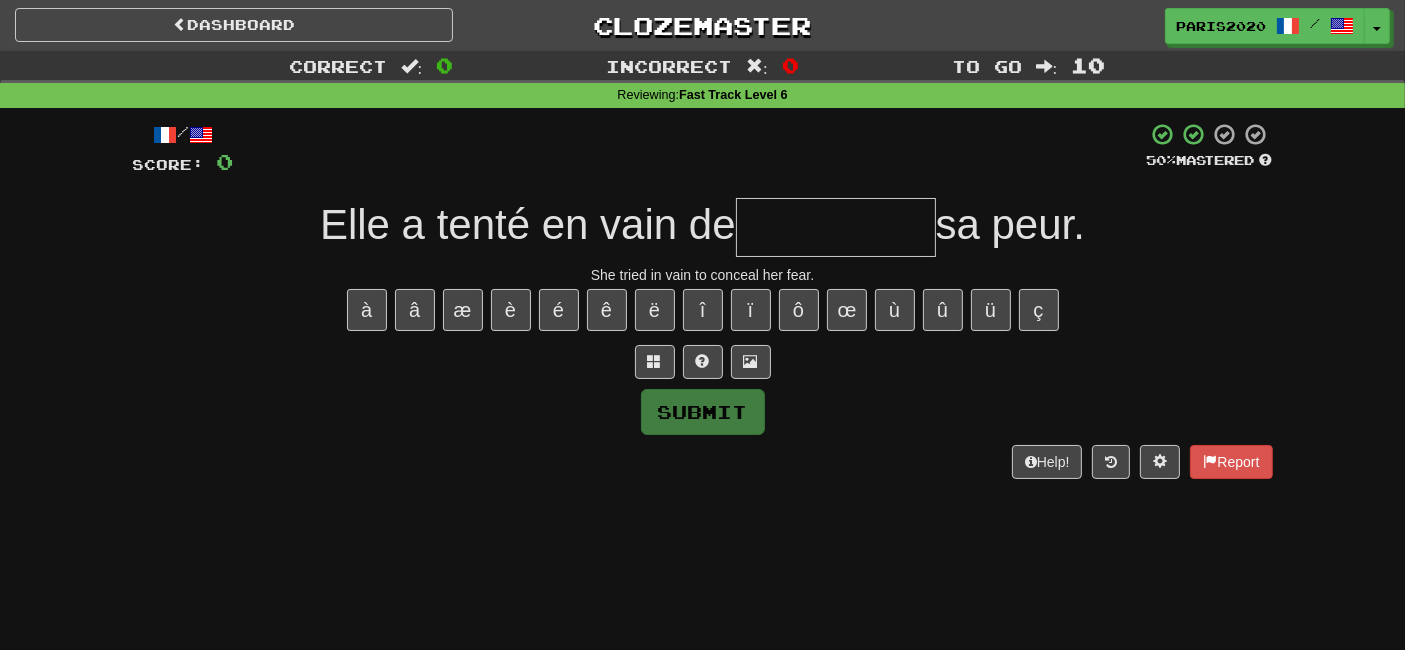 type on "*" 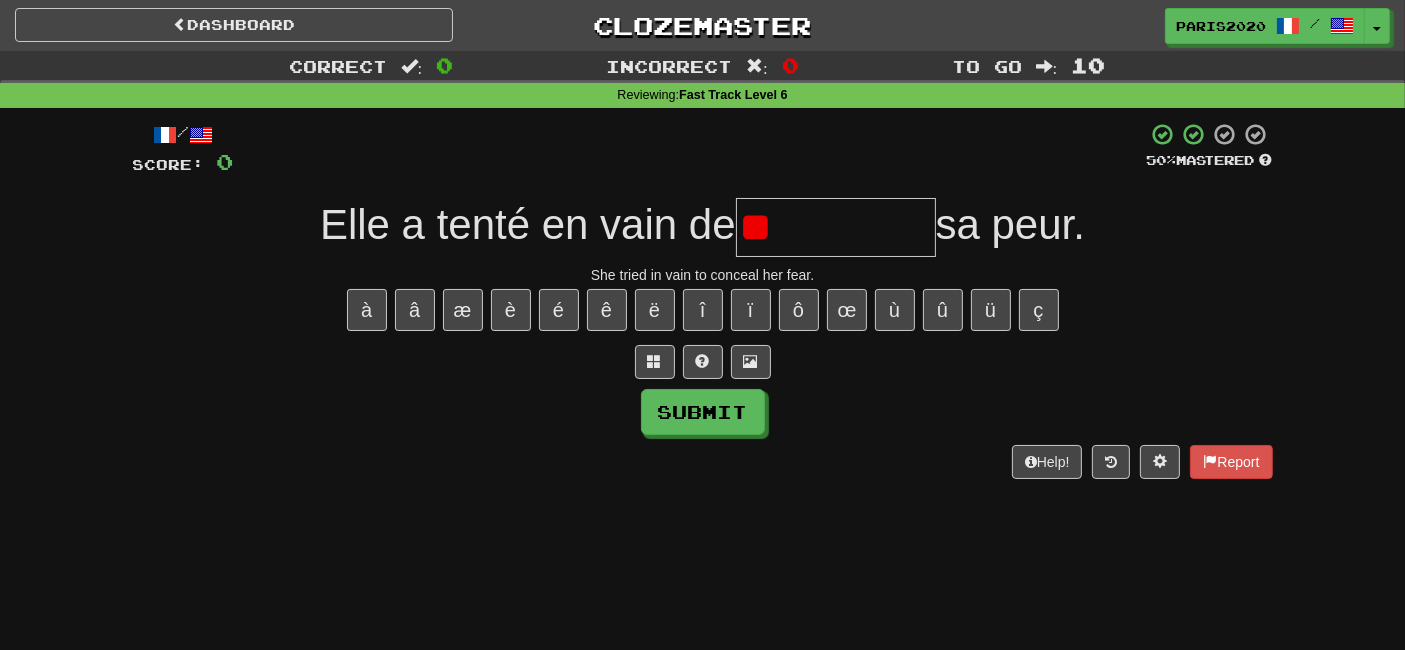 type on "*" 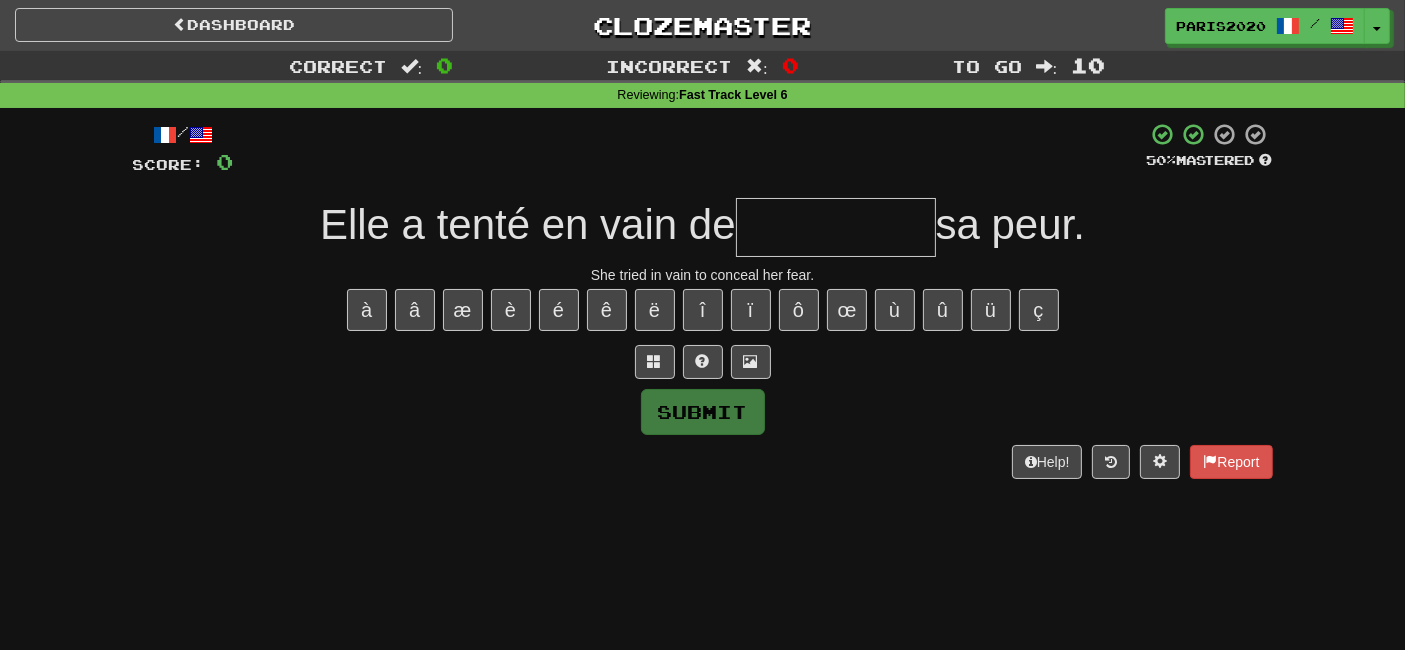 type on "**********" 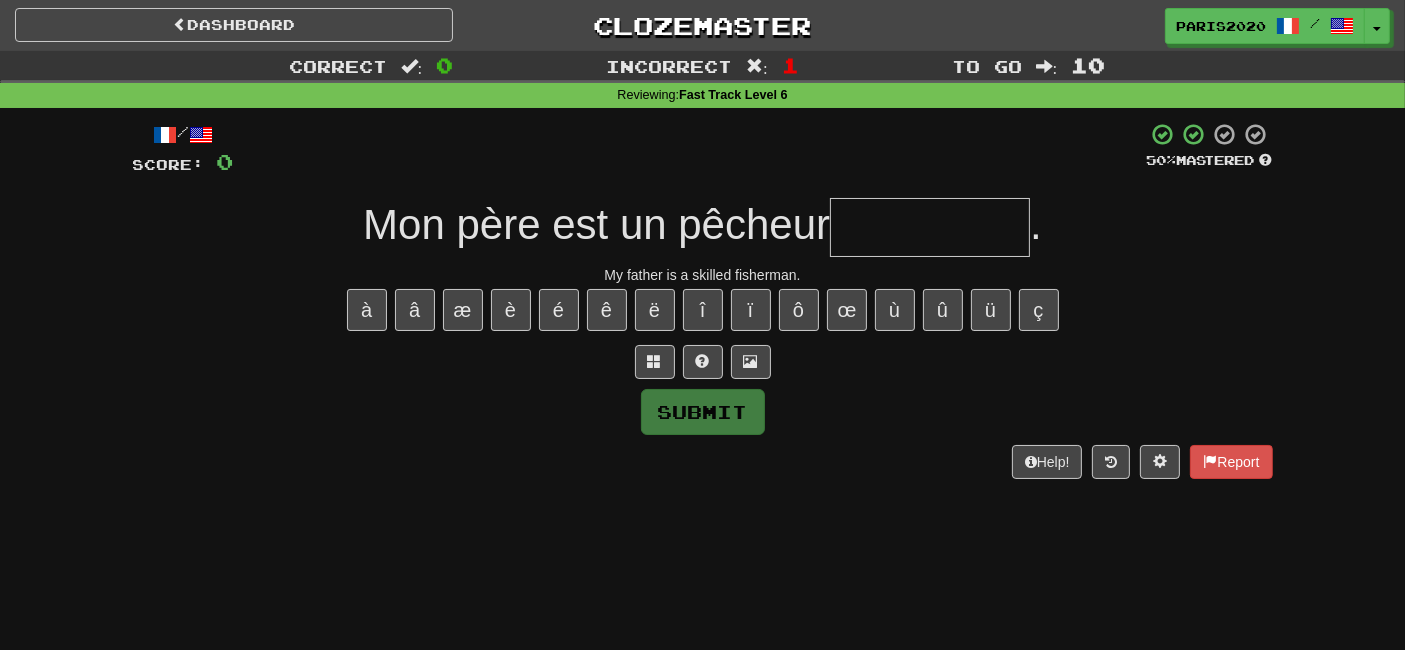 type on "*" 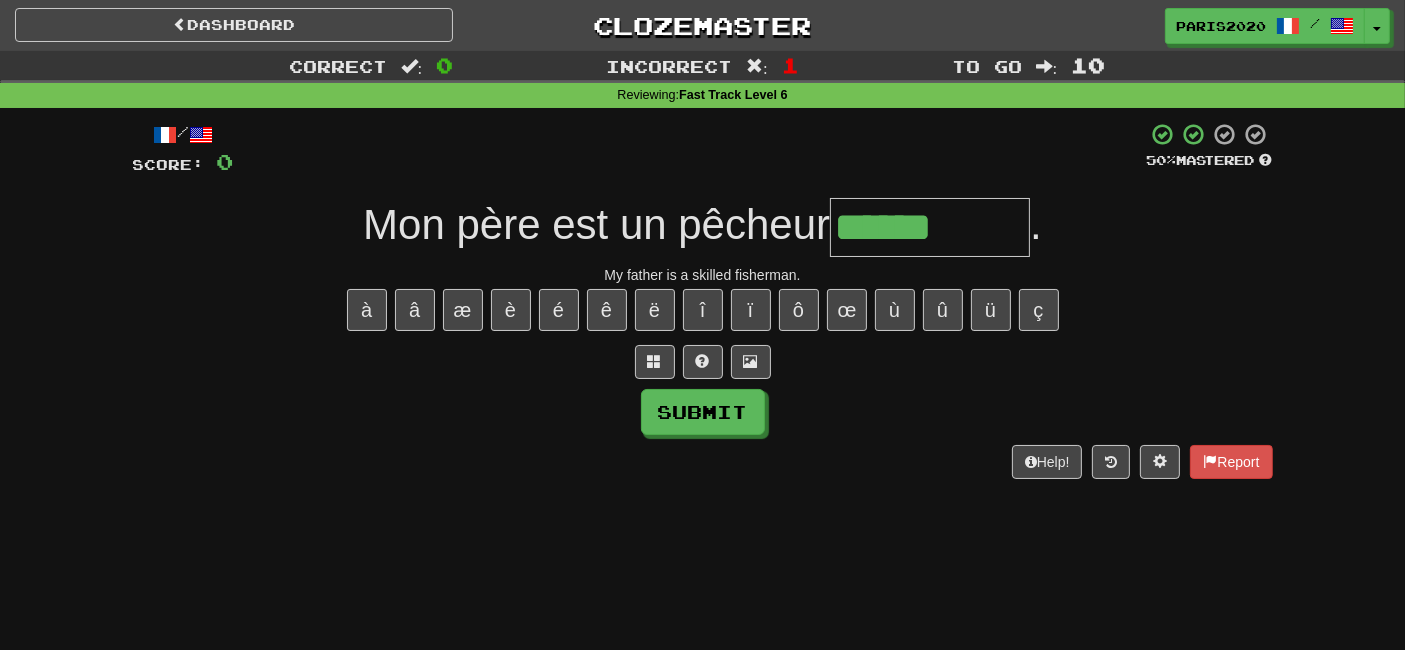type on "******" 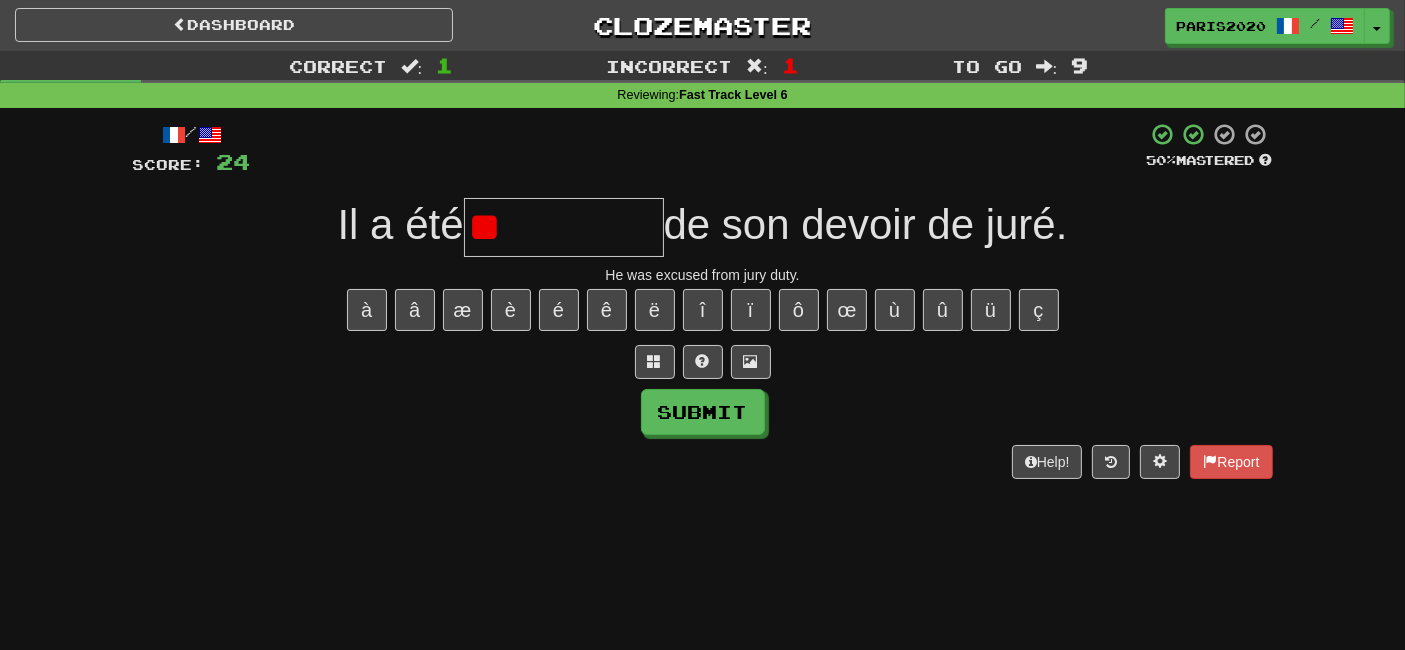 type on "*" 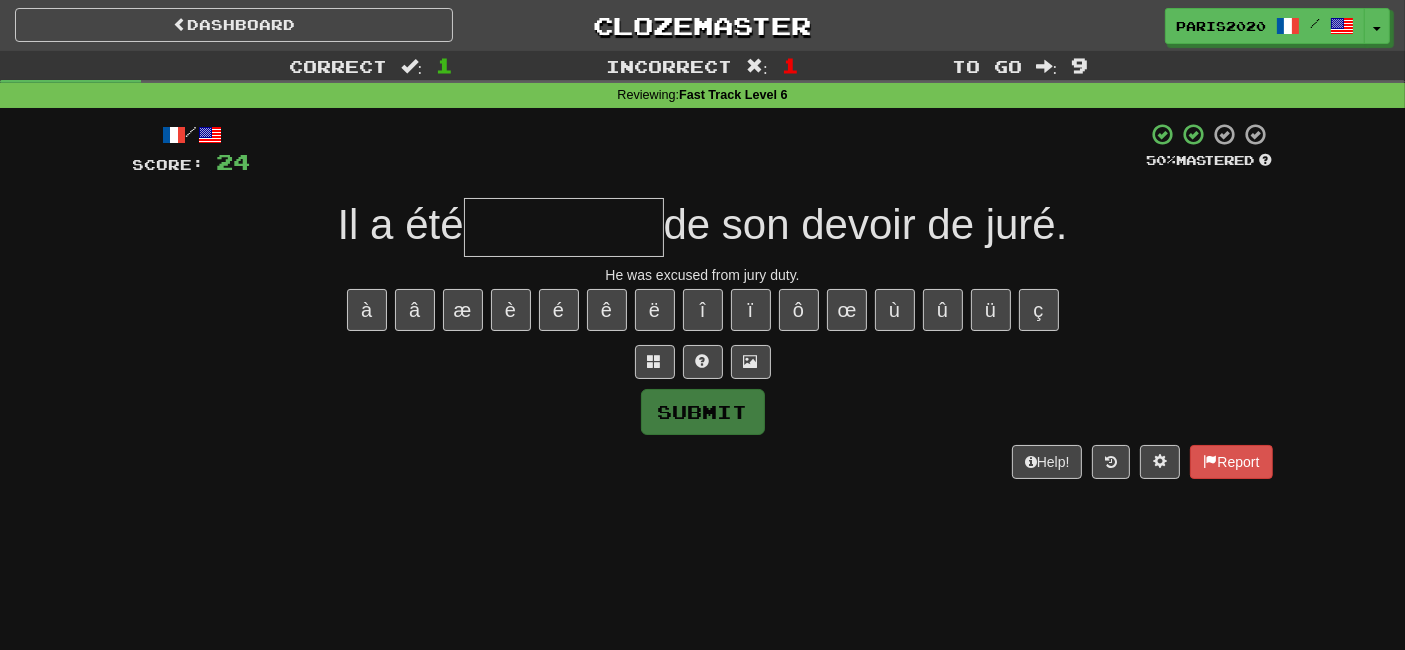 type on "*" 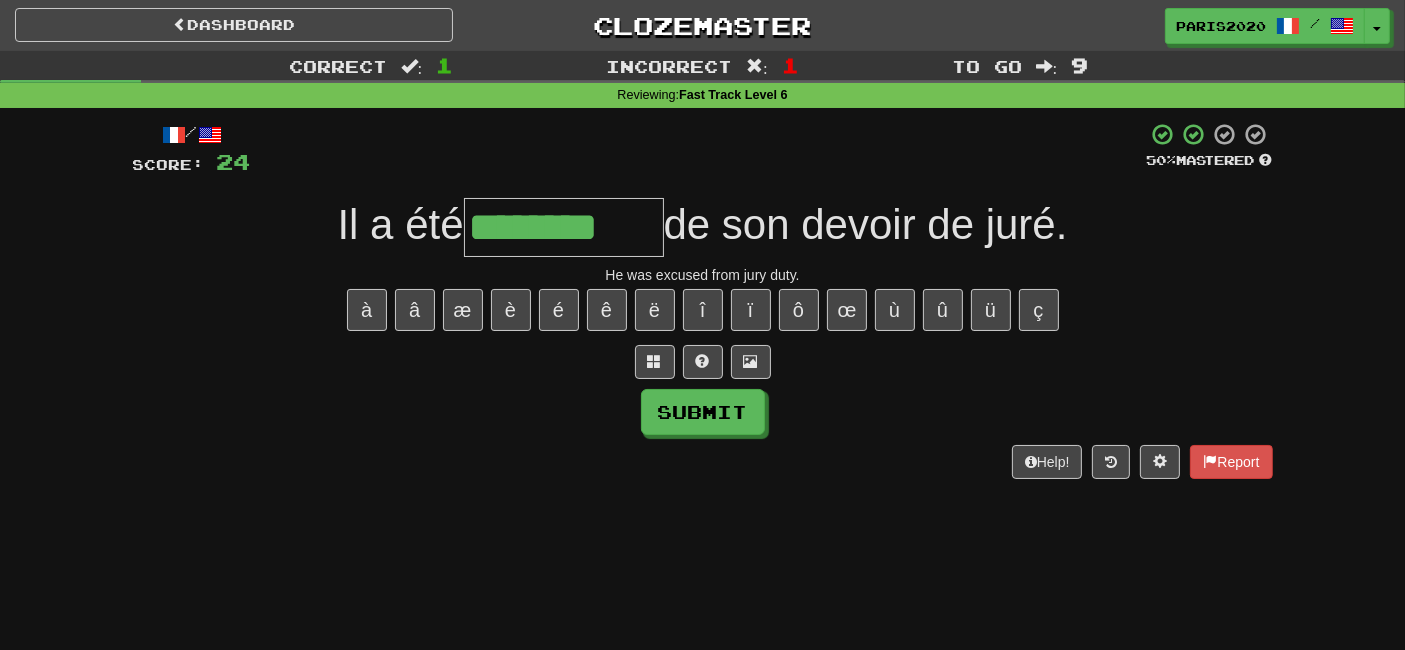 type on "********" 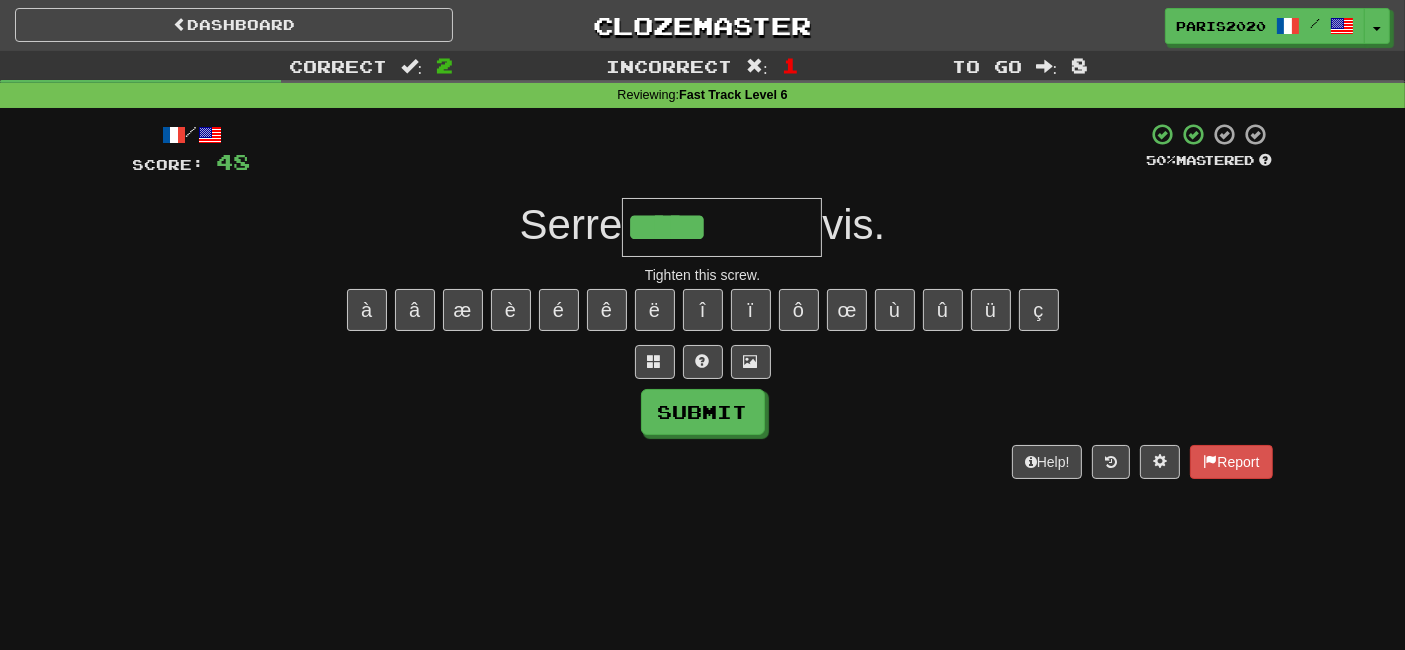 type on "*****" 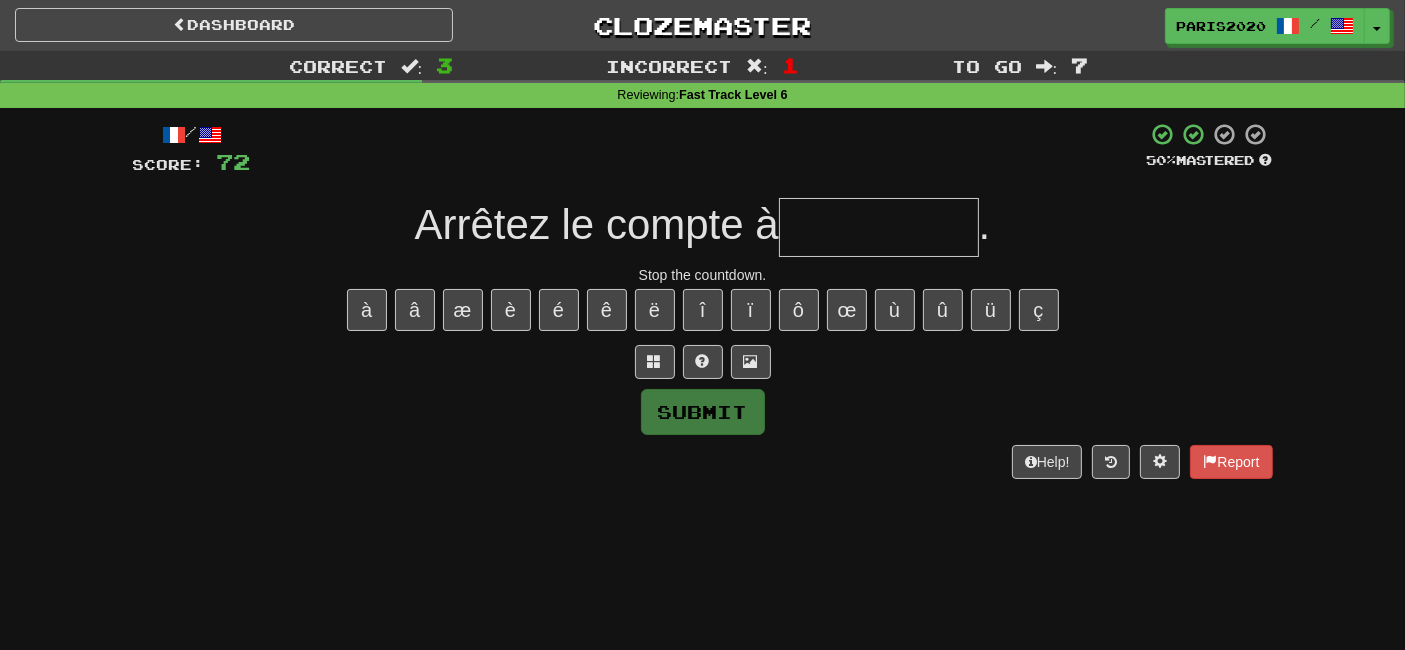 type on "*" 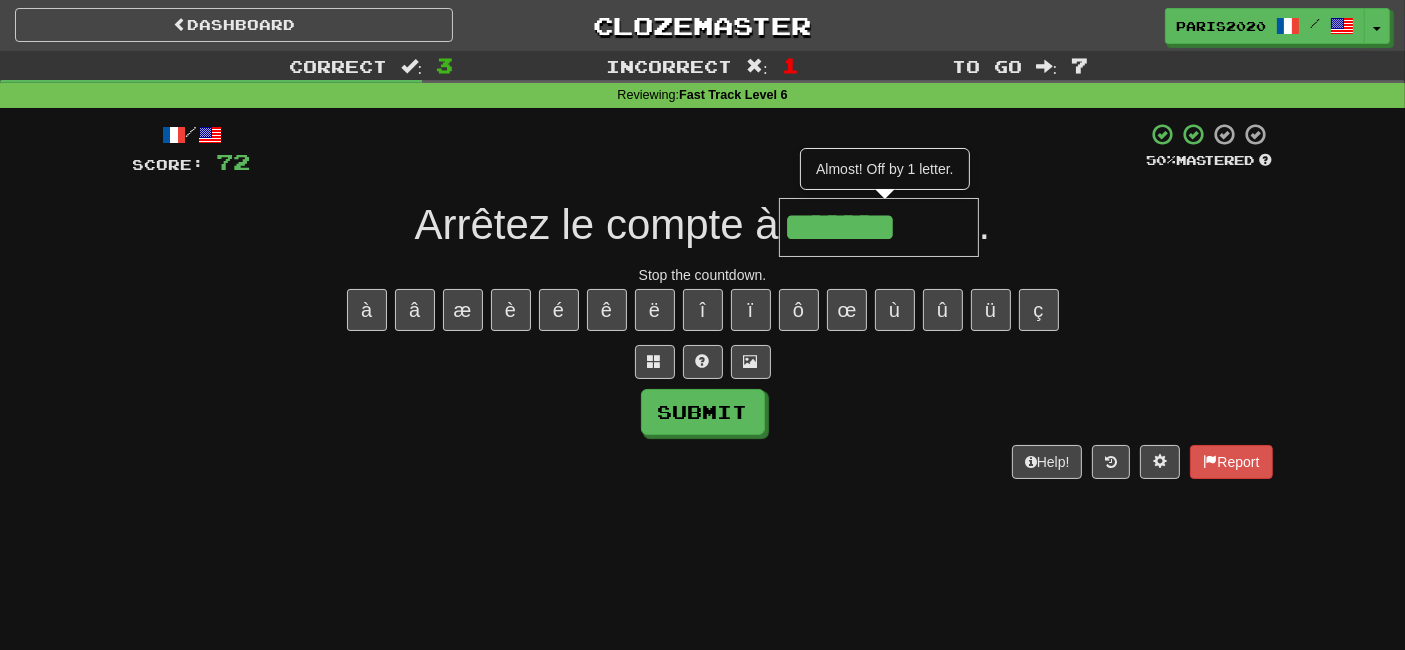 type on "*******" 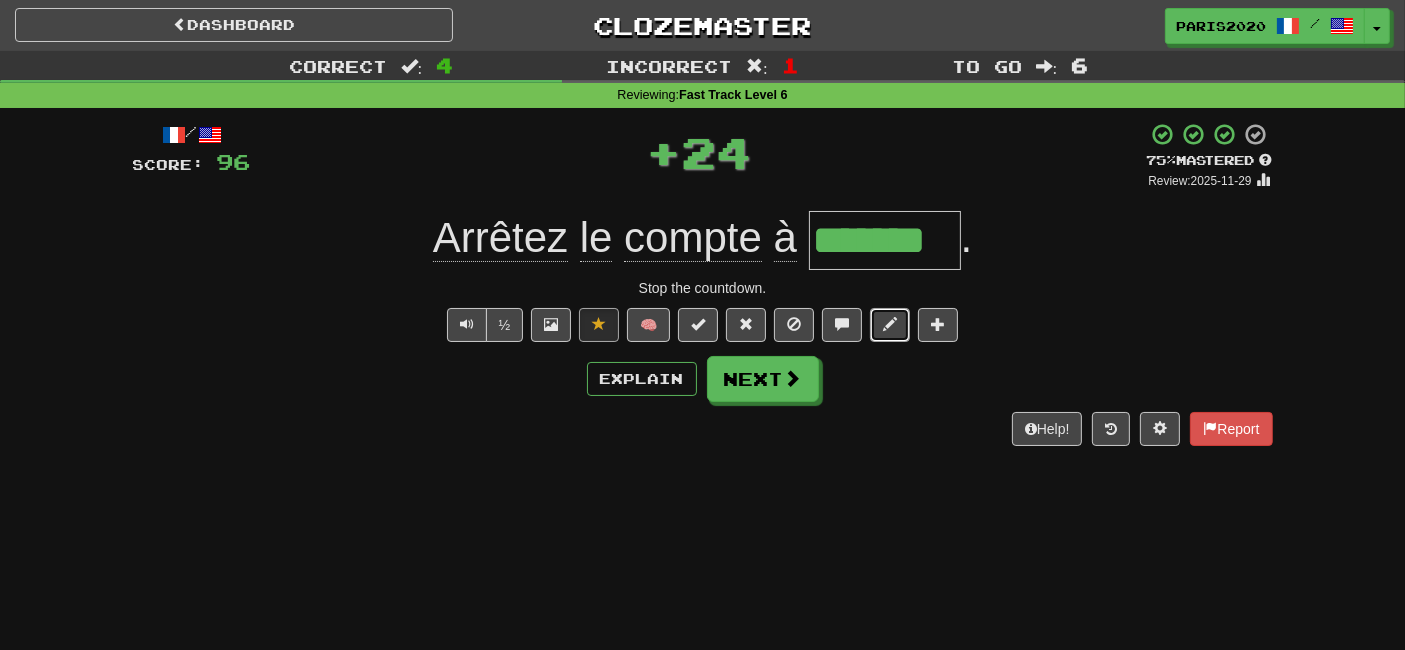 click at bounding box center (890, 324) 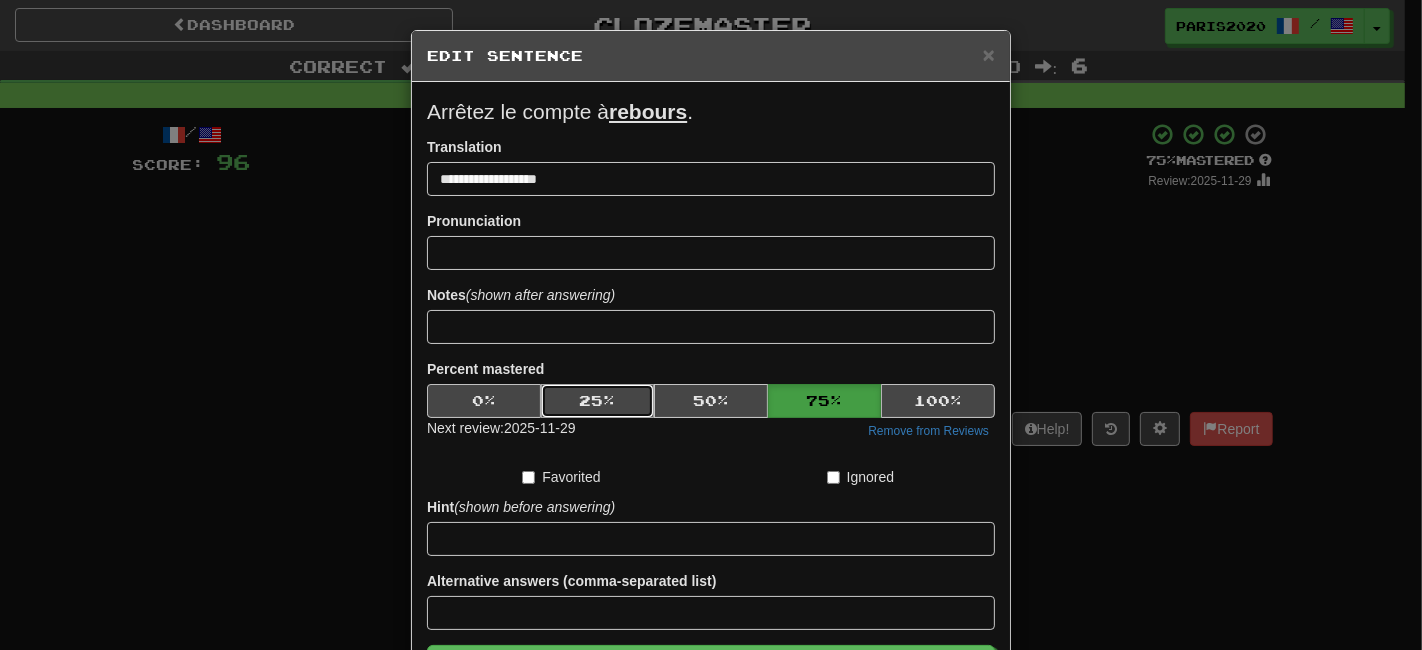 click on "25 %" at bounding box center [598, 401] 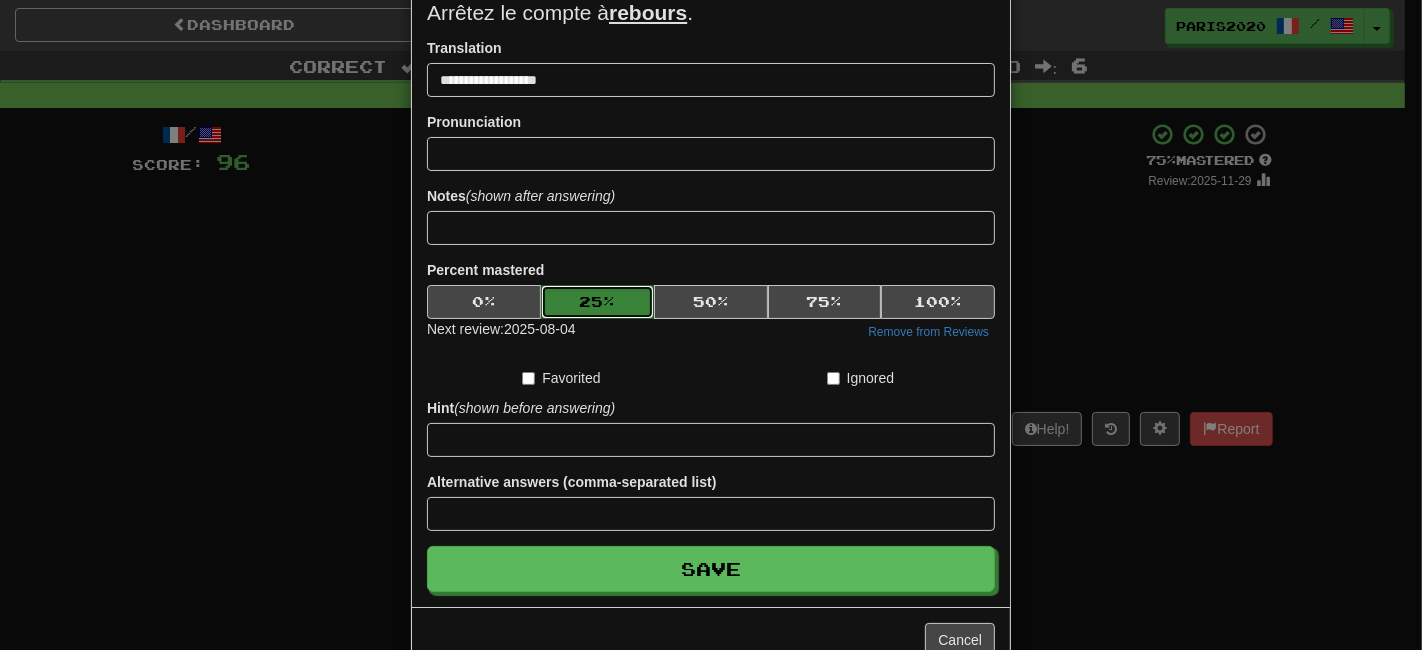 scroll, scrollTop: 102, scrollLeft: 0, axis: vertical 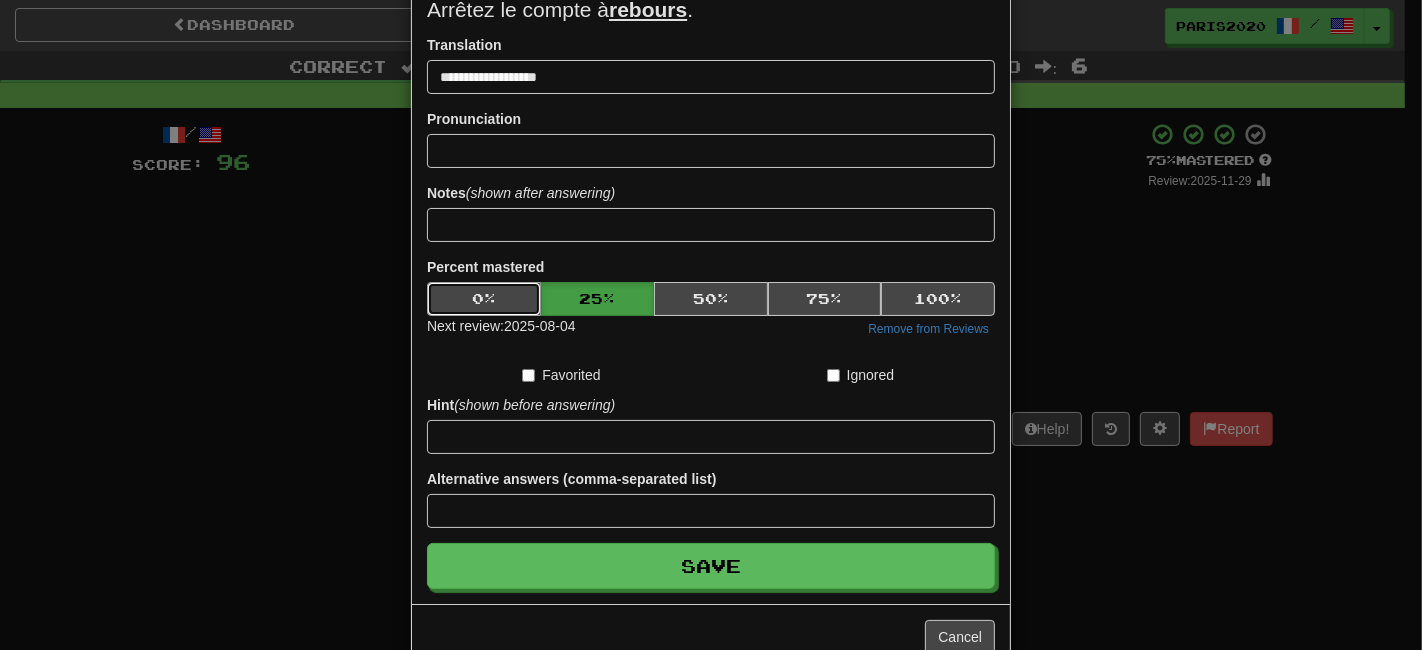 click on "0 %" at bounding box center [484, 299] 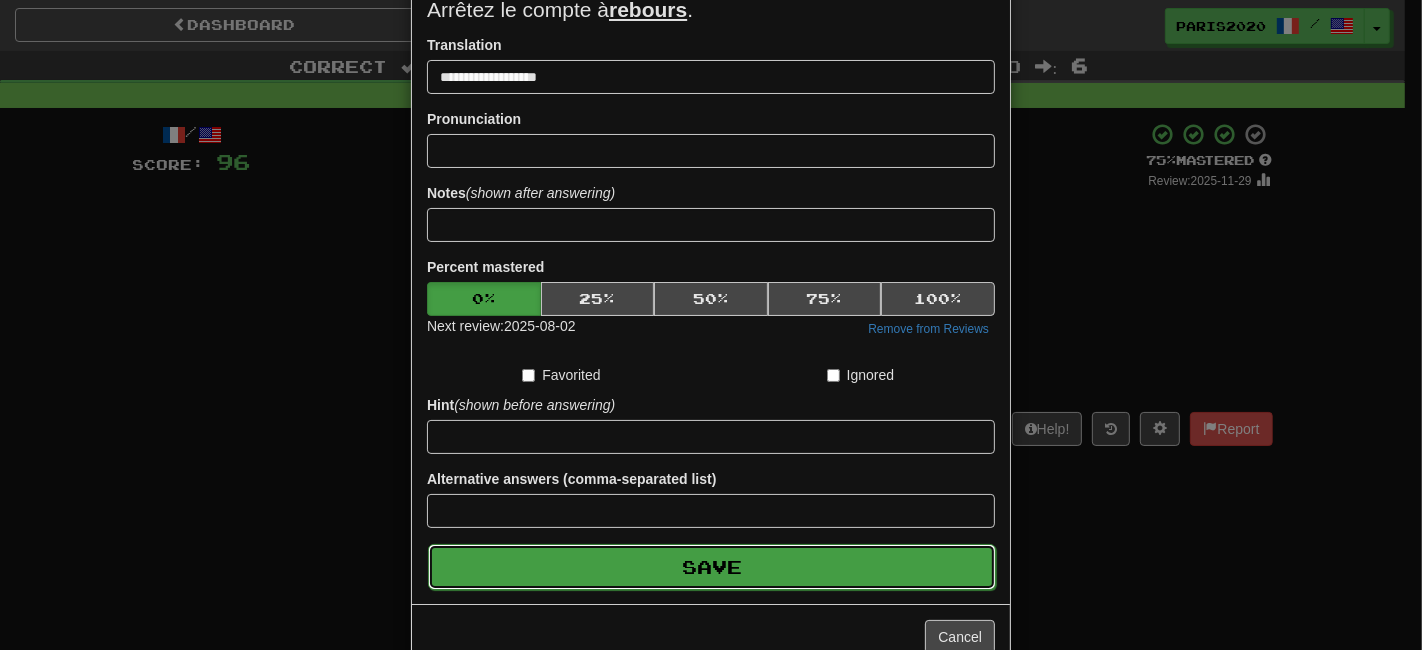 click on "Save" at bounding box center [712, 567] 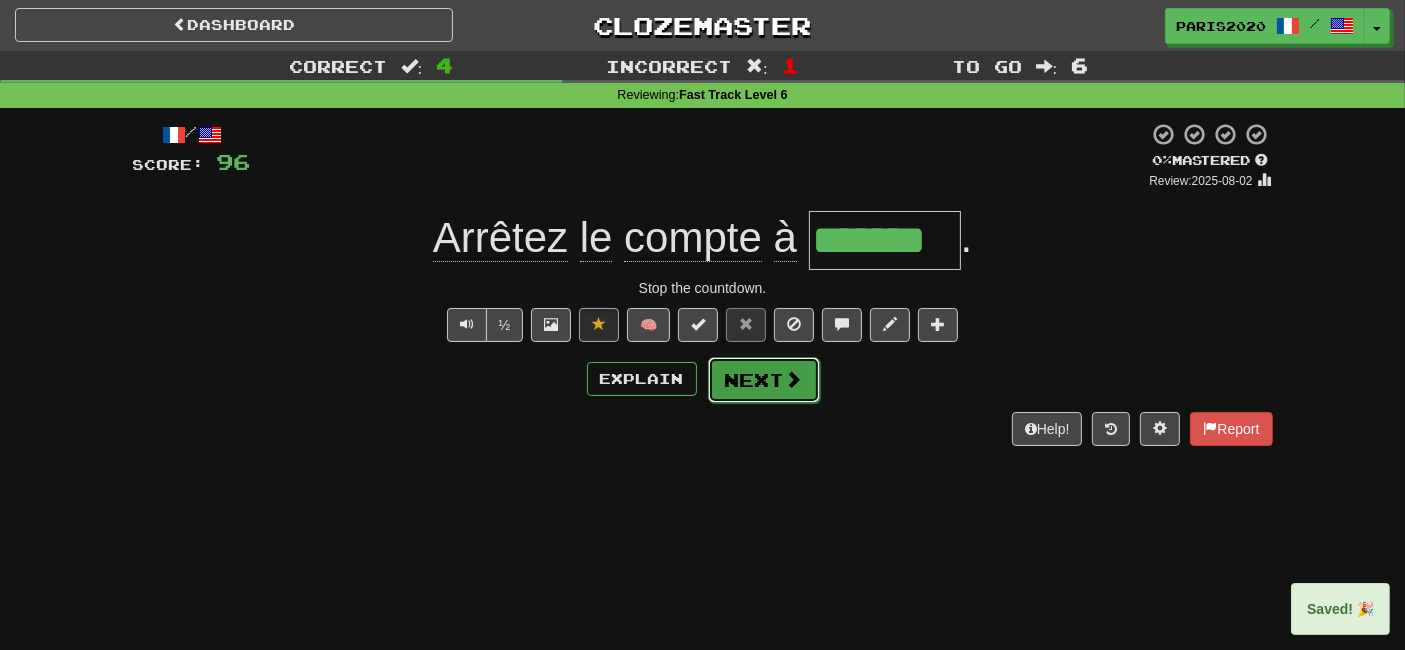 click on "Next" at bounding box center [764, 380] 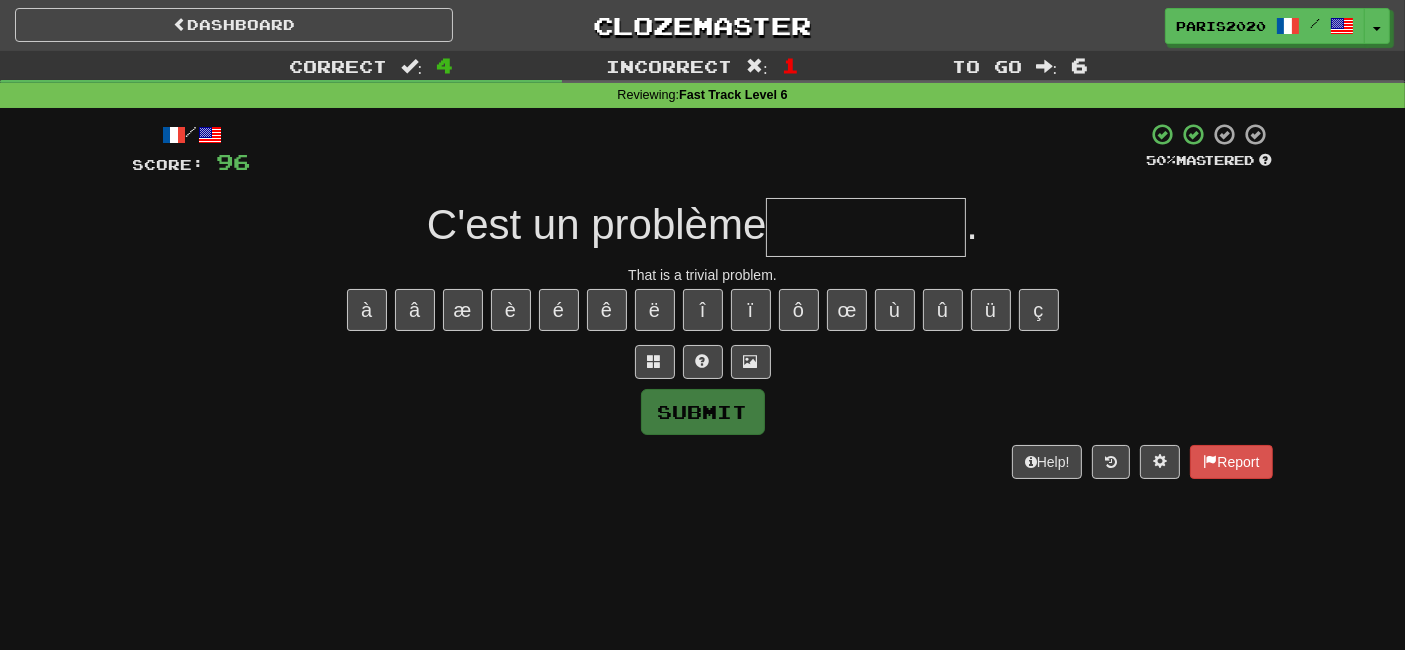 click on "/  Score:   96 50 %  Mastered C'est un problème  . That is a trivial problem. à â æ è é ê ë î ï ô œ ù û ü ç Submit  Help!  Report" at bounding box center [703, 307] 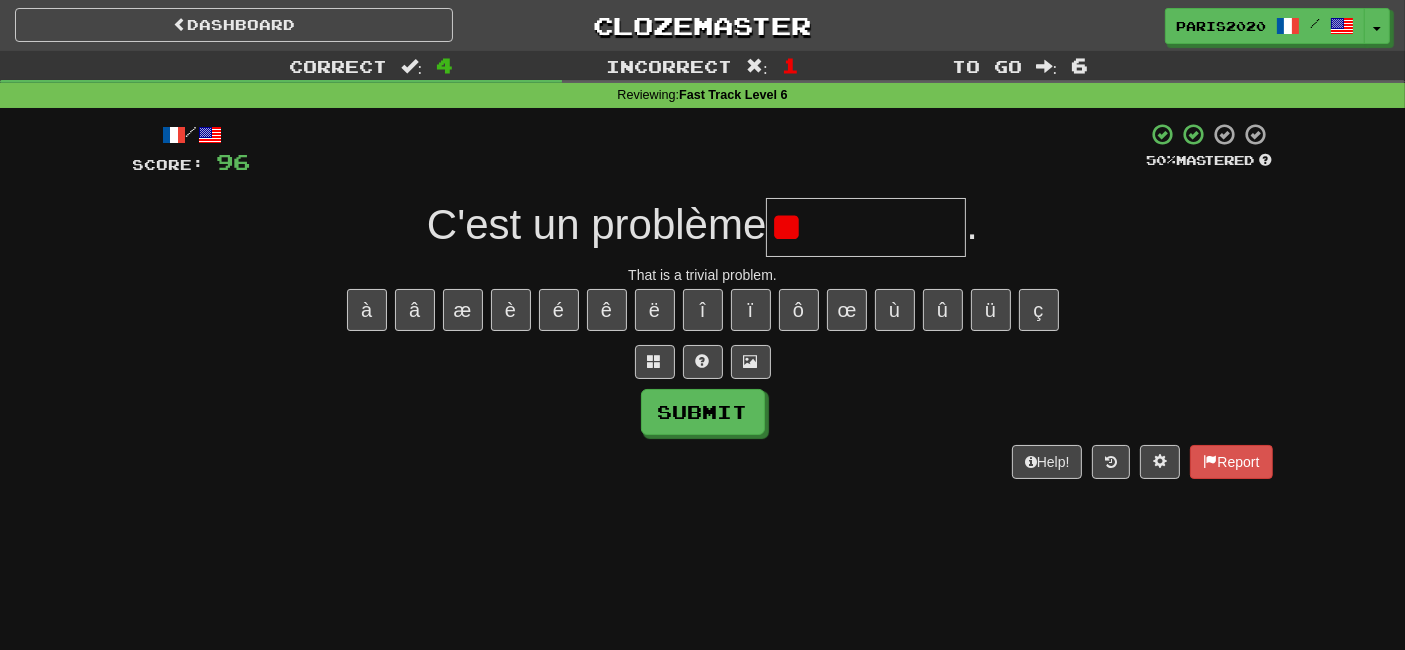 type on "*" 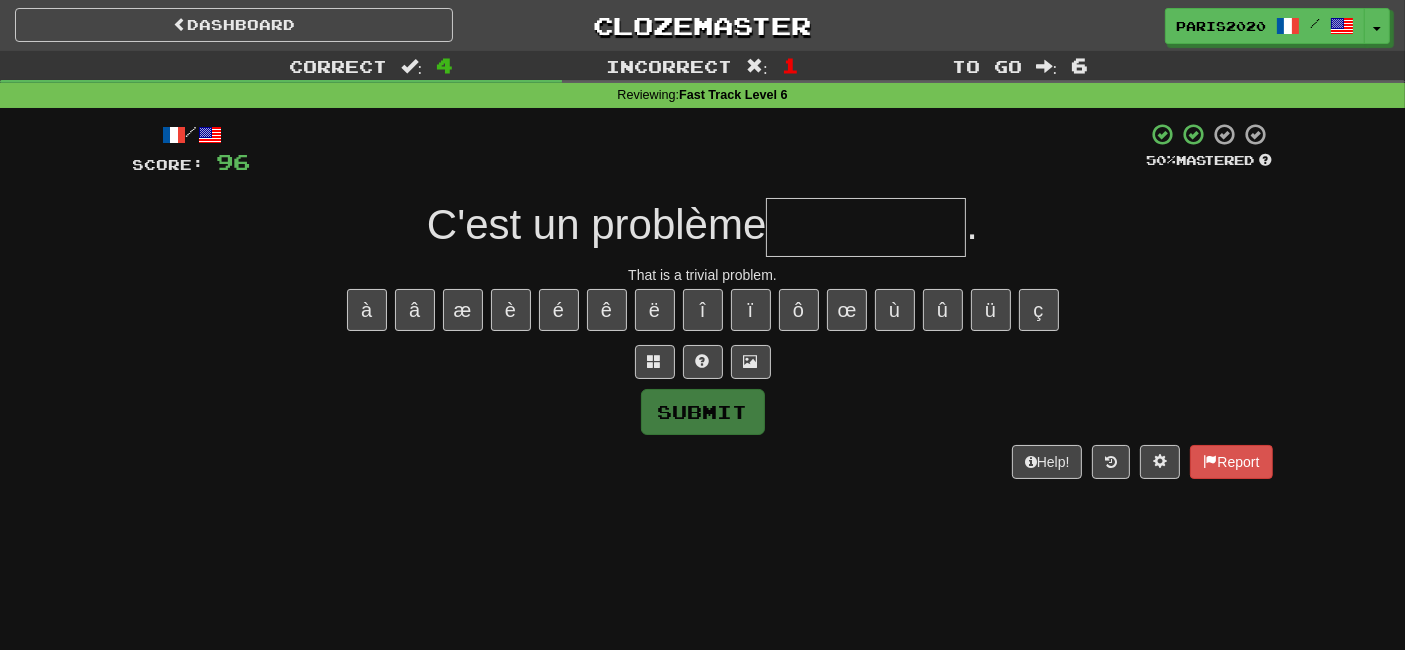 type on "******" 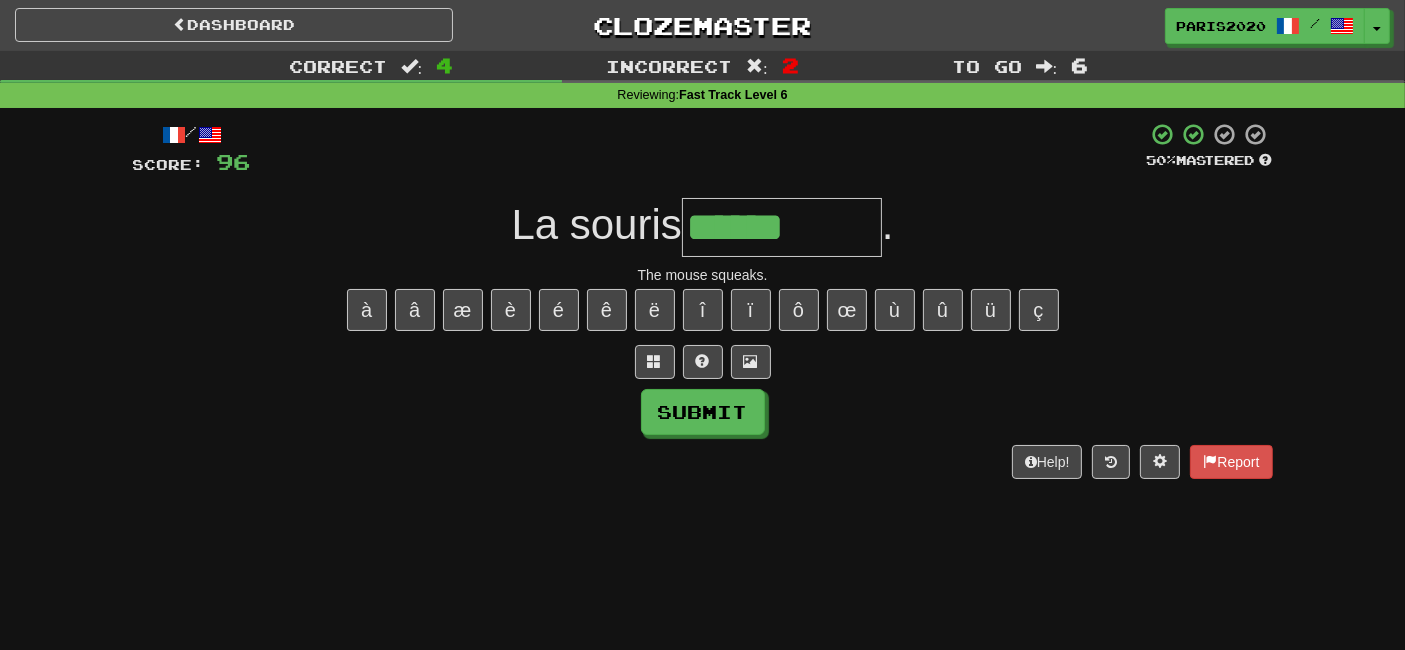 type on "******" 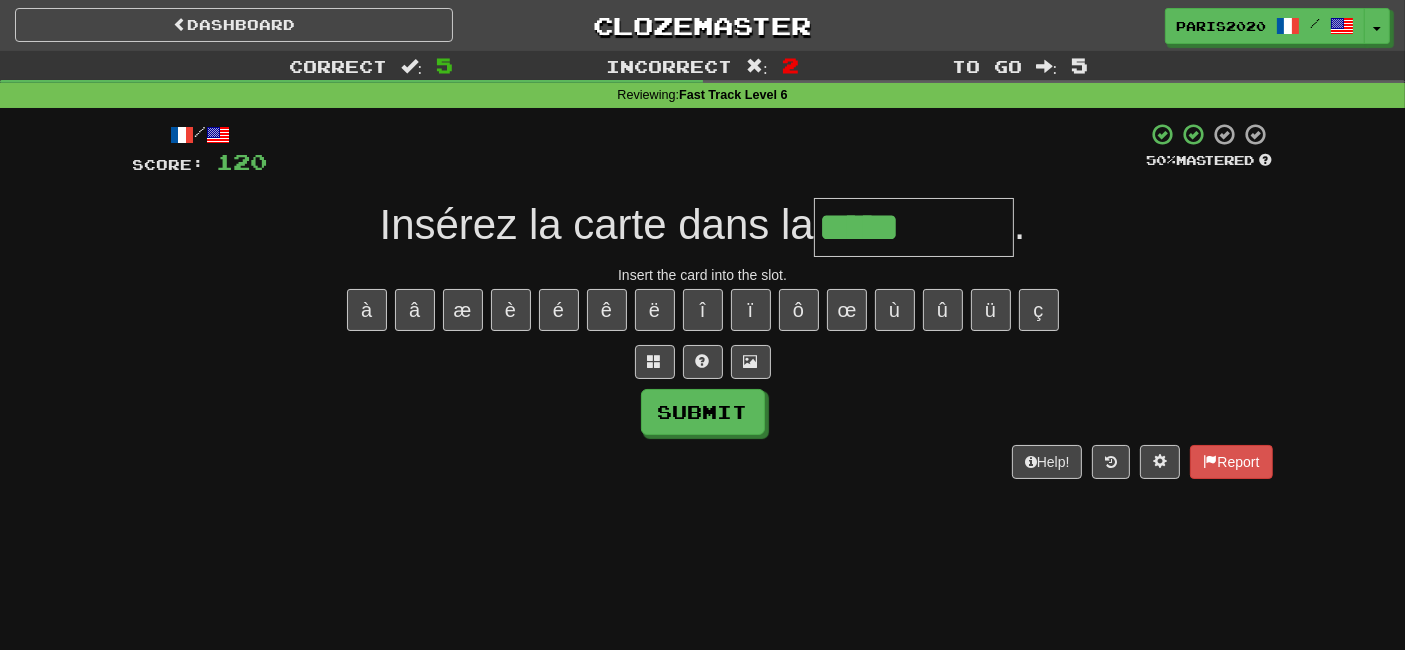 type on "*****" 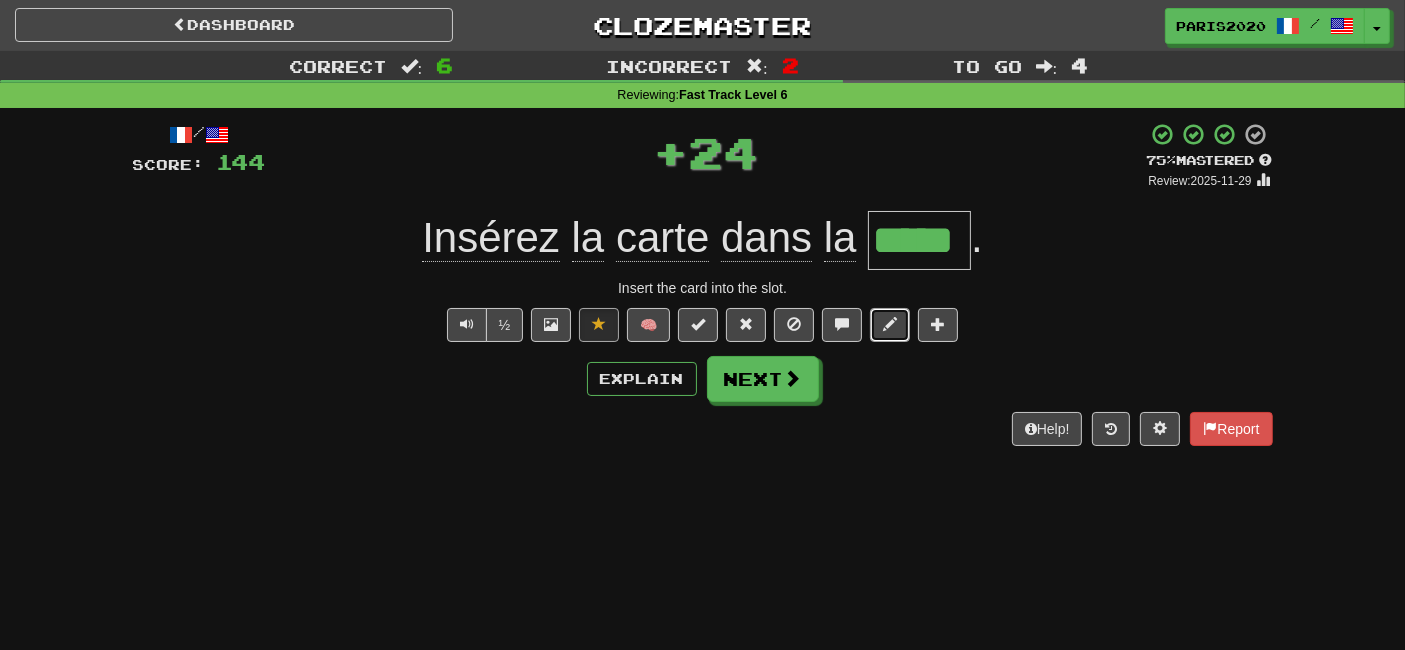 click at bounding box center (890, 325) 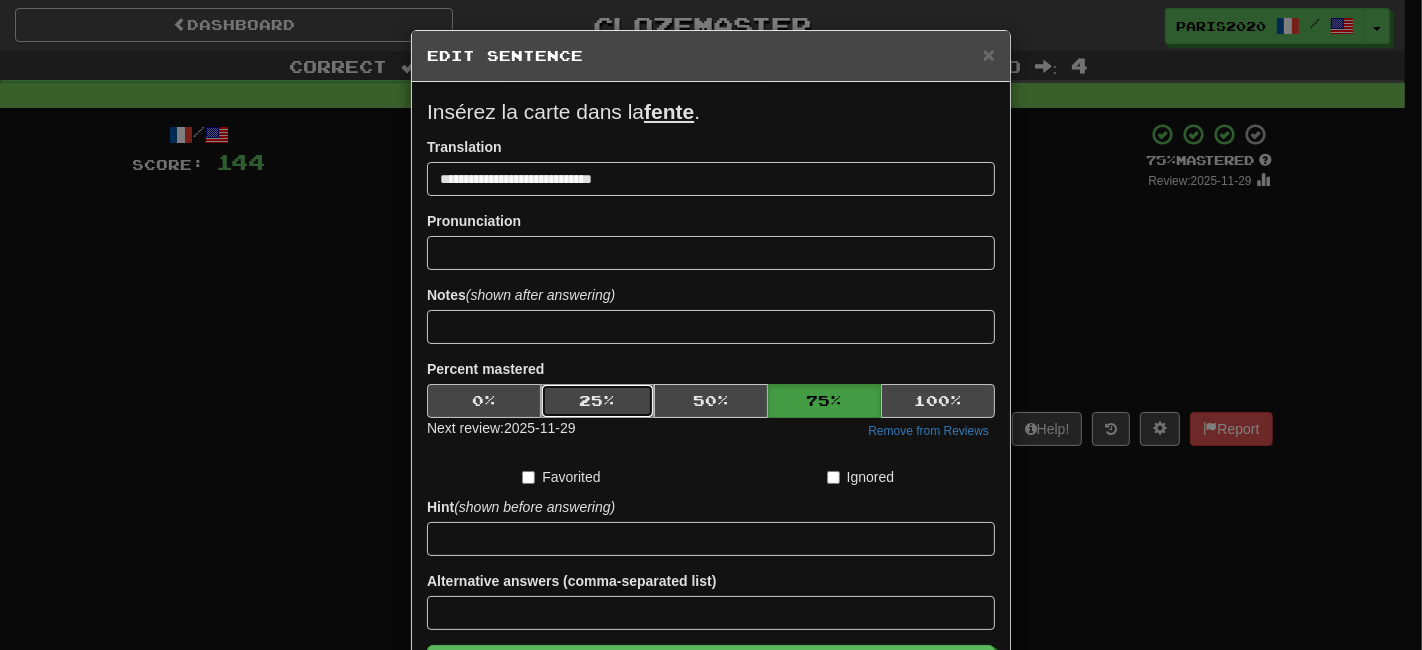 click on "25 %" at bounding box center (598, 401) 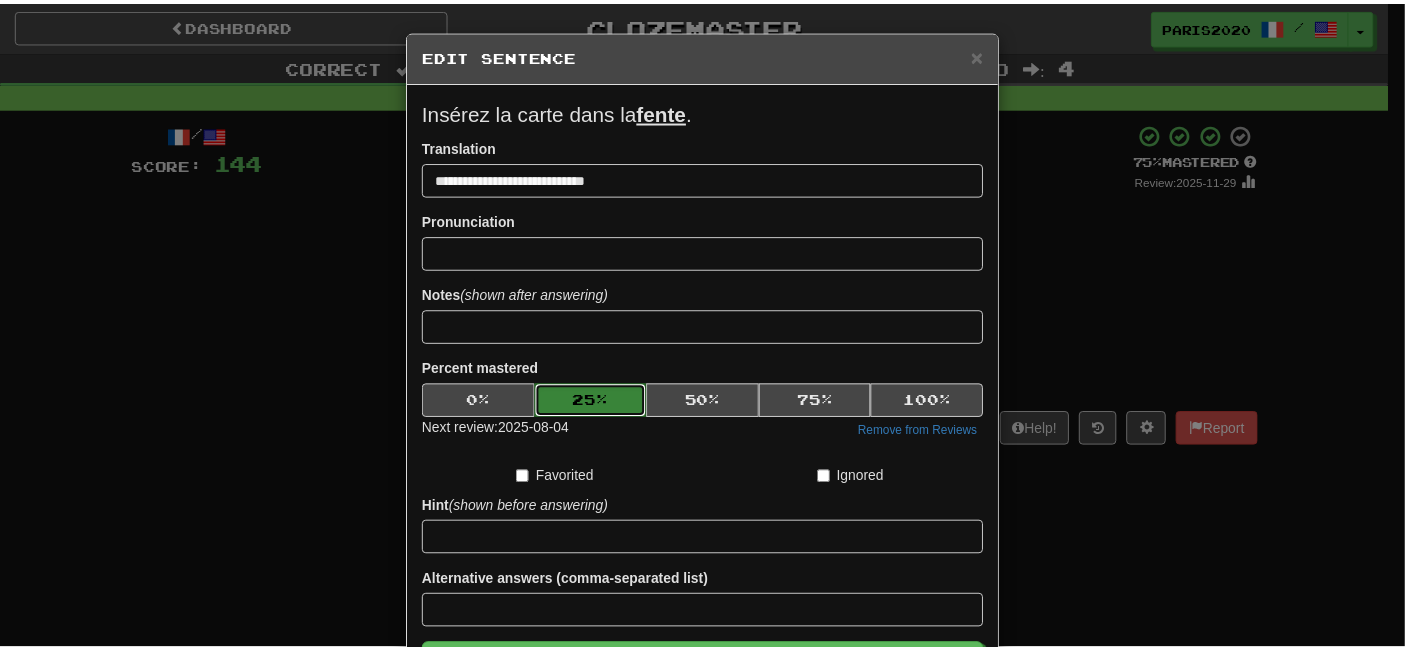 scroll, scrollTop: 148, scrollLeft: 0, axis: vertical 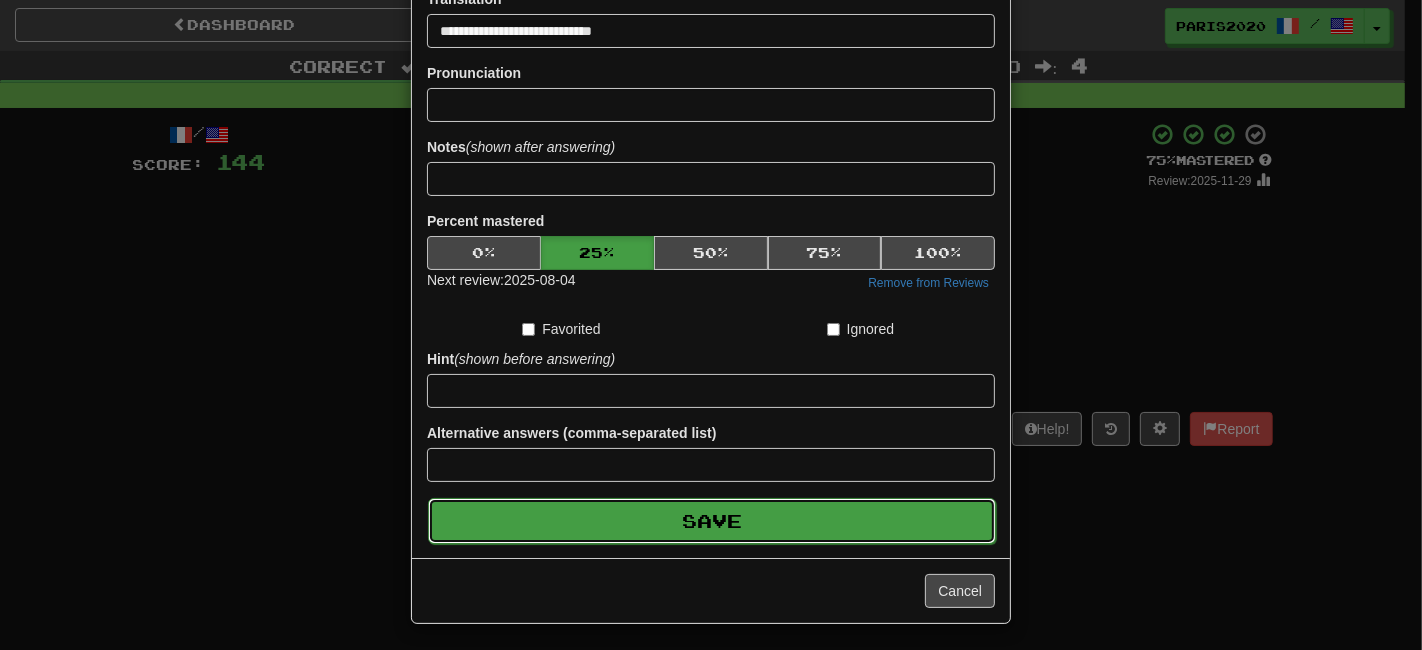click on "Save" at bounding box center [712, 521] 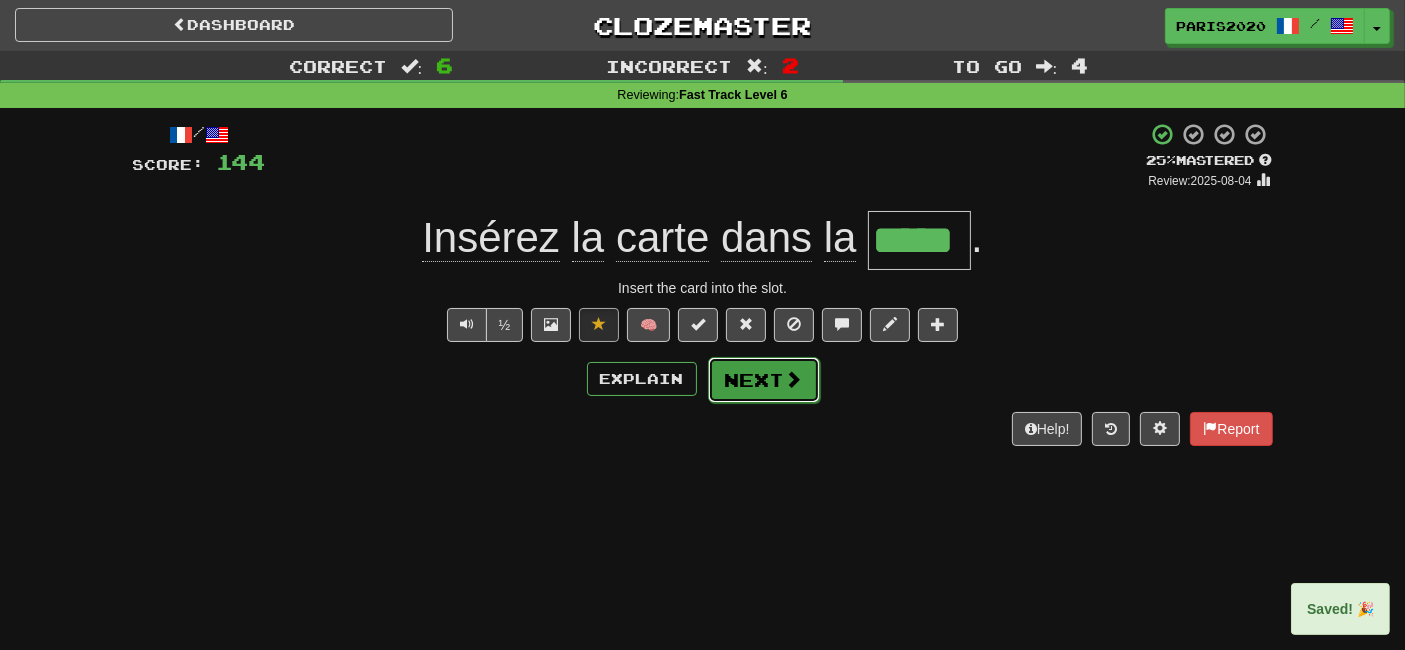 click on "Next" at bounding box center (764, 380) 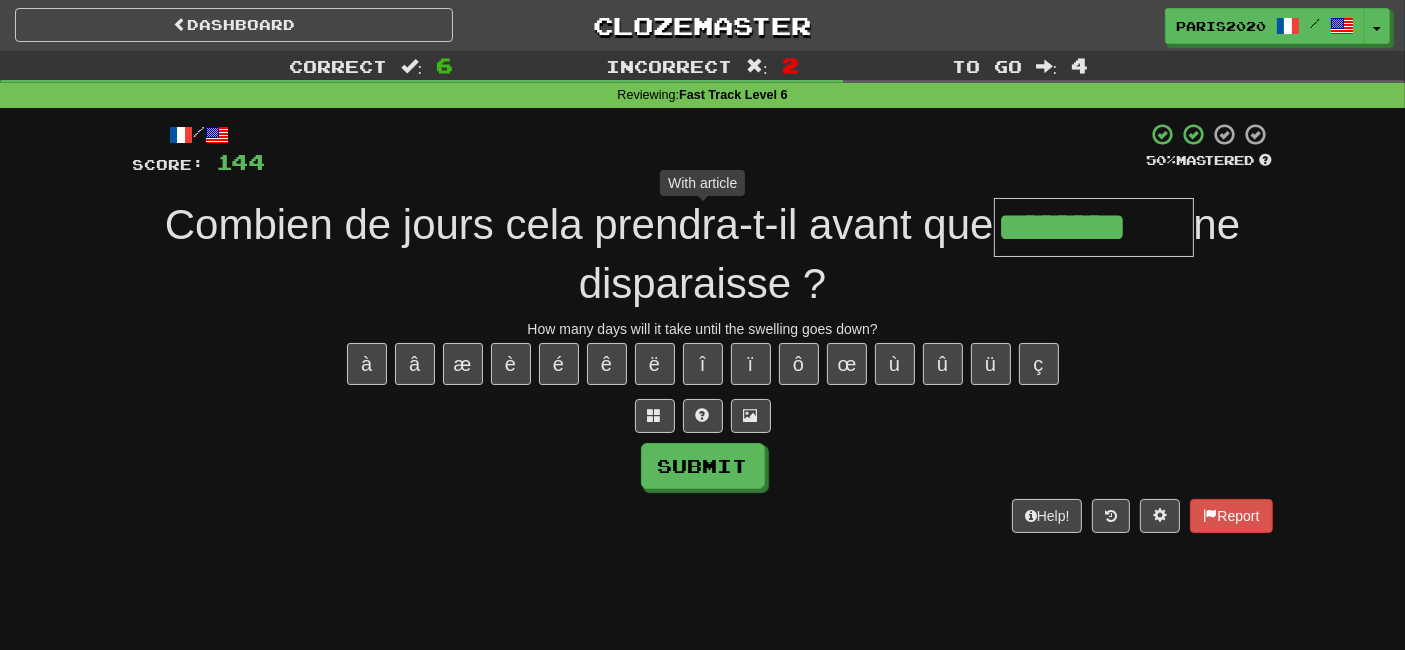 type on "*********" 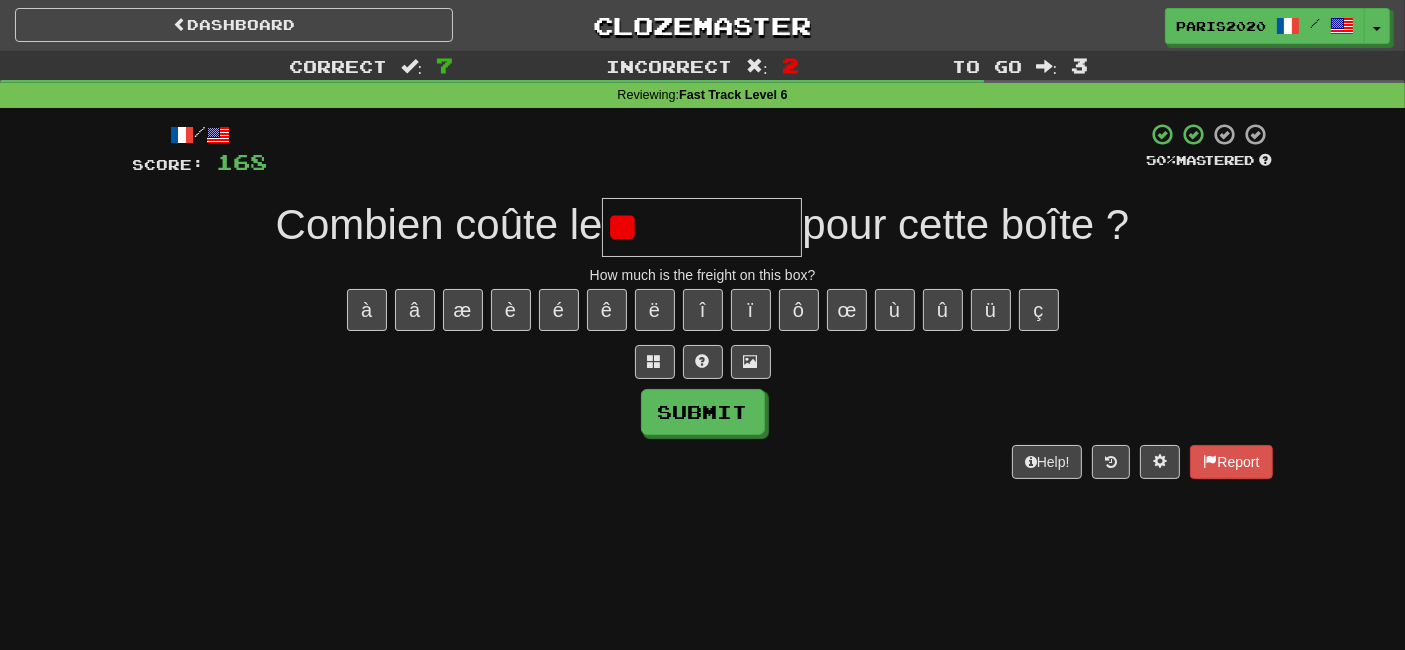 type on "*" 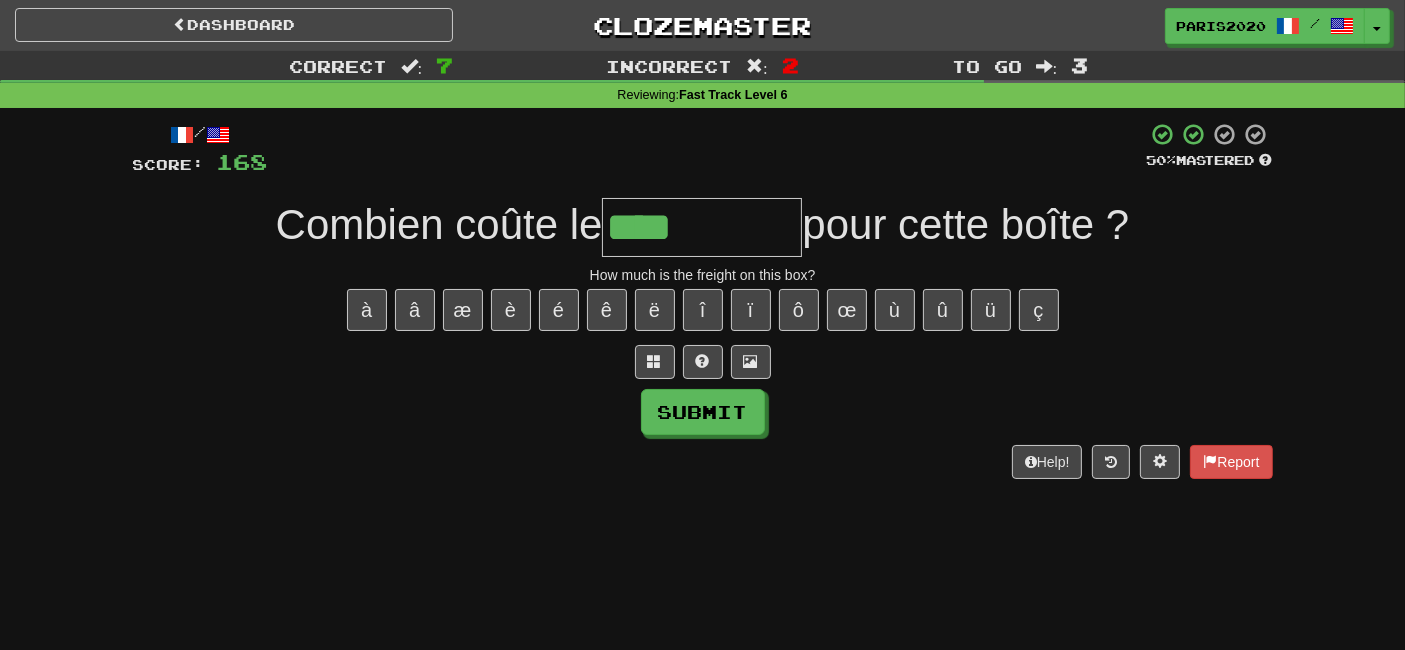 type on "****" 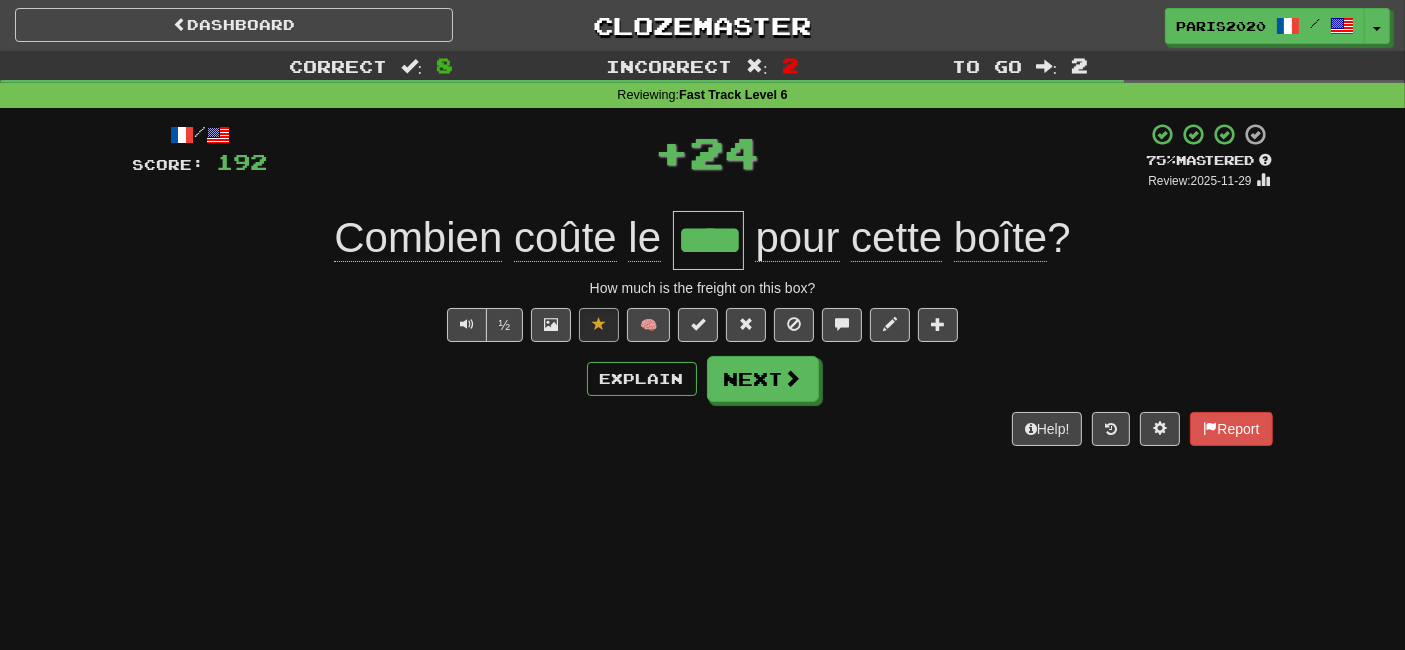 type 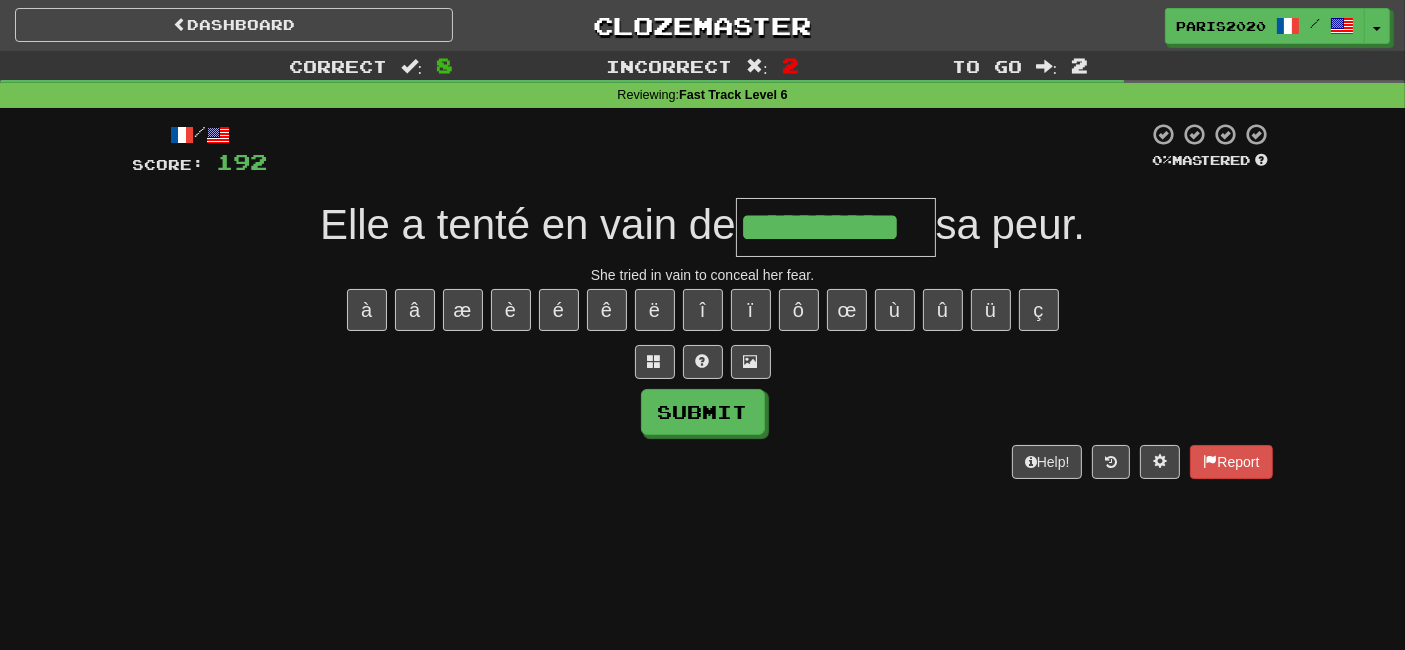 type on "**********" 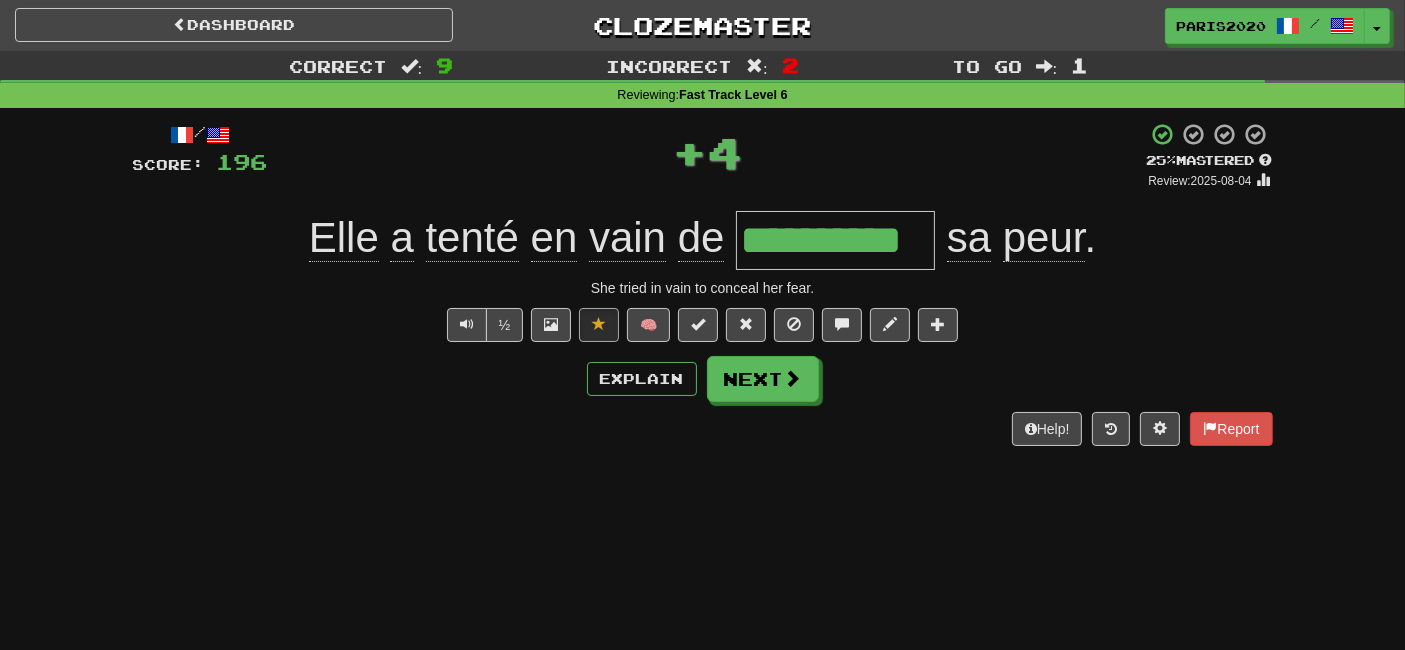 type 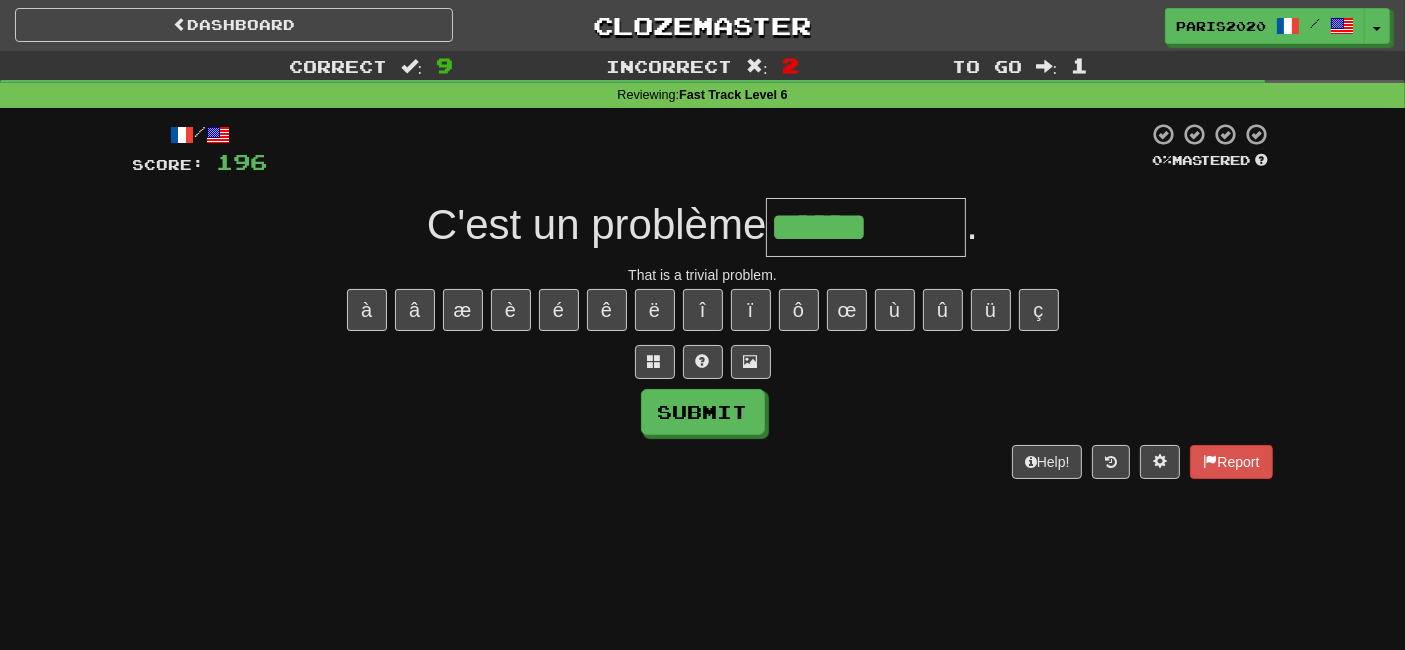 type on "******" 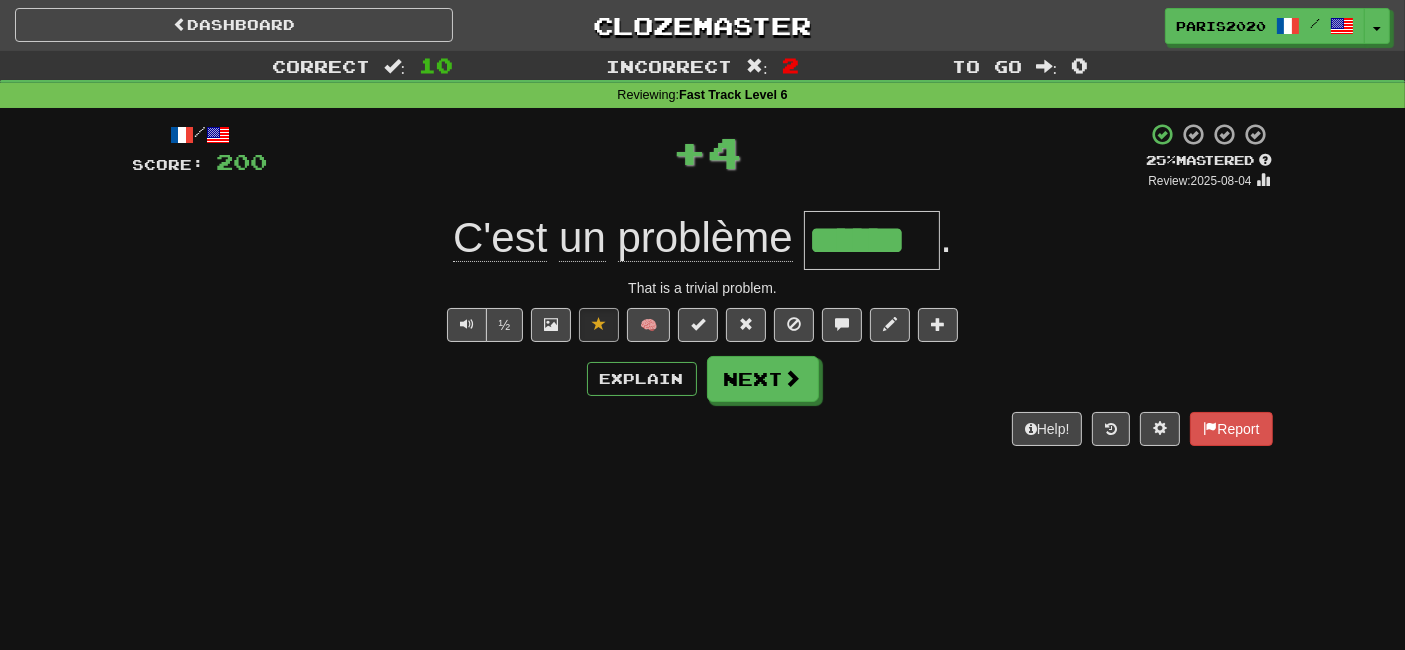 type 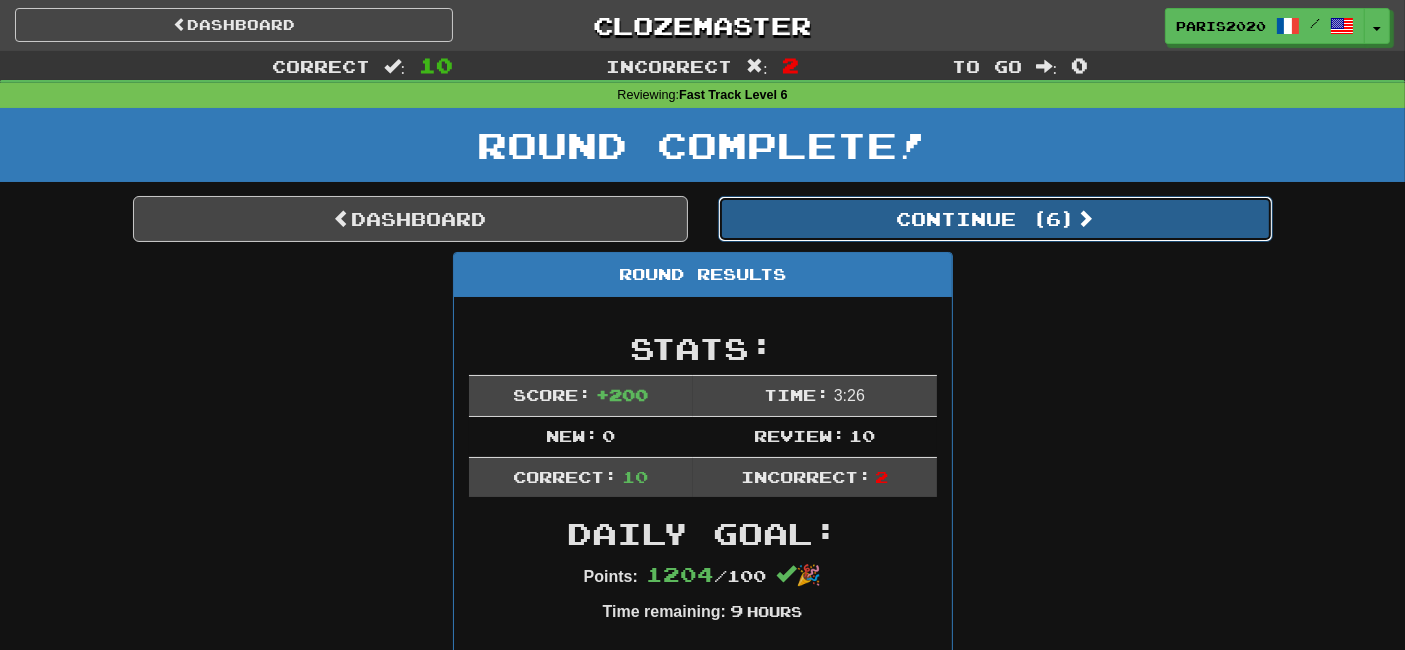 click on "Continue ( 6 )" at bounding box center [995, 219] 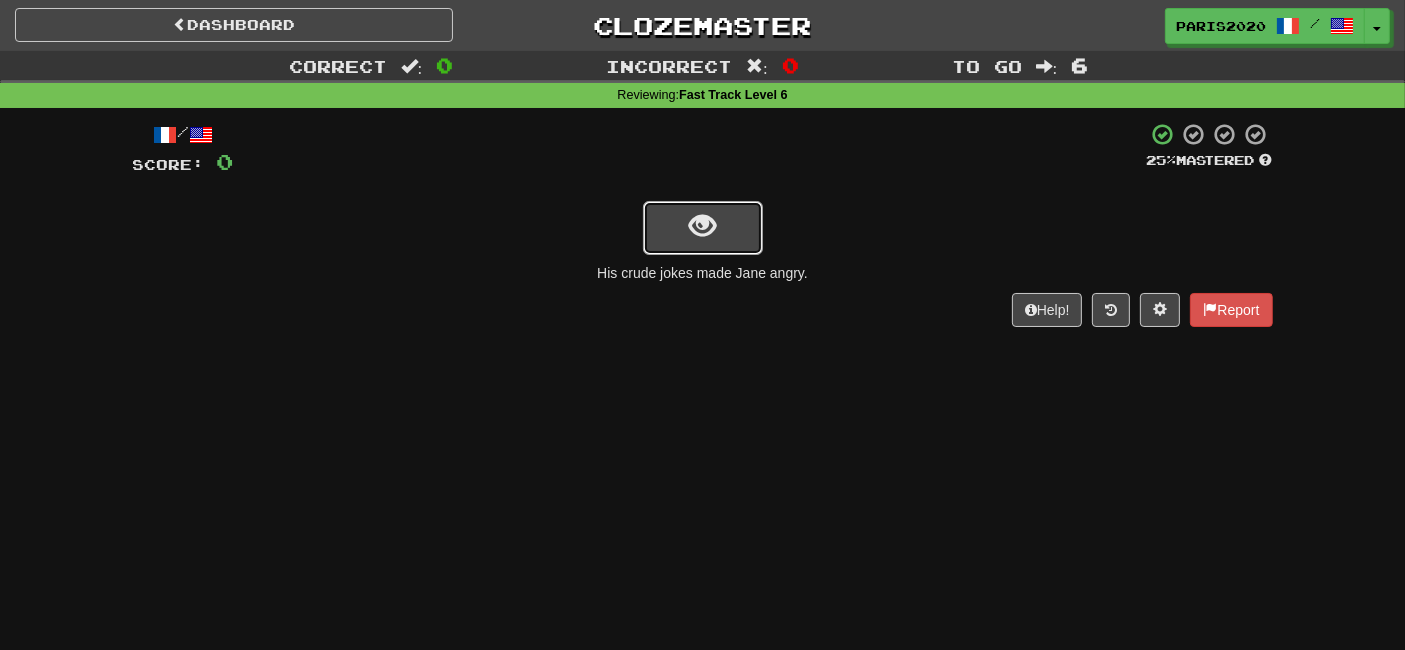 click at bounding box center [703, 228] 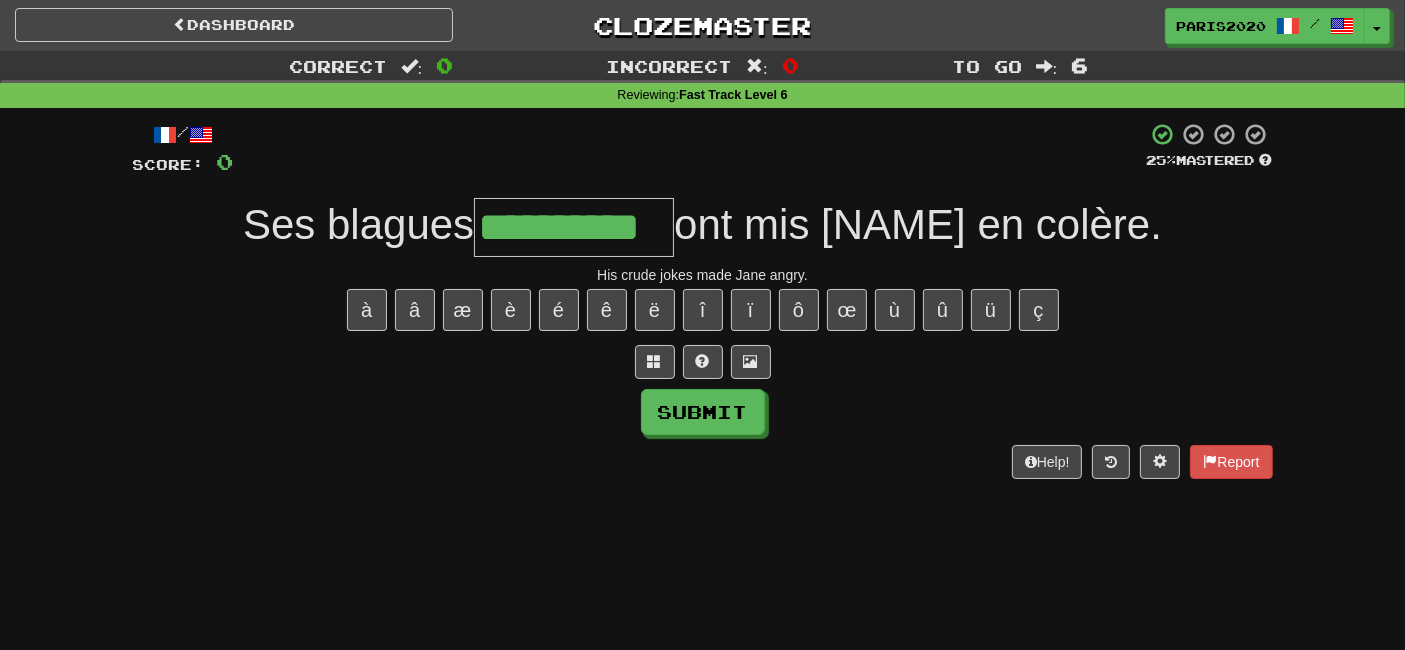 scroll, scrollTop: 0, scrollLeft: 1, axis: horizontal 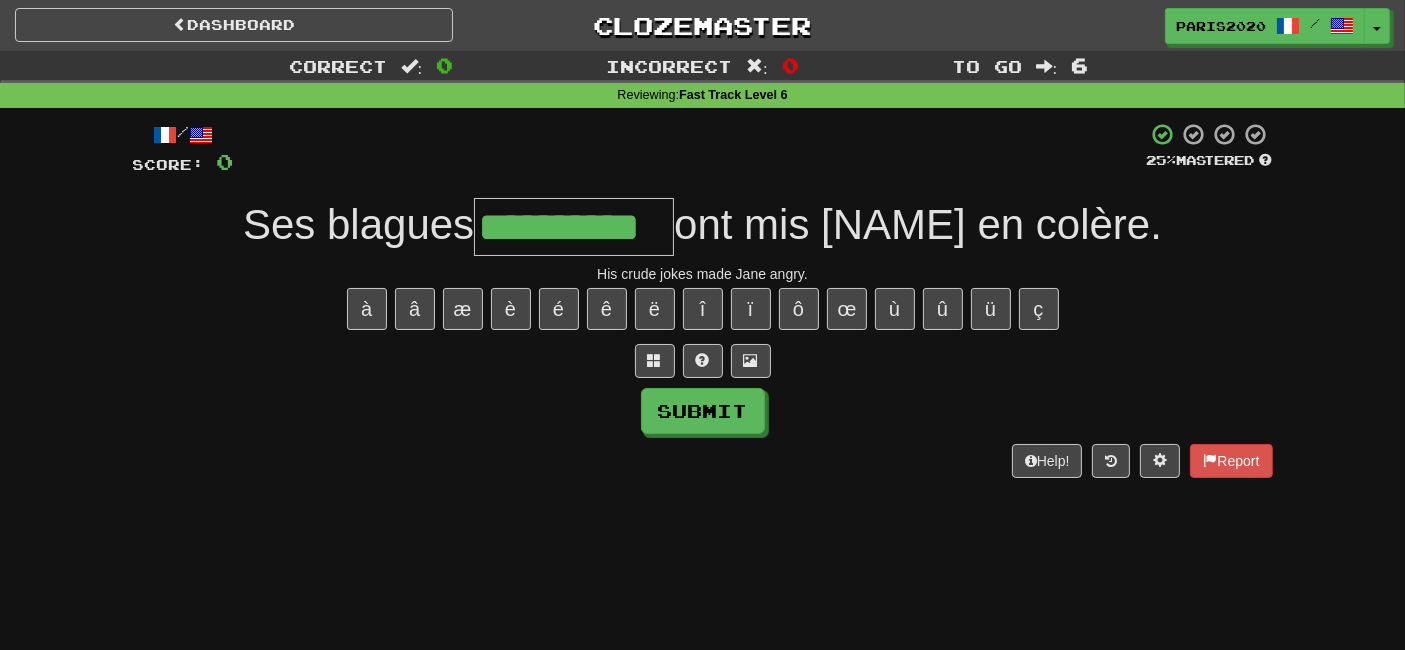 type on "**********" 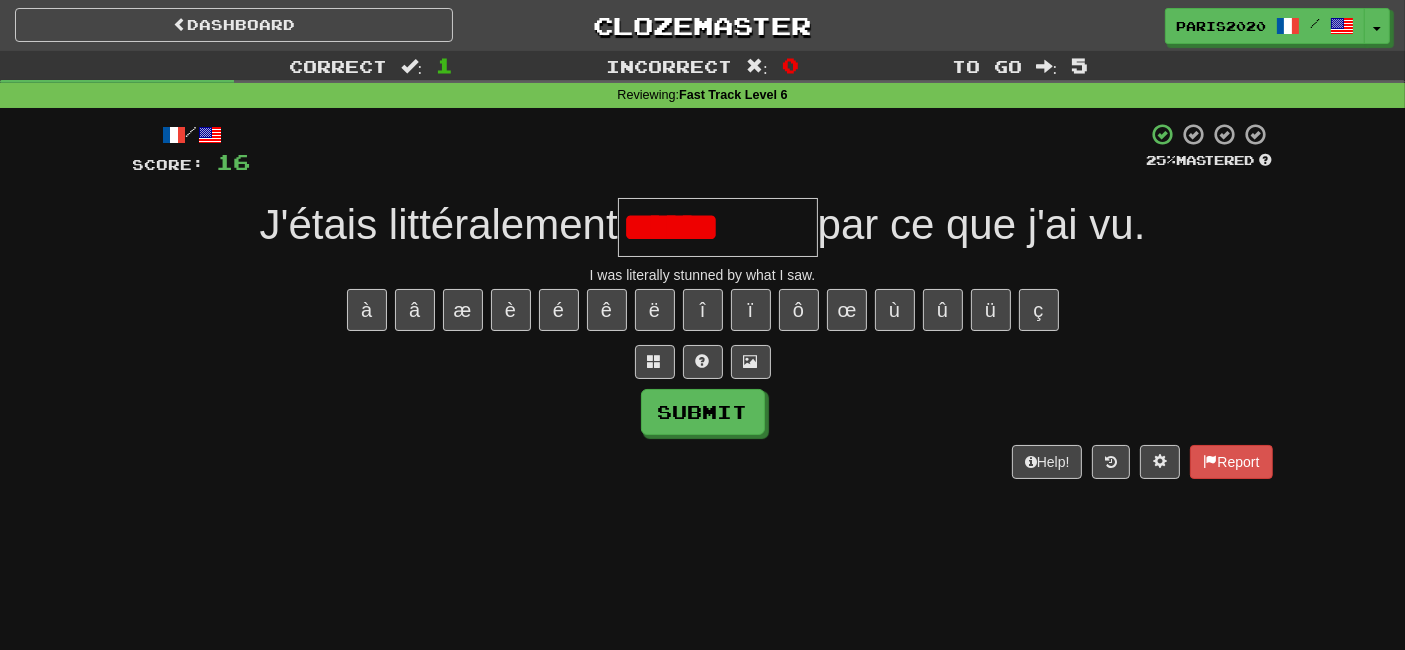 type on "******" 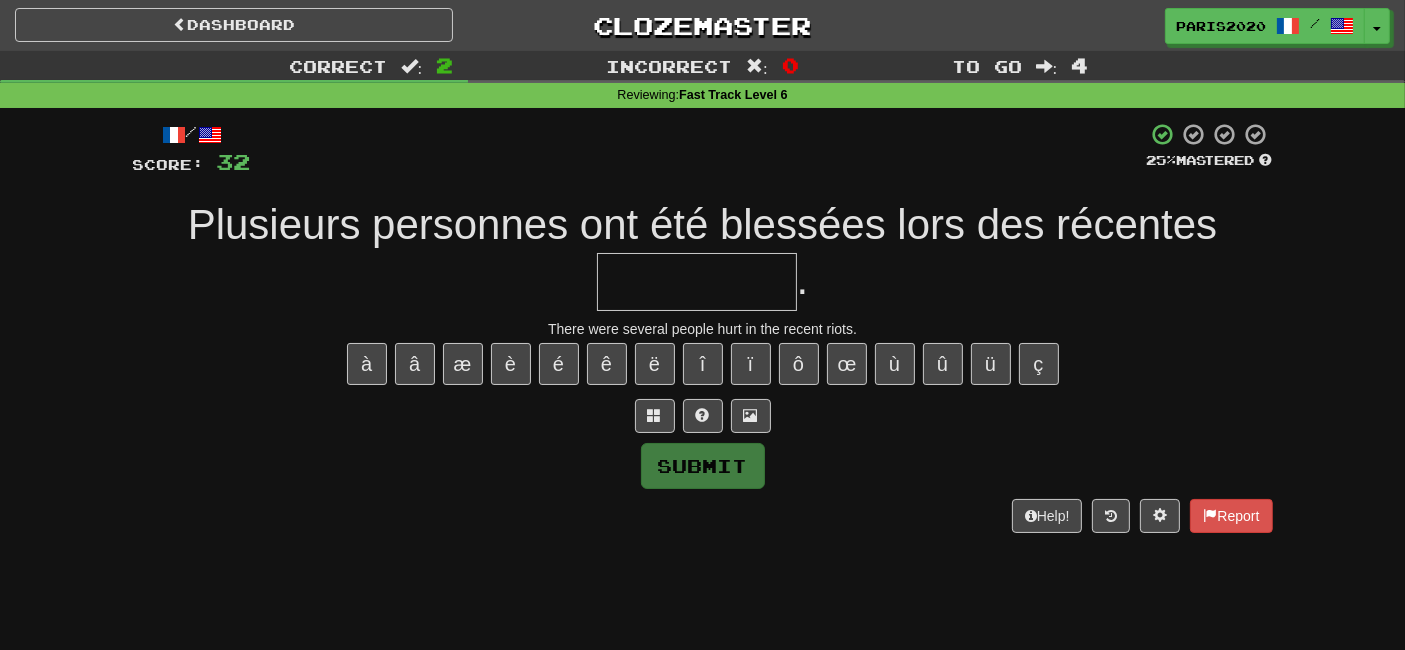 type on "*" 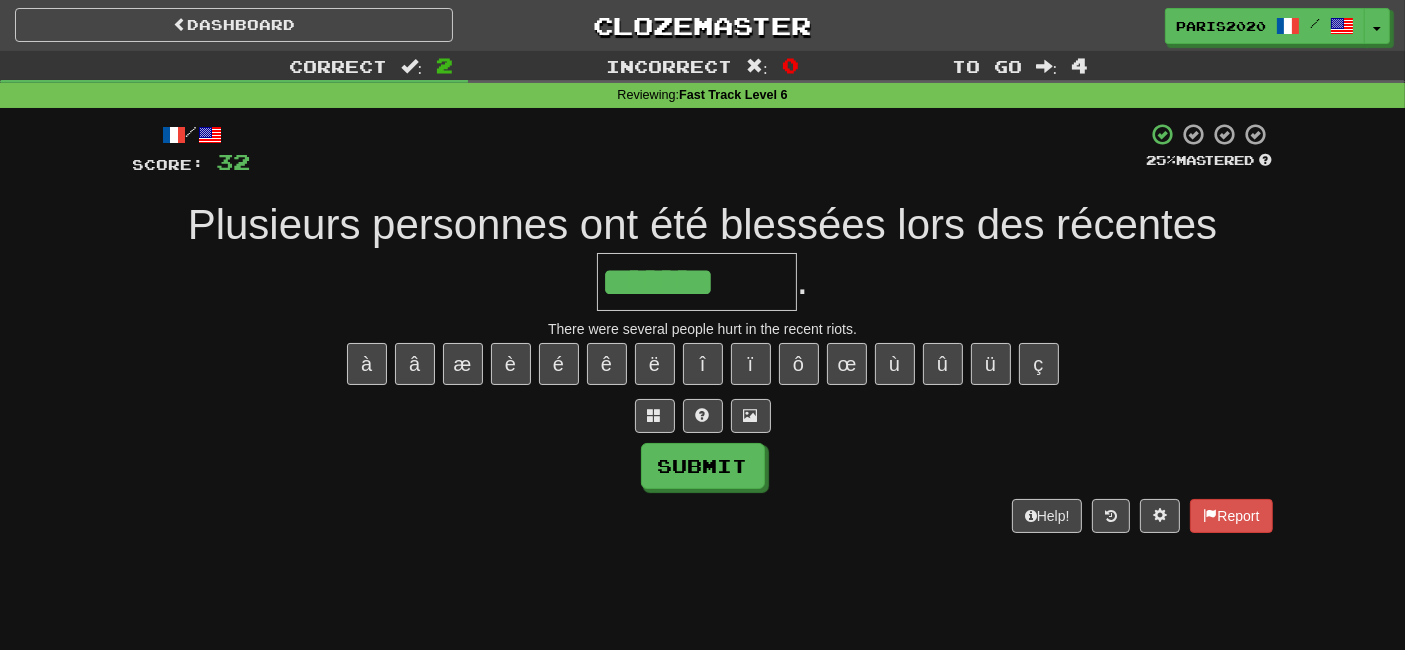 type on "*******" 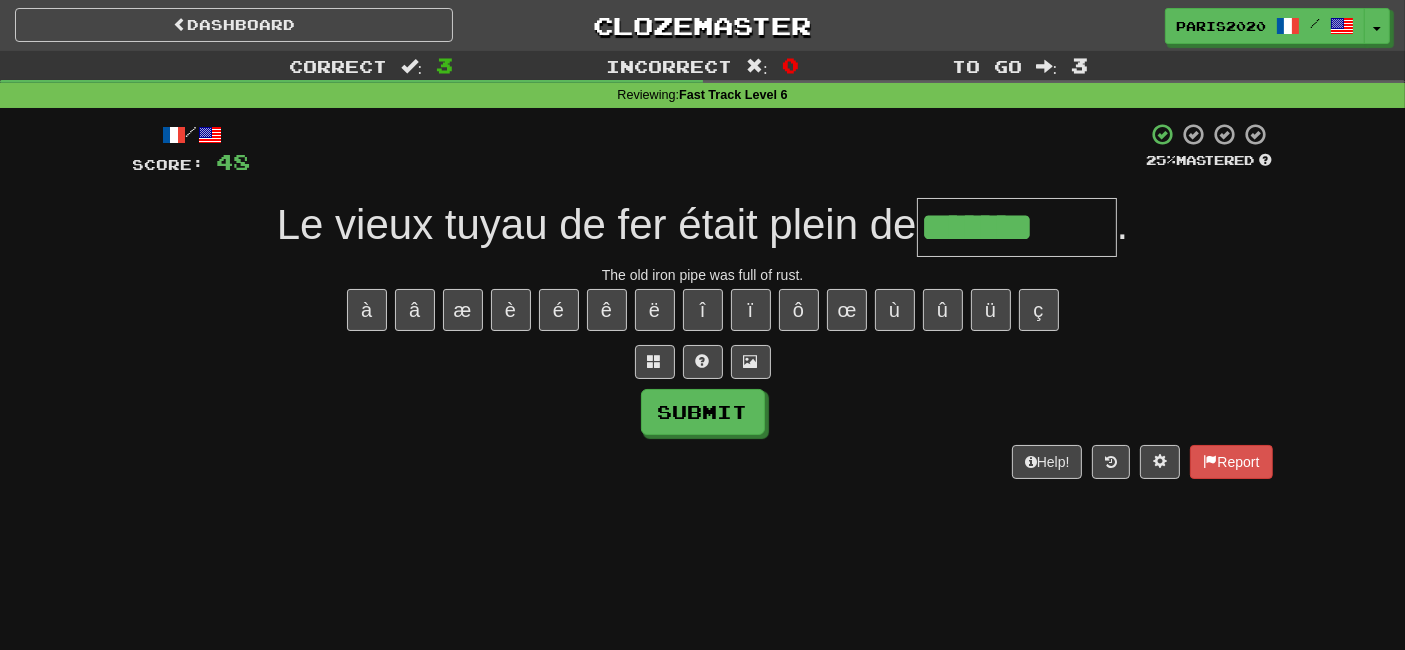 type on "*******" 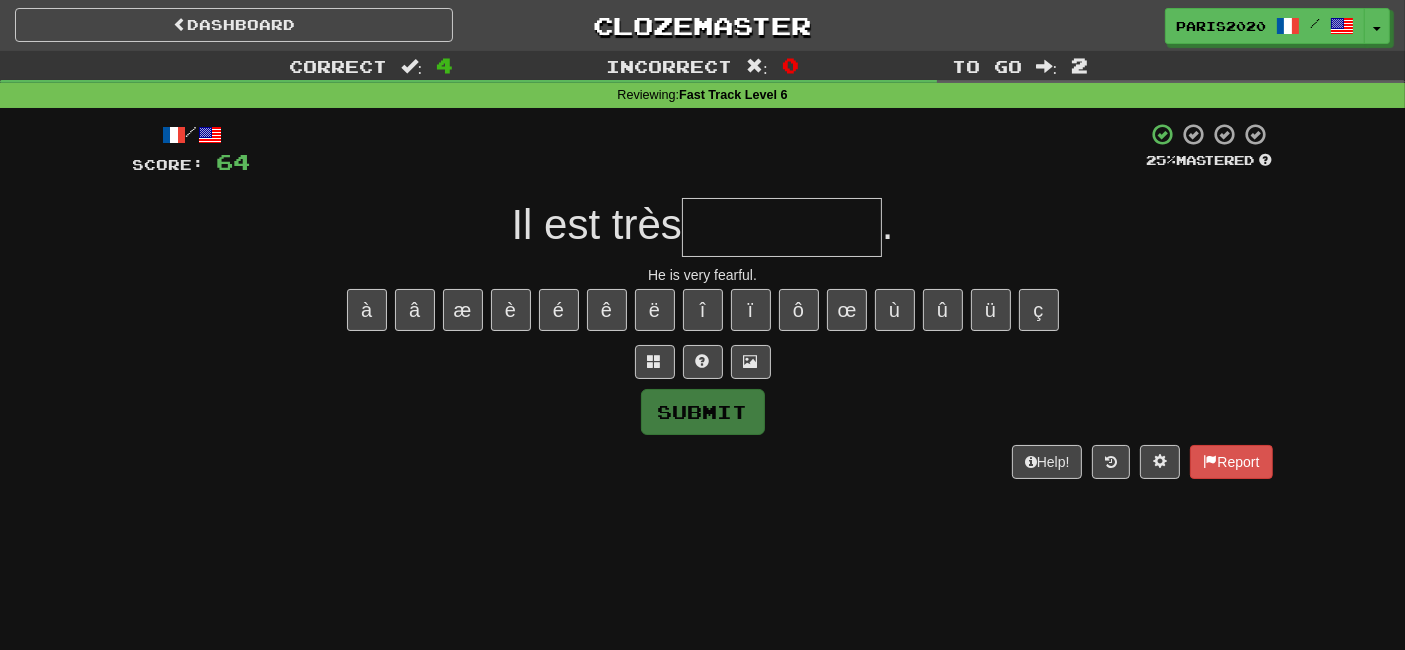 type on "*" 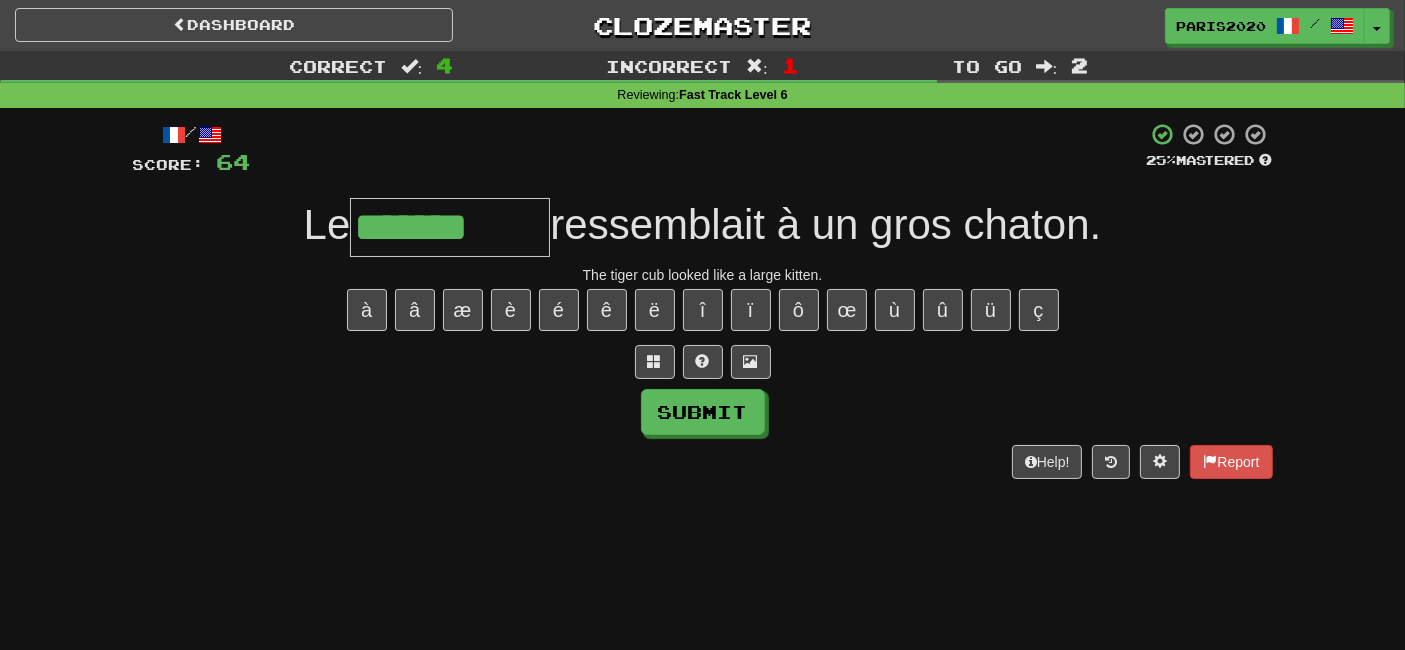 type on "*******" 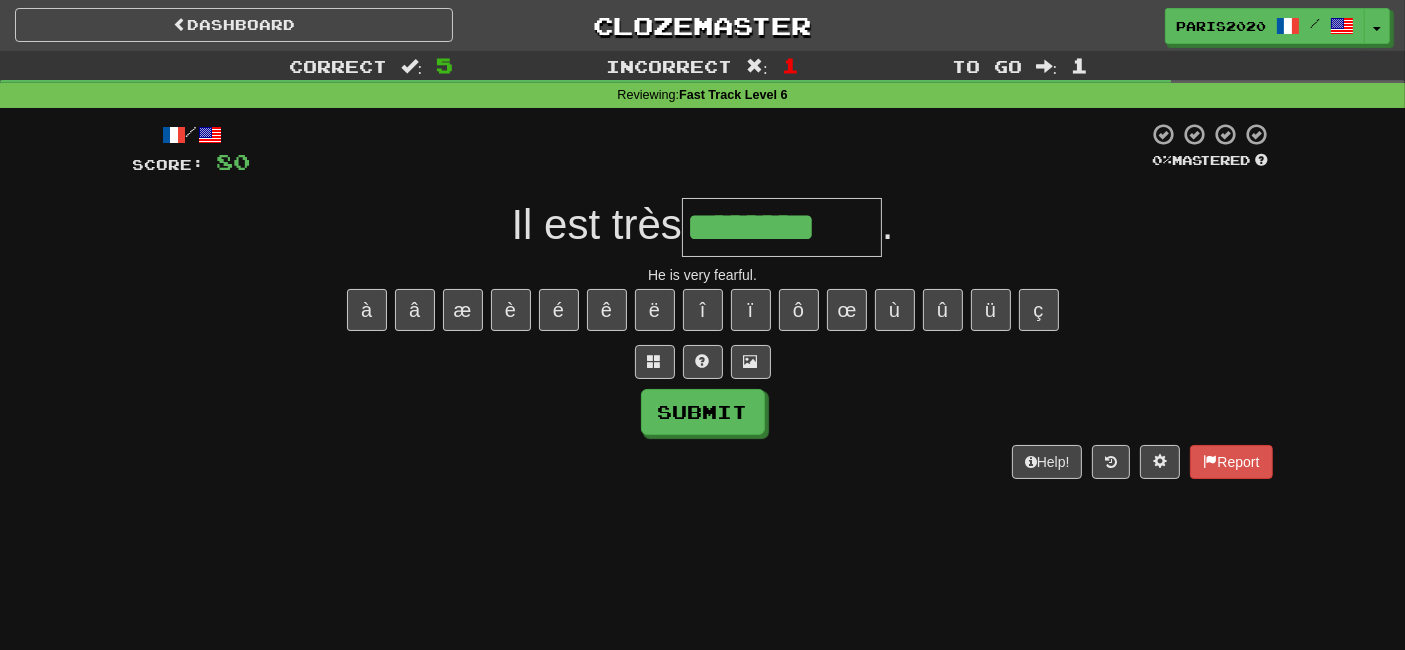 type on "********" 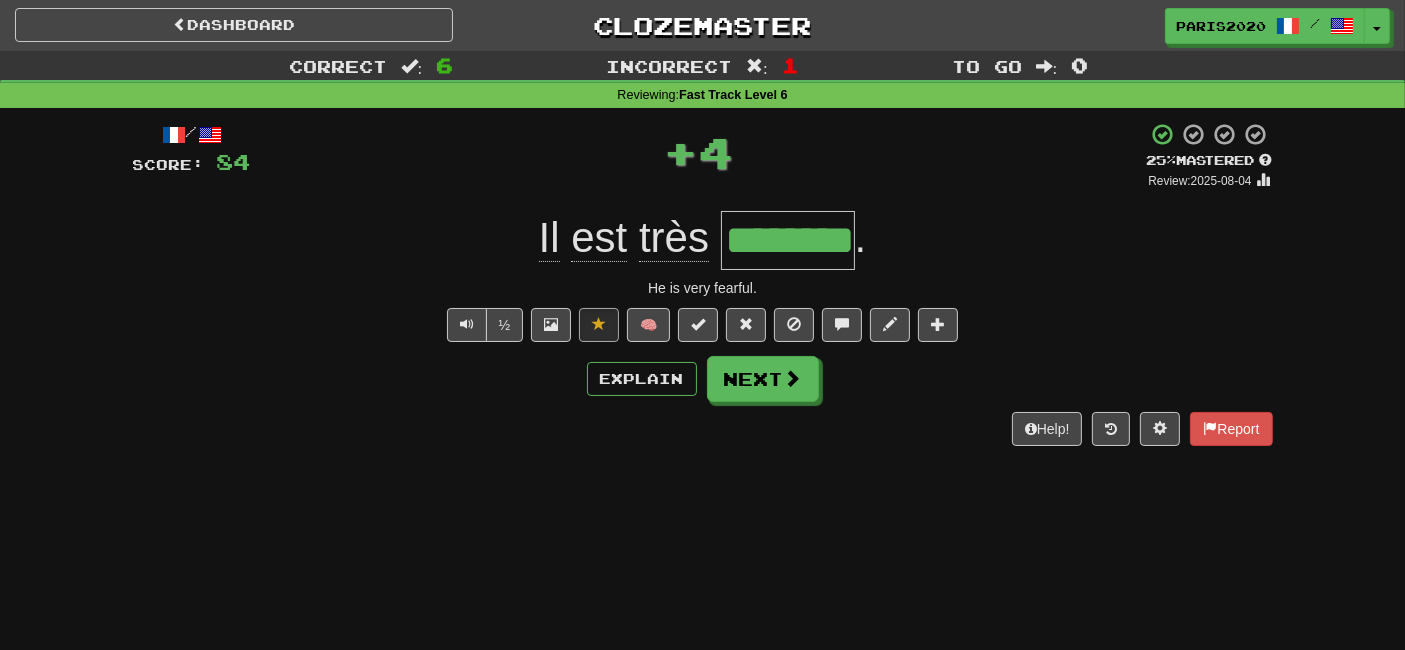 type 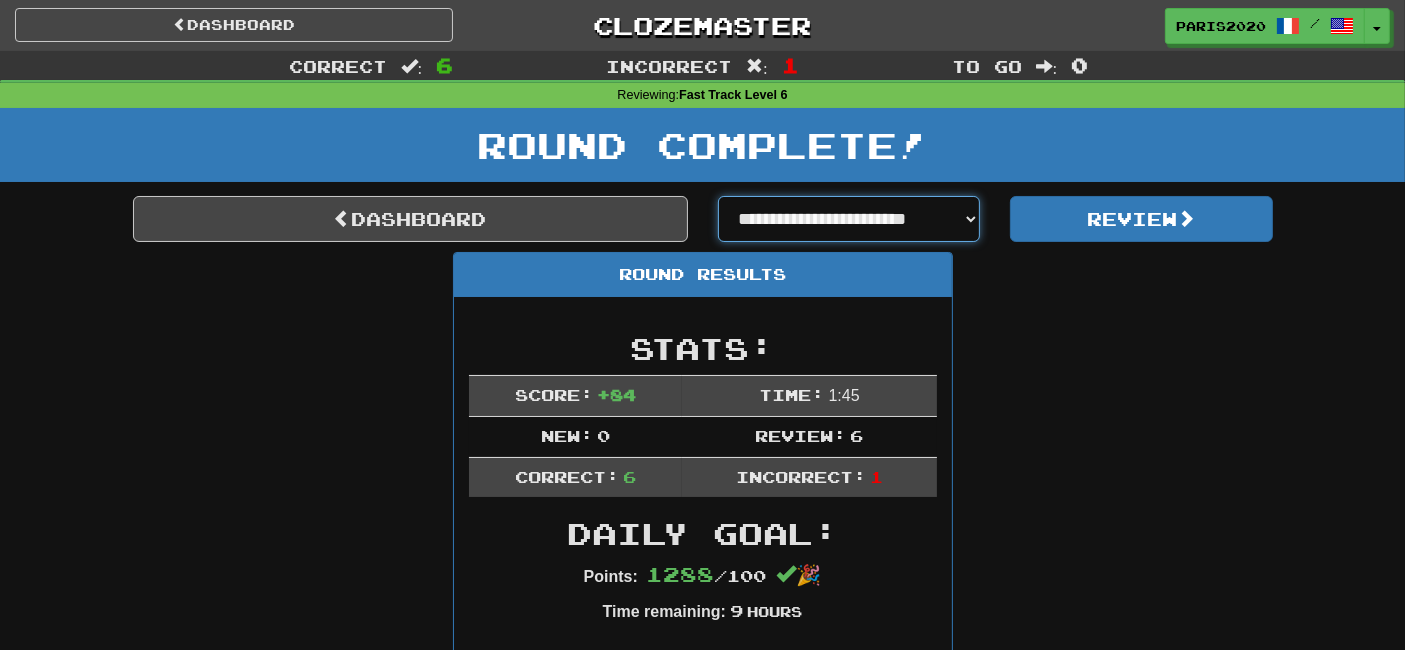 click on "**********" at bounding box center (849, 219) 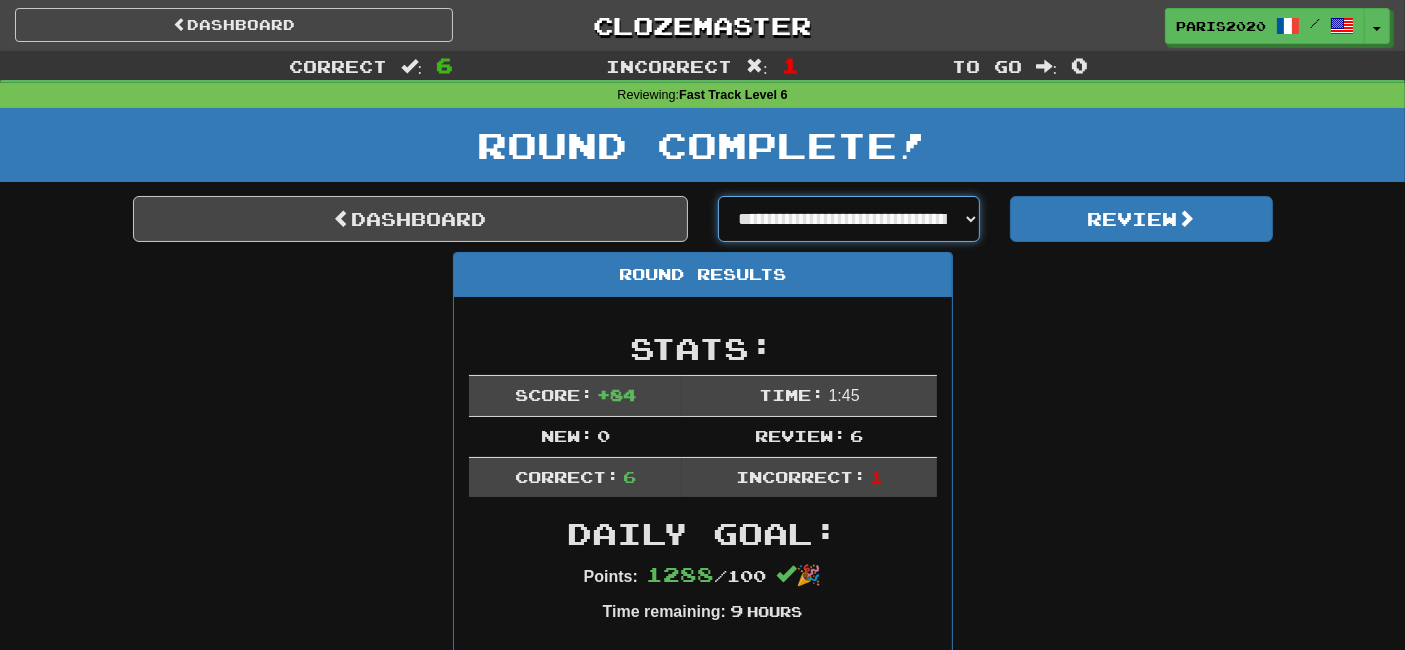 click on "**********" at bounding box center [849, 219] 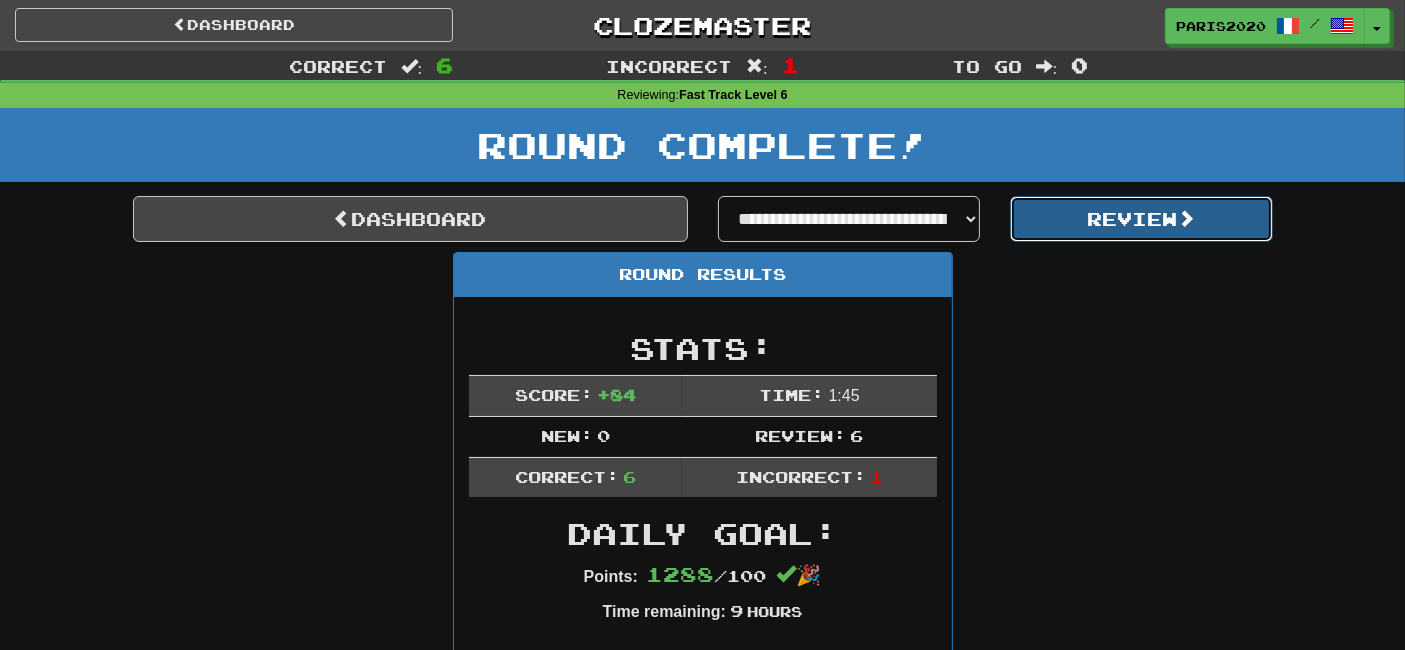 click on "Review" at bounding box center (1141, 219) 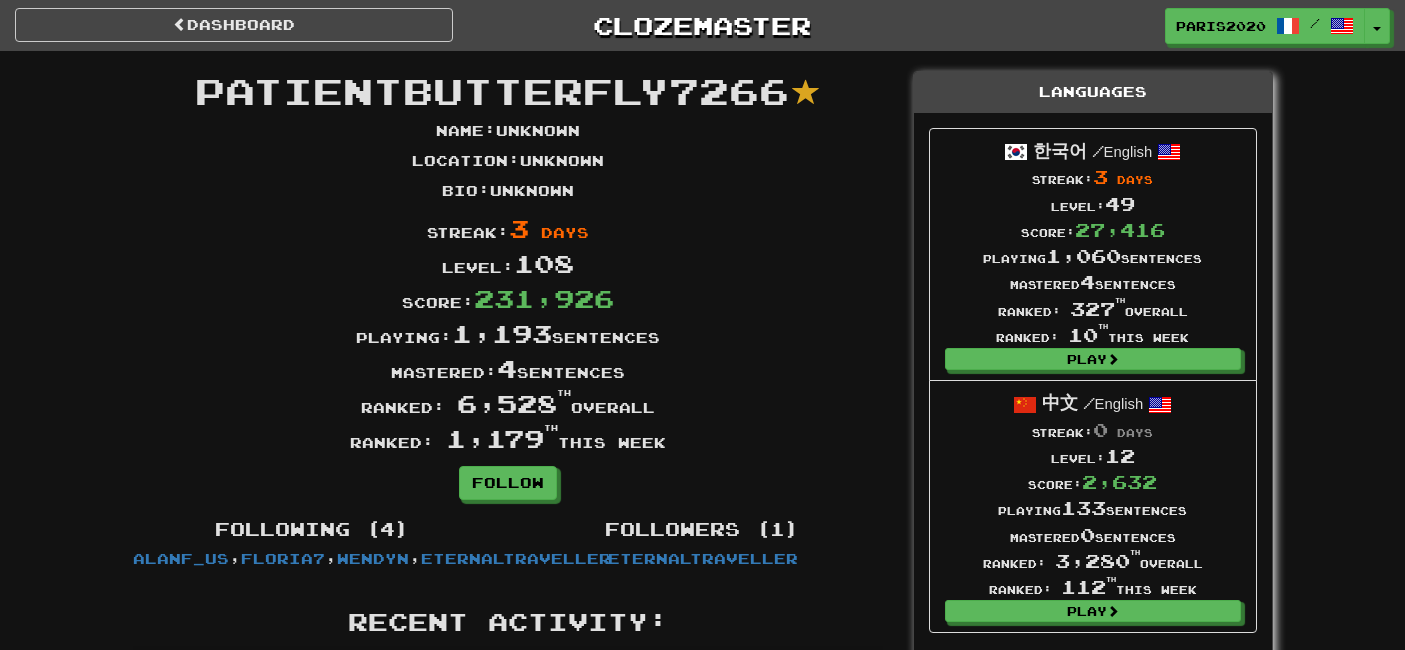 scroll, scrollTop: 0, scrollLeft: 0, axis: both 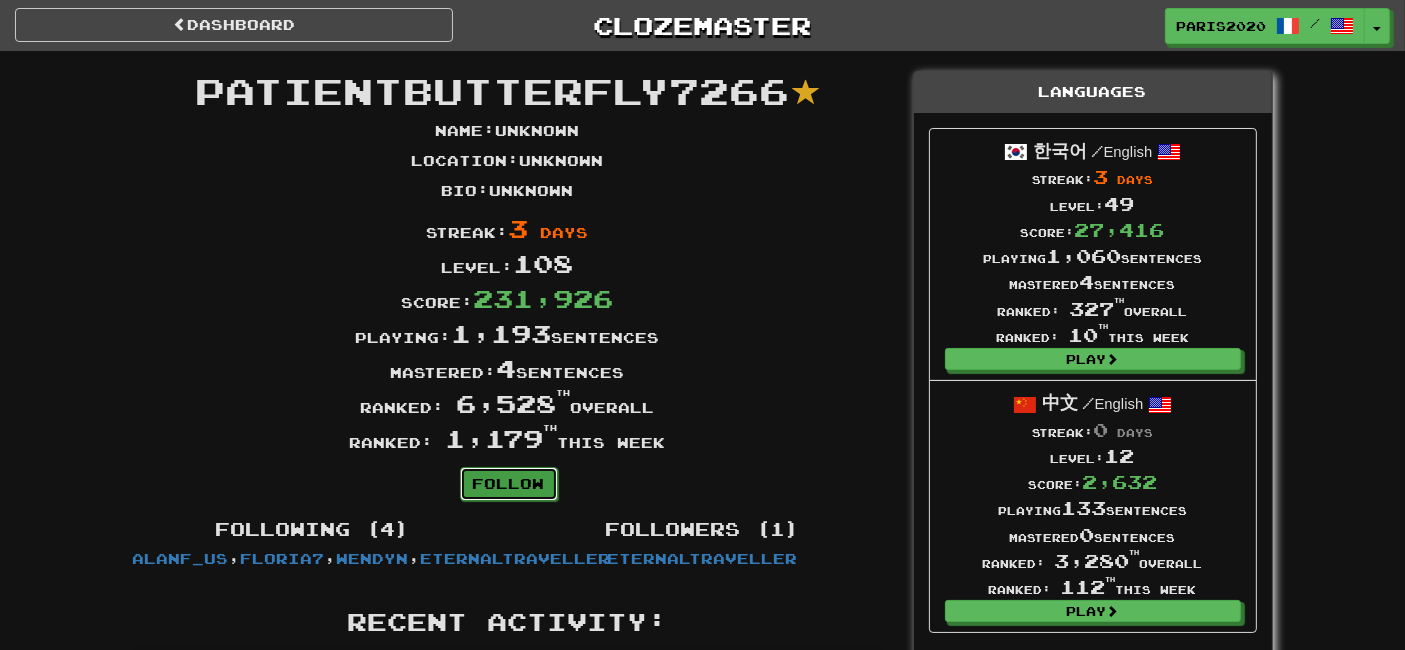 click on "Follow" at bounding box center [509, 484] 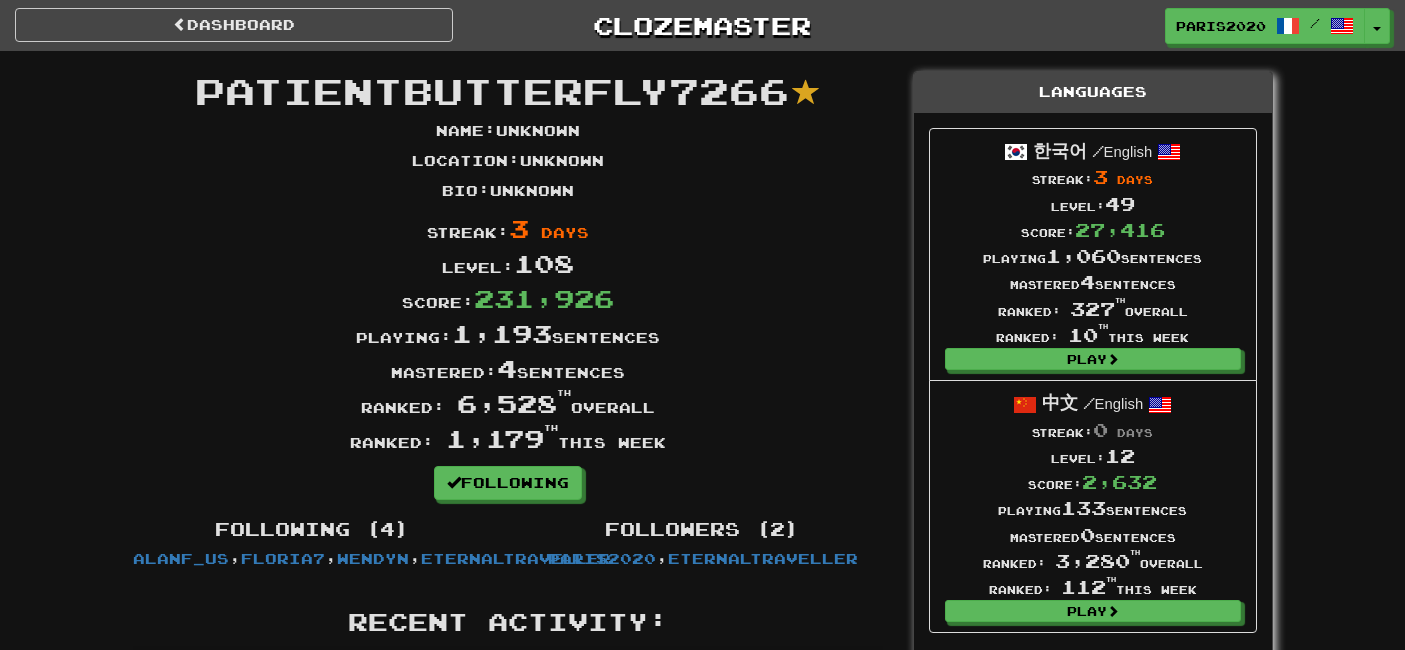 scroll, scrollTop: 0, scrollLeft: 0, axis: both 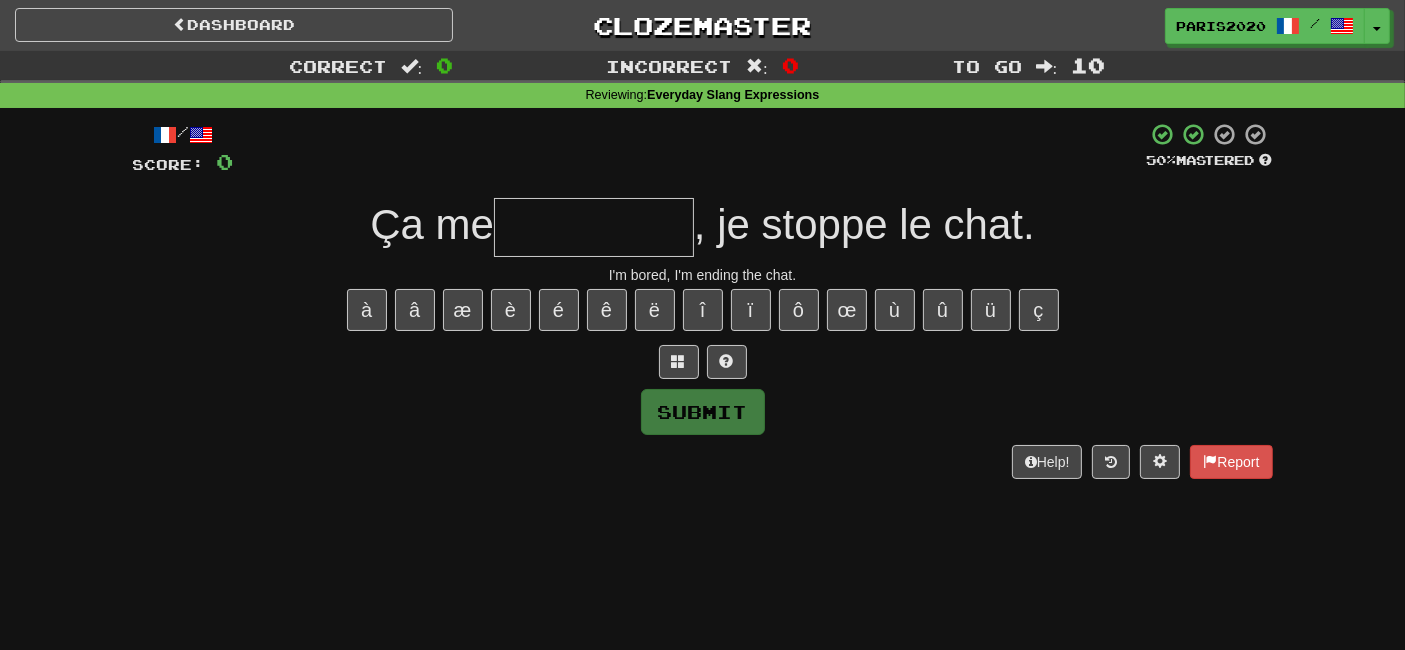 type on "*" 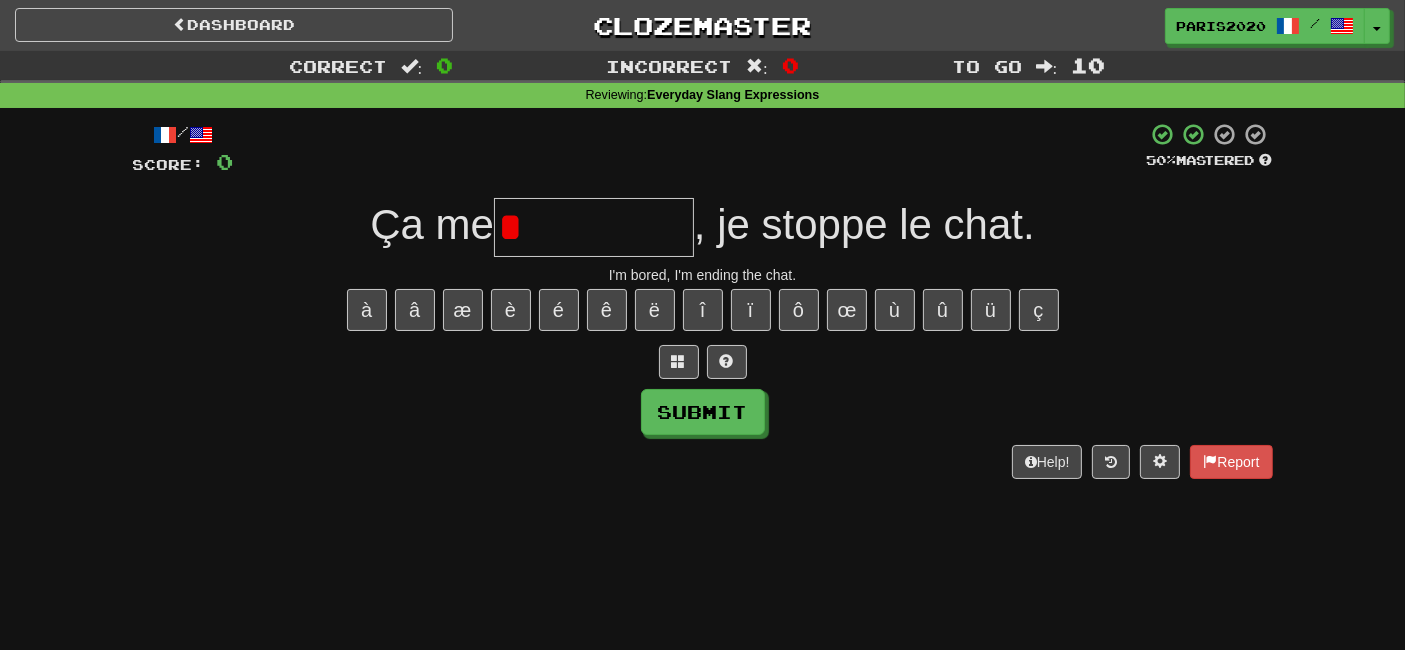 type on "*" 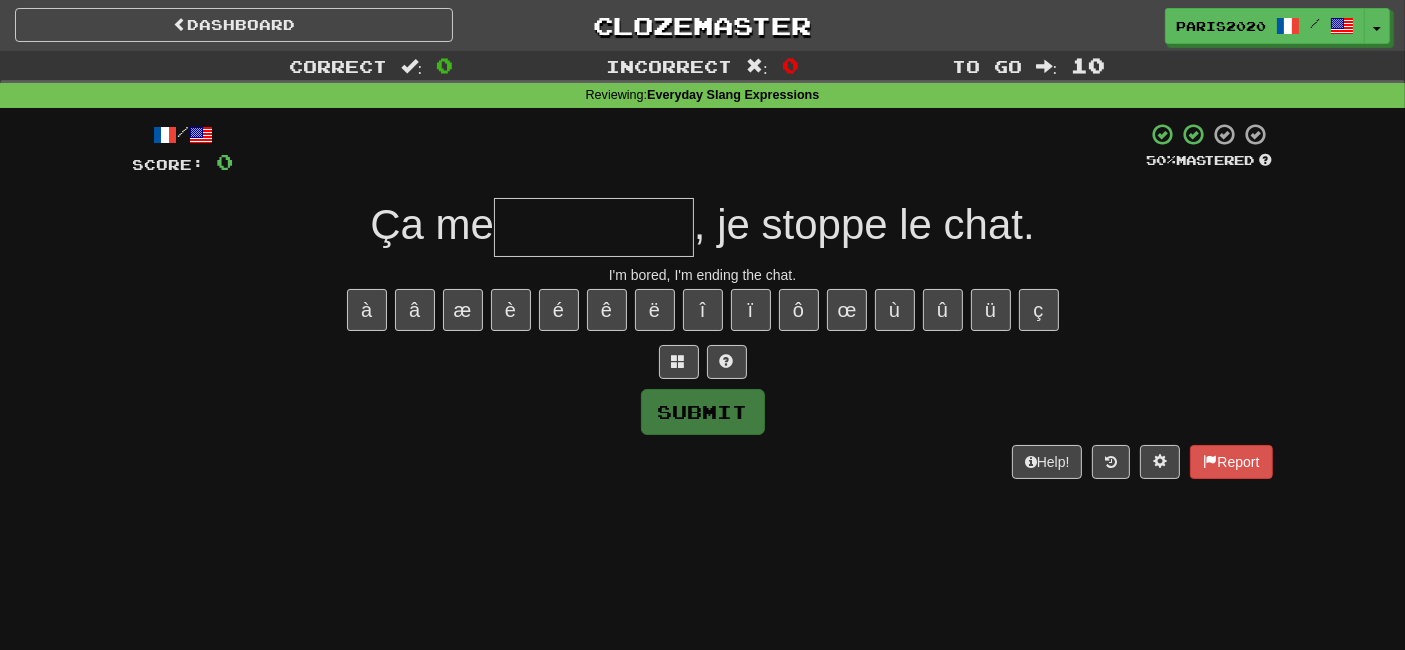 type on "*" 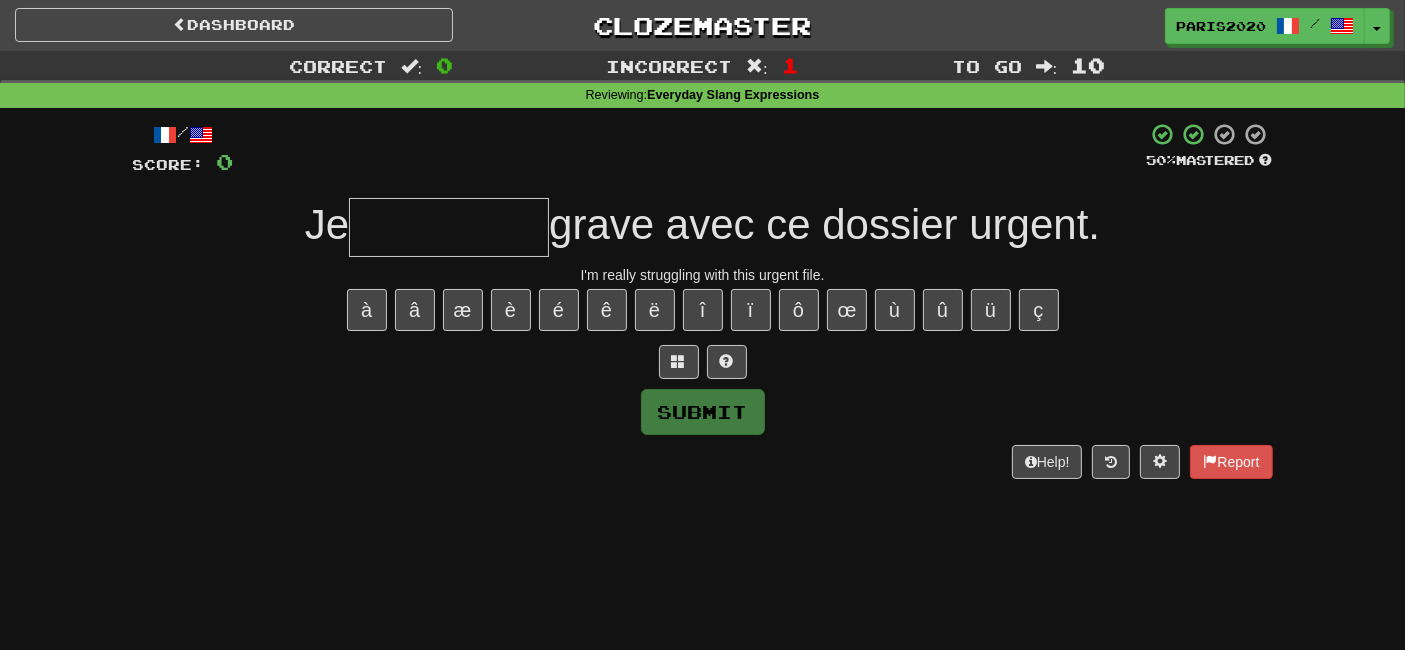 type on "*" 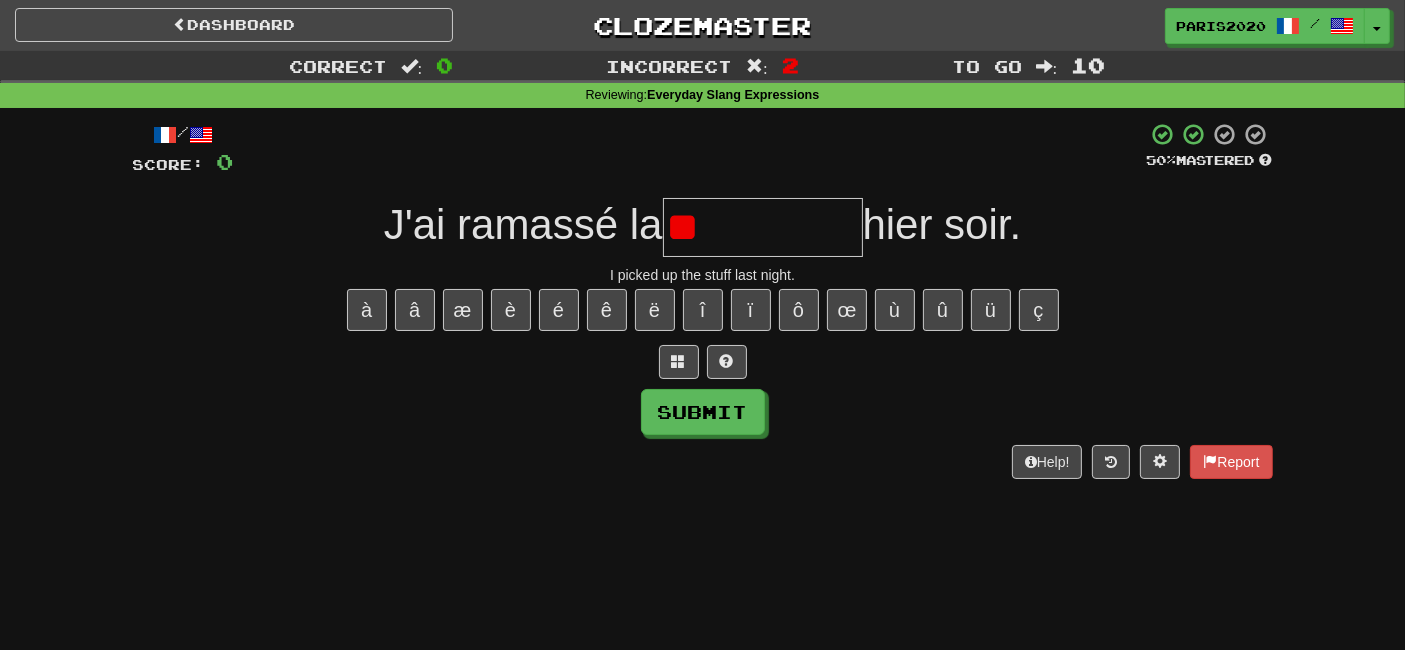 type on "*" 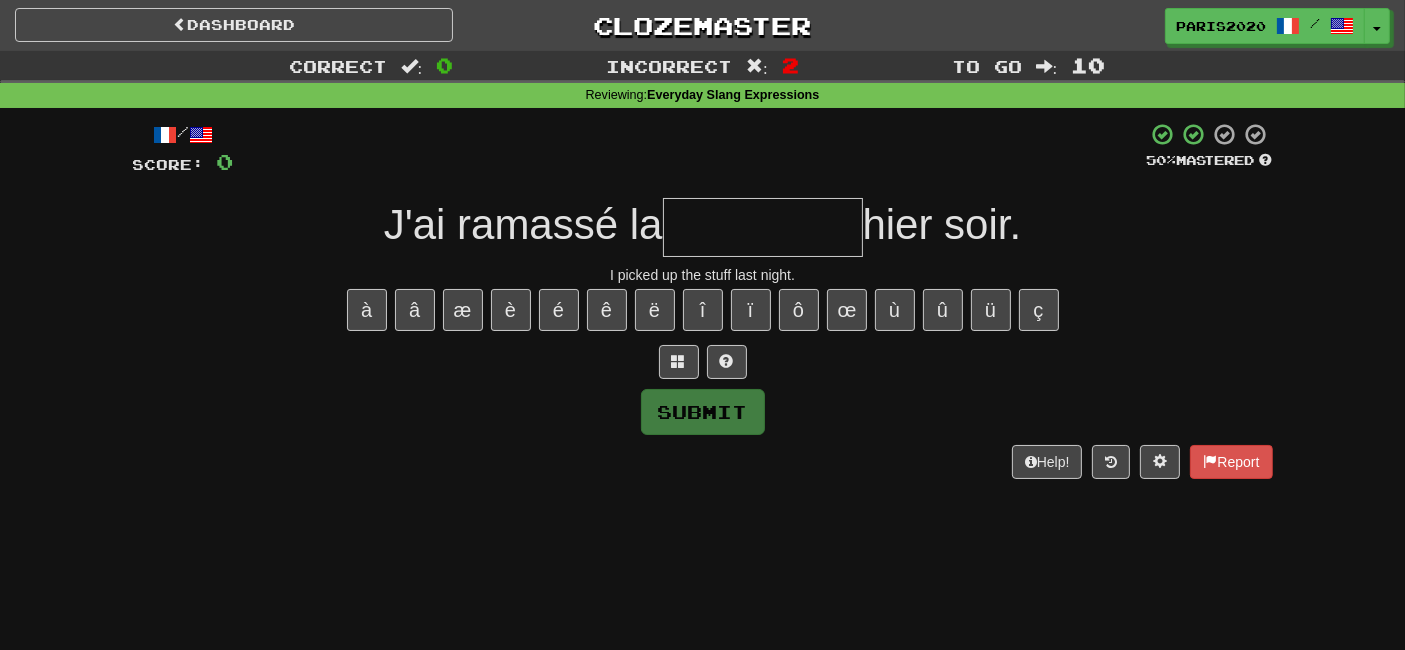 type on "****" 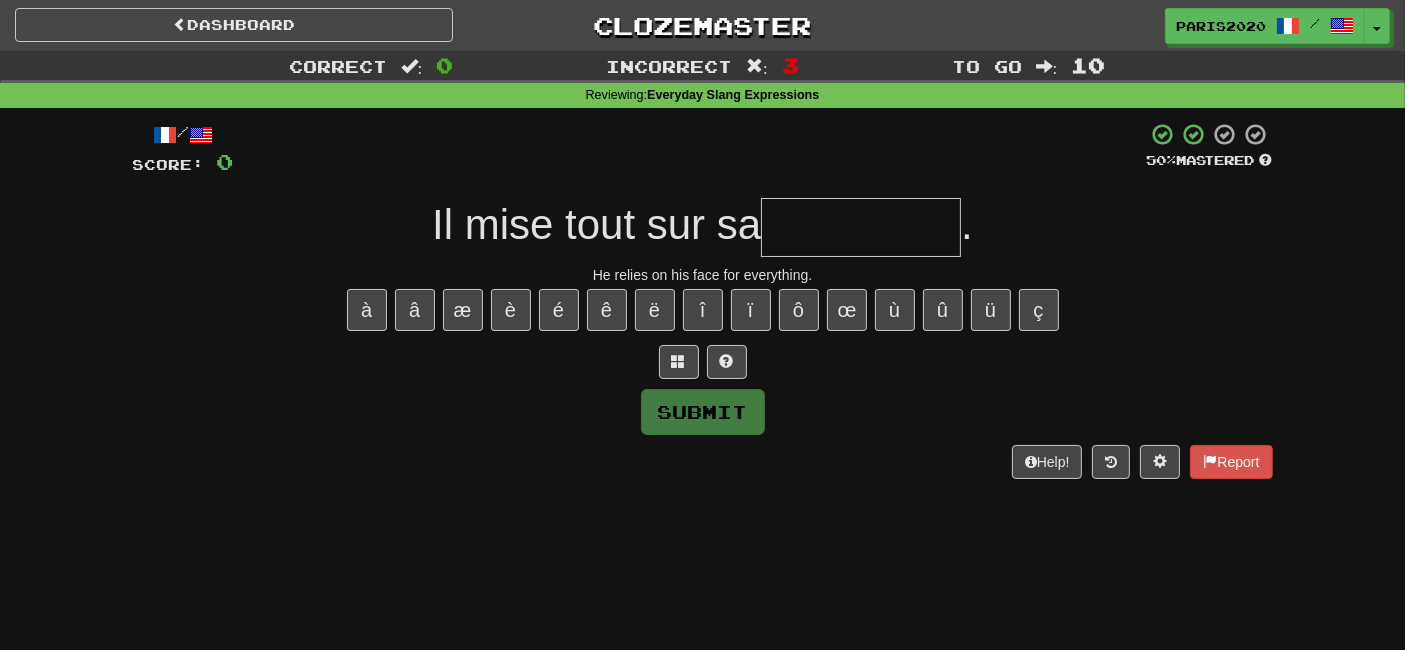type on "*" 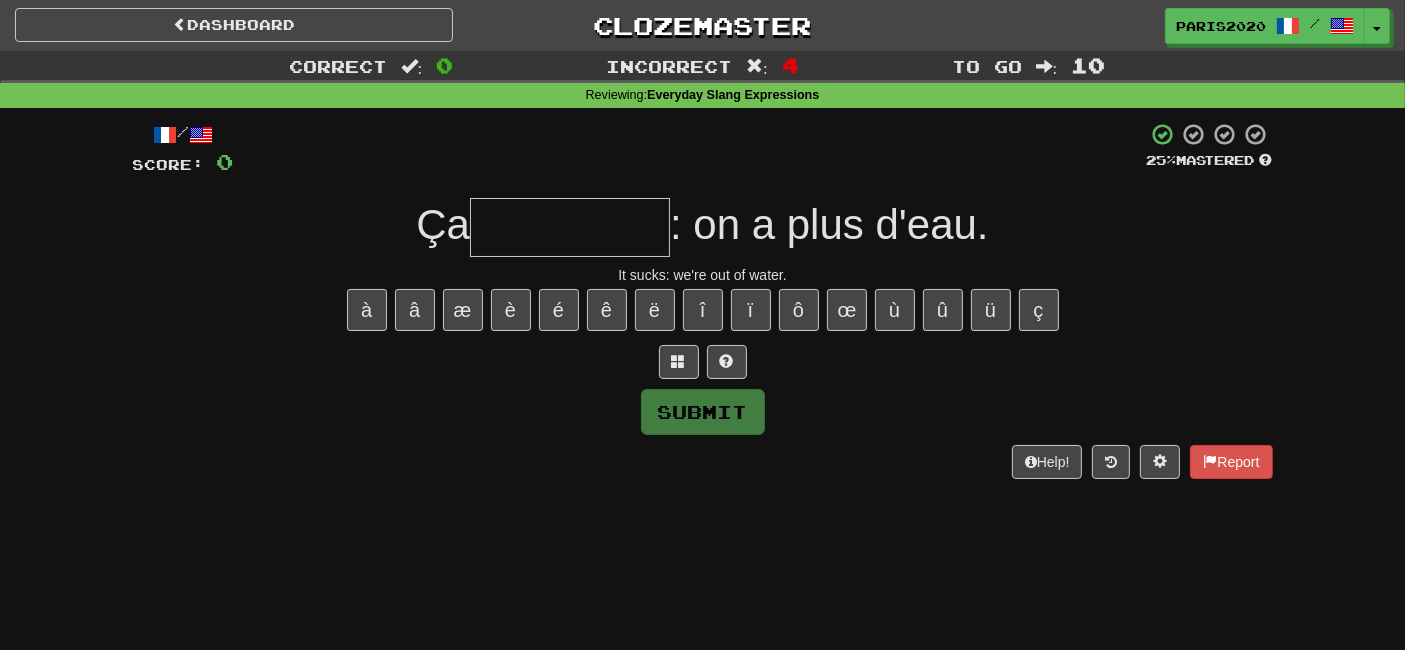 type on "*" 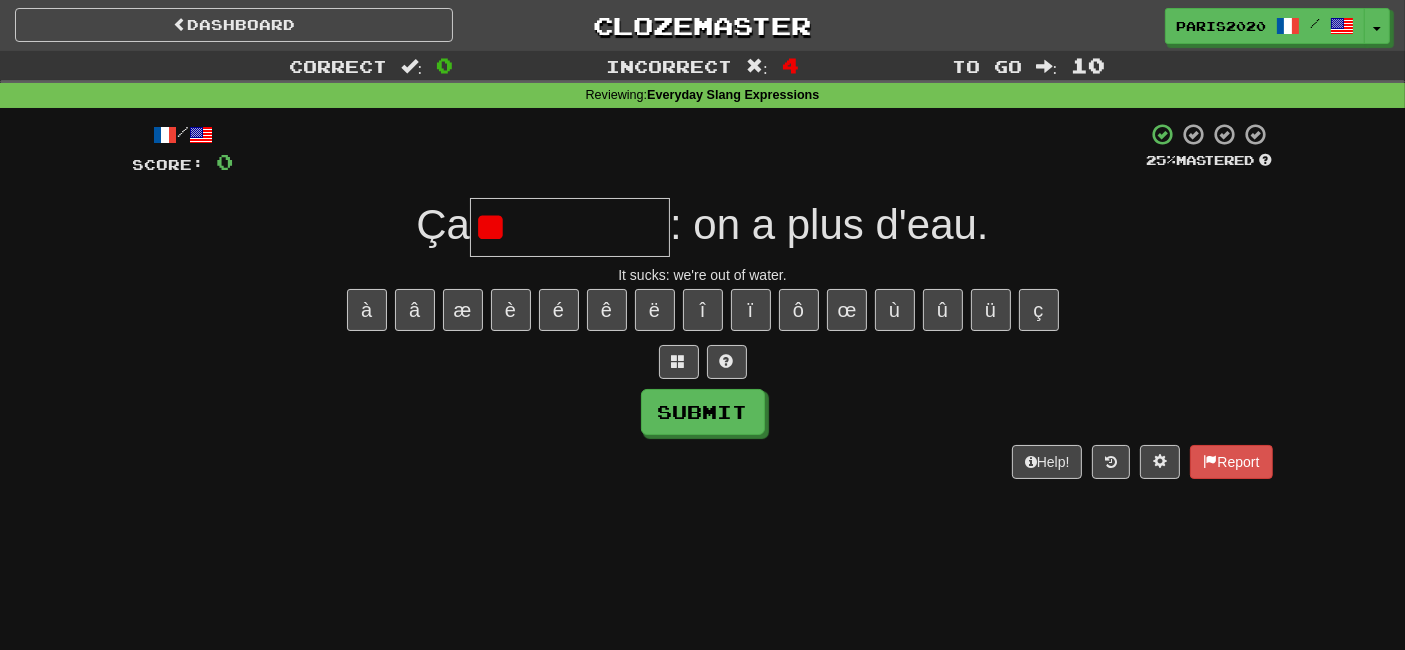 type on "*" 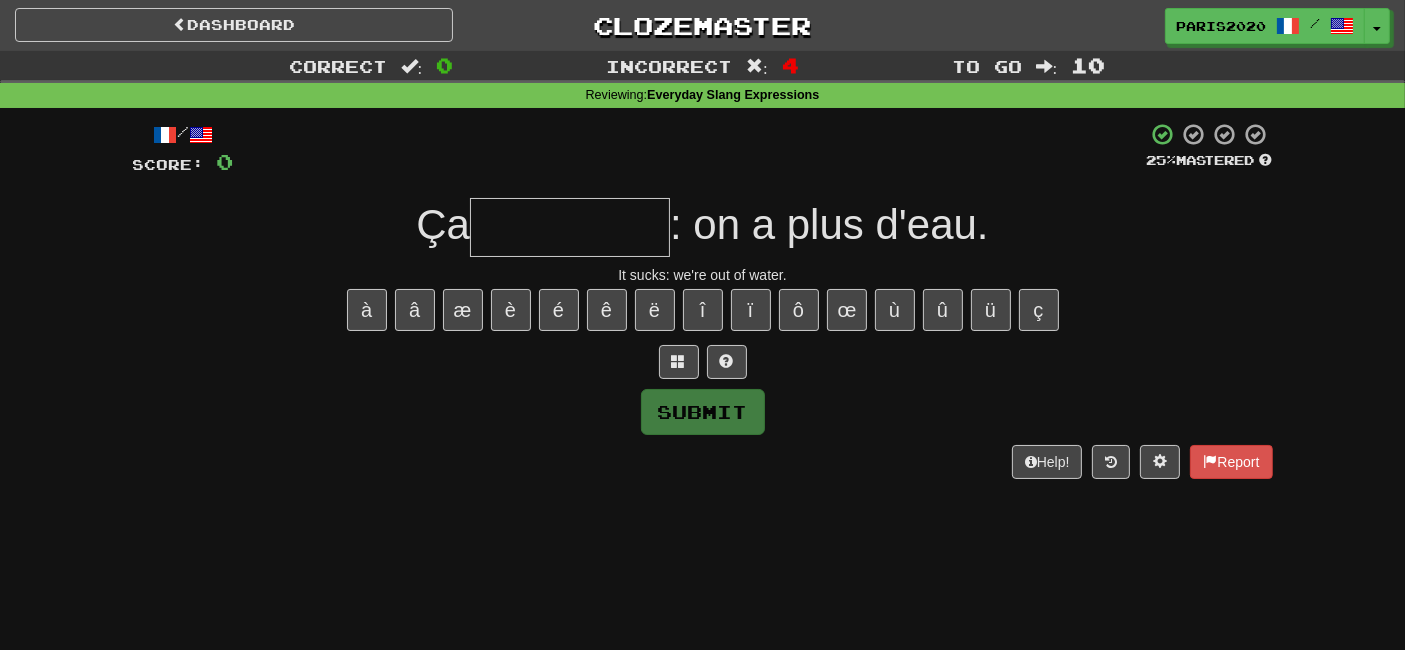 click on "Help!  Report" at bounding box center [703, 462] 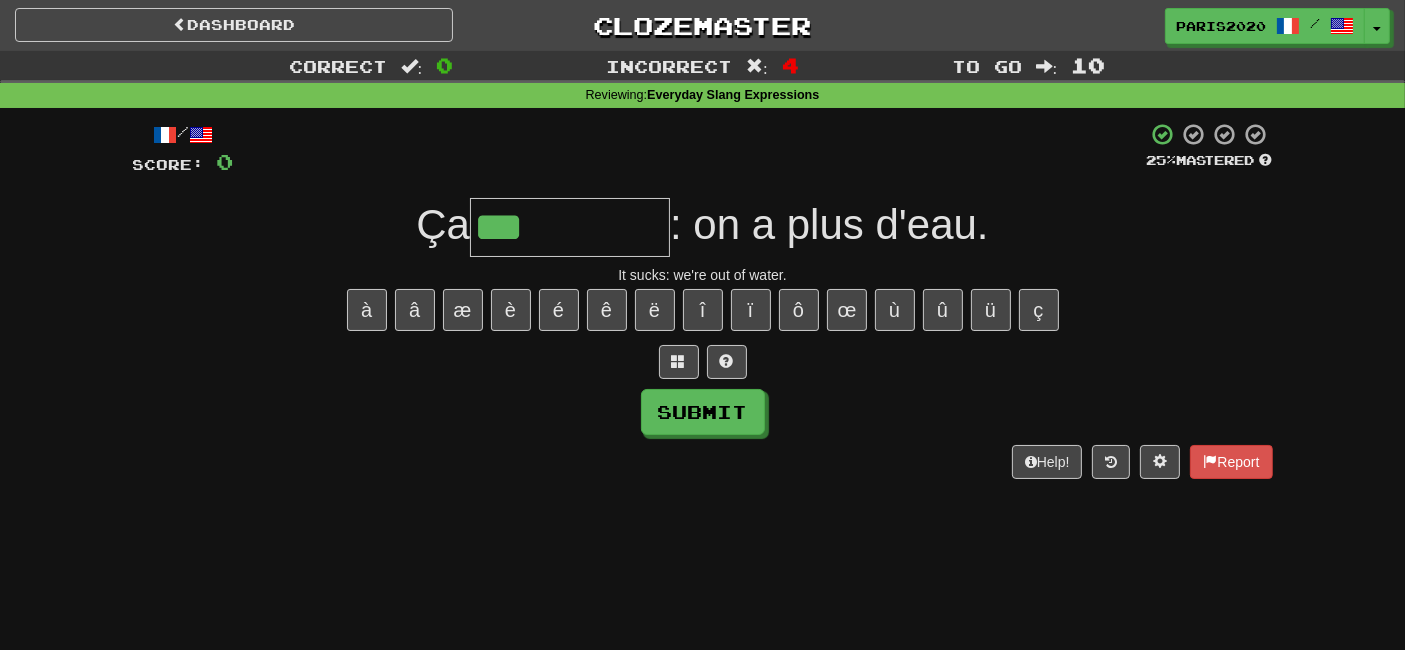 type on "******" 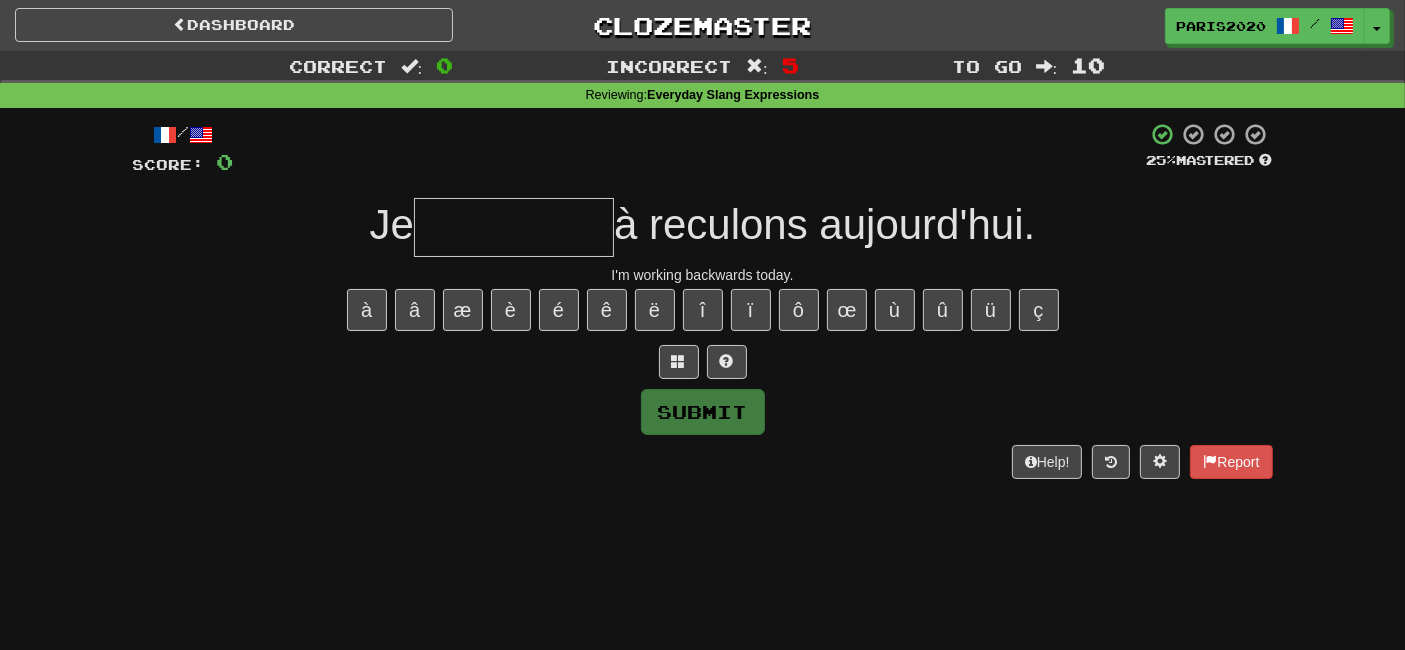 type on "*" 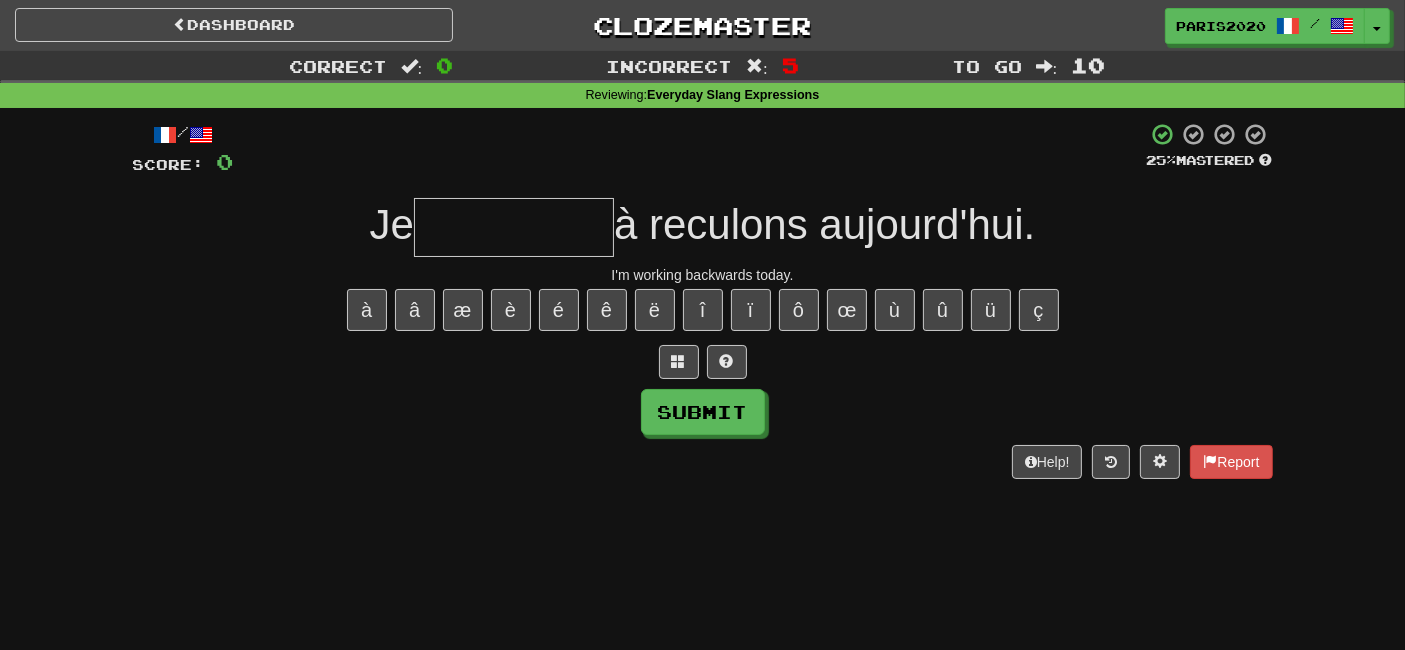 type on "*" 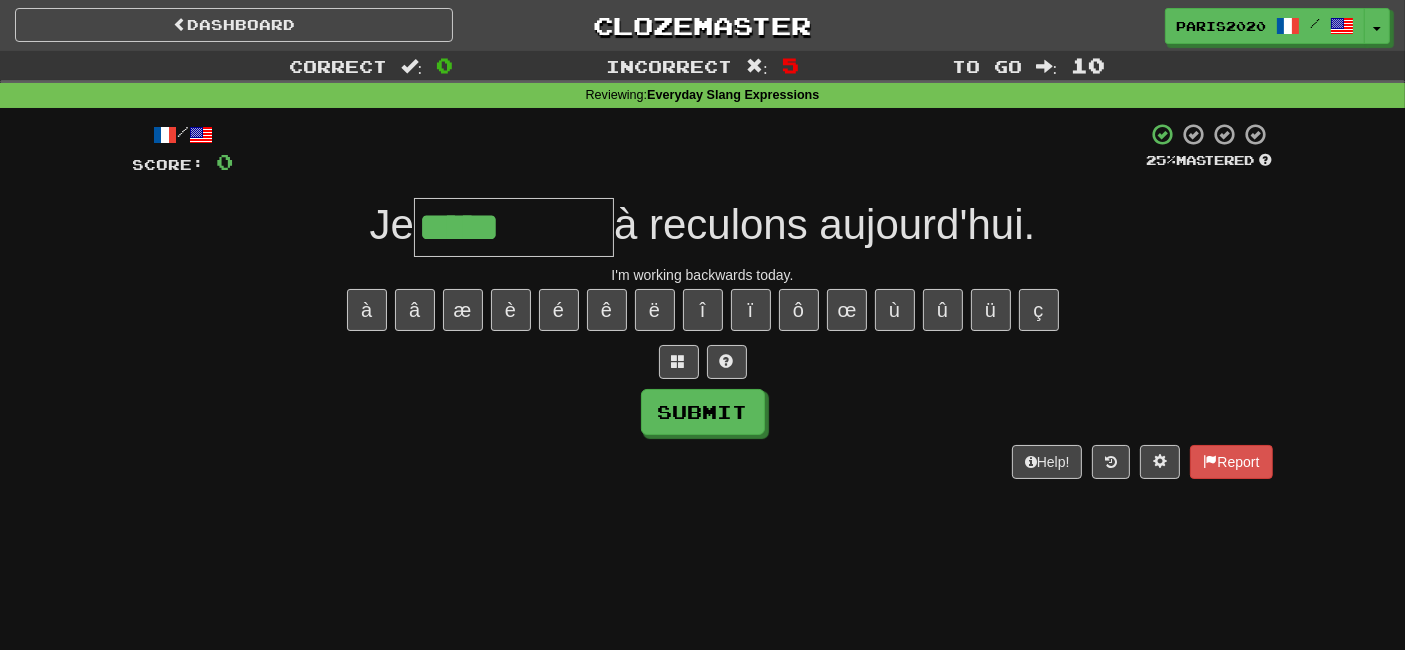 type on "*****" 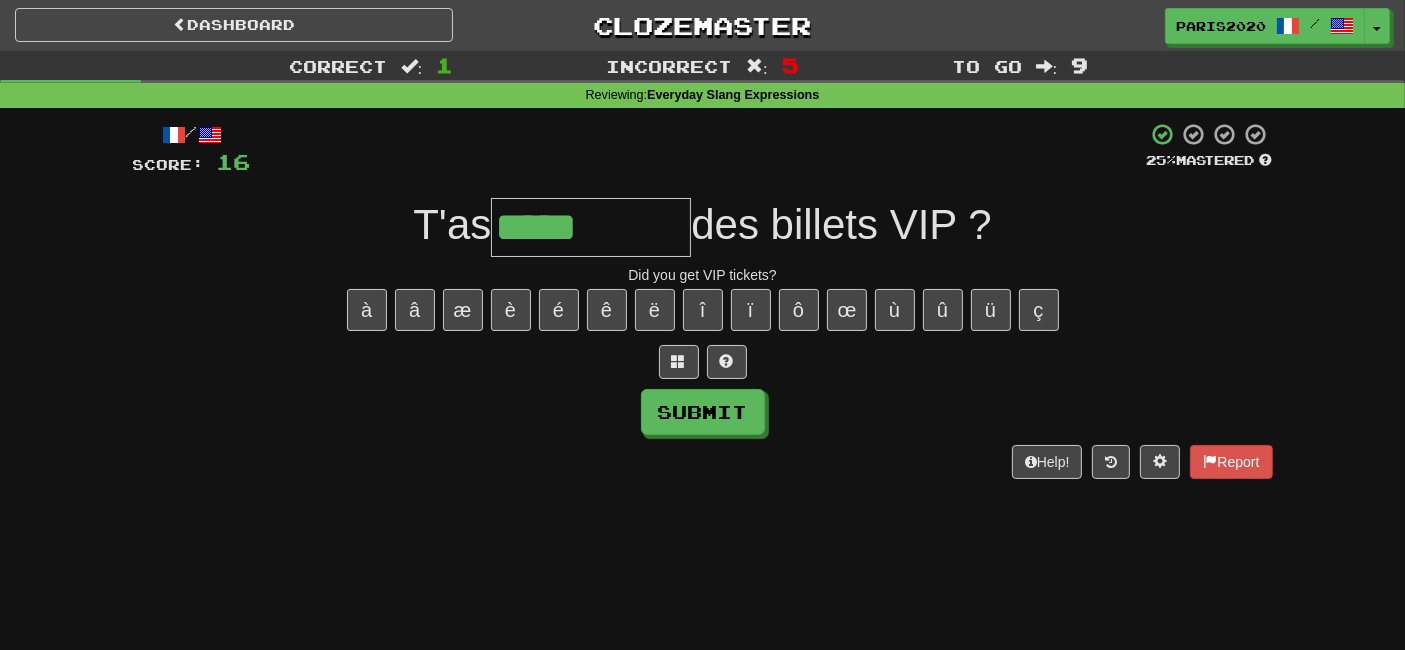 type on "*****" 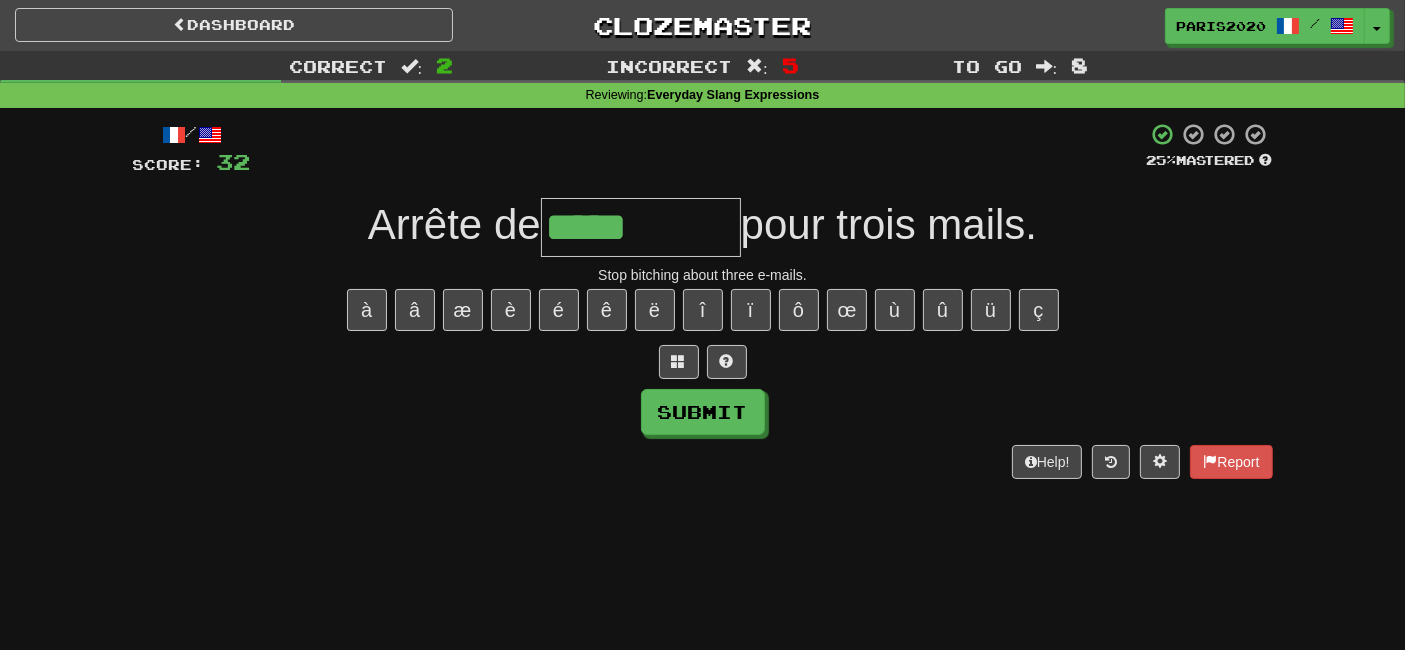 type on "*****" 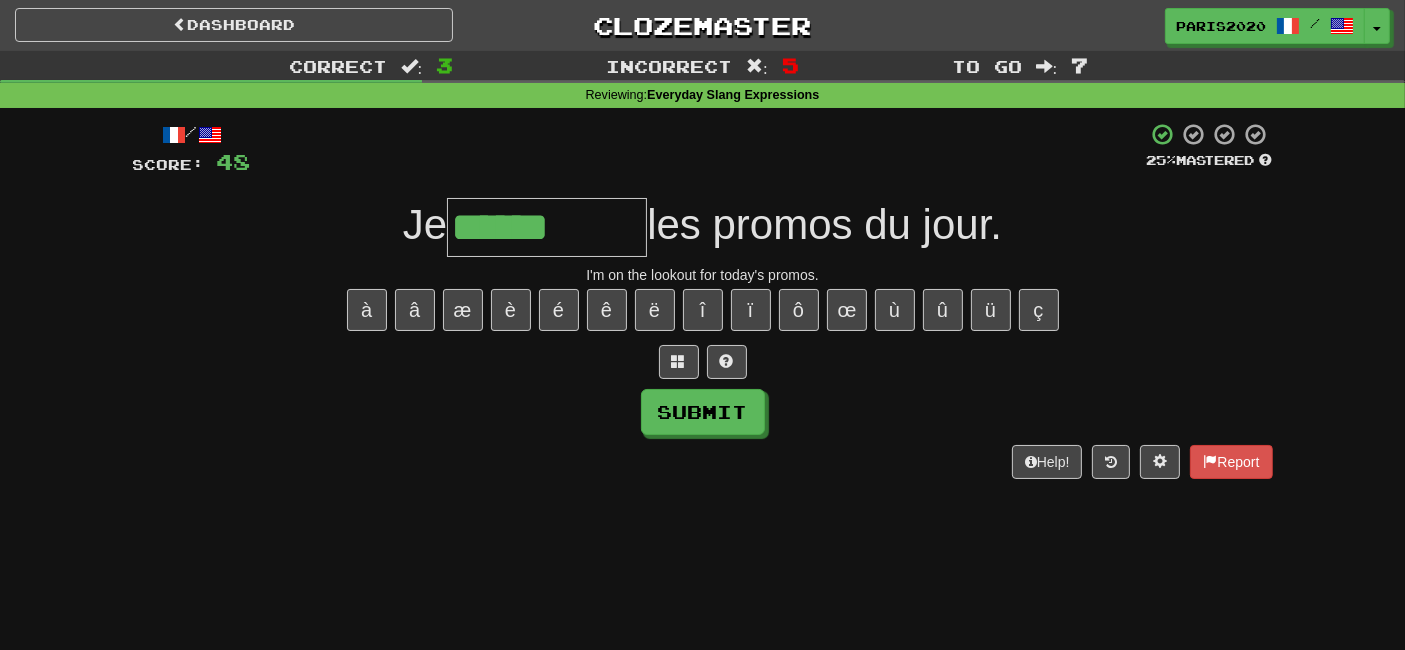type on "******" 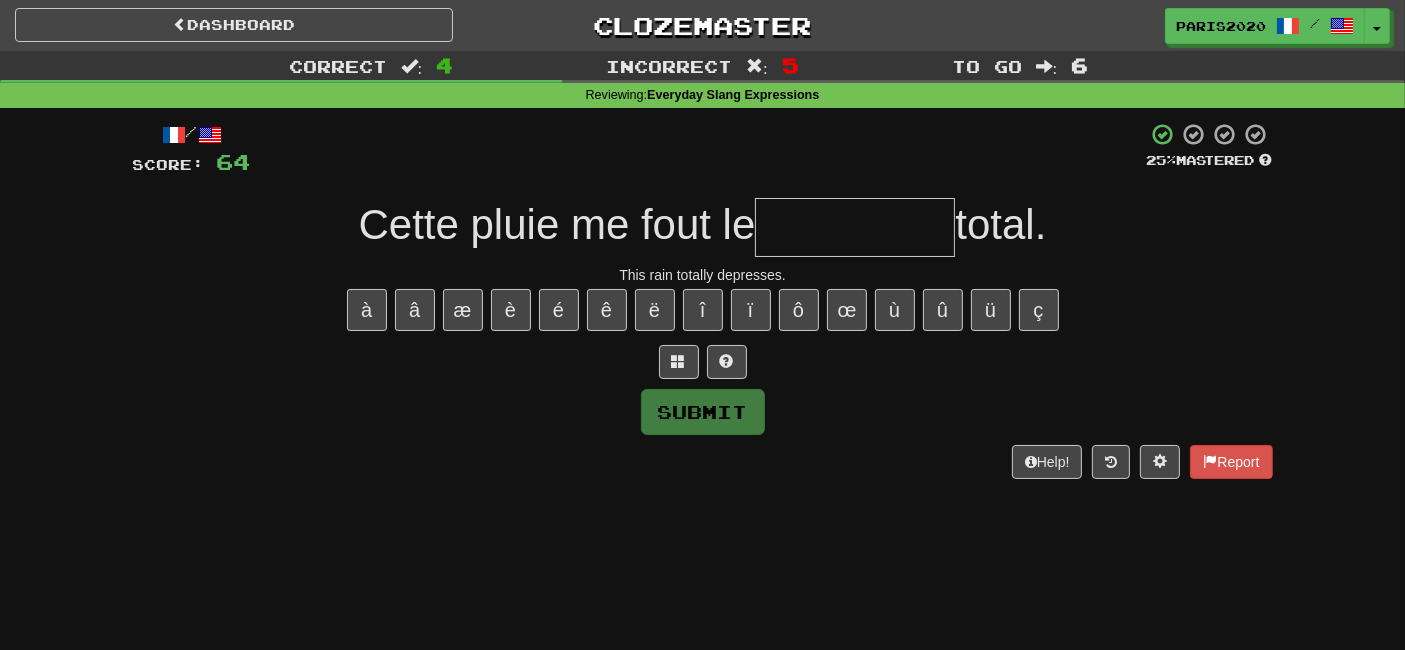 type on "*" 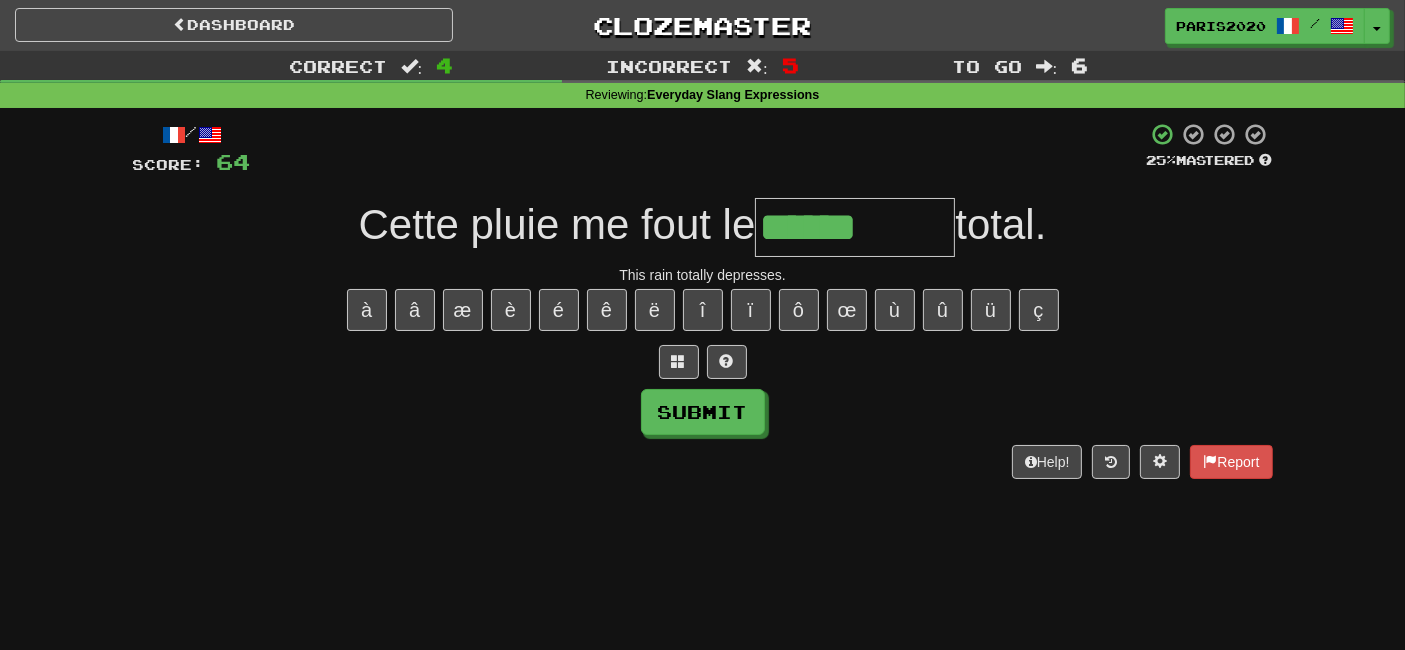 type on "******" 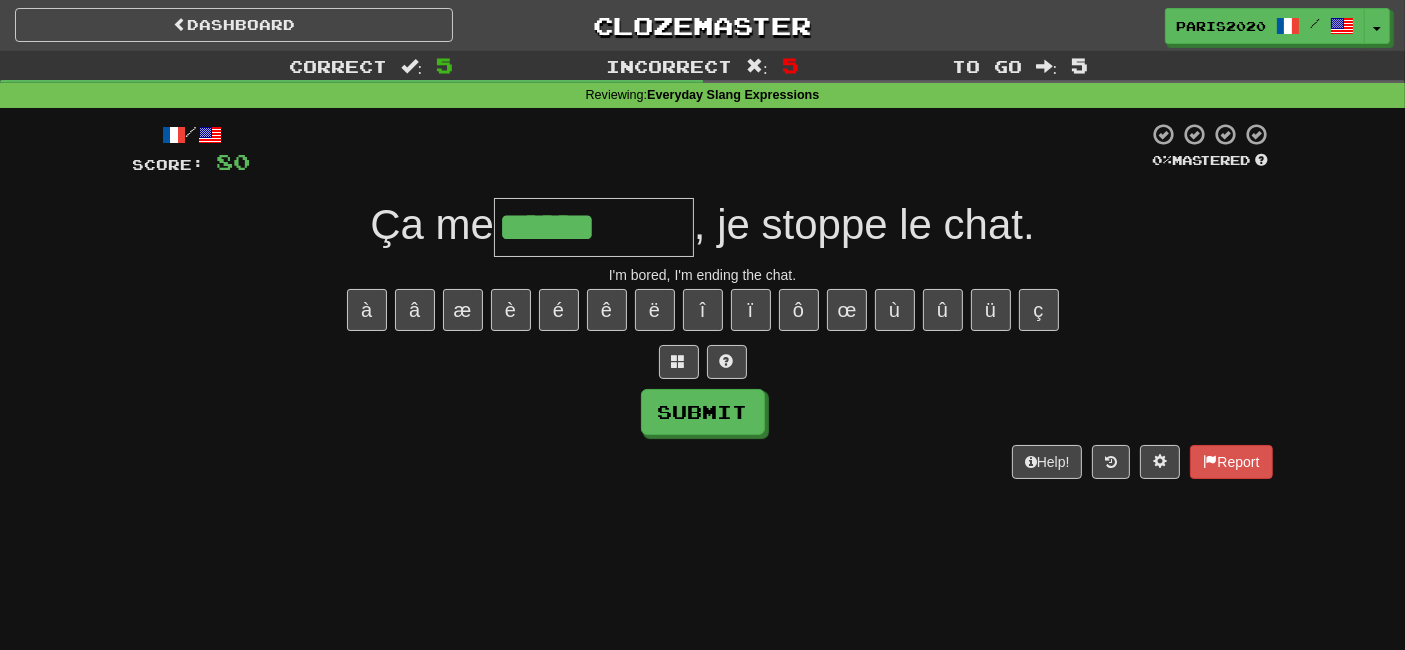 type on "******" 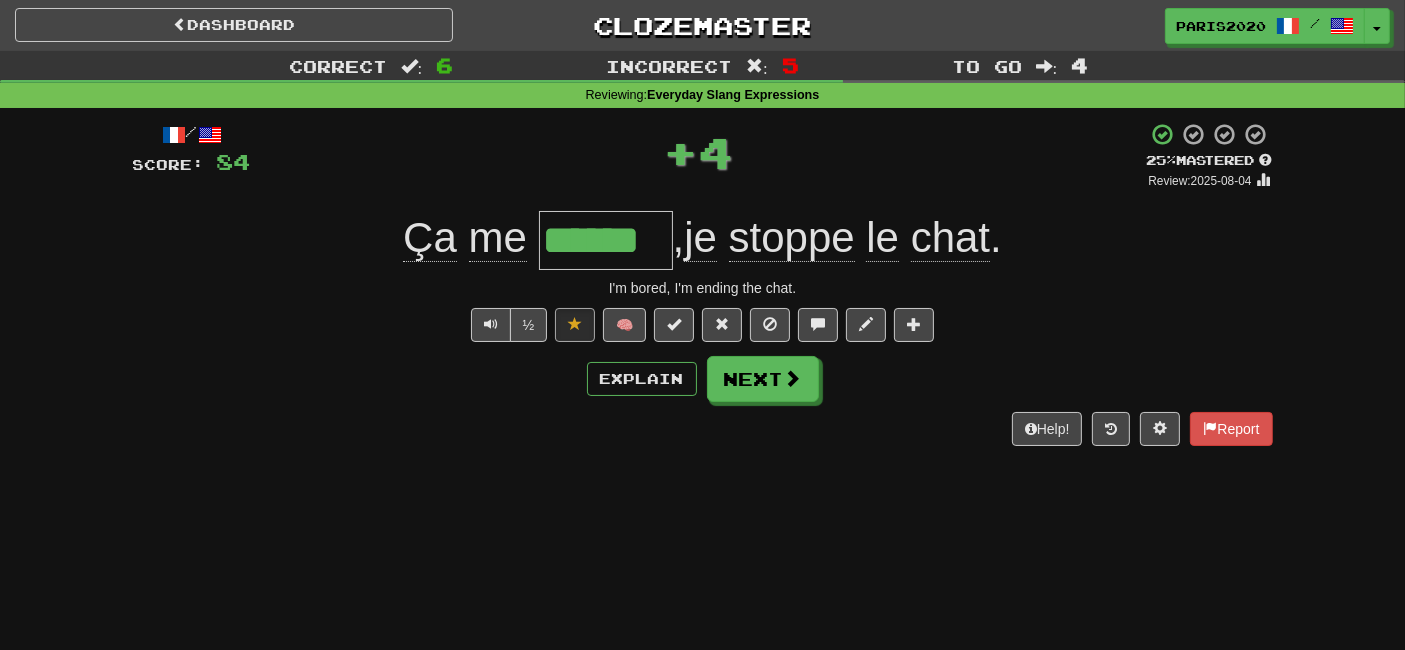 type 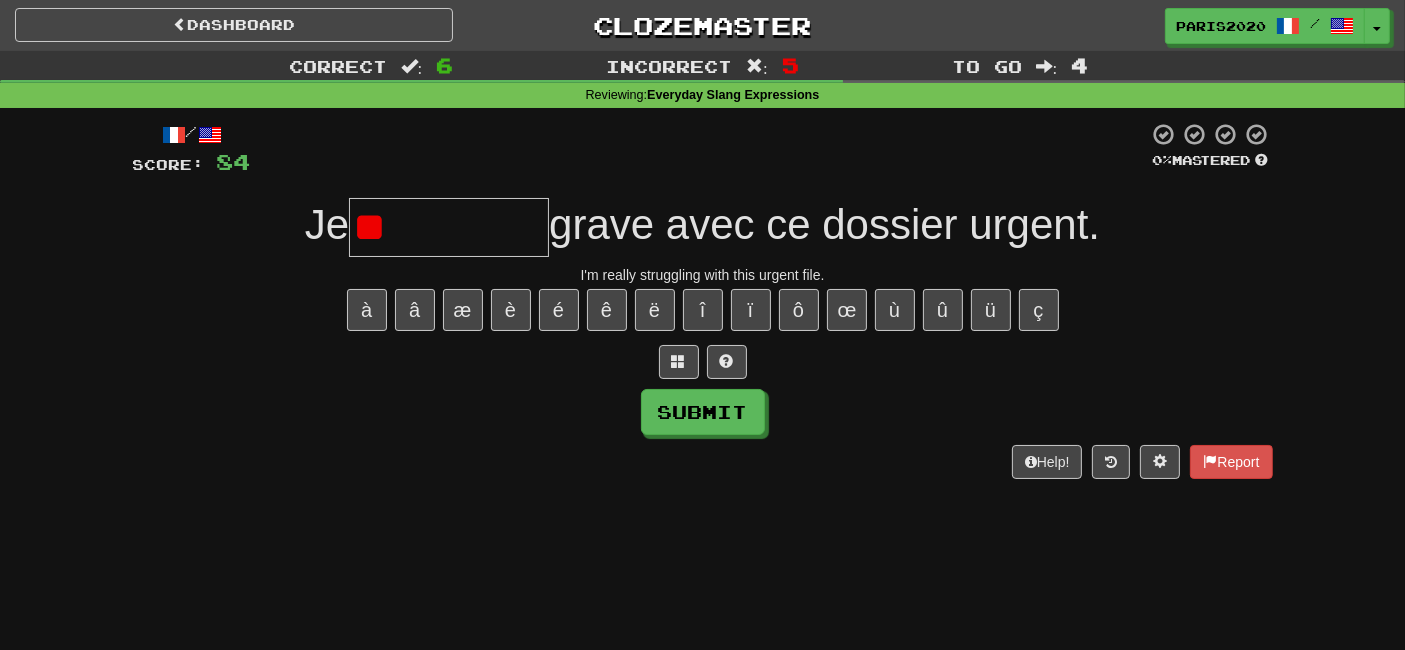 type on "*" 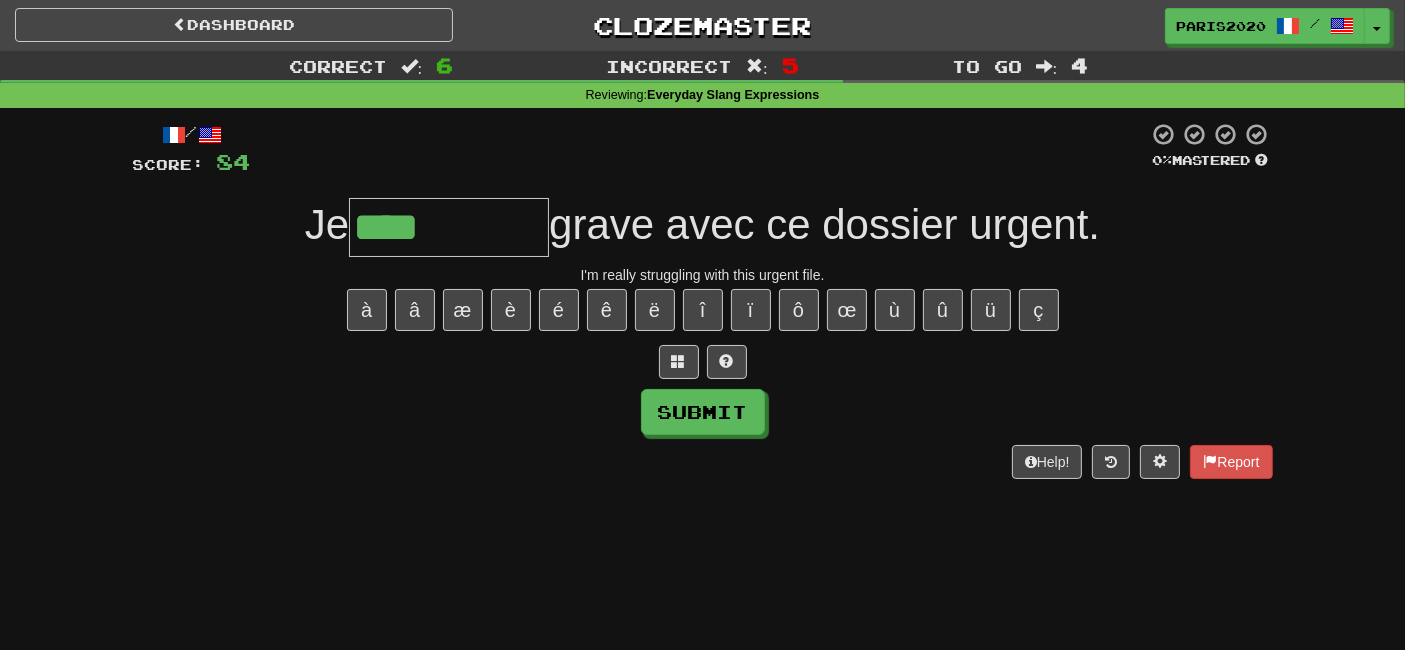 type on "****" 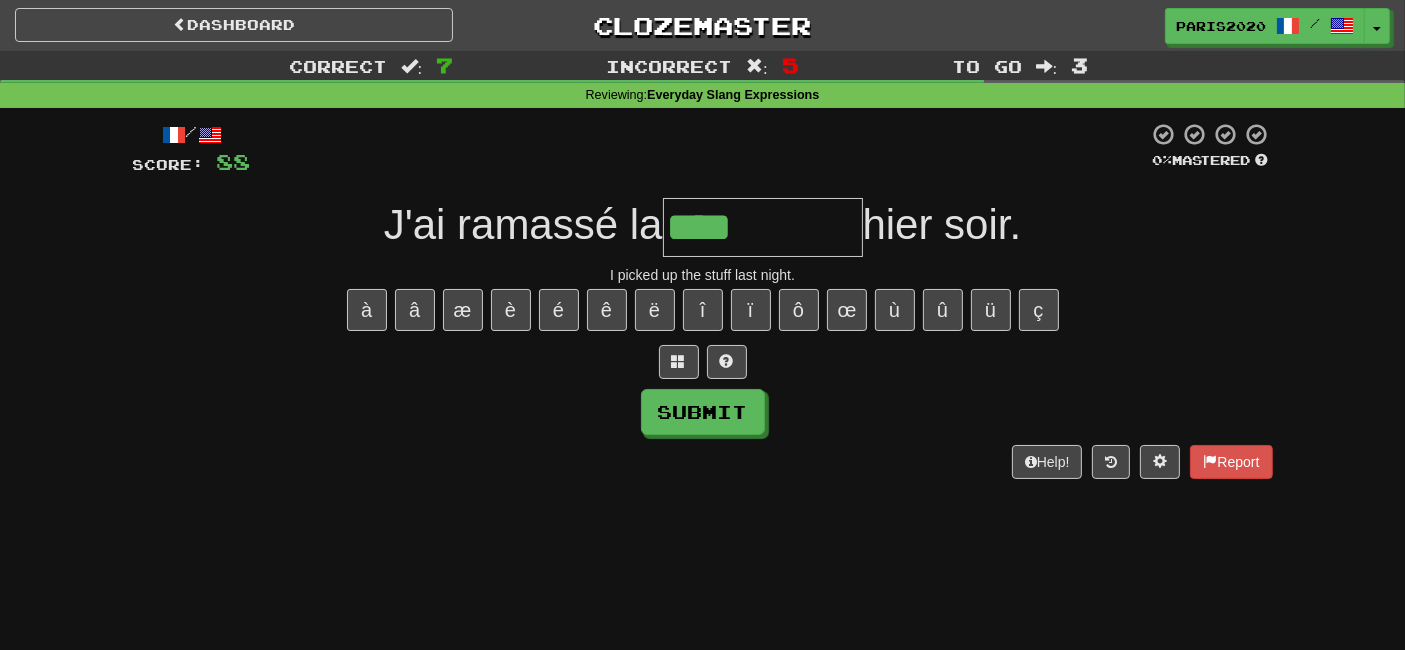 type on "****" 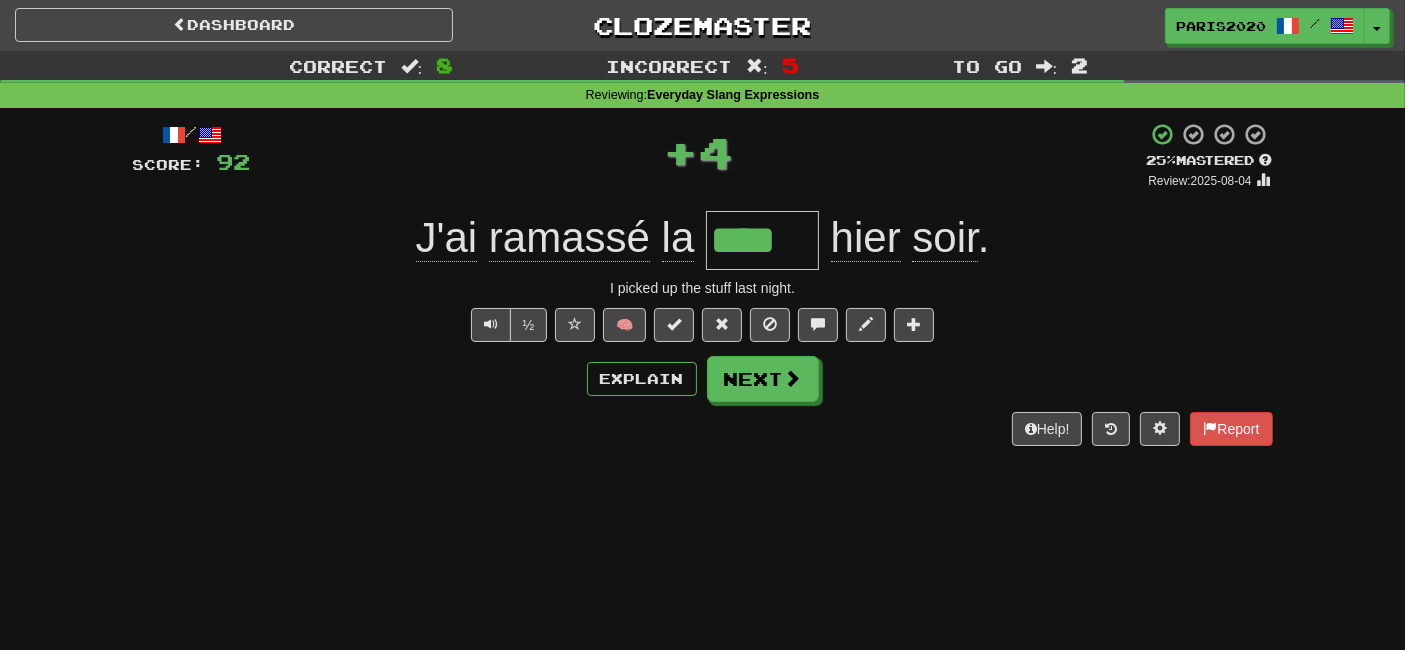 type 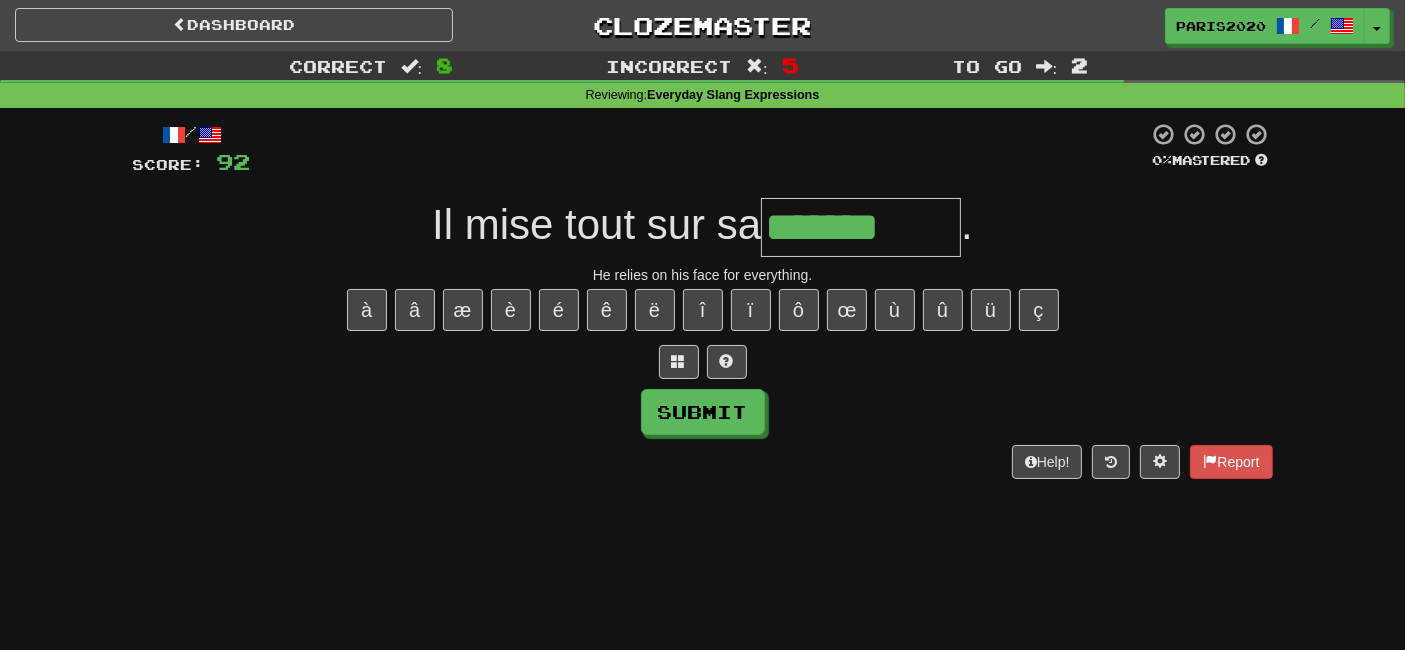 type on "*******" 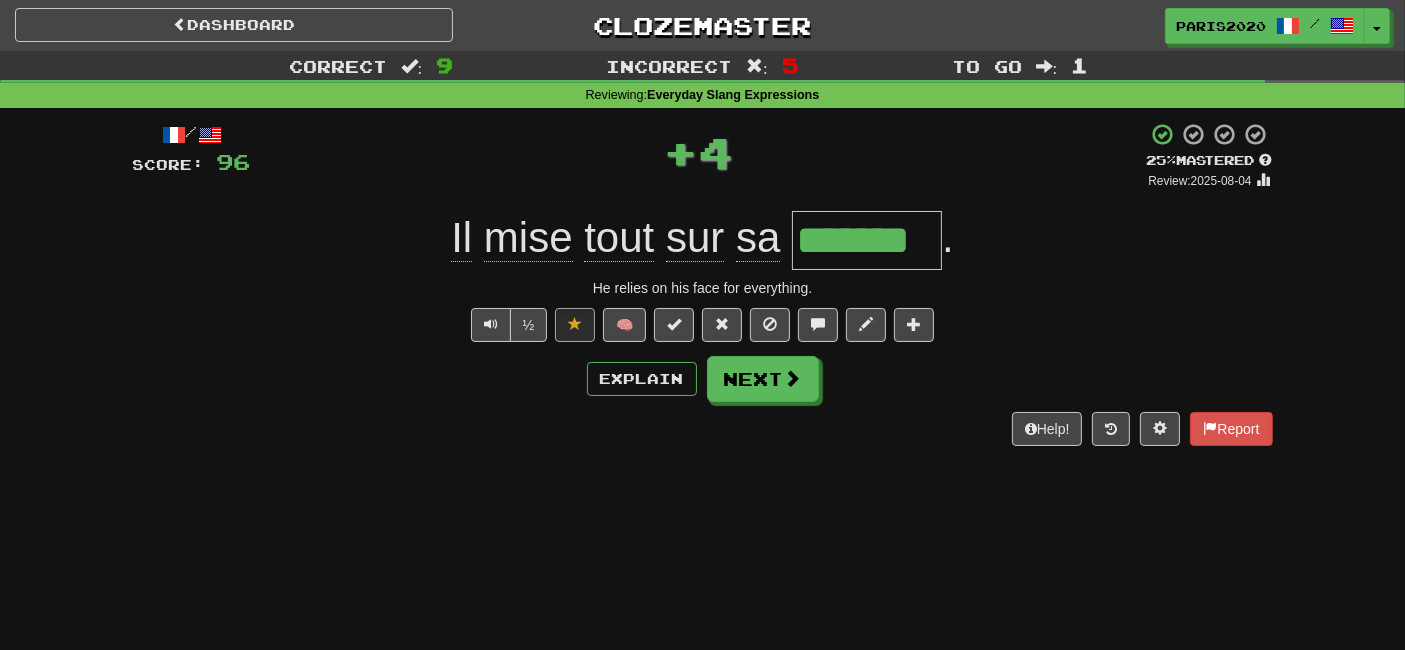 type 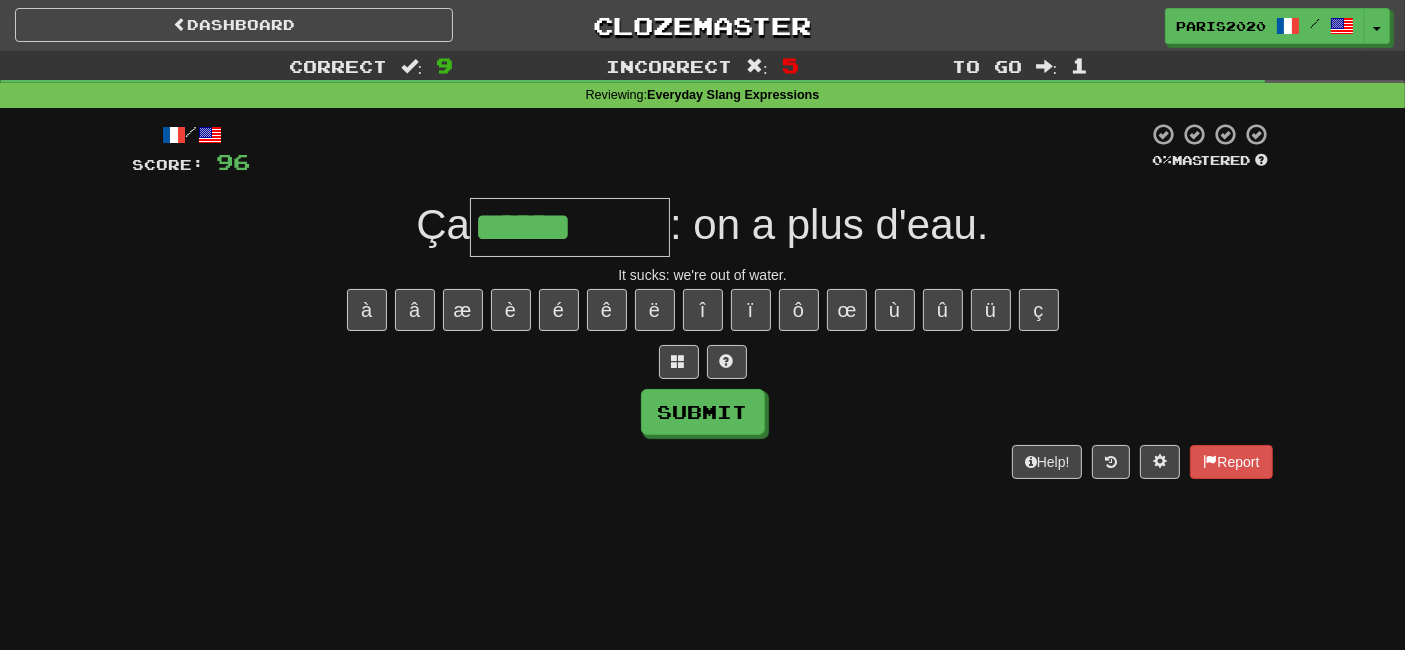 type on "******" 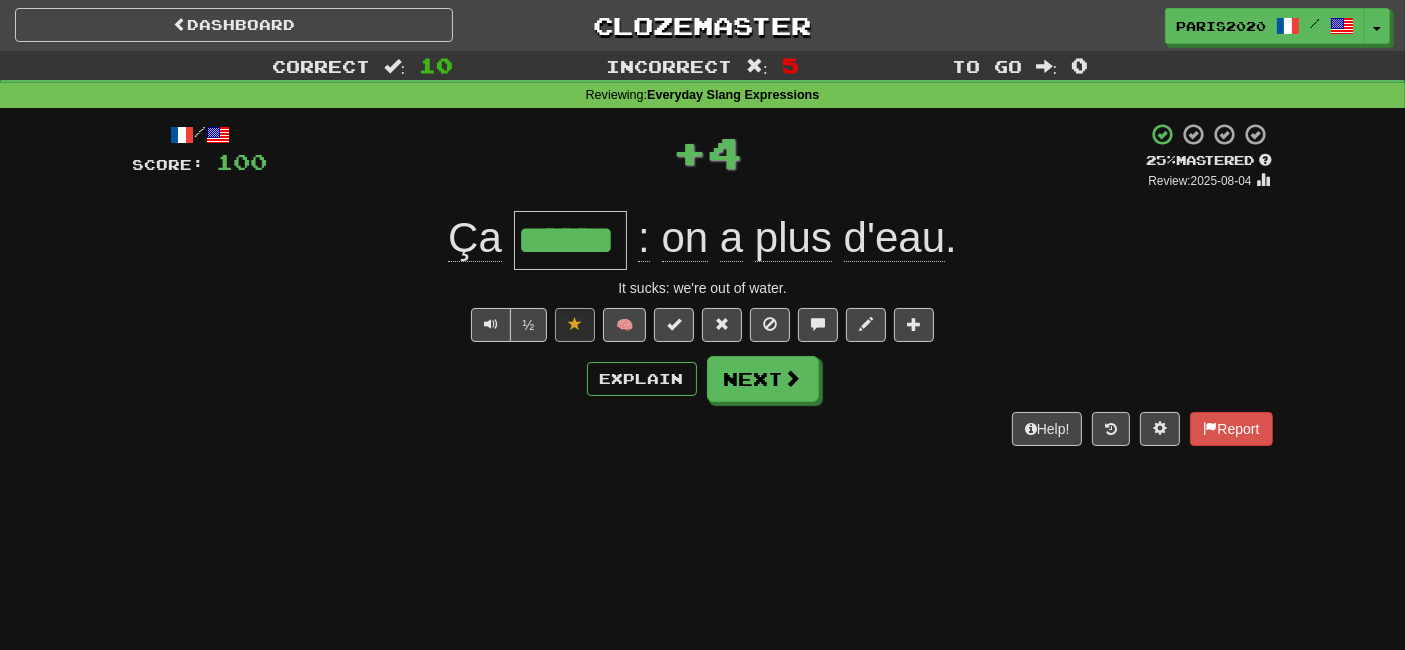 type 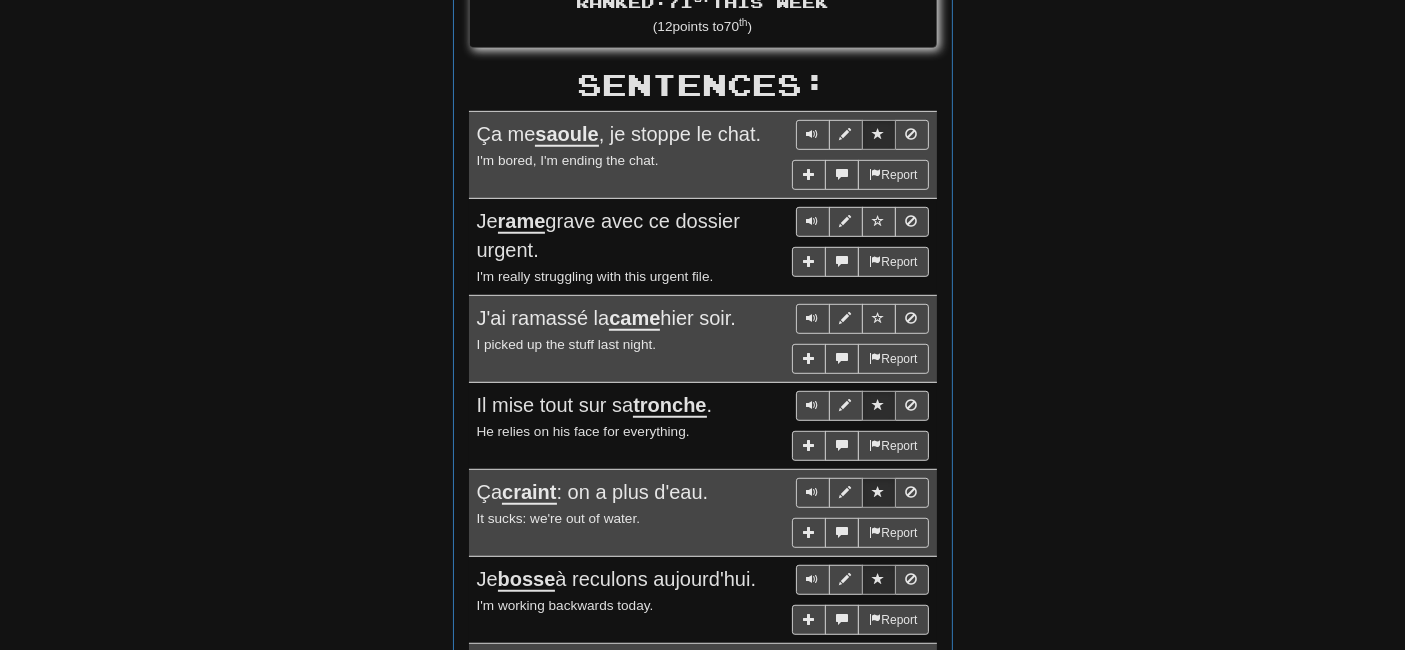 scroll, scrollTop: 1110, scrollLeft: 0, axis: vertical 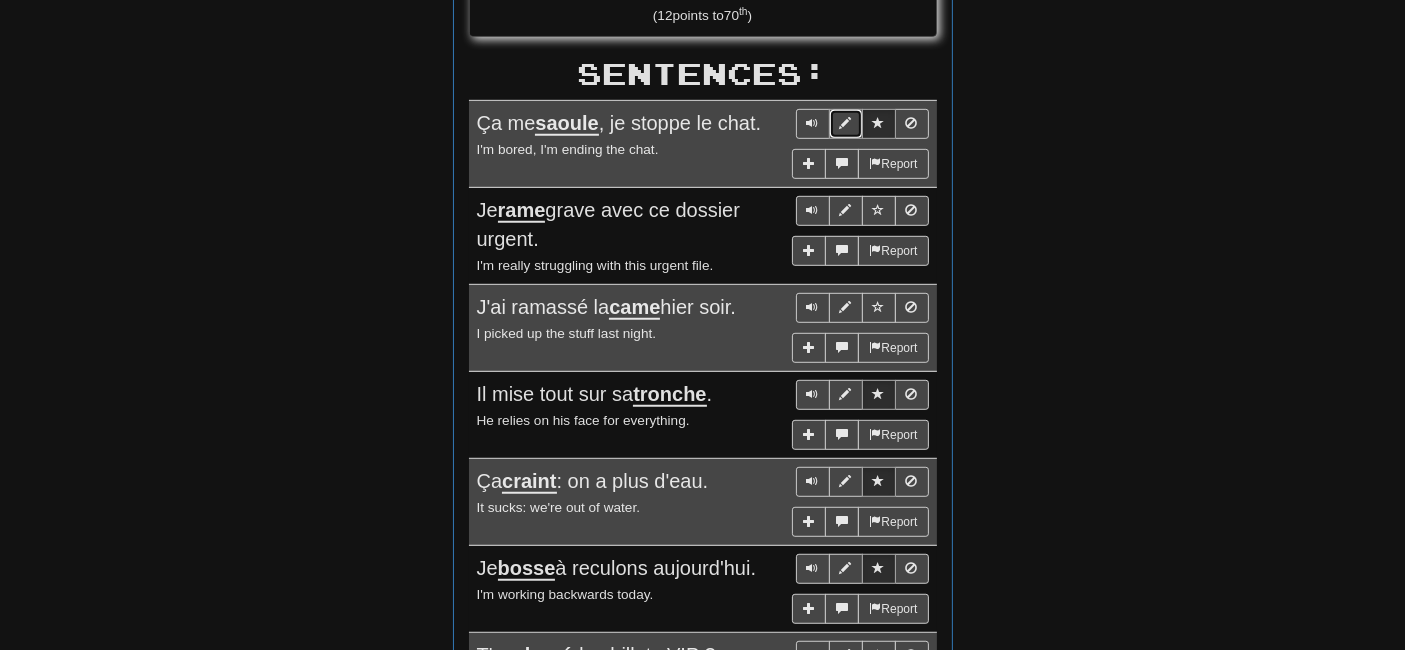 click at bounding box center (846, 123) 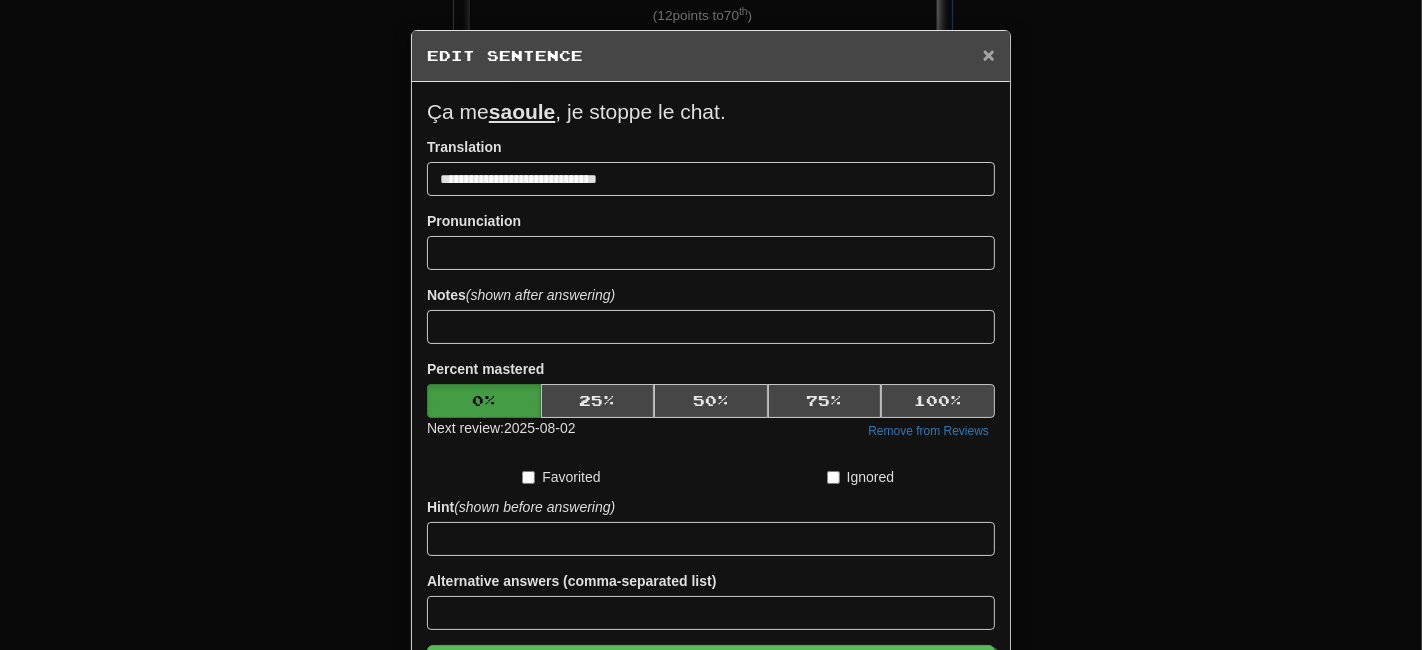 click on "×" at bounding box center (989, 54) 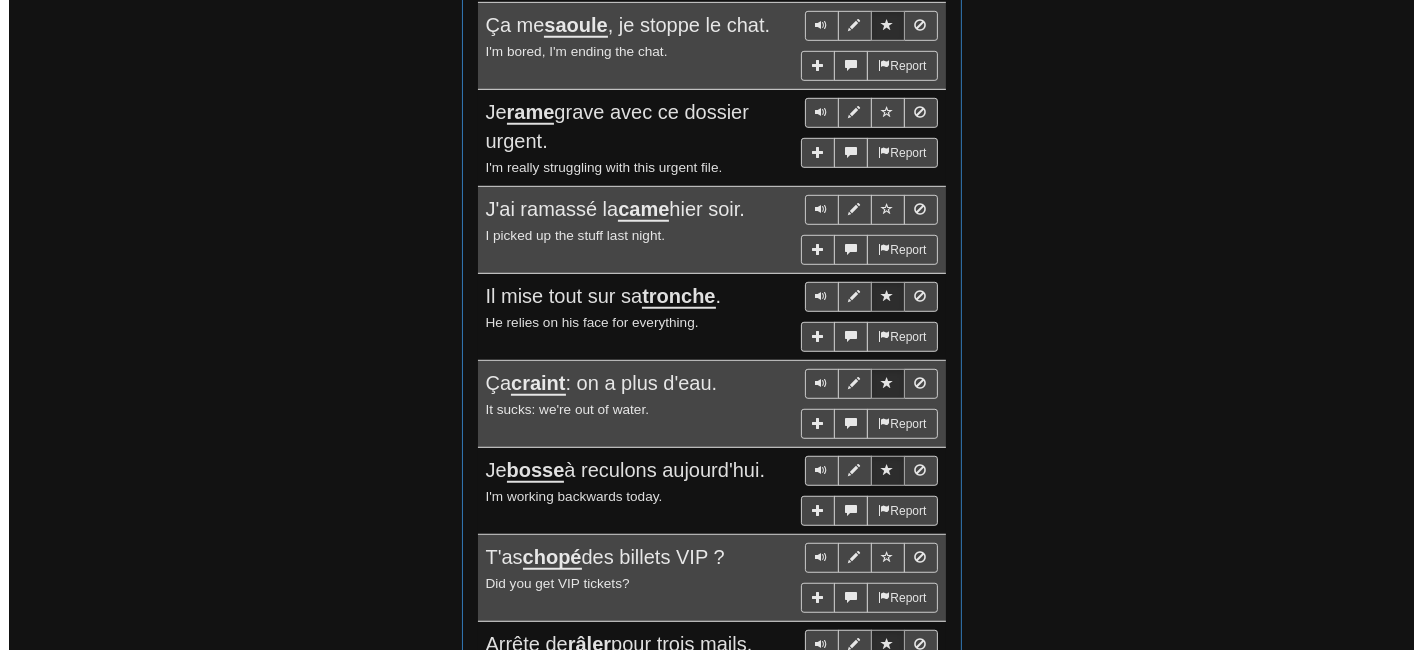 scroll, scrollTop: 1210, scrollLeft: 0, axis: vertical 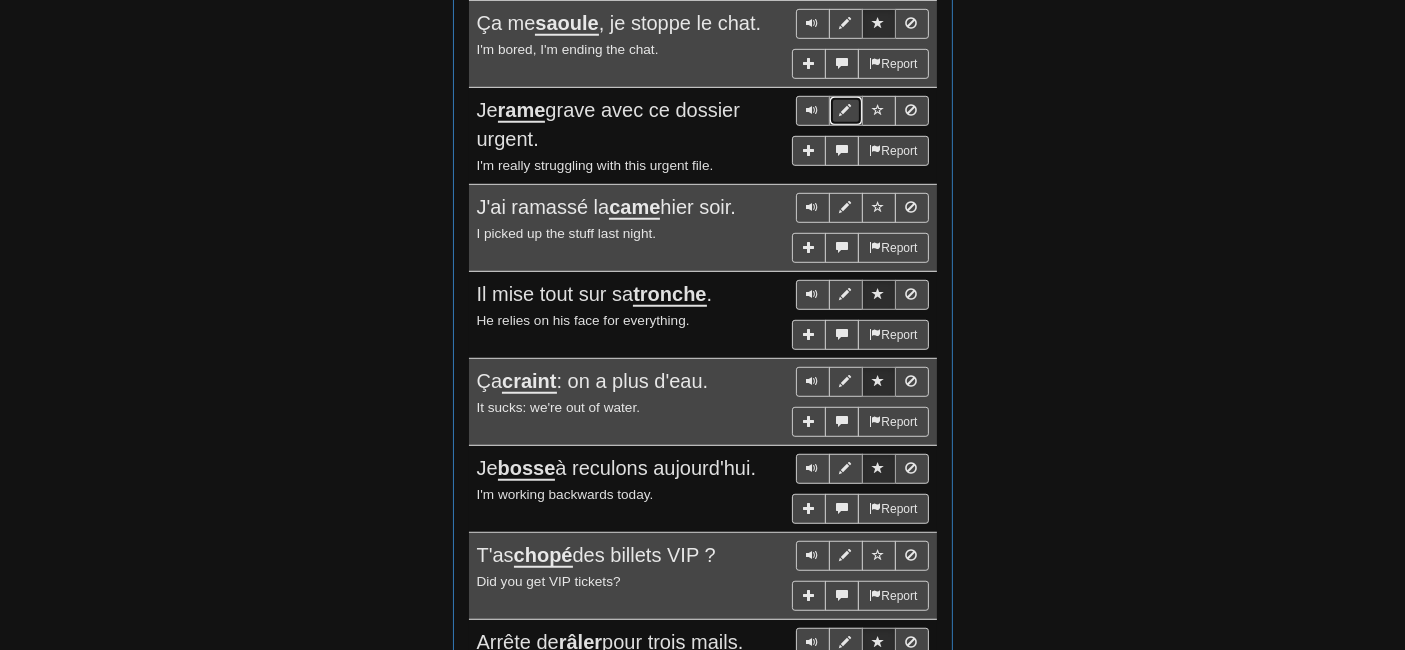 click at bounding box center [846, 110] 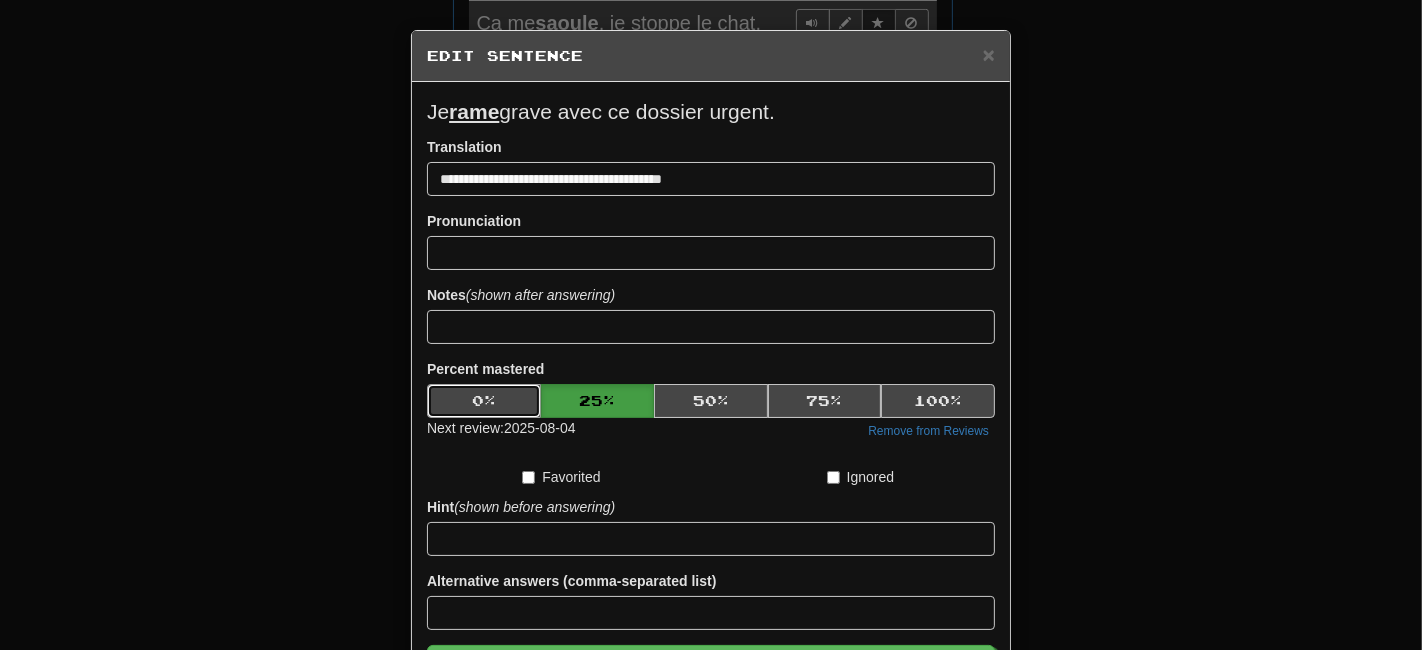 click on "0 %" at bounding box center [484, 401] 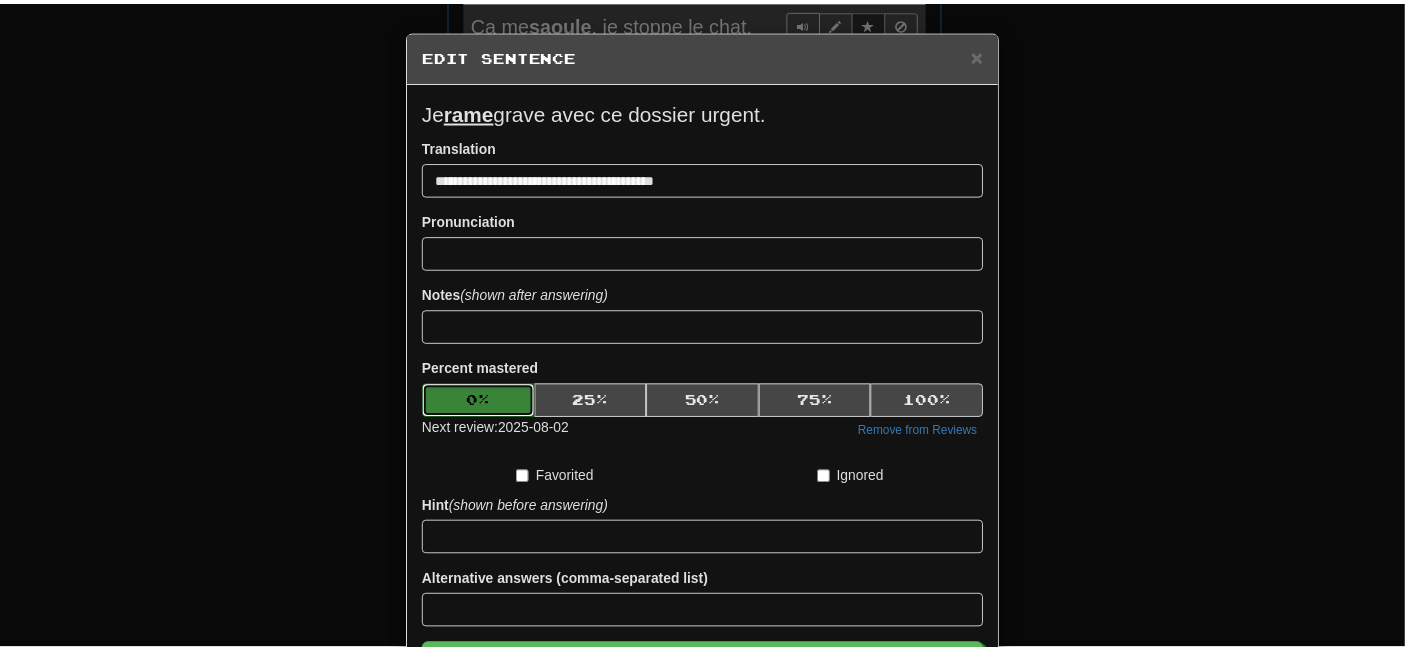 scroll, scrollTop: 148, scrollLeft: 0, axis: vertical 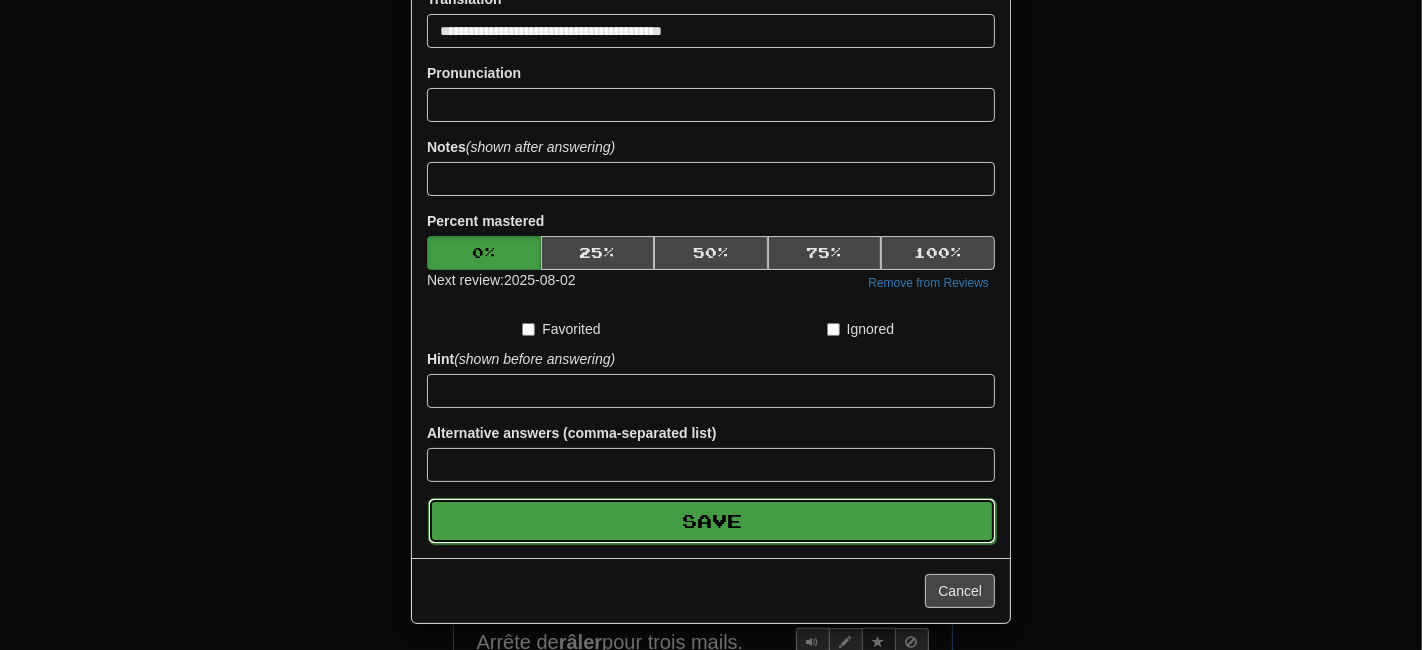 click on "Save" at bounding box center [712, 521] 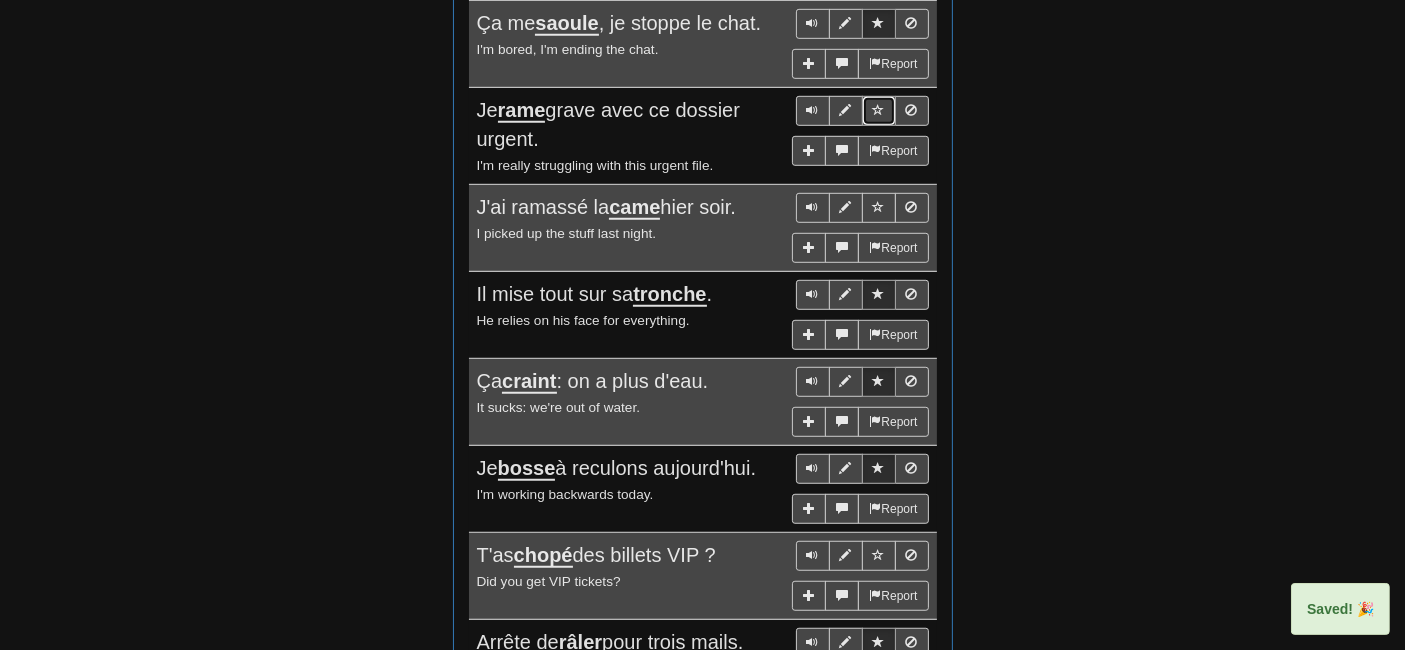 click at bounding box center (879, 110) 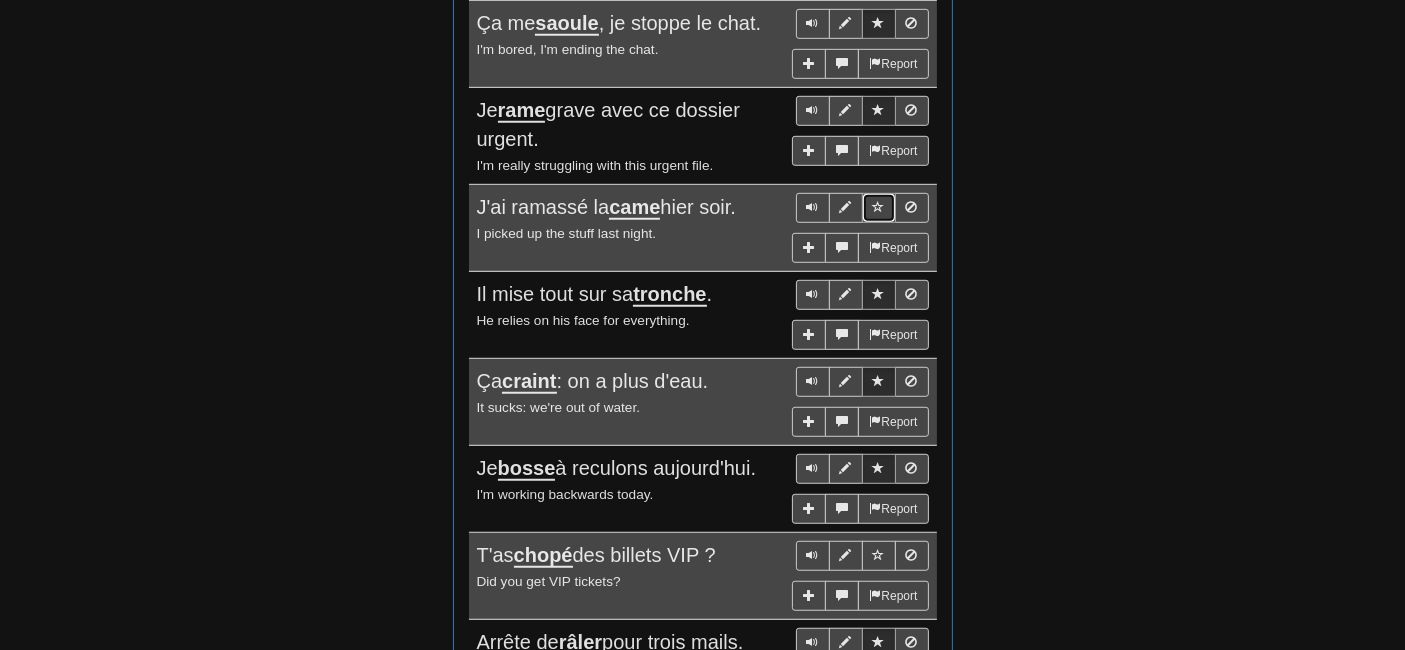 click at bounding box center (879, 208) 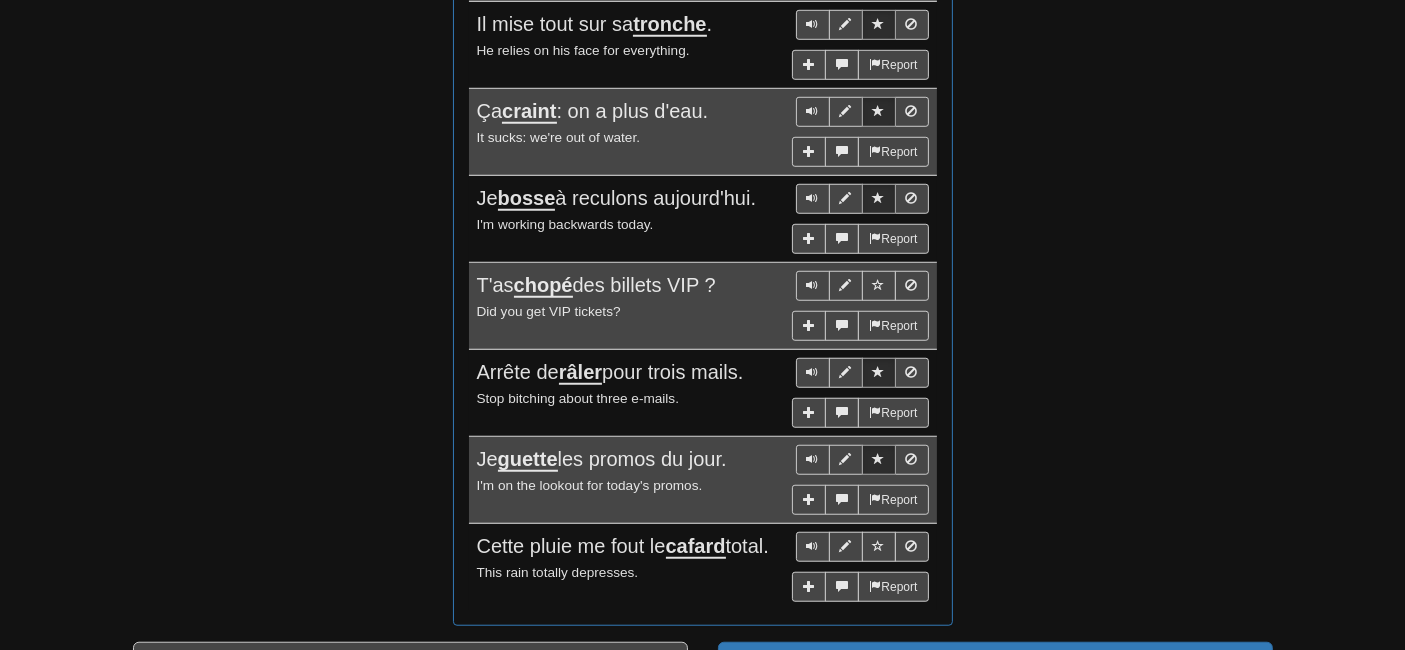 scroll, scrollTop: 1486, scrollLeft: 0, axis: vertical 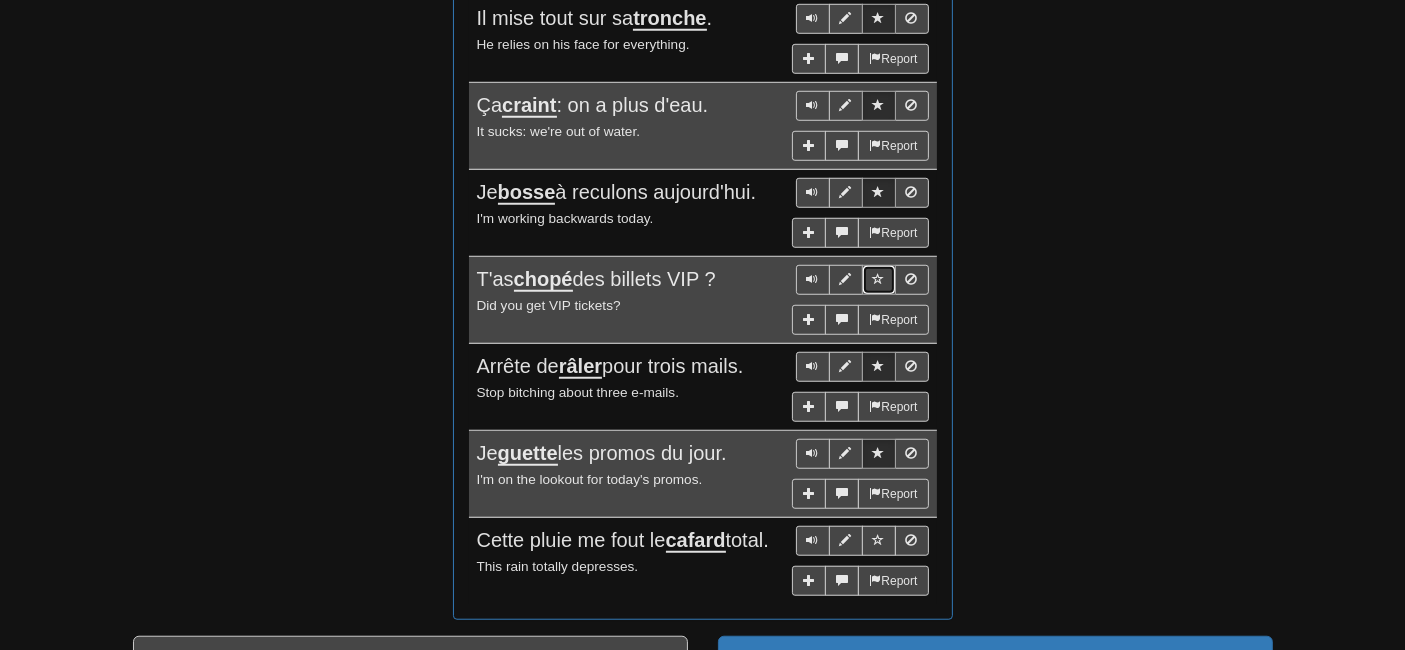 click at bounding box center (879, 279) 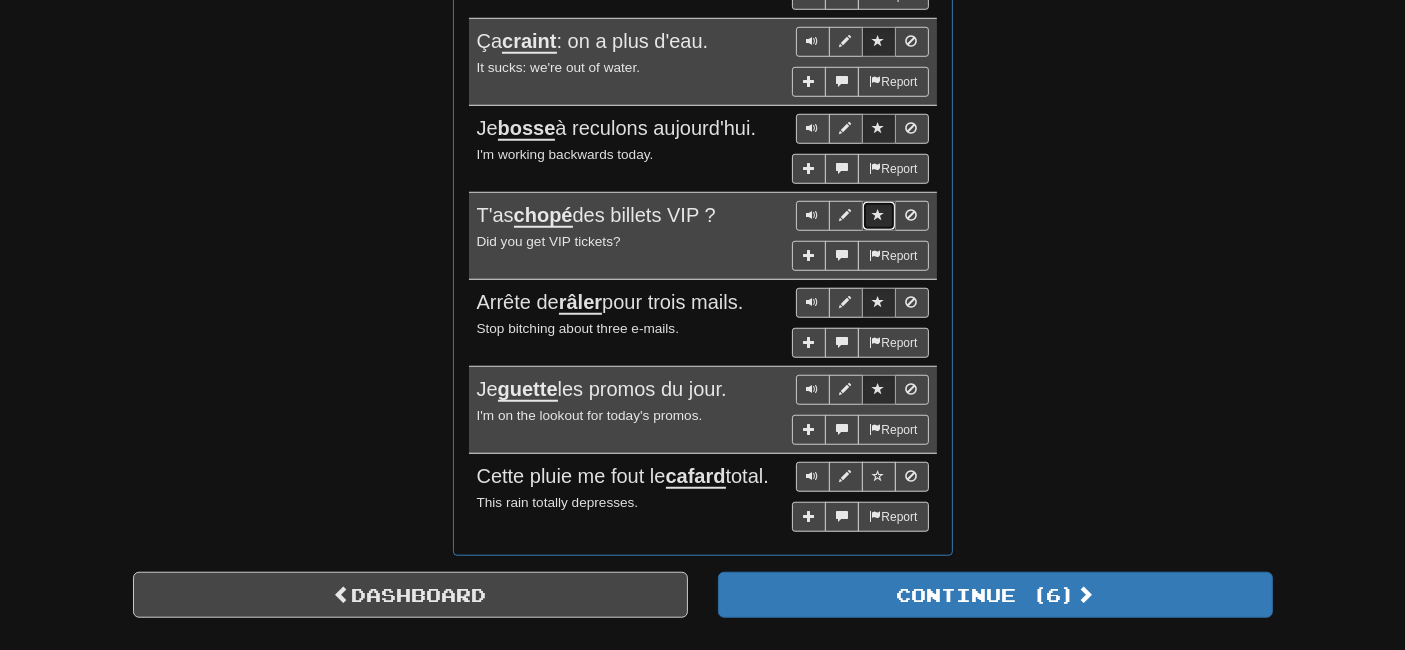 scroll, scrollTop: 1551, scrollLeft: 0, axis: vertical 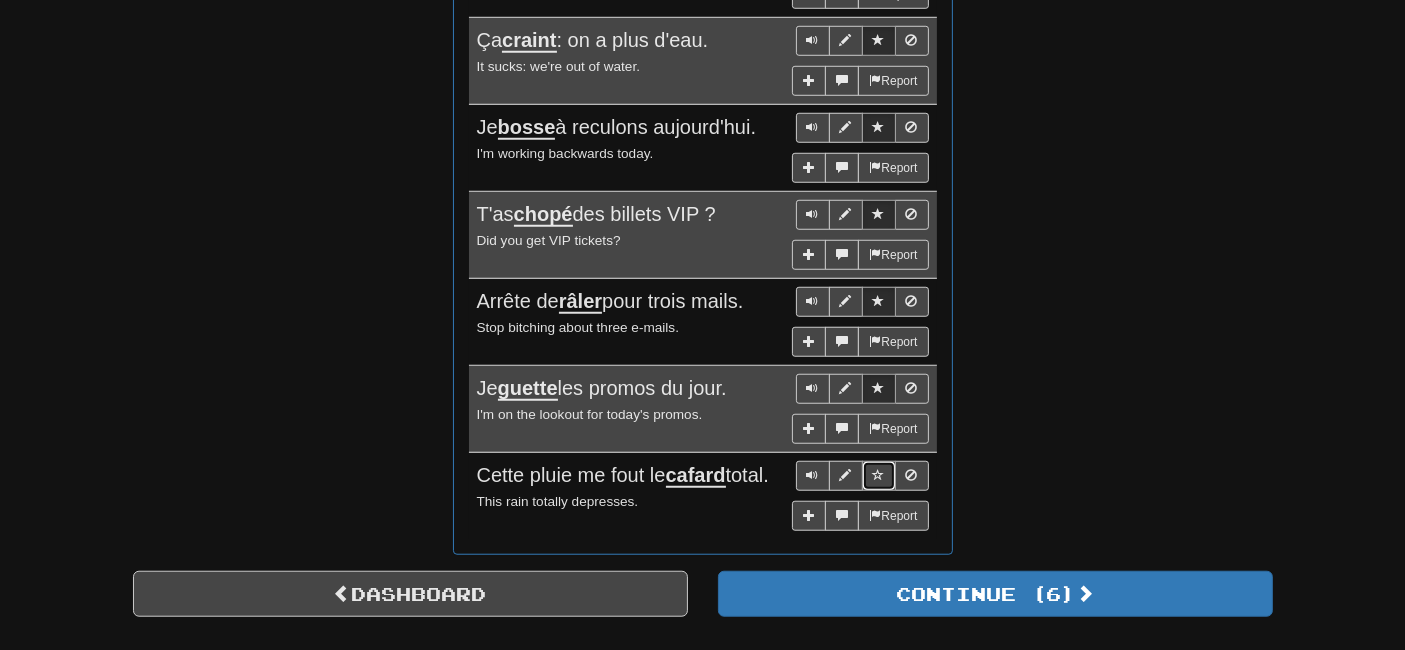 click at bounding box center [879, 475] 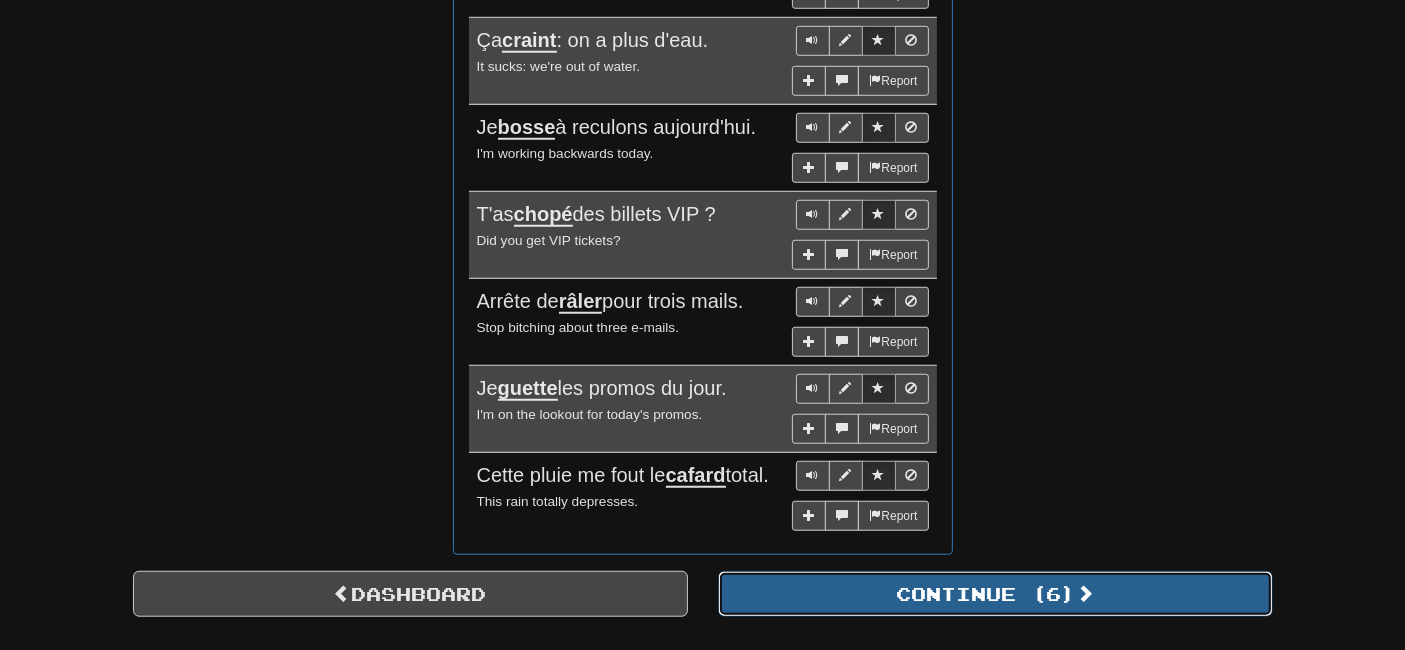 drag, startPoint x: 997, startPoint y: 582, endPoint x: 832, endPoint y: 584, distance: 165.01212 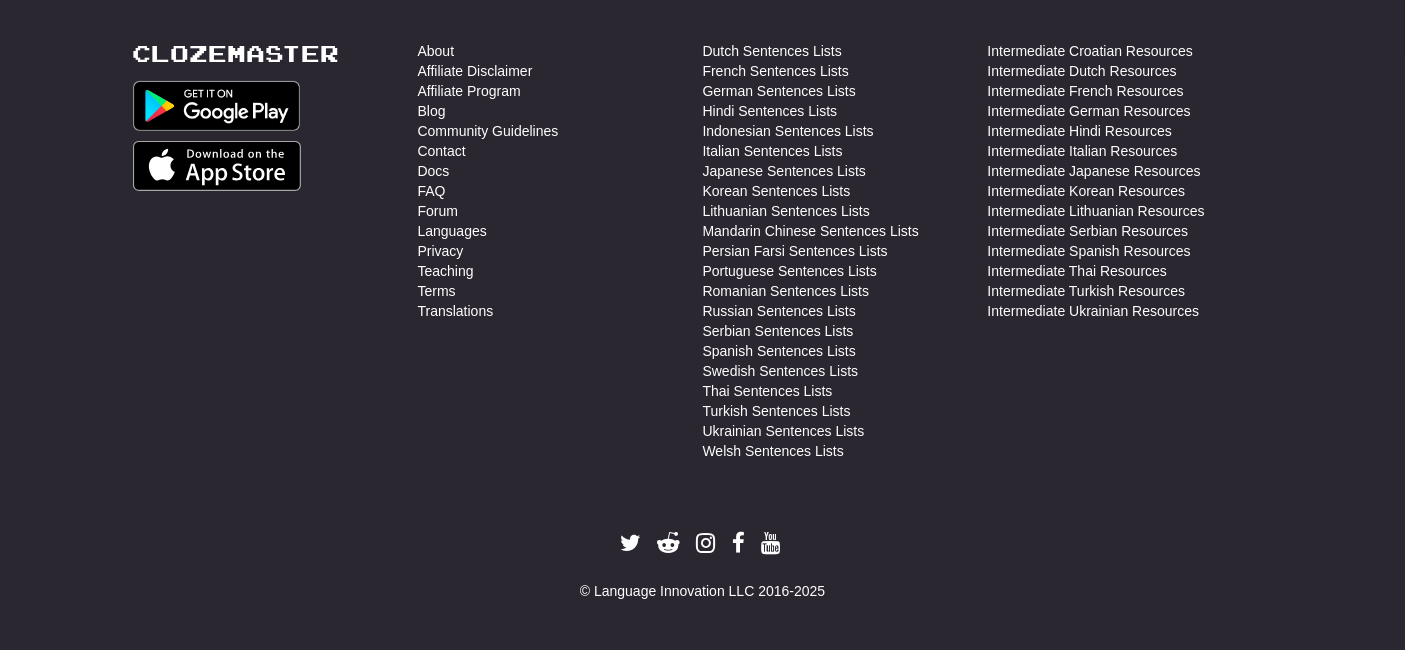 scroll, scrollTop: 0, scrollLeft: 0, axis: both 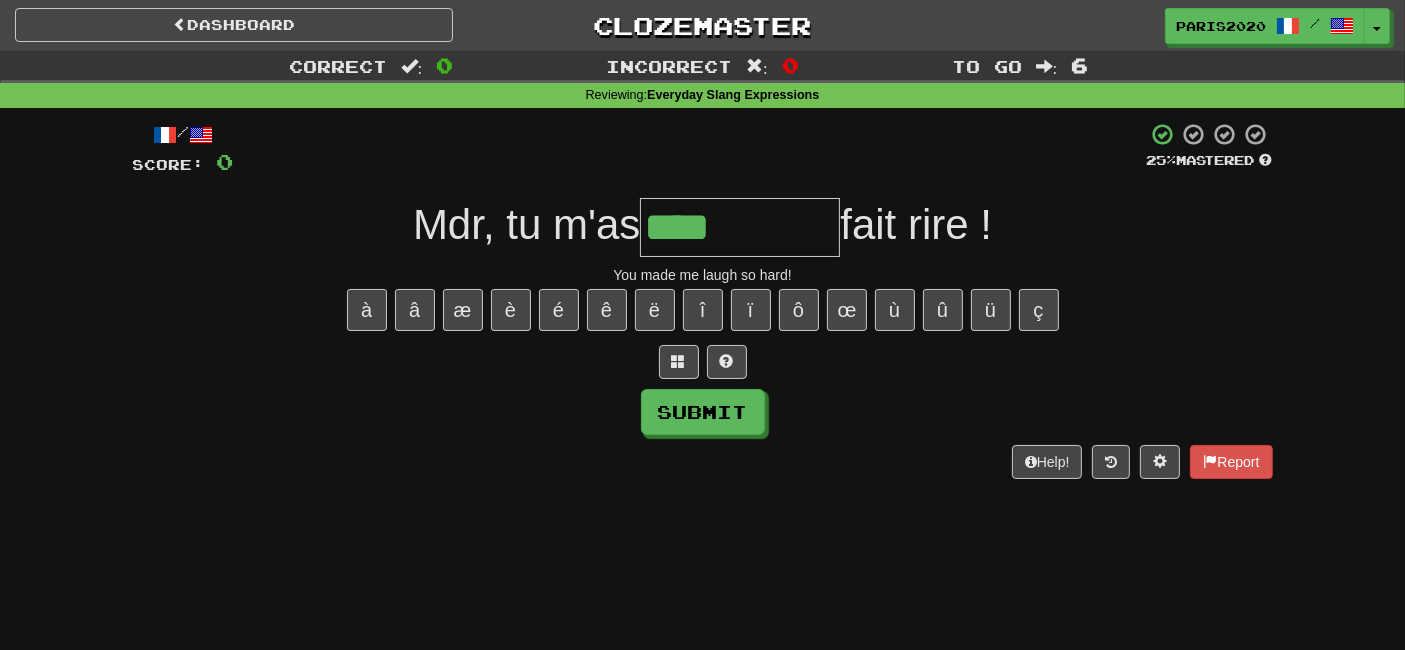 type on "****" 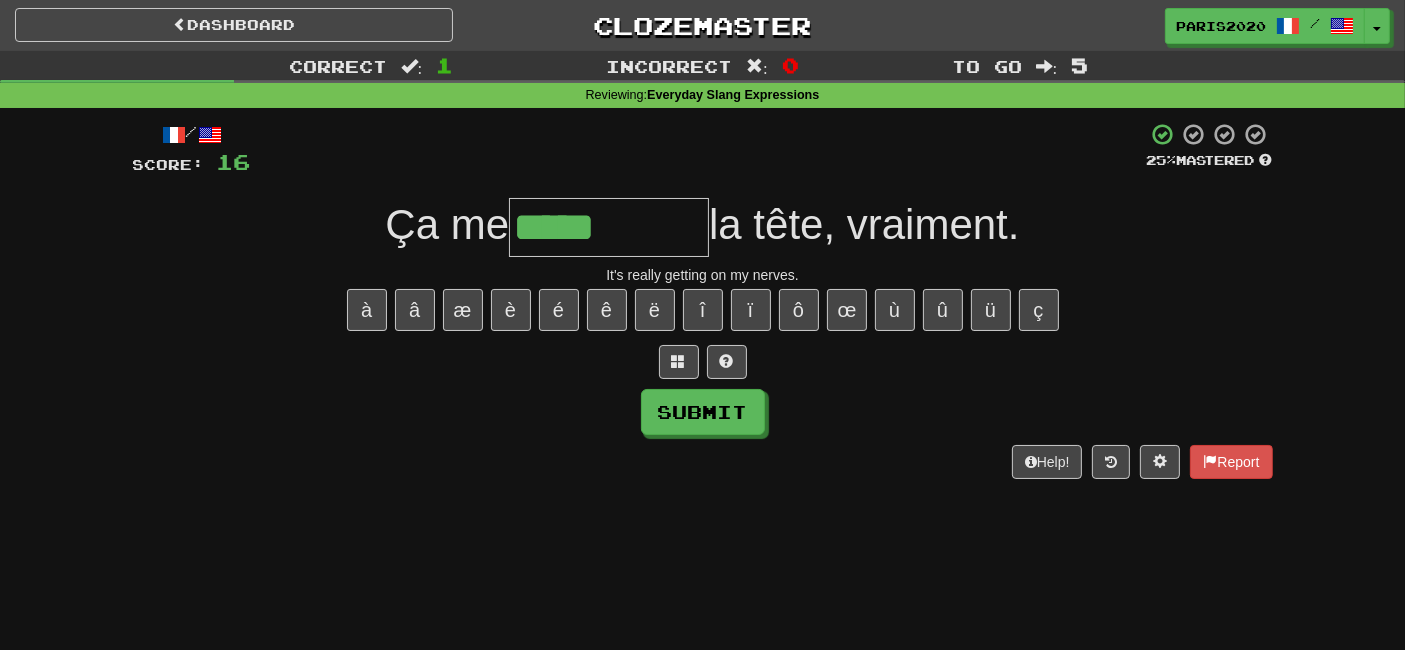 type on "*****" 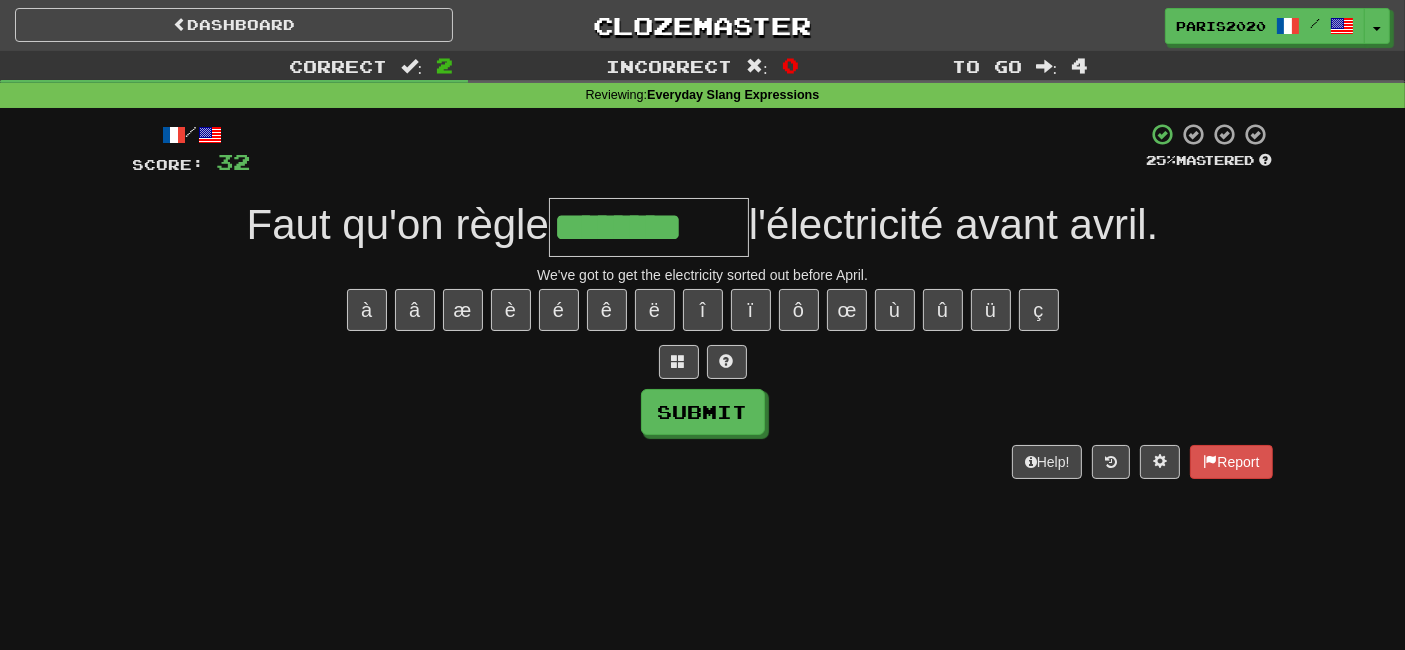 type on "********" 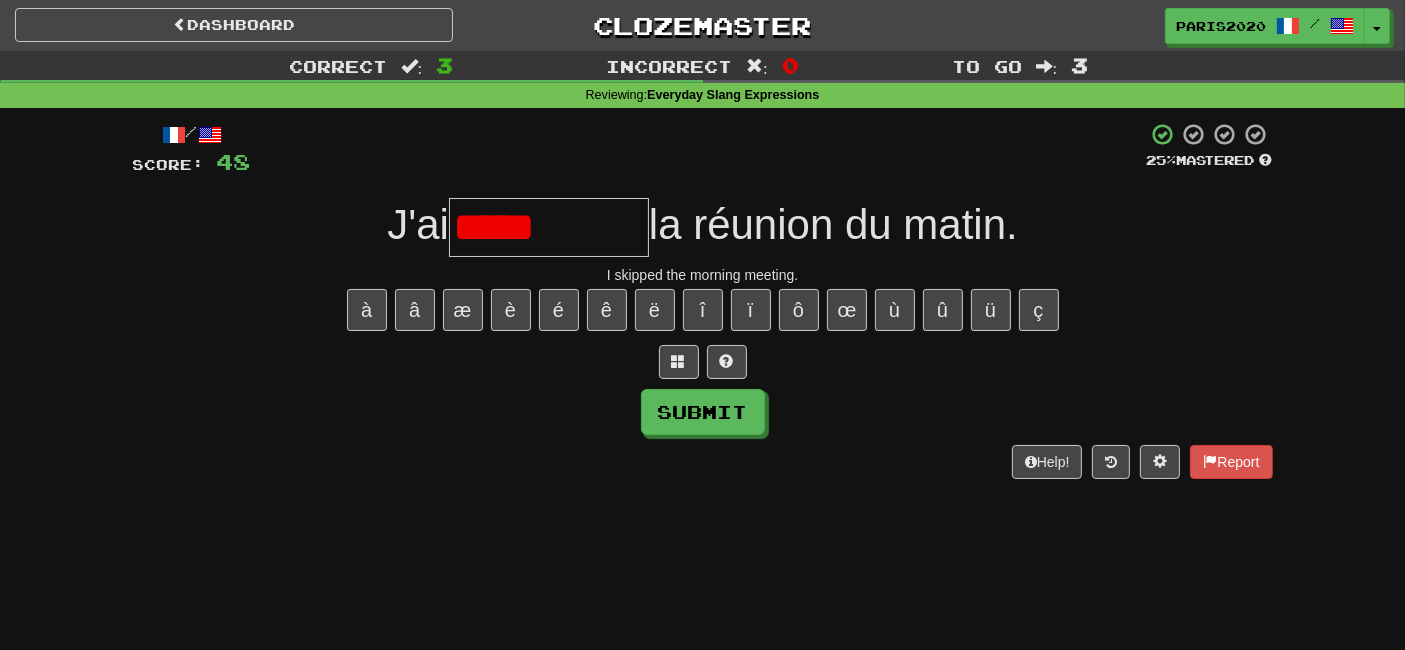 type on "*****" 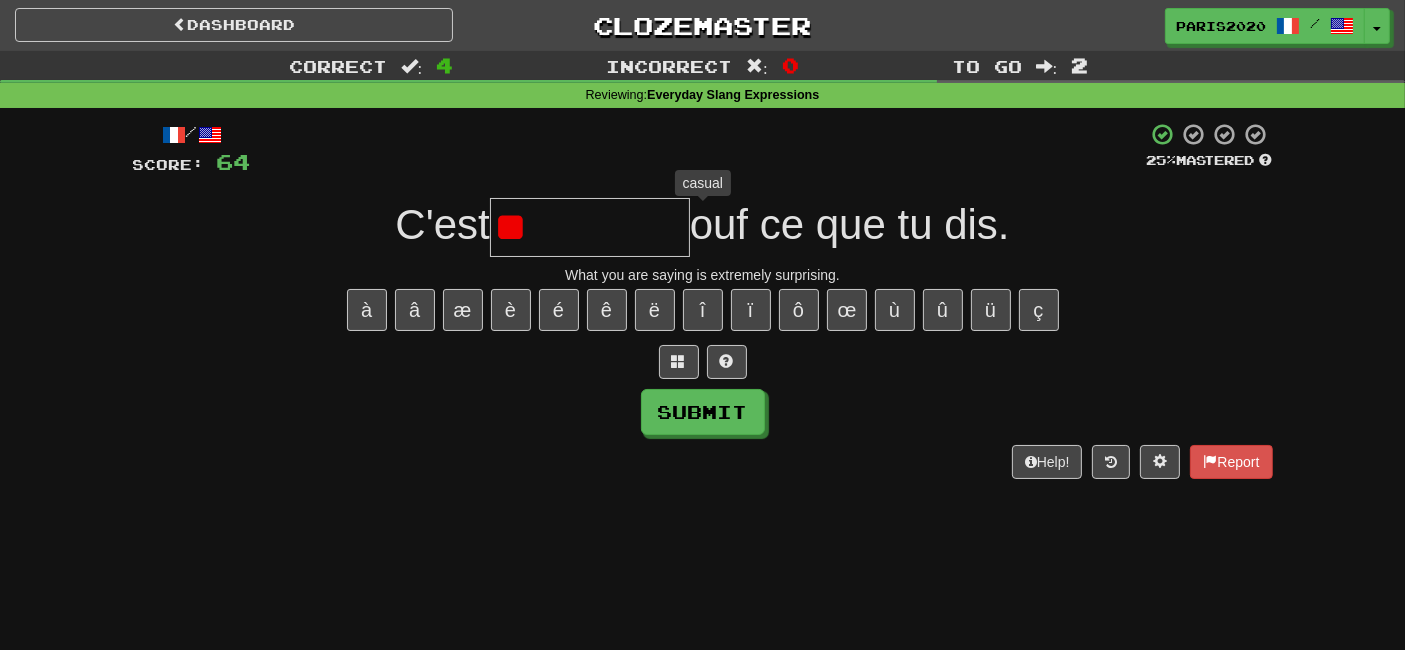 type on "*" 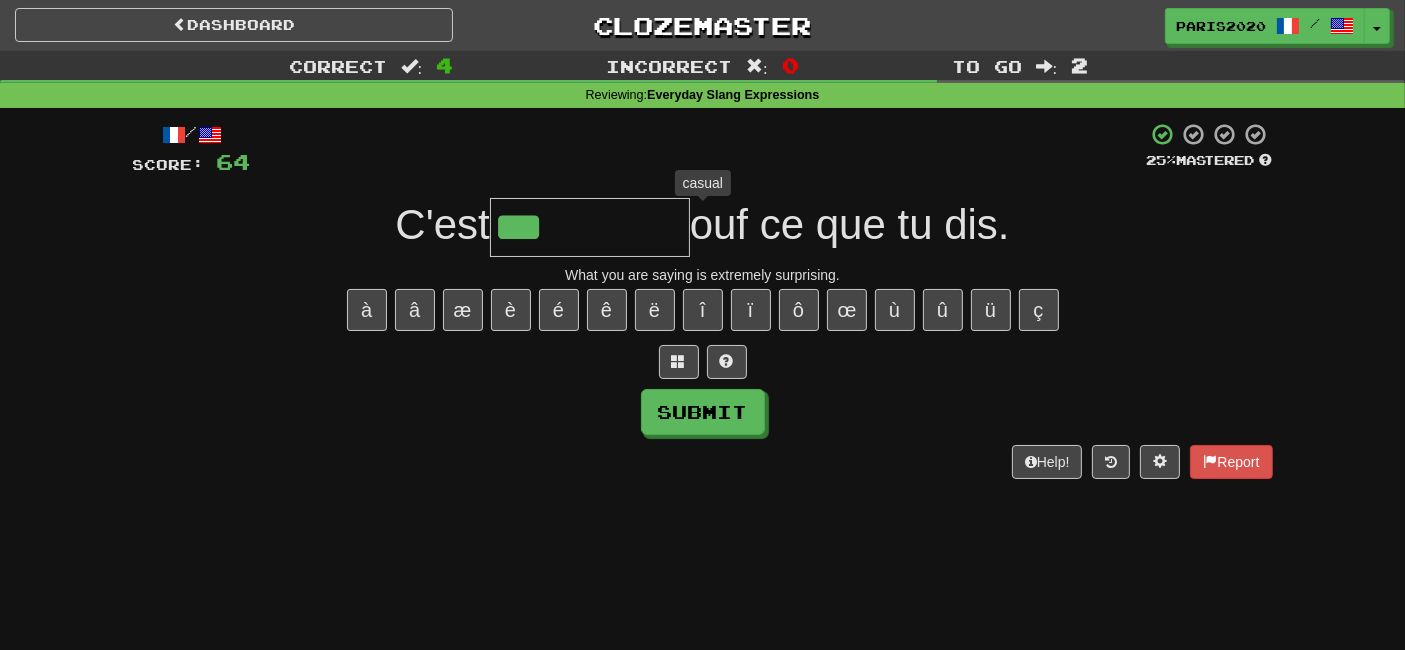 type on "****" 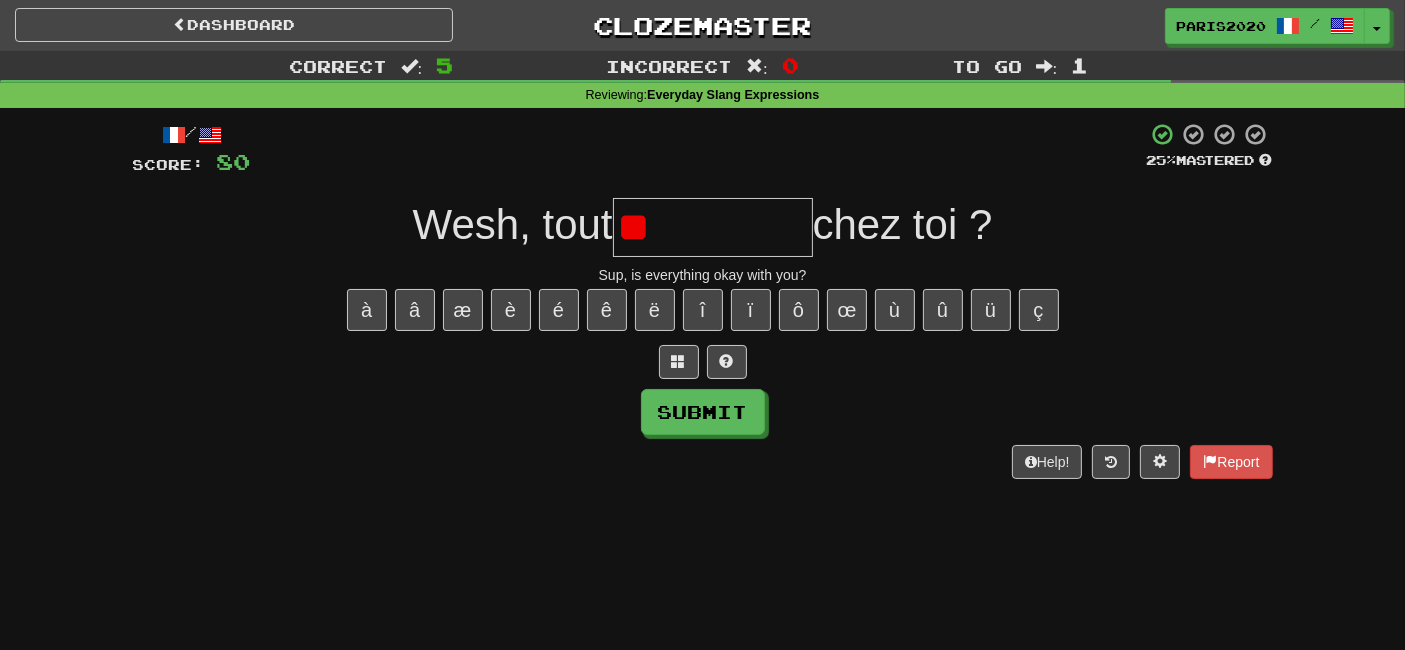 type on "*" 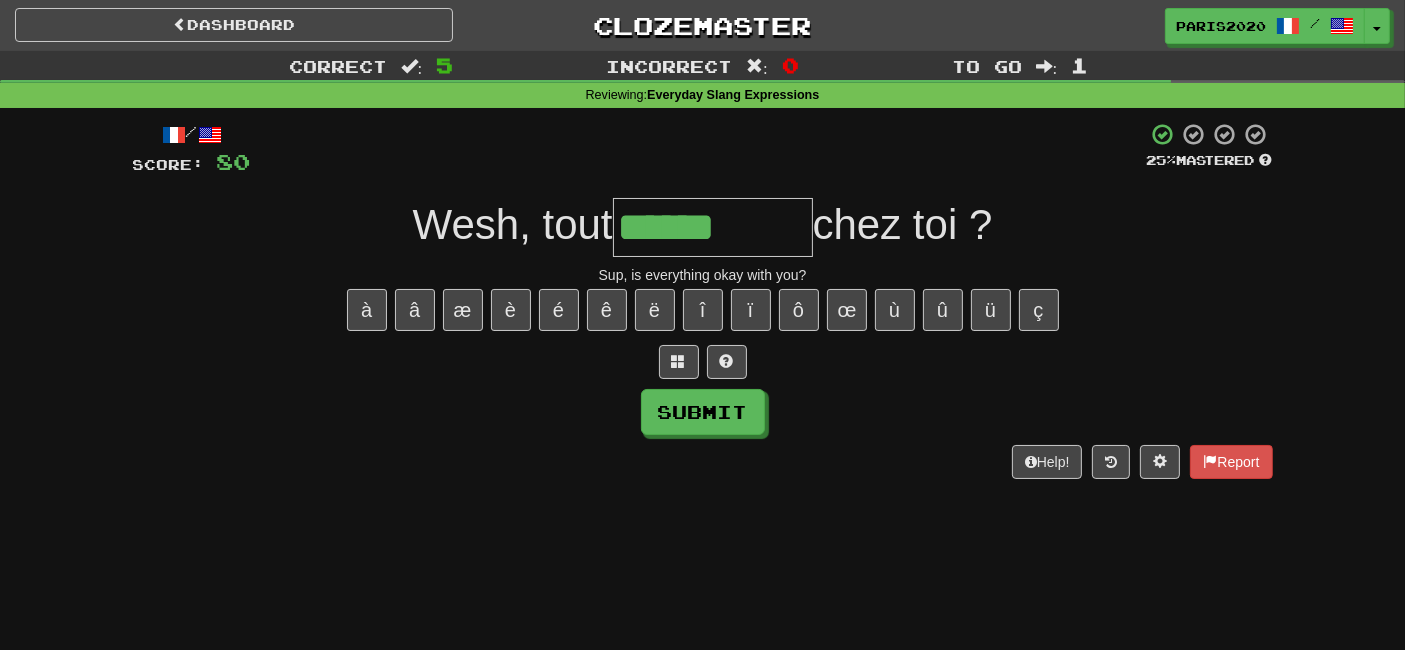 type on "******" 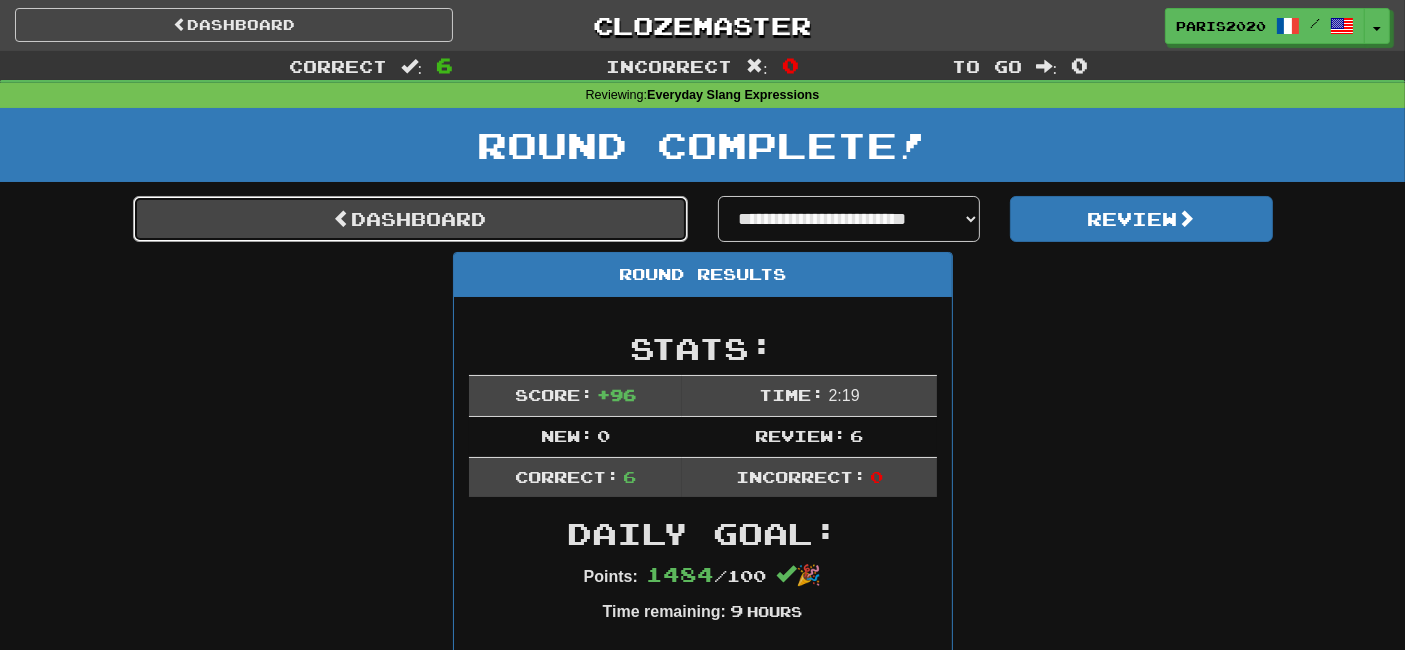 click on "Dashboard" at bounding box center (410, 219) 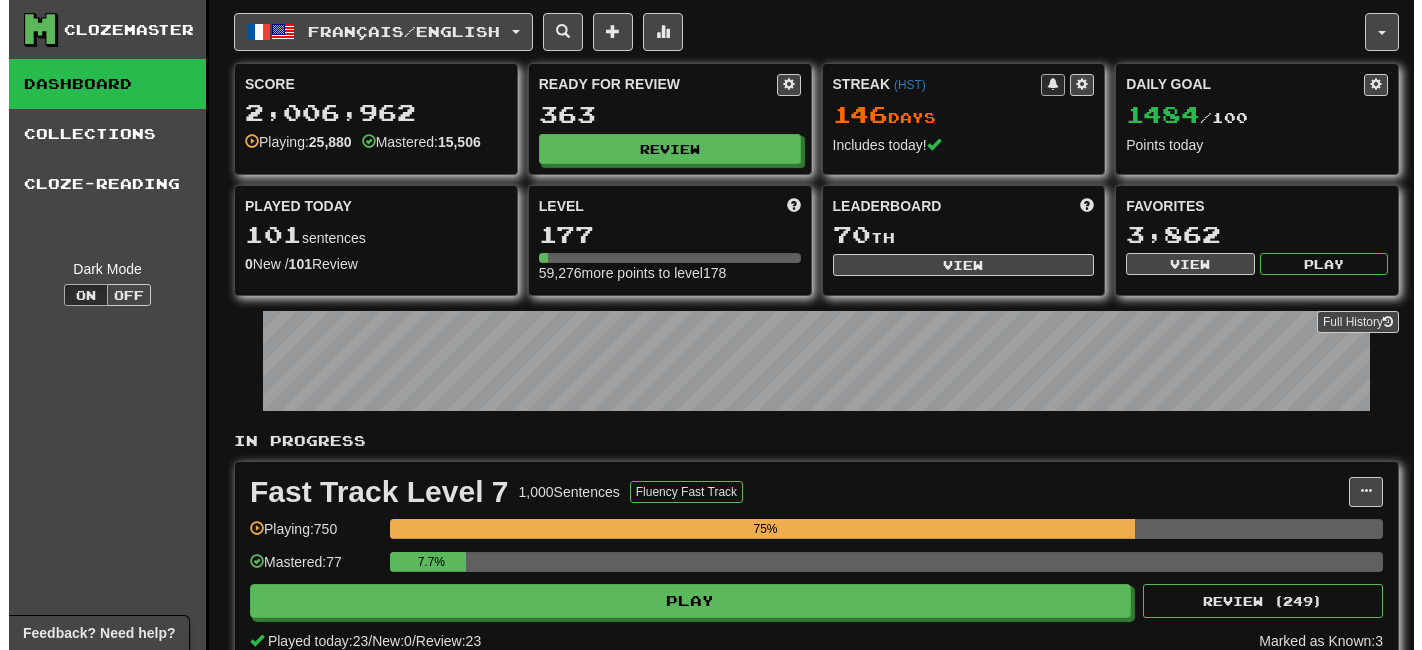 scroll, scrollTop: 0, scrollLeft: 0, axis: both 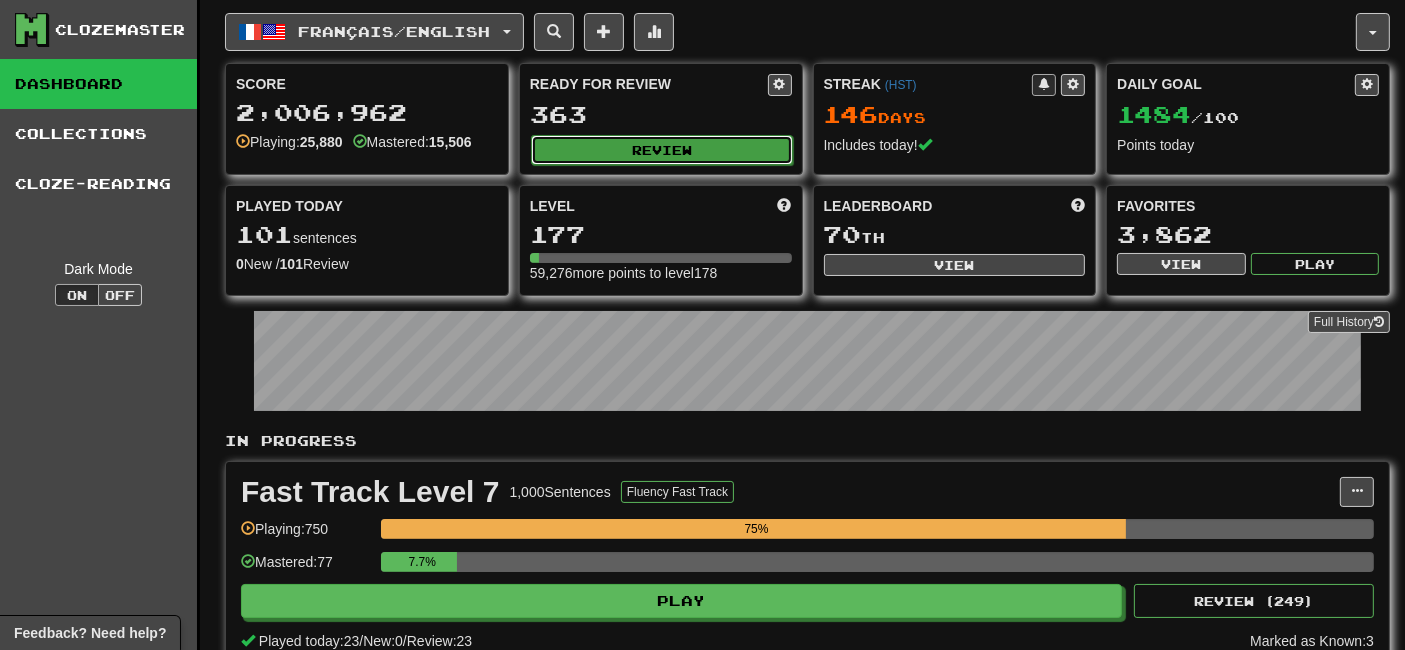 click on "Review" at bounding box center [662, 150] 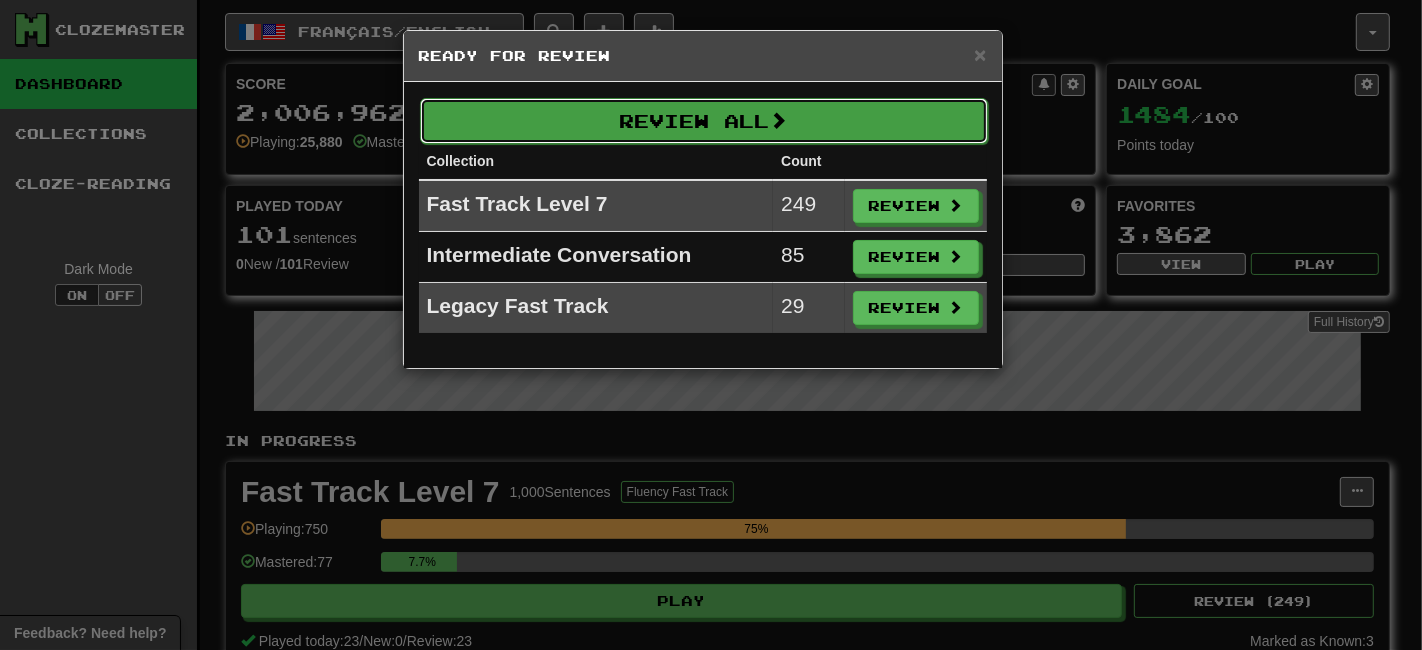 click on "Review All" at bounding box center [704, 121] 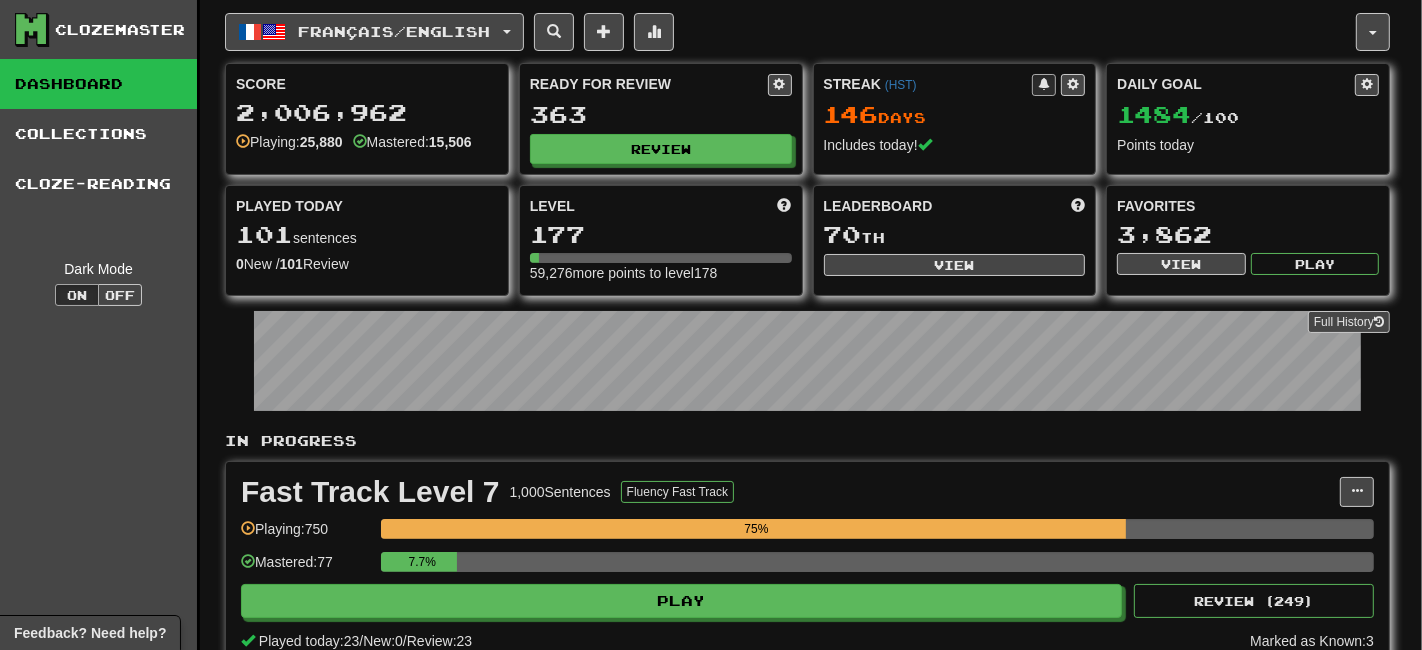 select on "**" 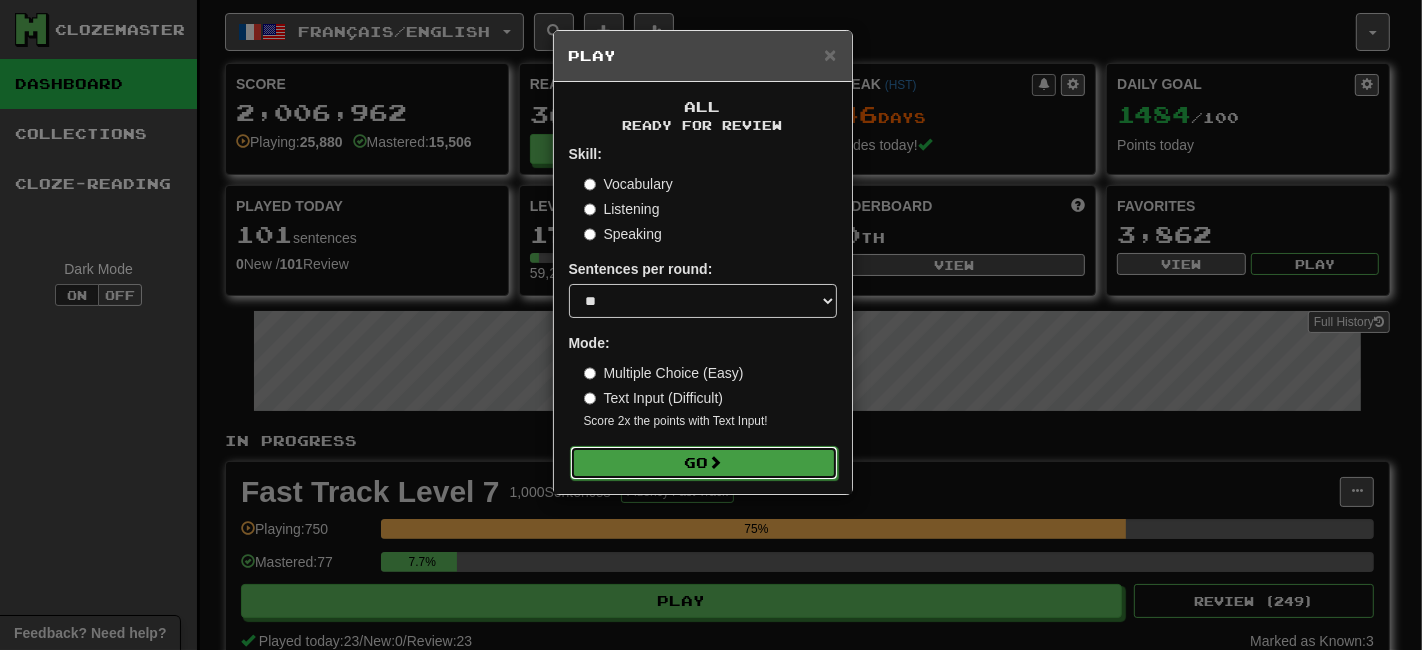 click on "Go" at bounding box center (704, 463) 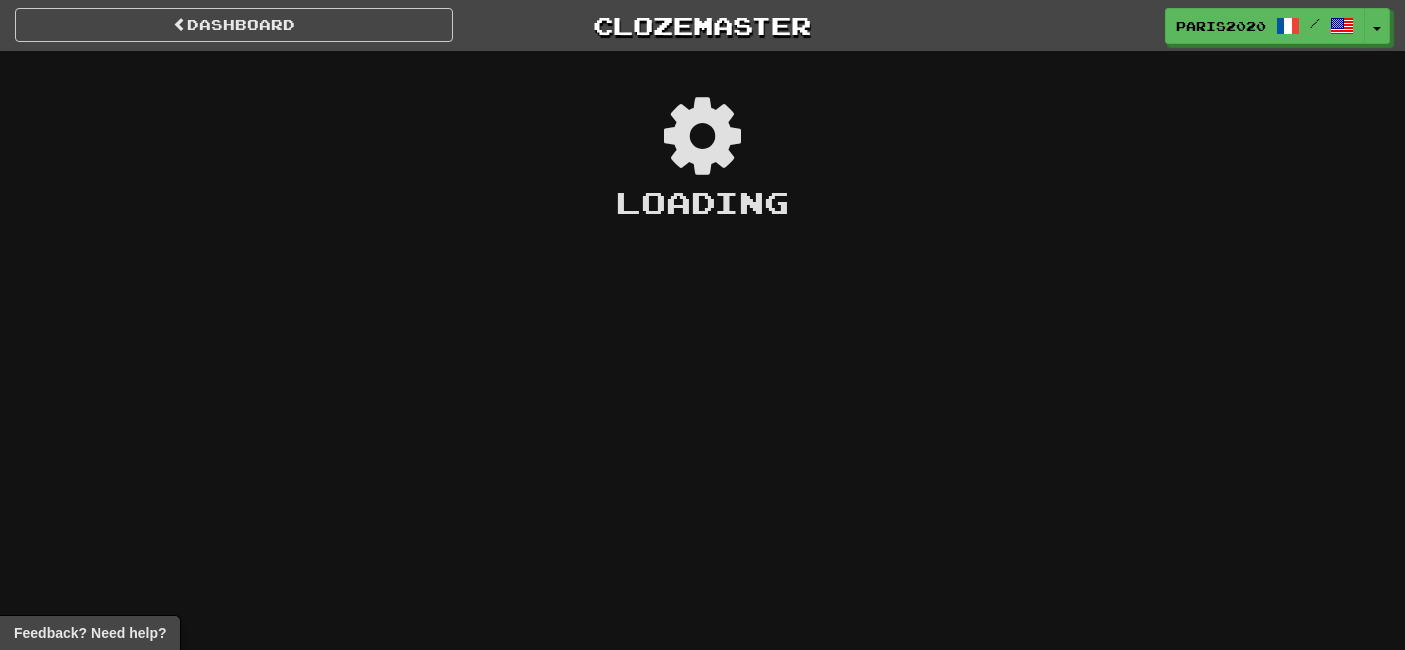 scroll, scrollTop: 0, scrollLeft: 0, axis: both 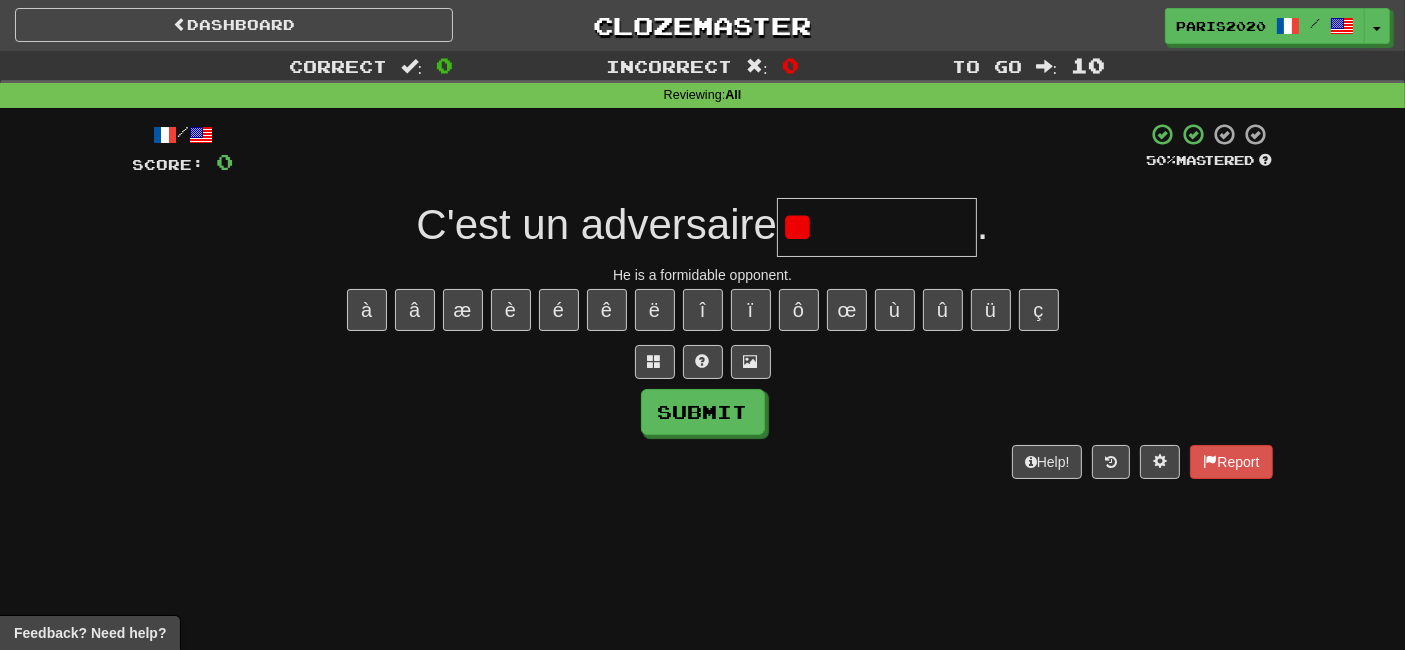 type on "*" 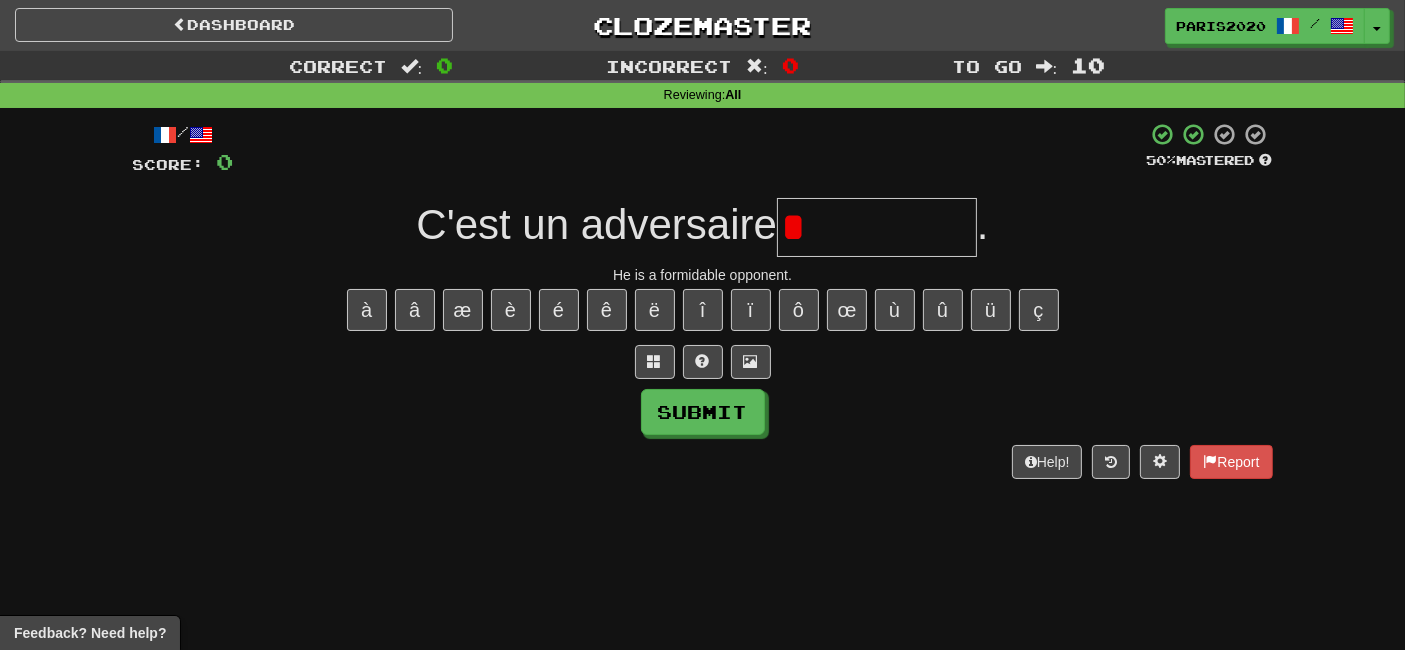 type 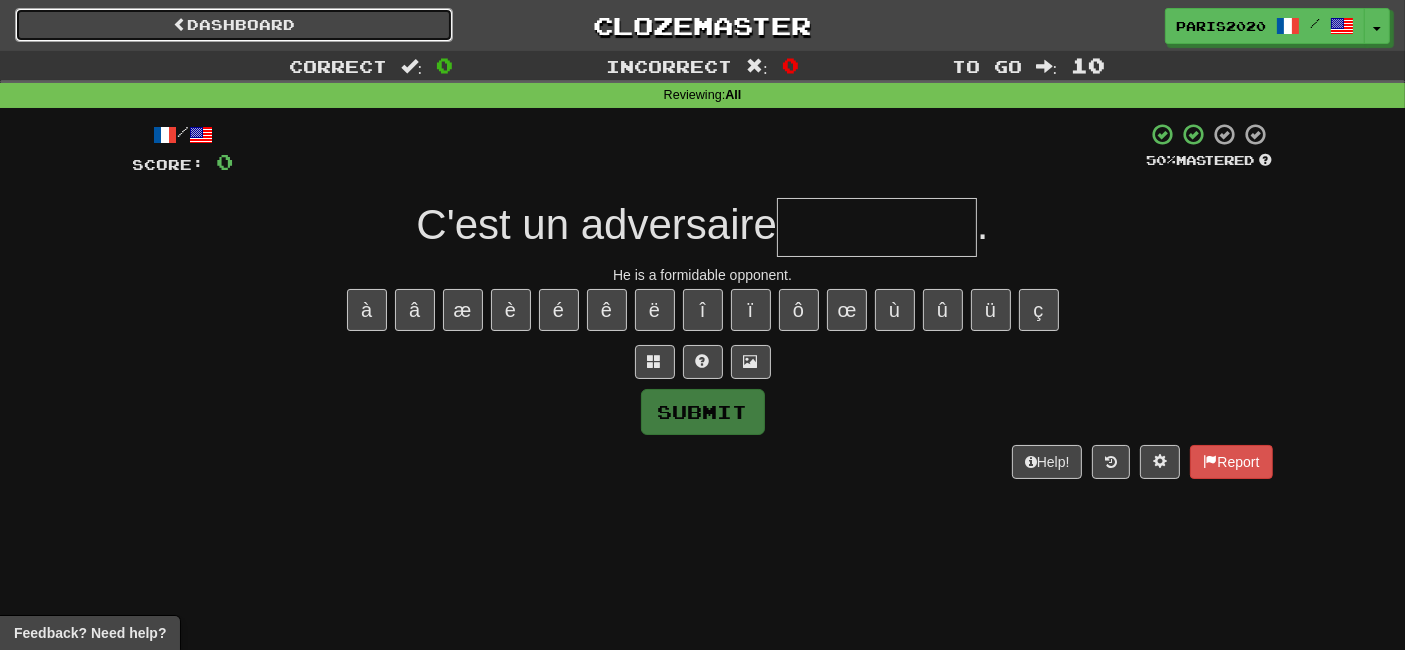 click on "Dashboard" at bounding box center (234, 25) 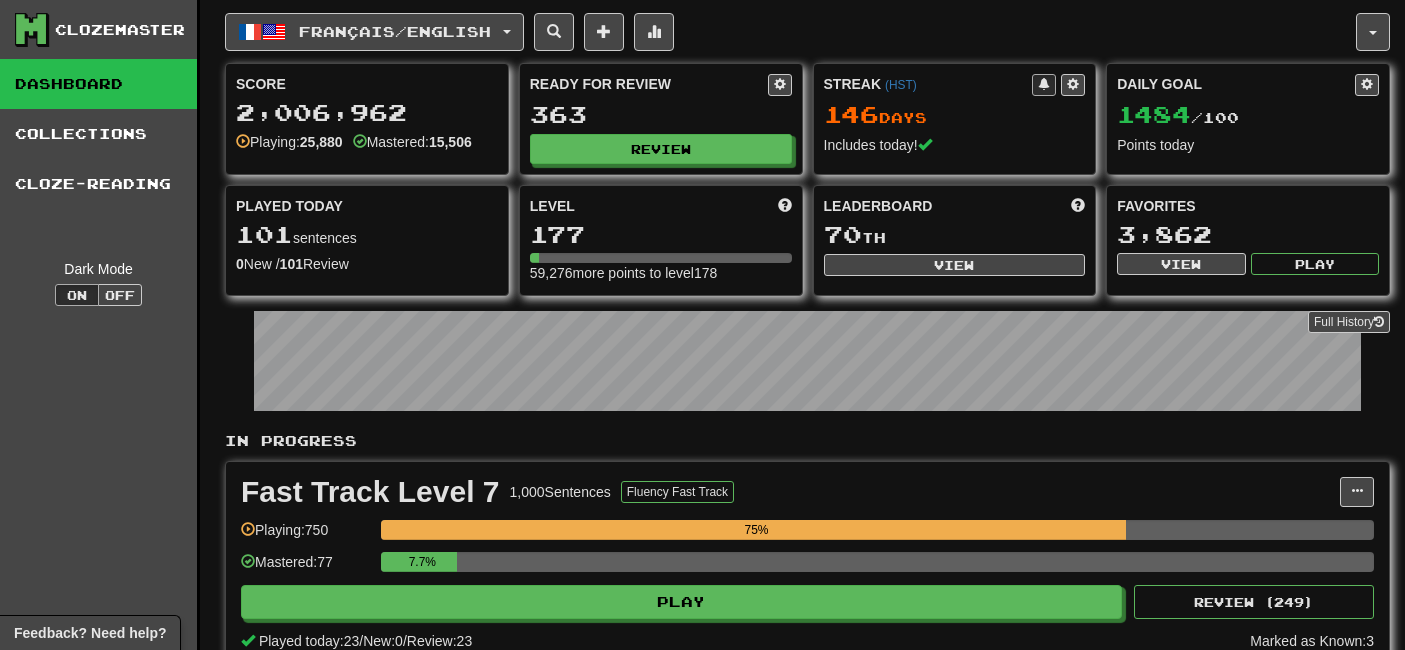 scroll, scrollTop: 0, scrollLeft: 0, axis: both 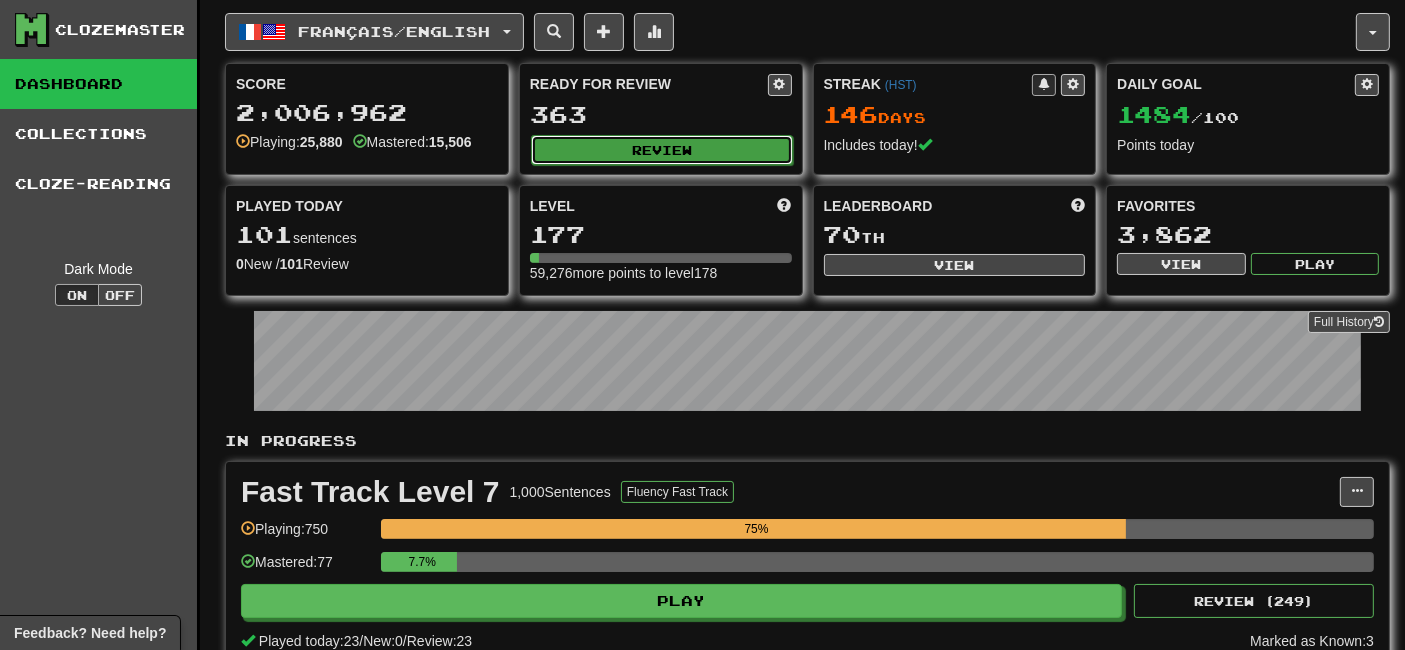 click on "Review" at bounding box center [662, 150] 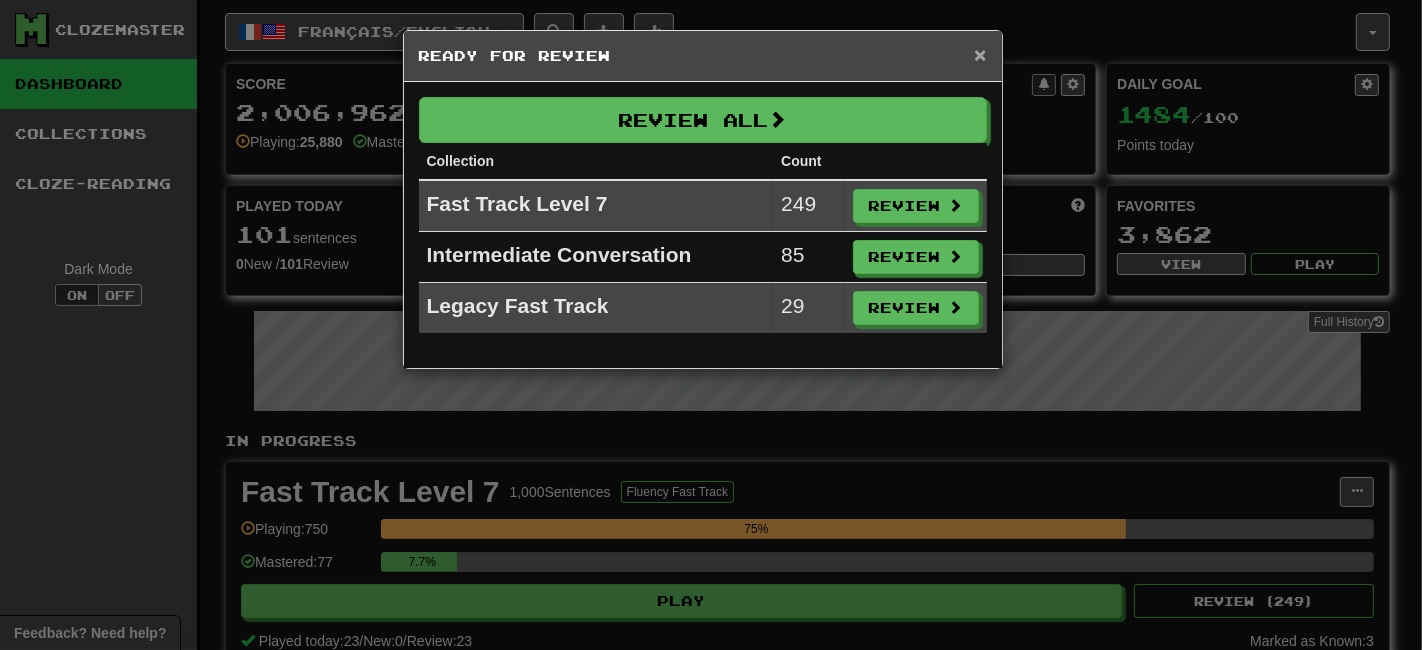 click on "×" at bounding box center [980, 54] 